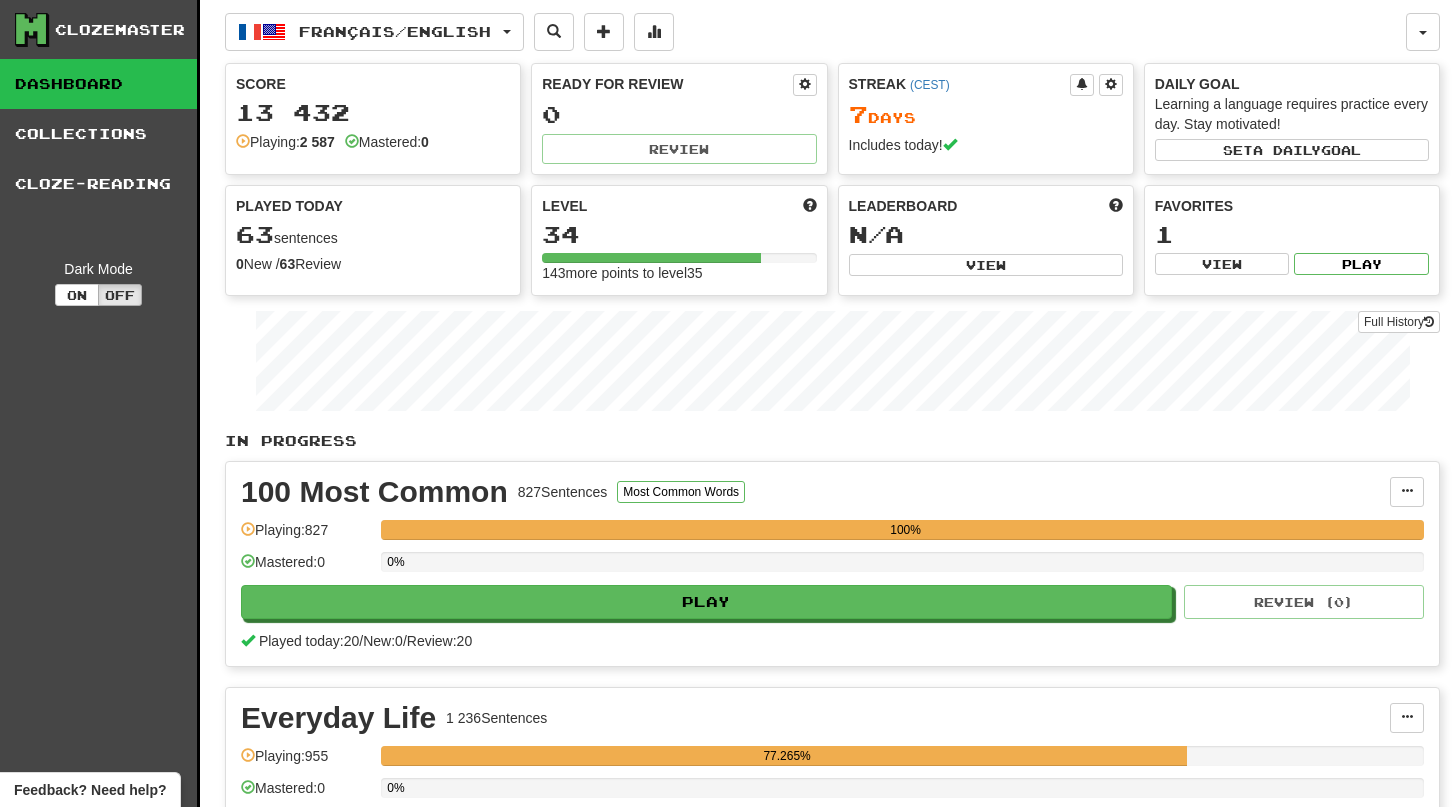 scroll, scrollTop: 0, scrollLeft: 0, axis: both 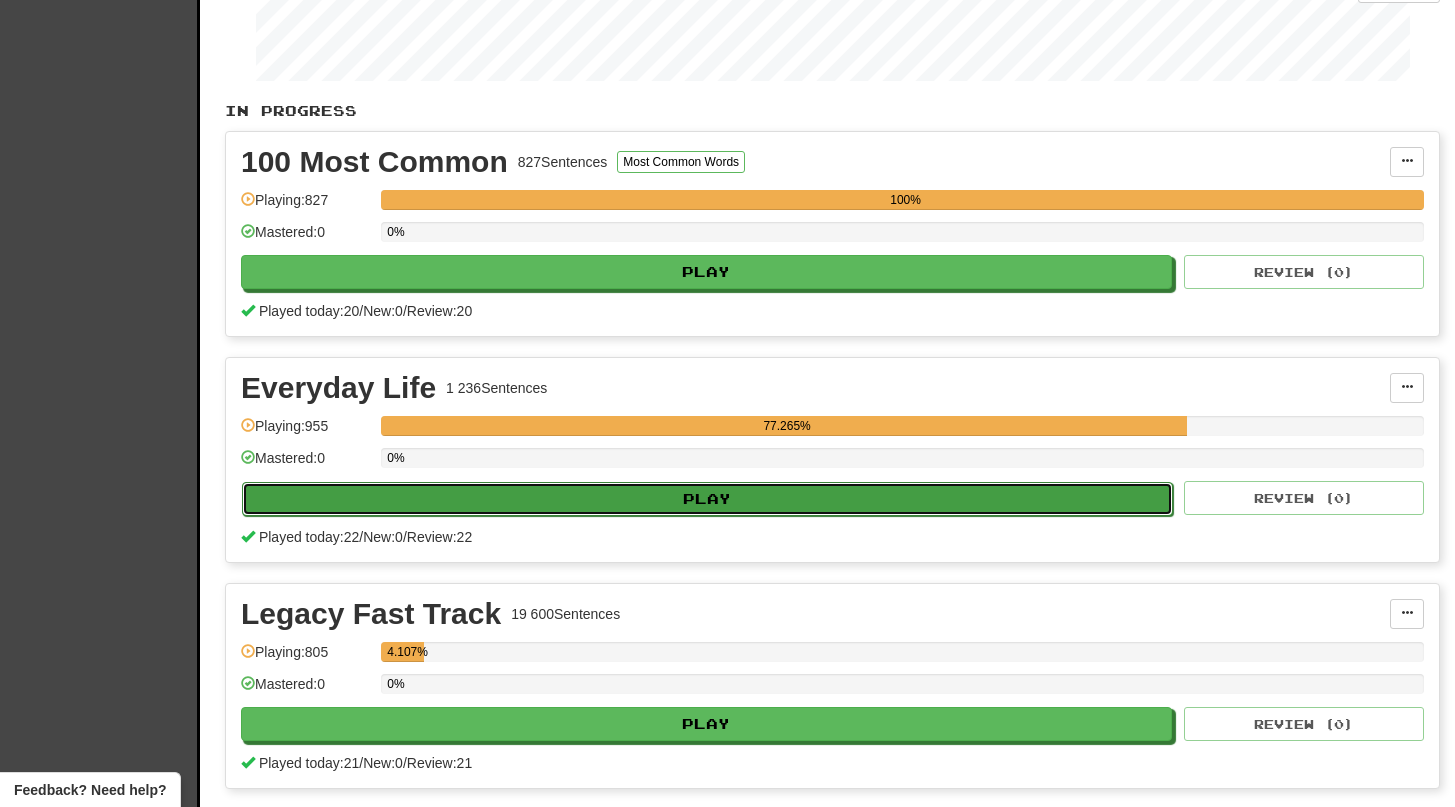 click on "Play" at bounding box center [707, 499] 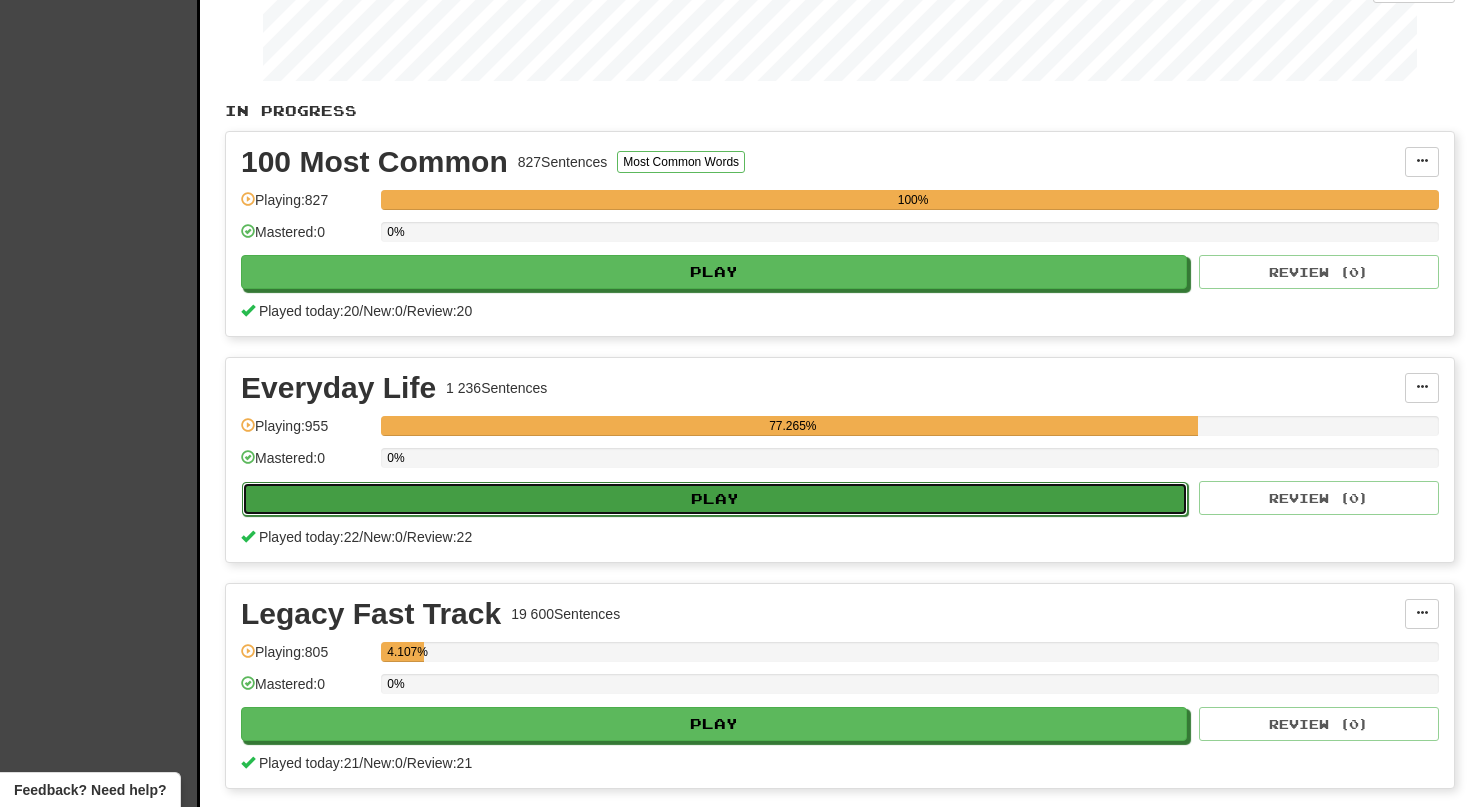 select on "**" 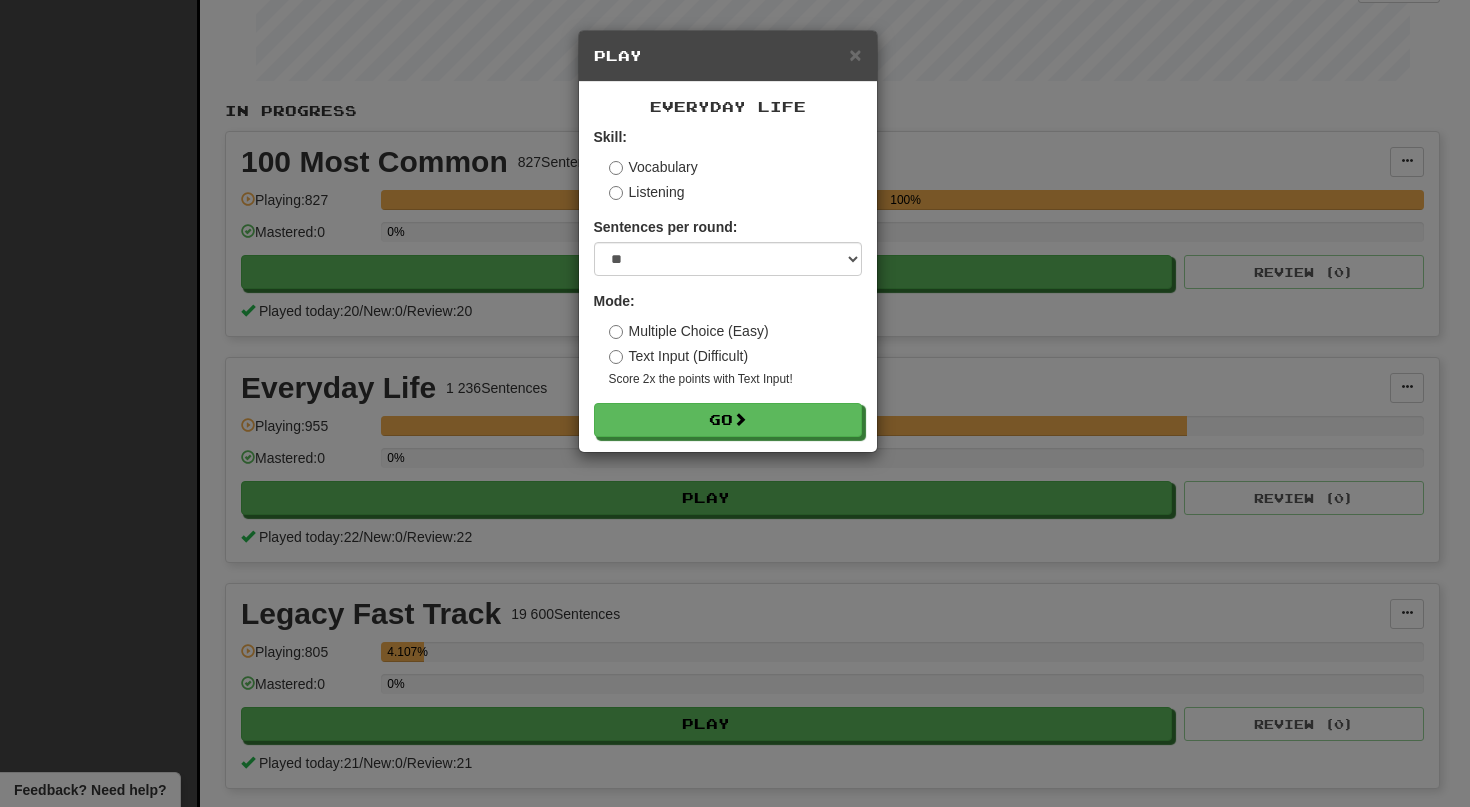 click on "Skill: Vocabulary Listening Sentences per round: * ** ** ** ** ** *** ******** Mode: Multiple Choice (Easy) Text Input (Difficult) Score 2x the points with Text Input ! Go" at bounding box center [728, 282] 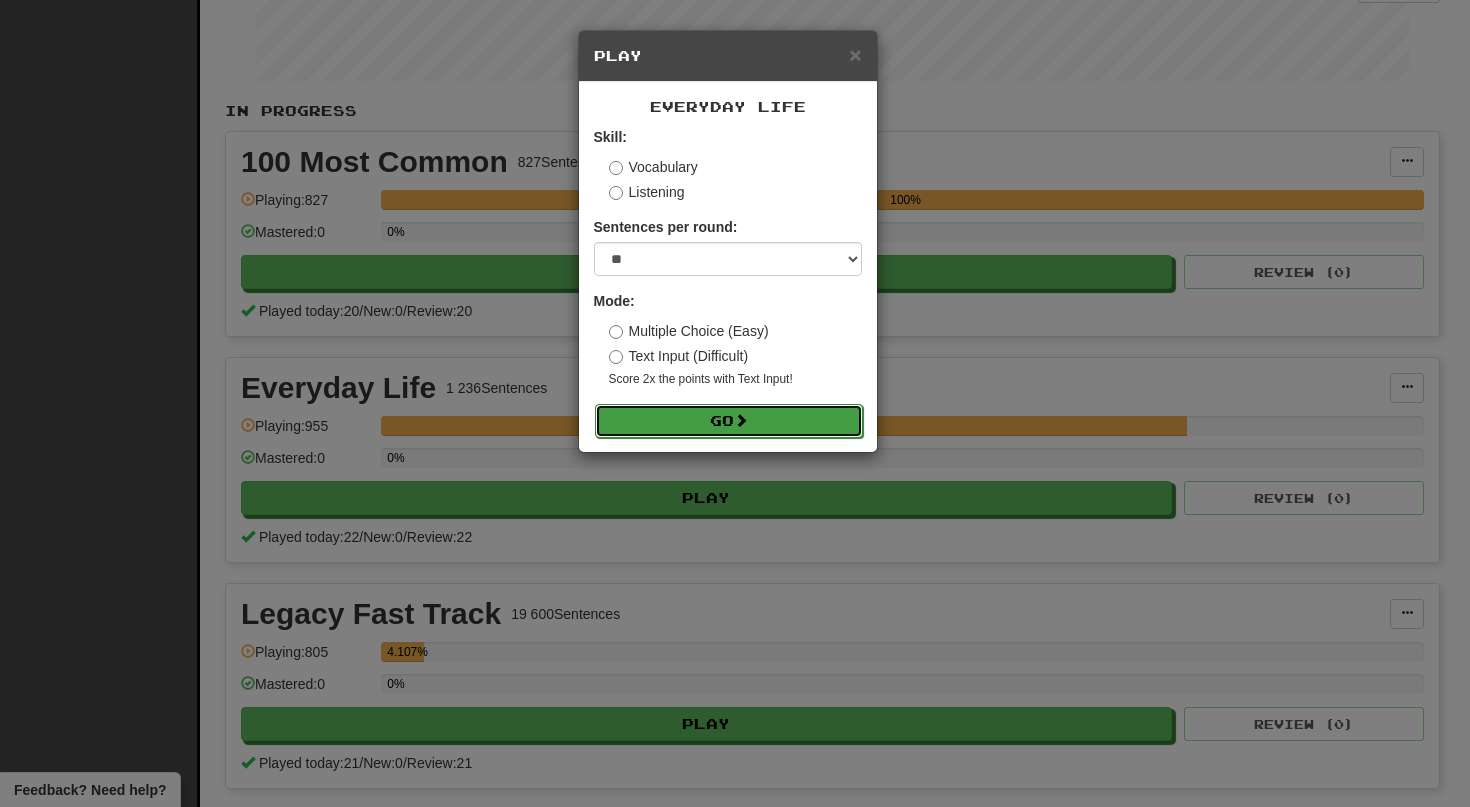 click on "Go" at bounding box center [729, 421] 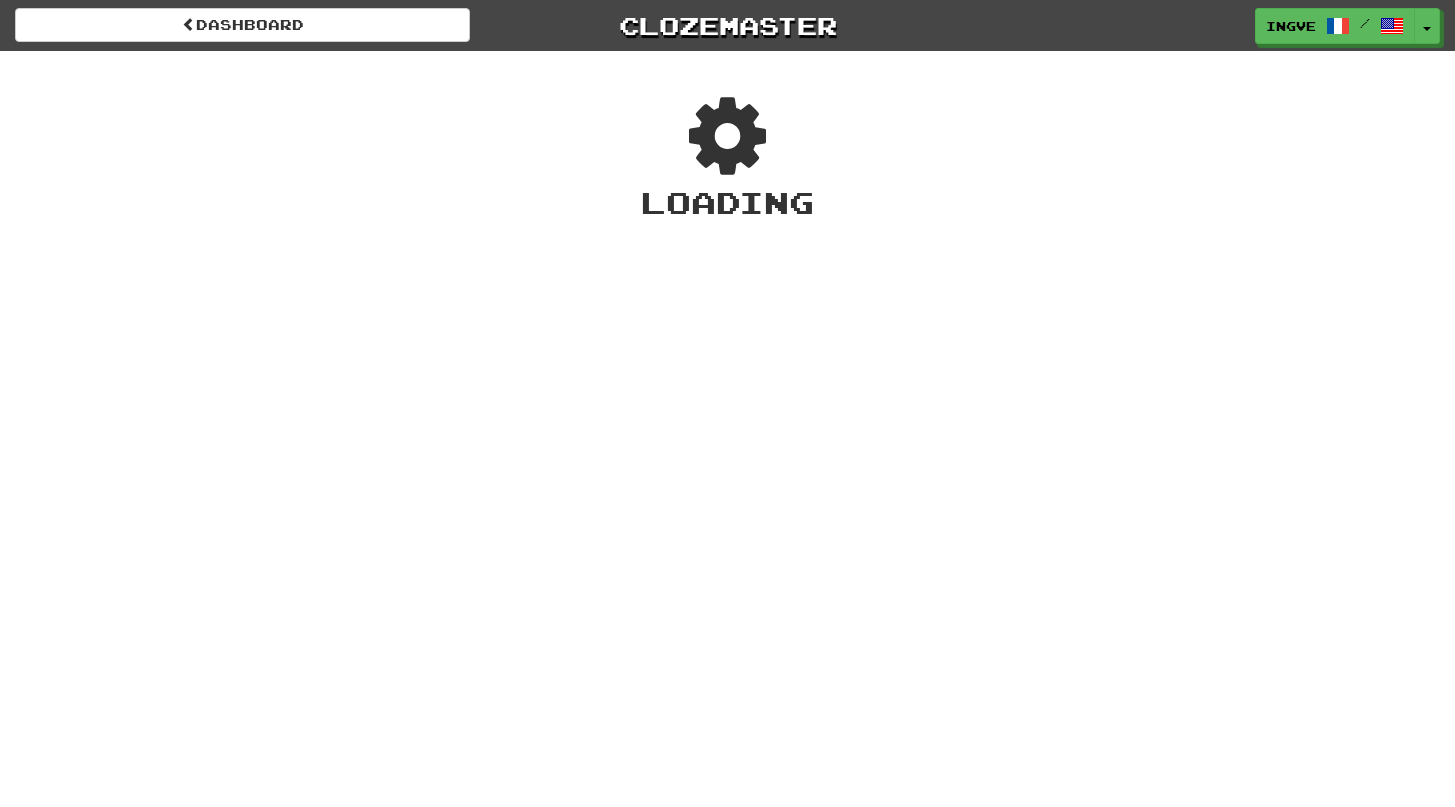 scroll, scrollTop: 0, scrollLeft: 0, axis: both 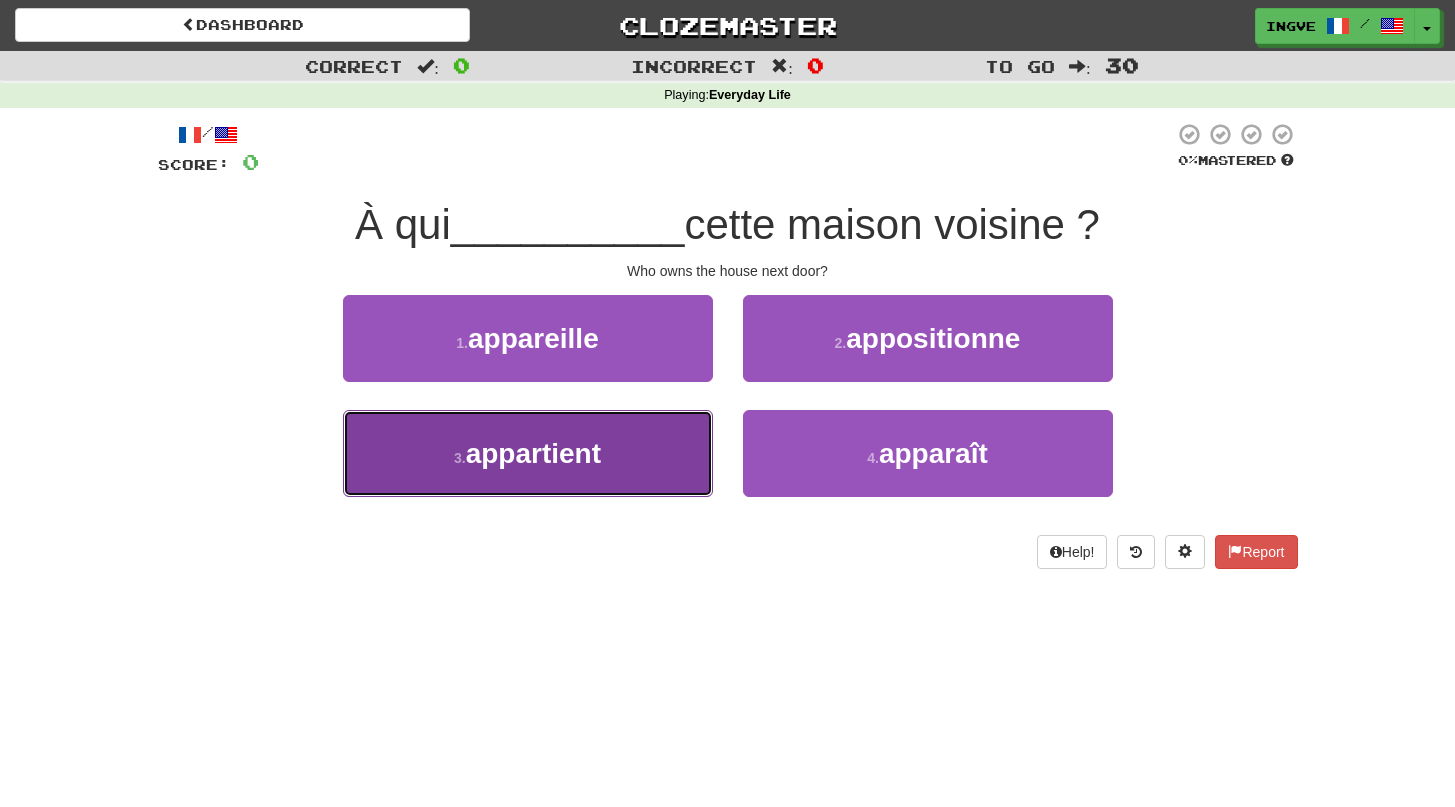 click on "3 .  appartient" at bounding box center (528, 453) 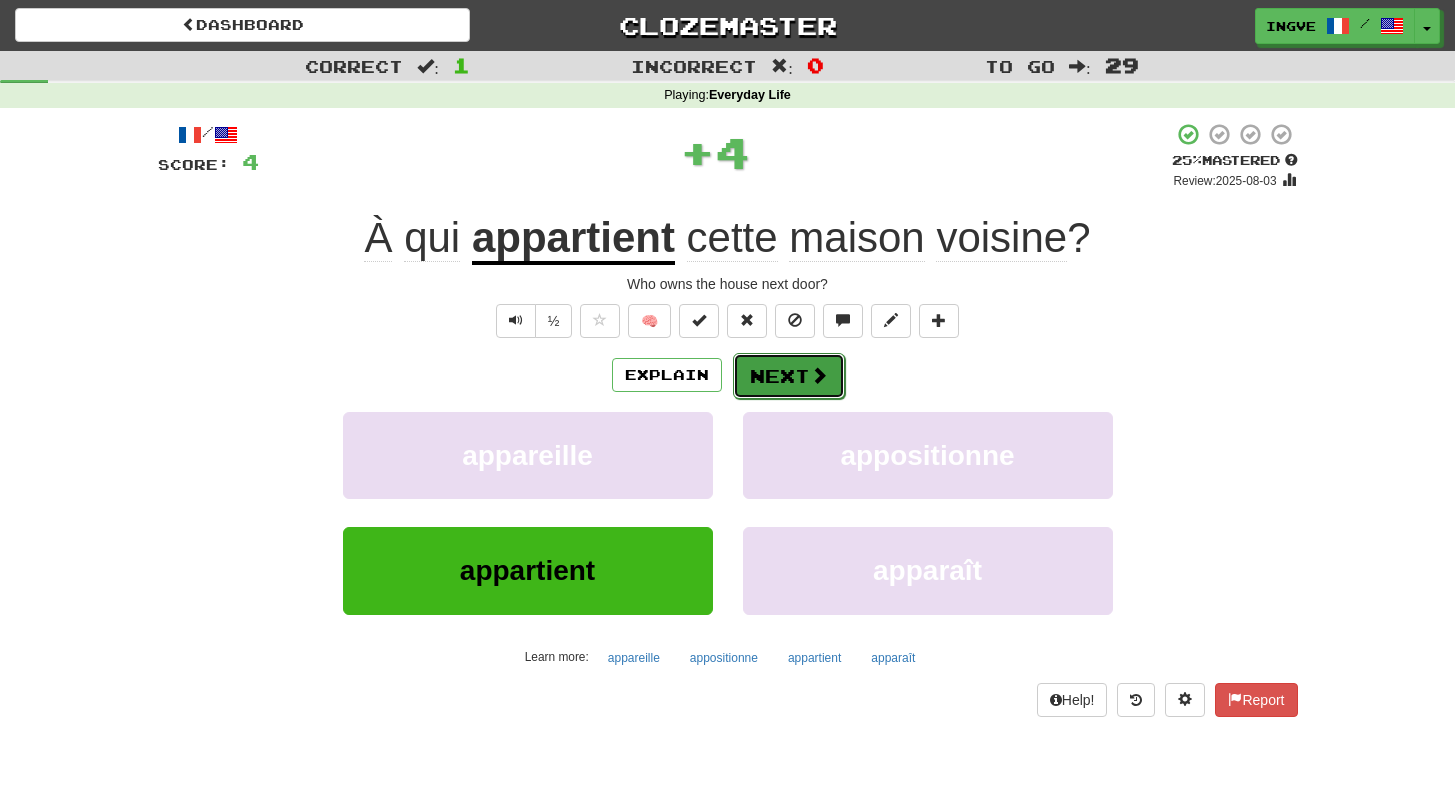 click on "Next" at bounding box center [789, 376] 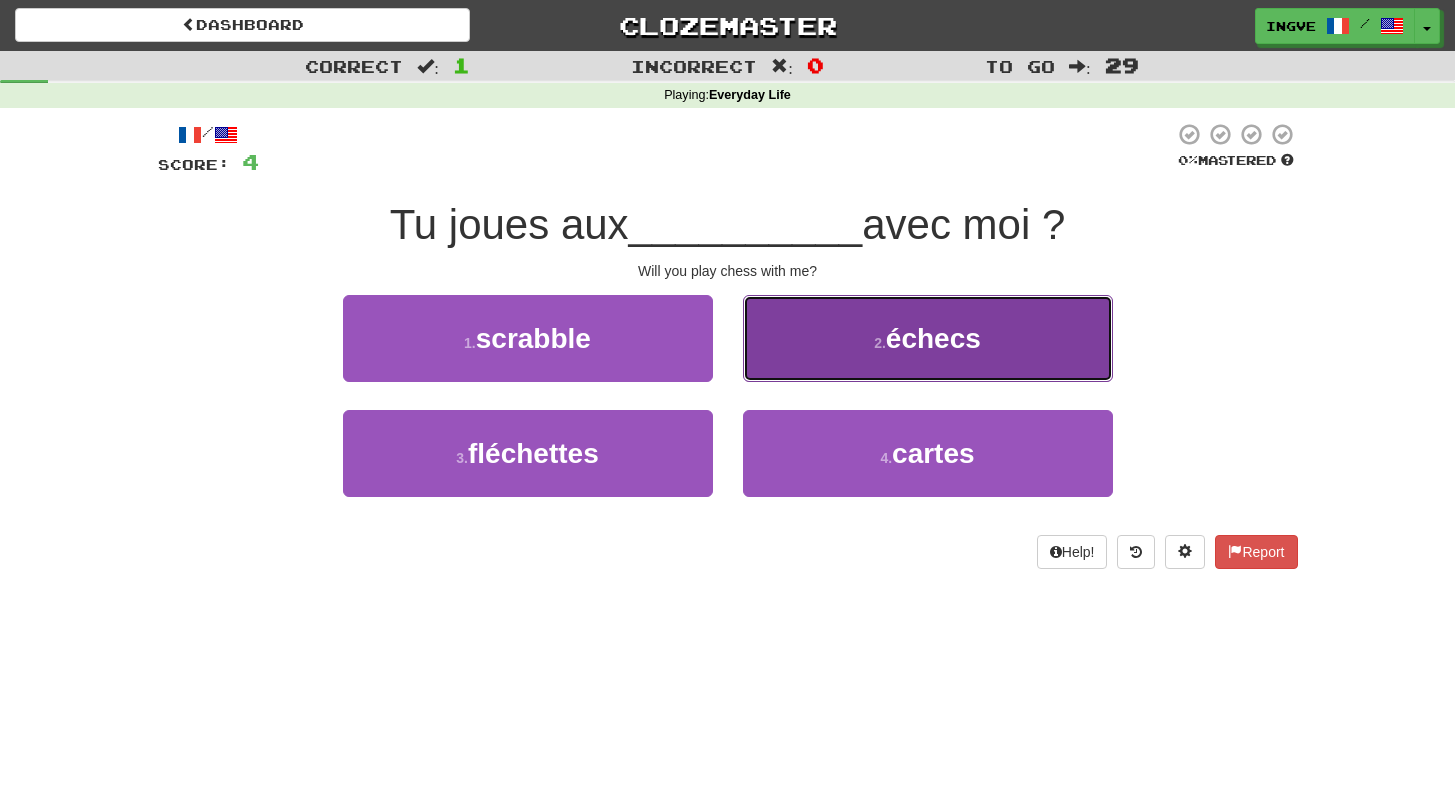 click on "2 .  échecs" at bounding box center (928, 338) 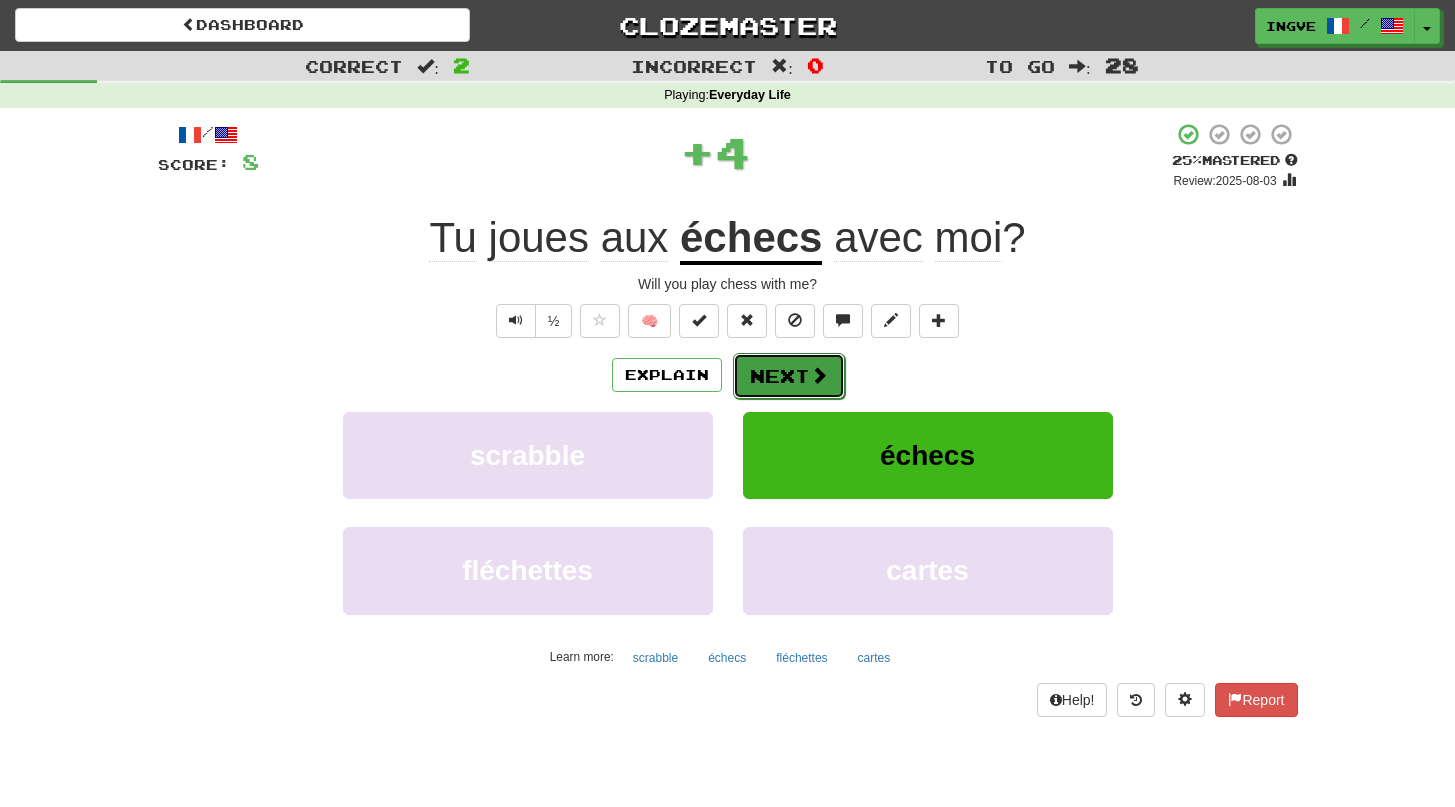click on "Next" at bounding box center (789, 376) 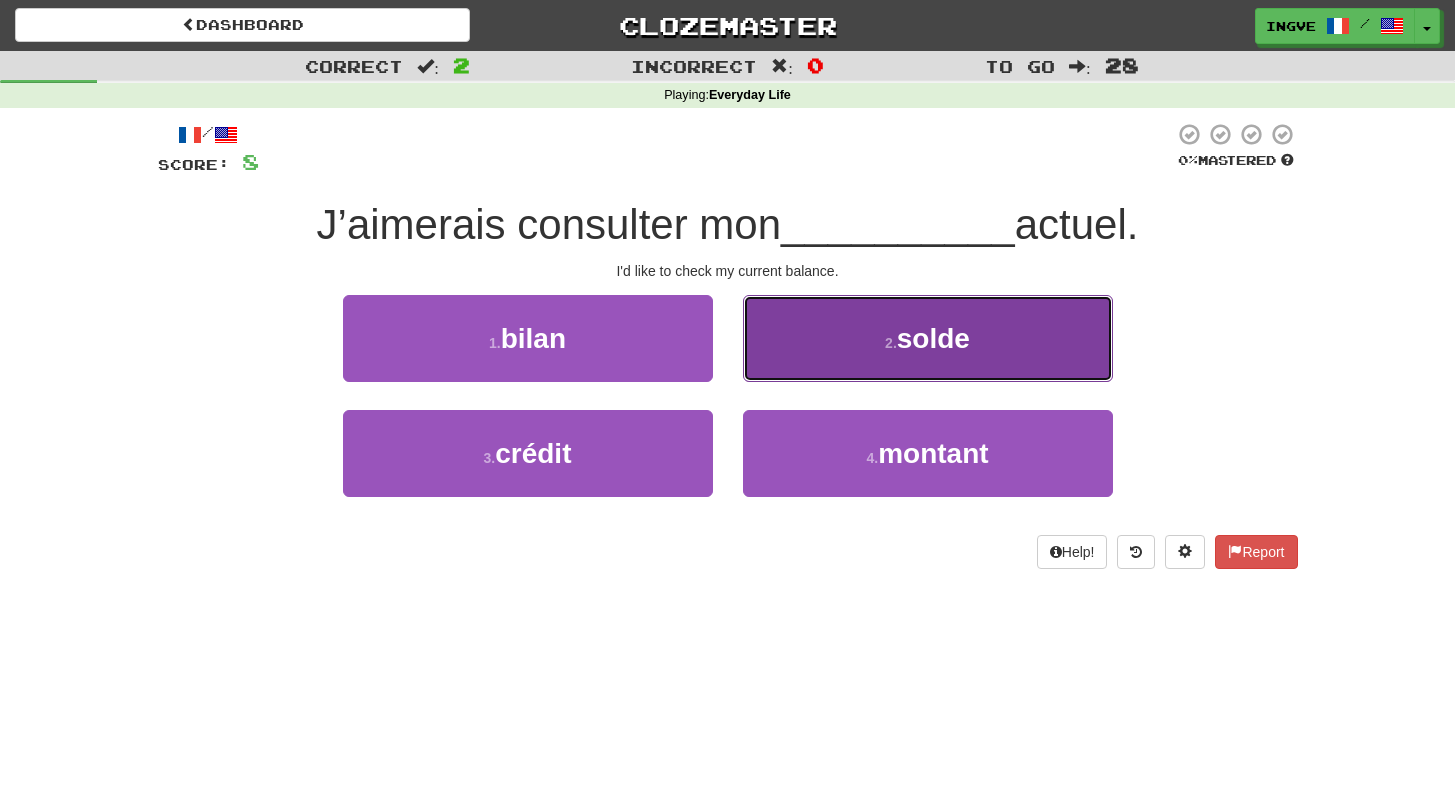click on "2 .  solde" at bounding box center (928, 338) 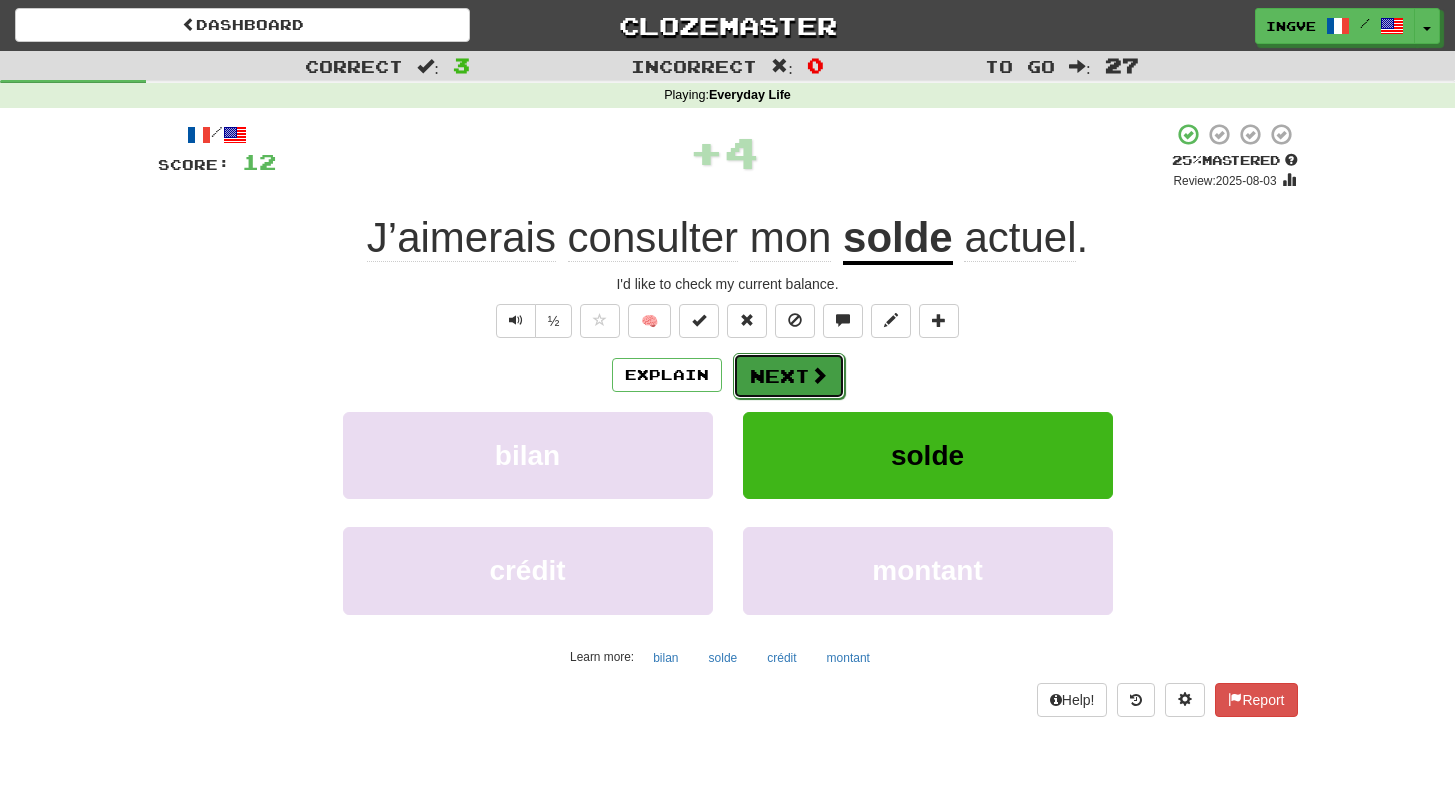 click on "Next" at bounding box center [789, 376] 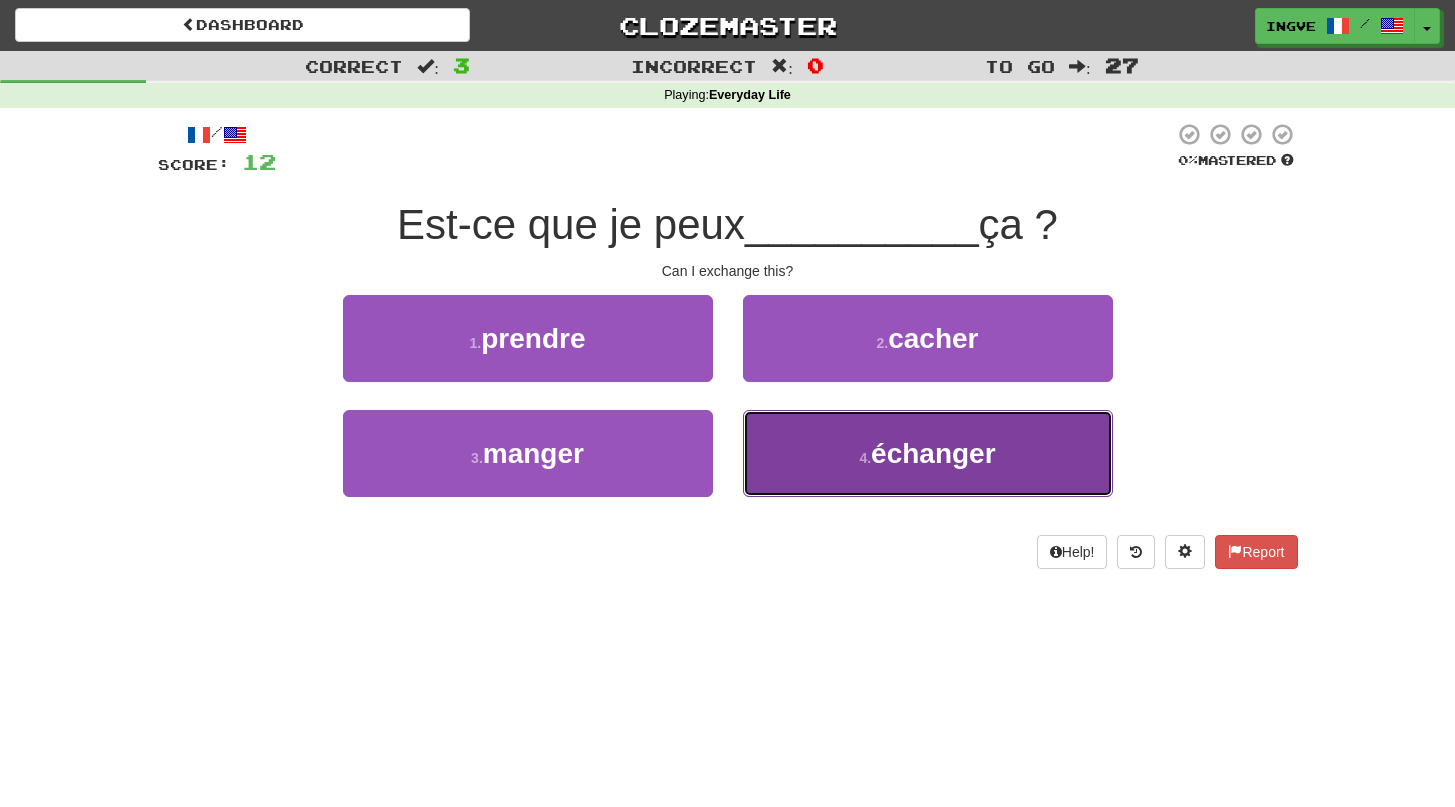 click on "4 .  échanger" at bounding box center (928, 453) 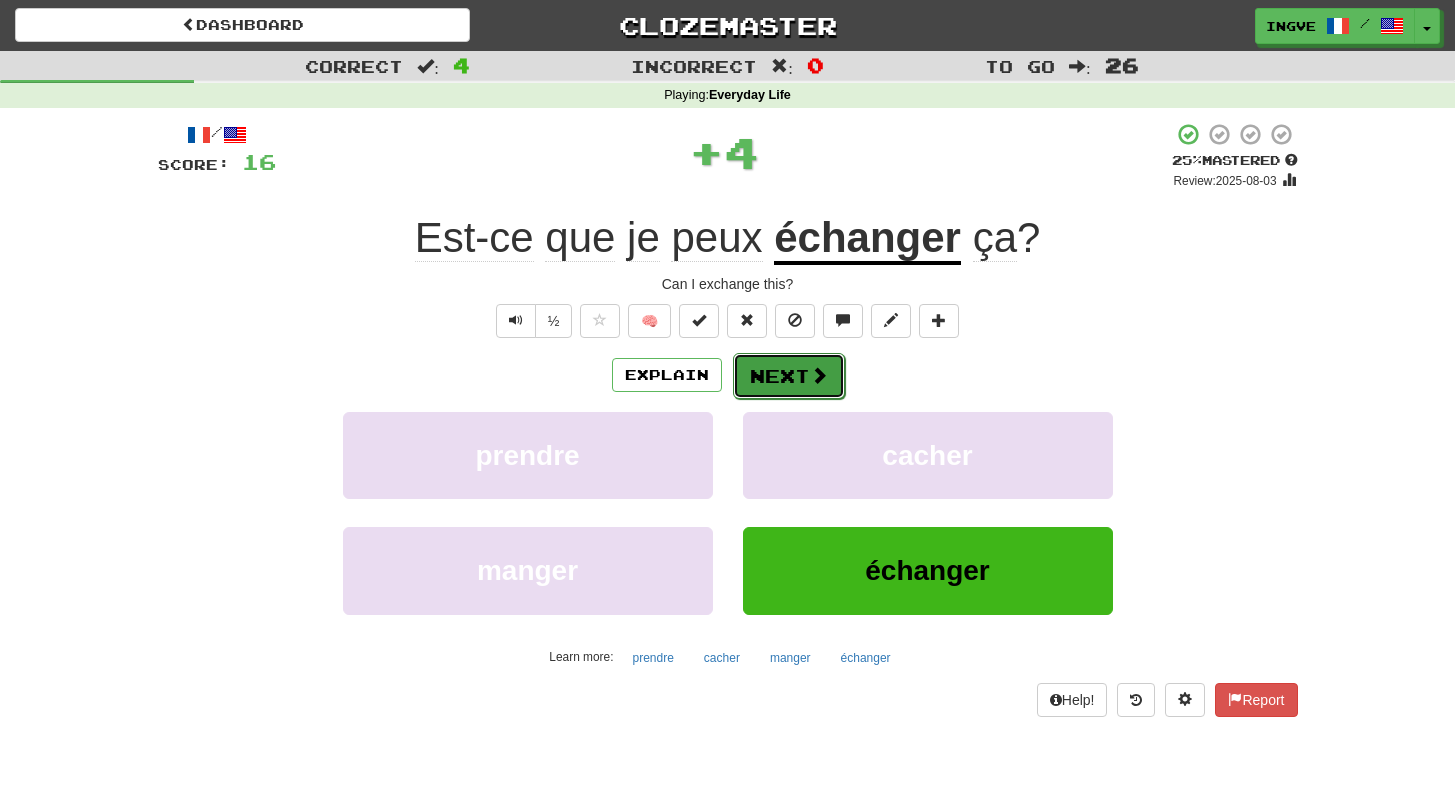 click on "Next" at bounding box center (789, 376) 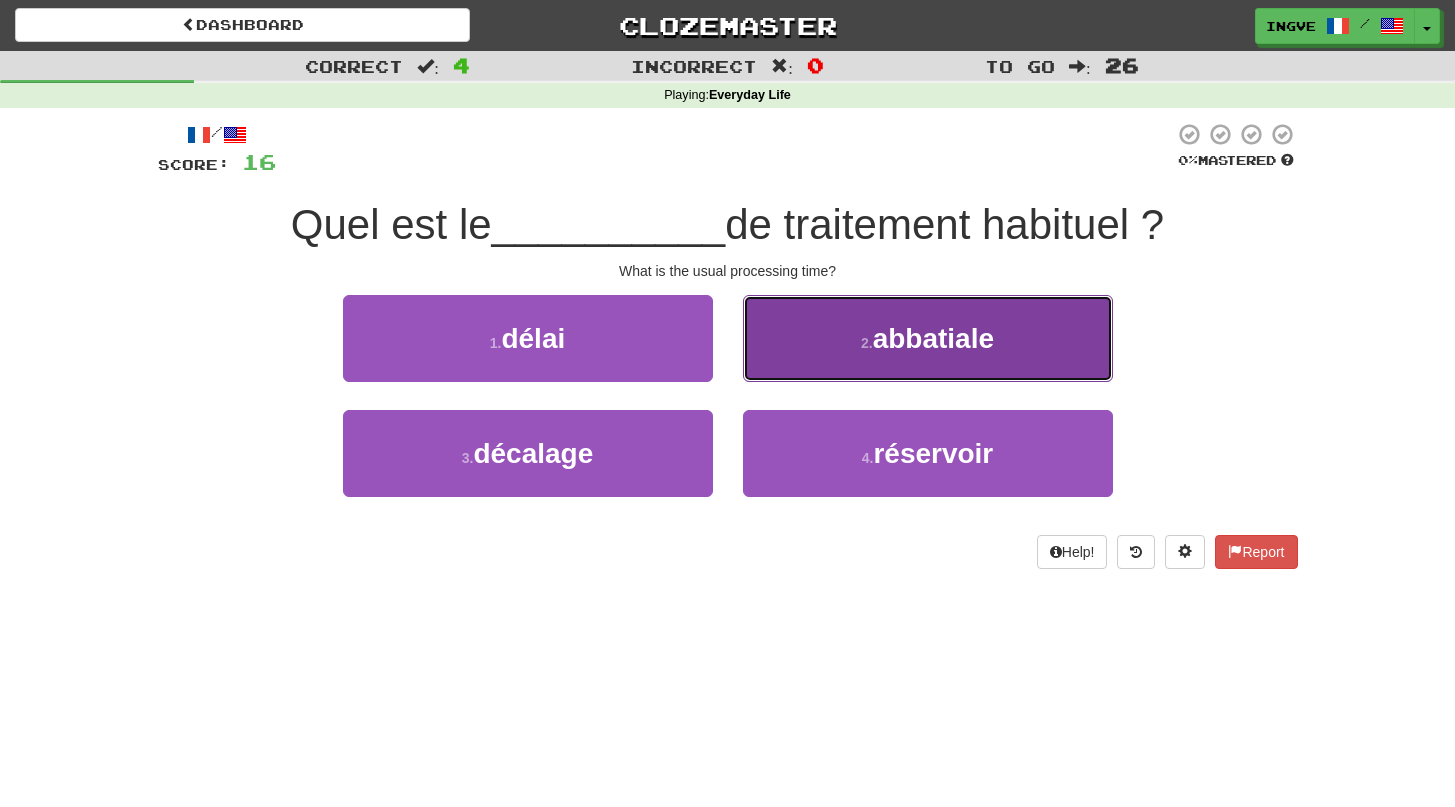 click on "2 .  abbatiale" at bounding box center [928, 338] 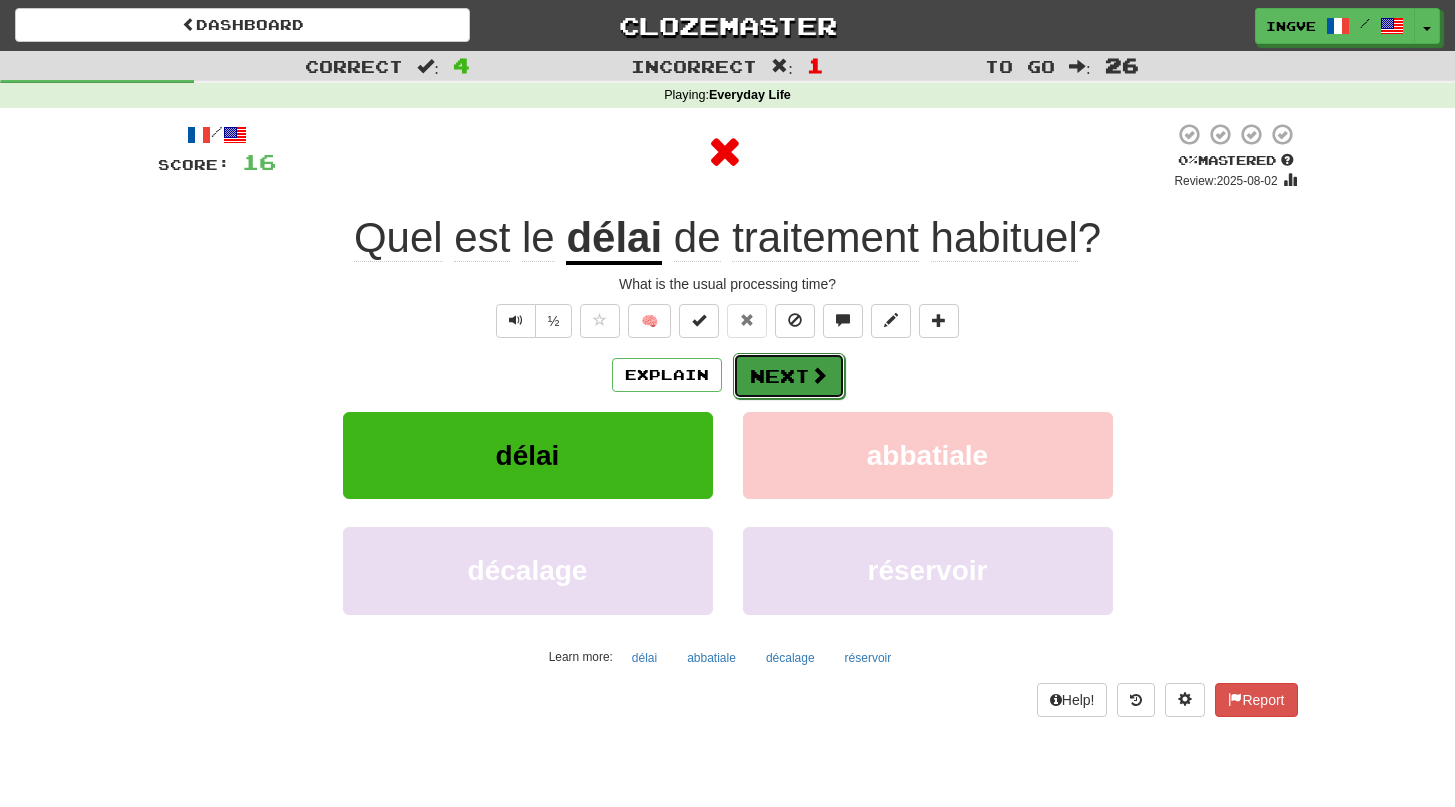click at bounding box center (819, 375) 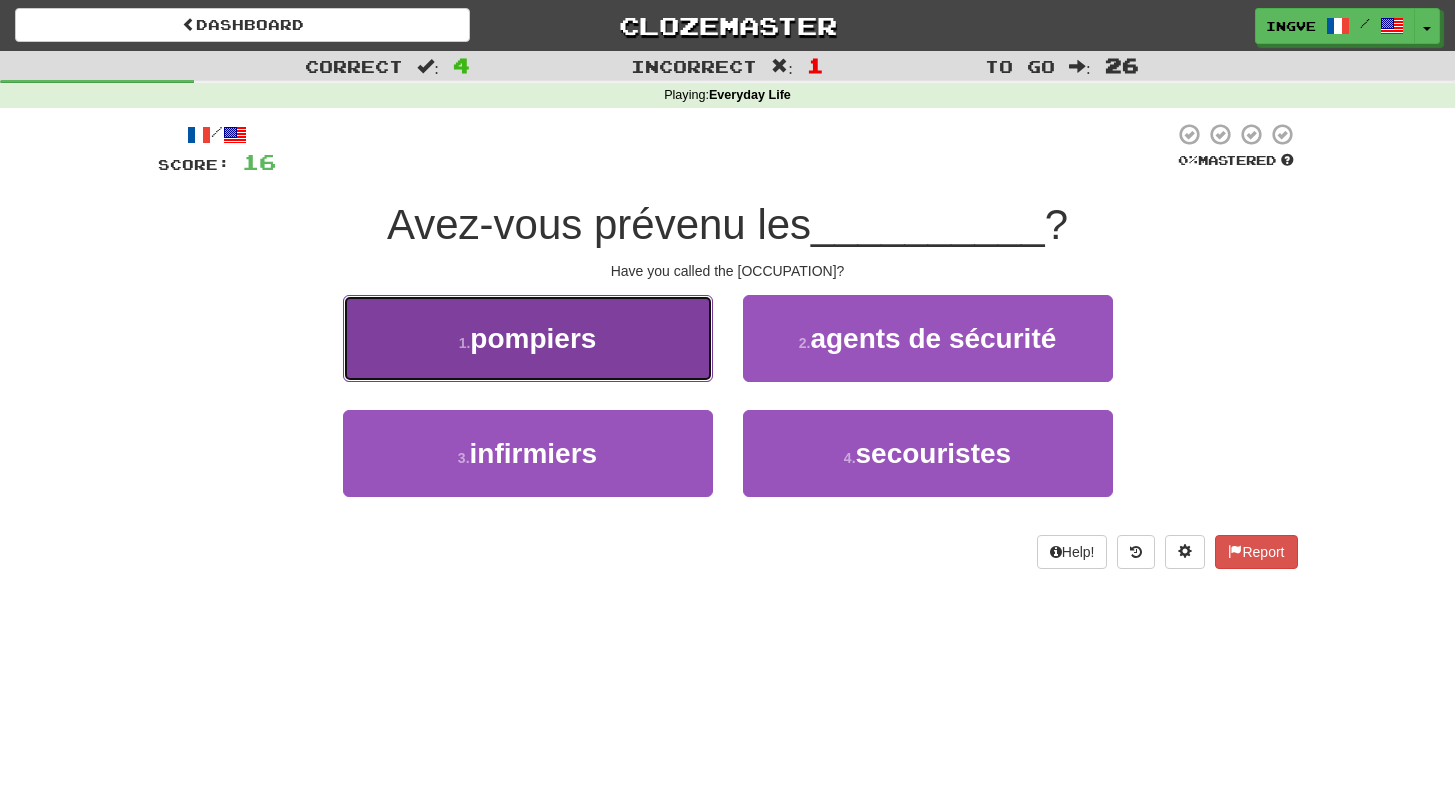 click on "1 .  pompiers" at bounding box center [528, 338] 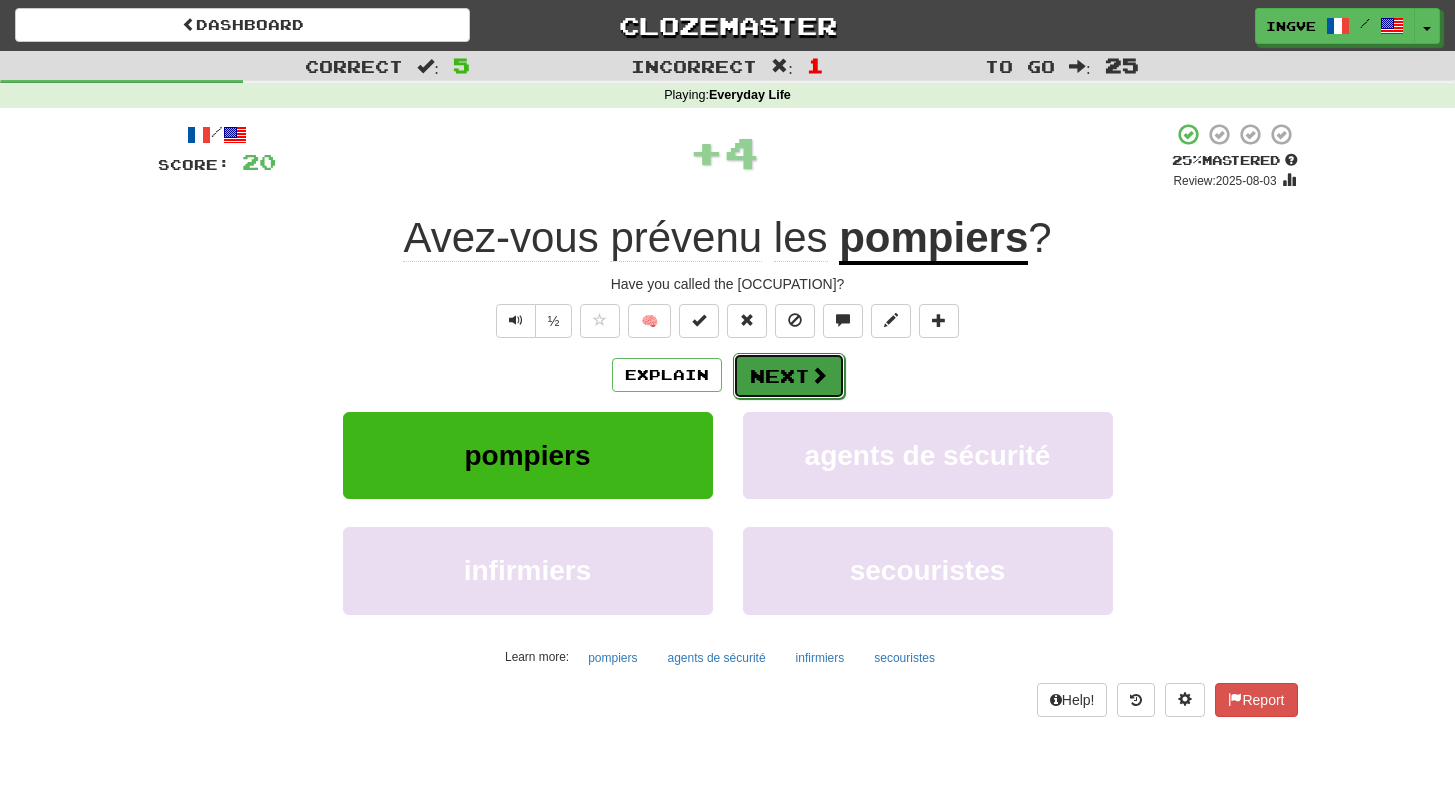 click on "Next" at bounding box center (789, 376) 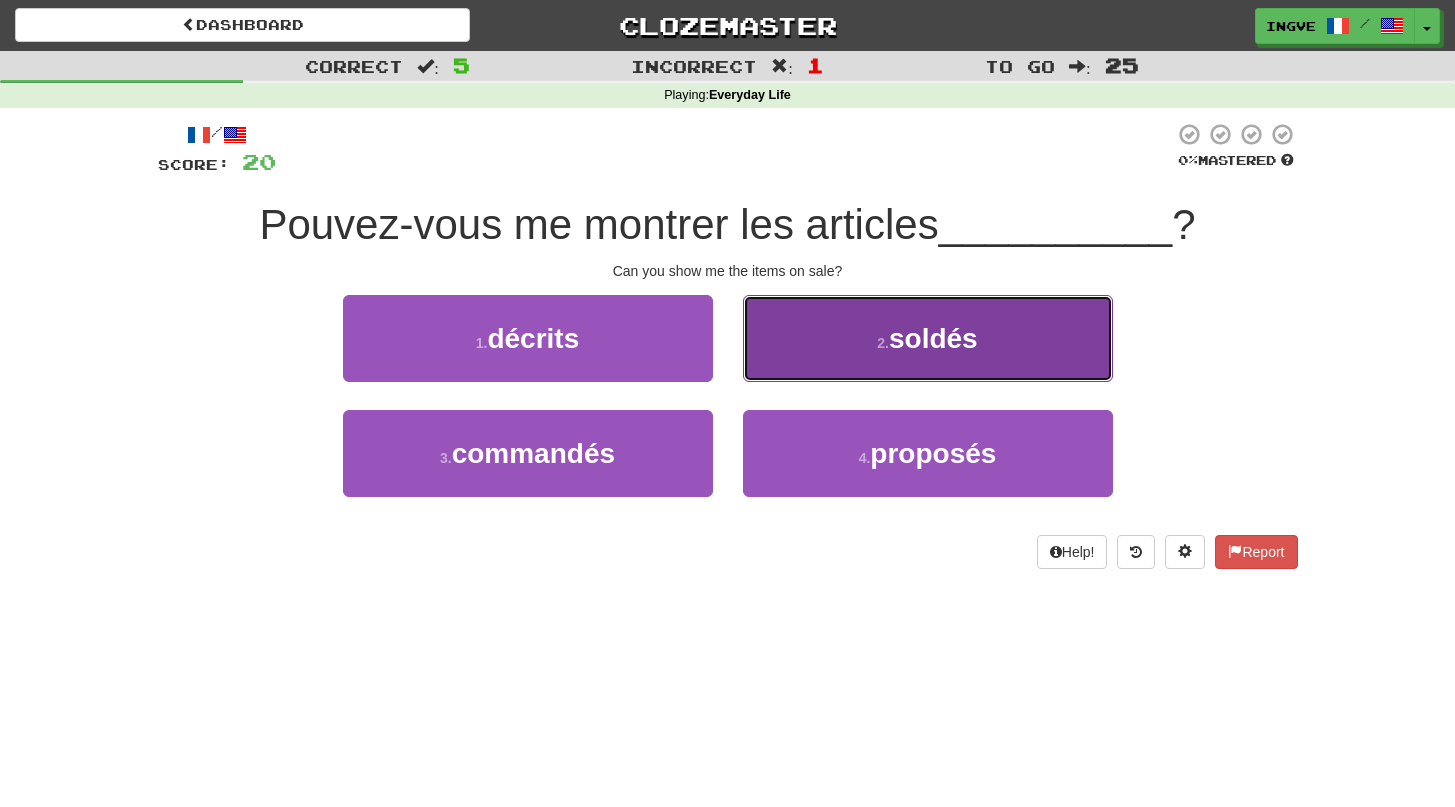 click on "2 .  soldés" at bounding box center (928, 338) 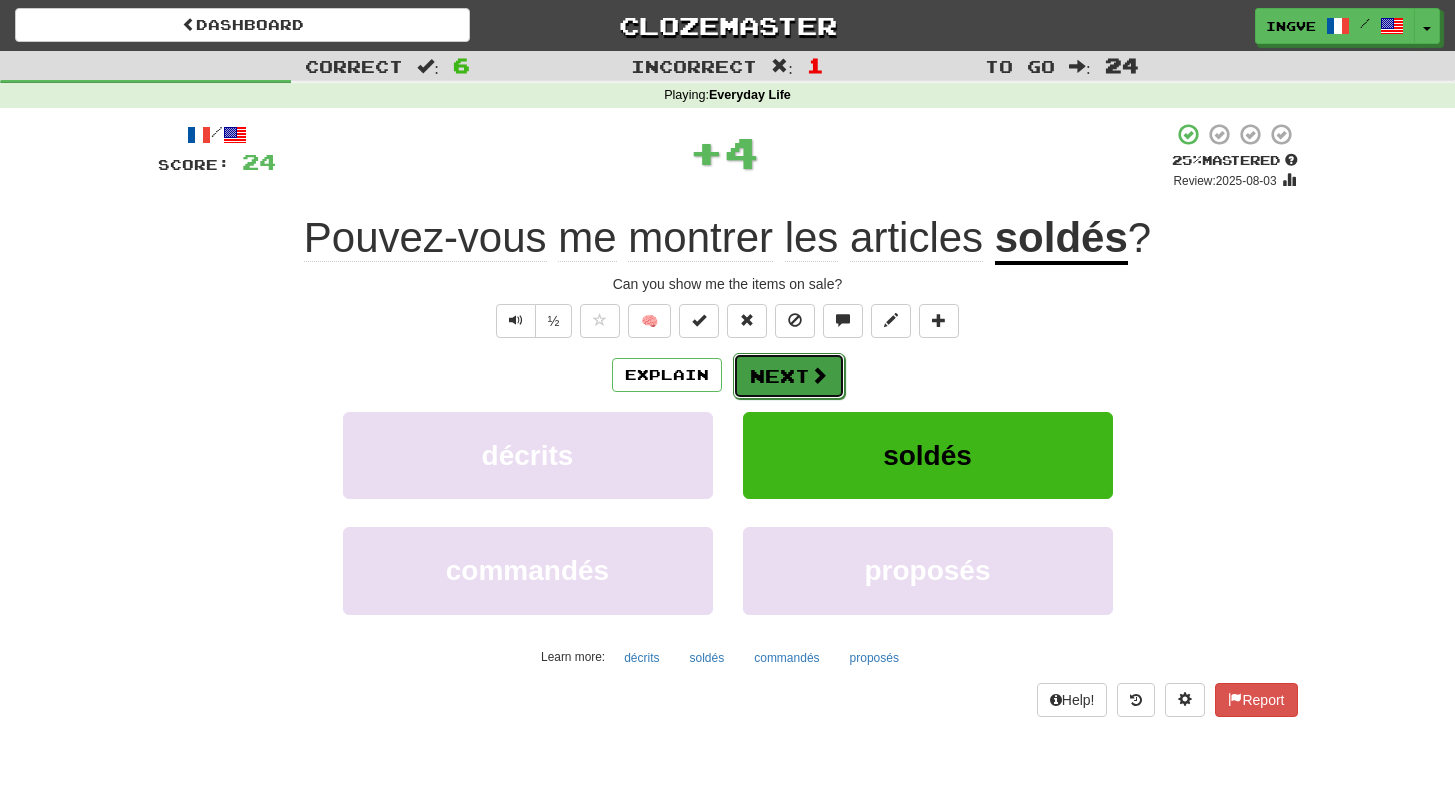 click on "Next" at bounding box center (789, 376) 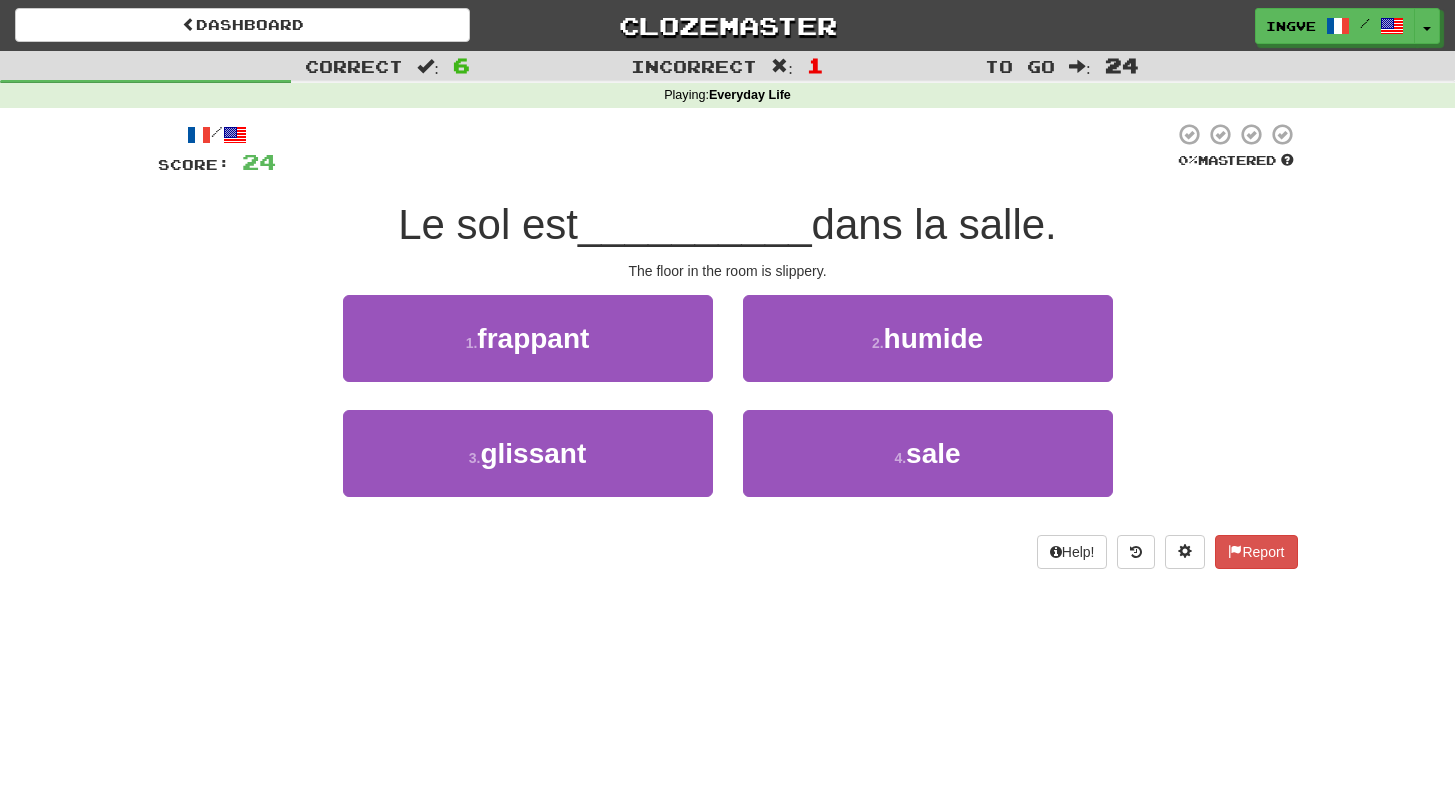 click on "The floor in the room is slippery." at bounding box center [728, 271] 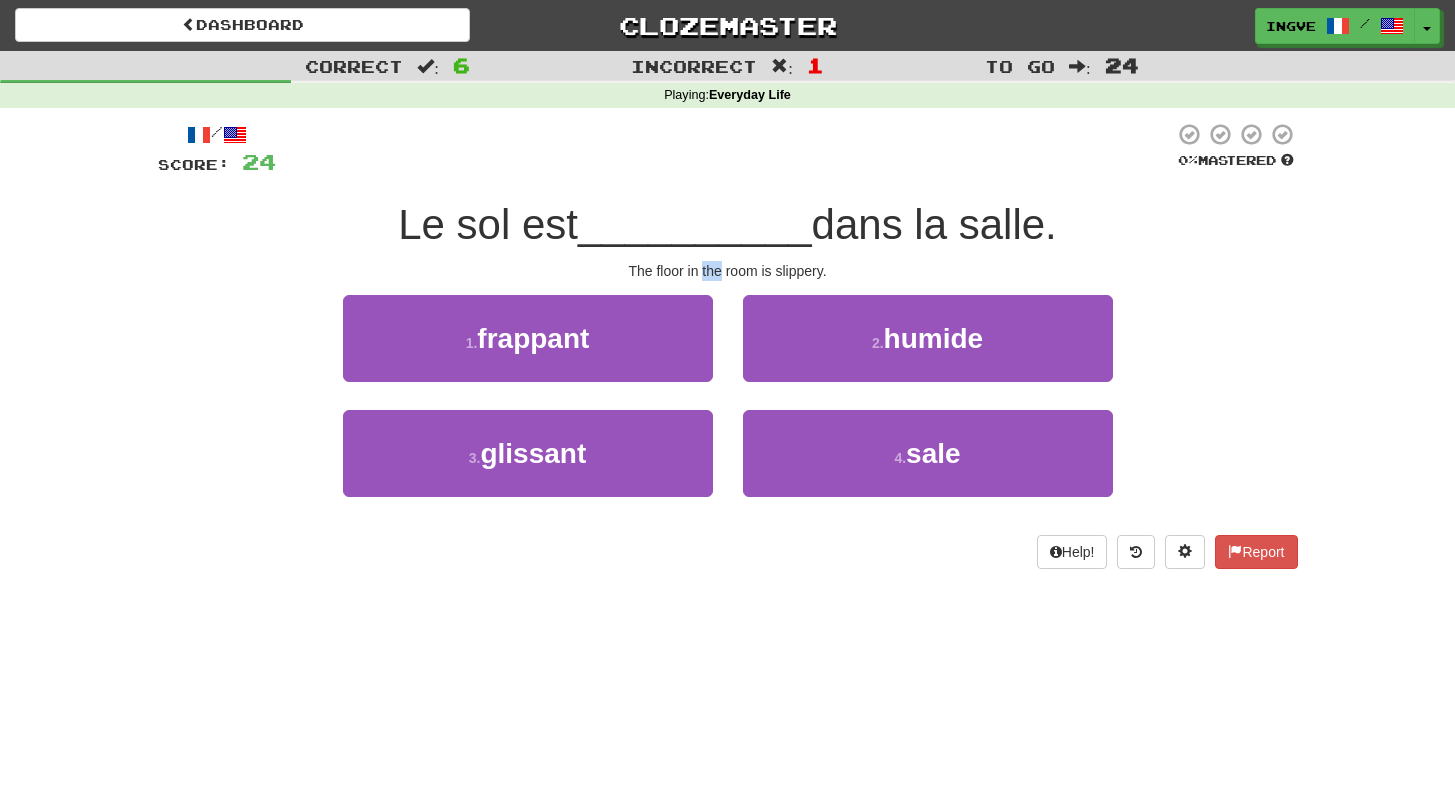click on "The floor in the room is slippery." at bounding box center [728, 271] 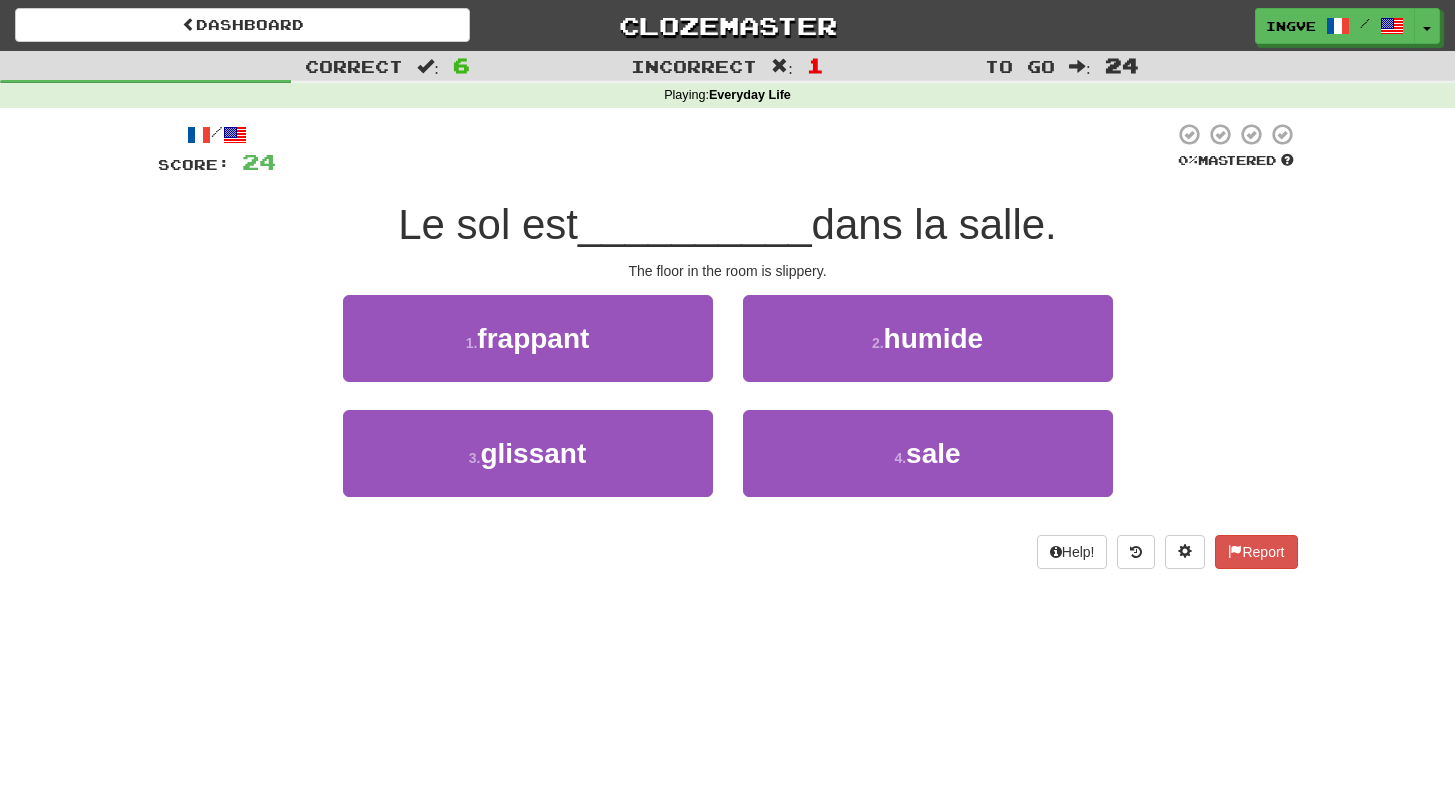 click on "__________" at bounding box center [695, 224] 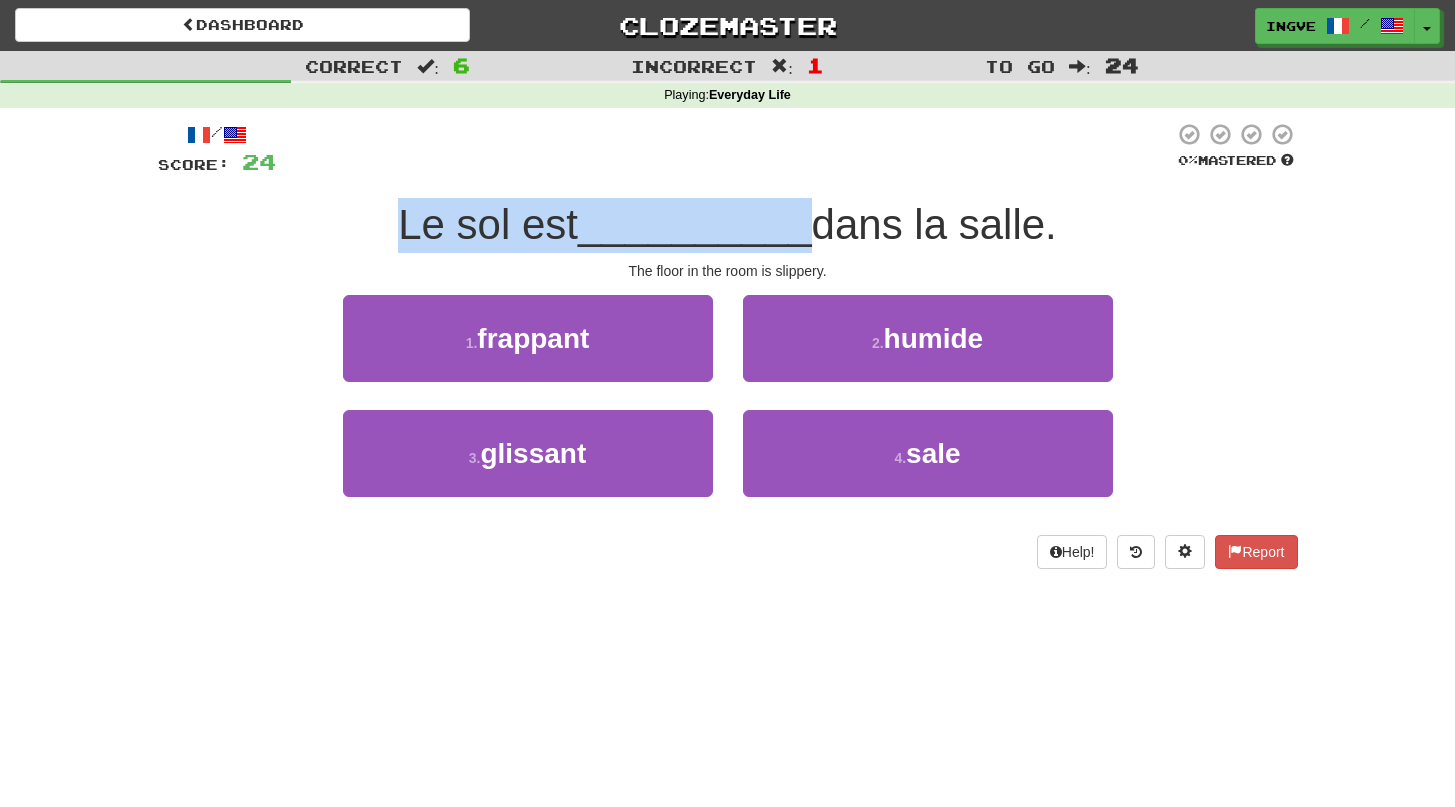 click on "__________" at bounding box center [695, 224] 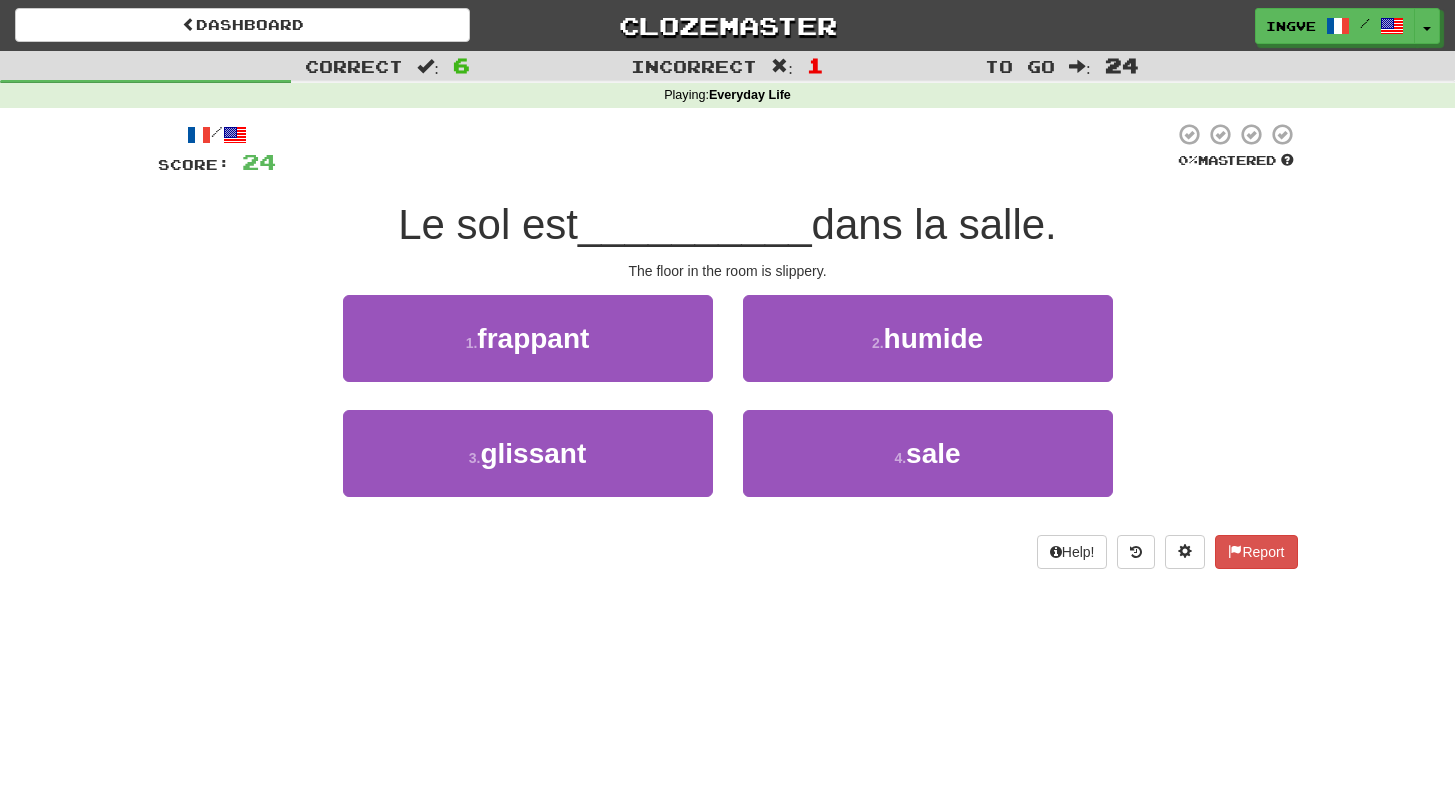 click on "__________" at bounding box center (695, 224) 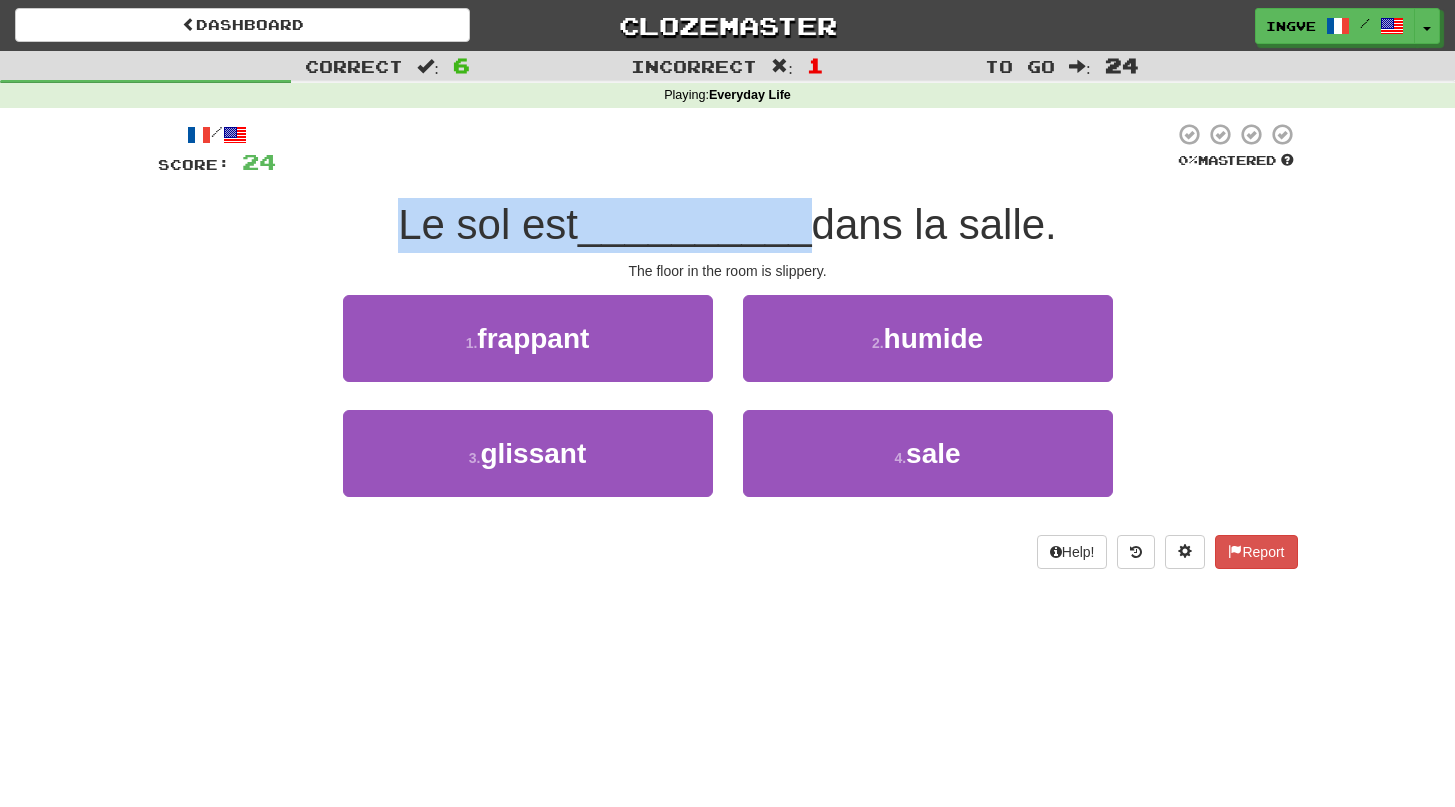 click on "__________" at bounding box center (695, 224) 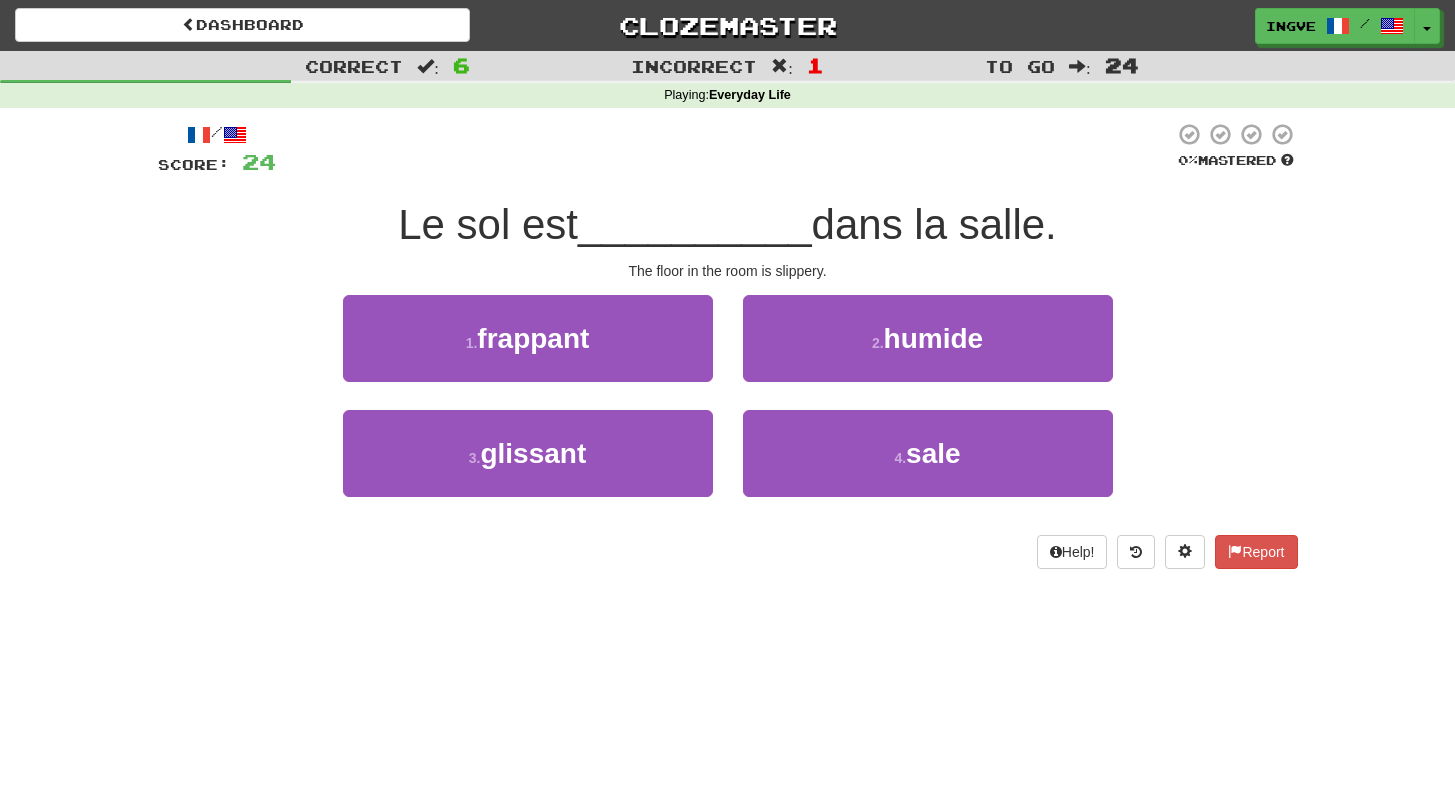 click on "__________" at bounding box center [695, 224] 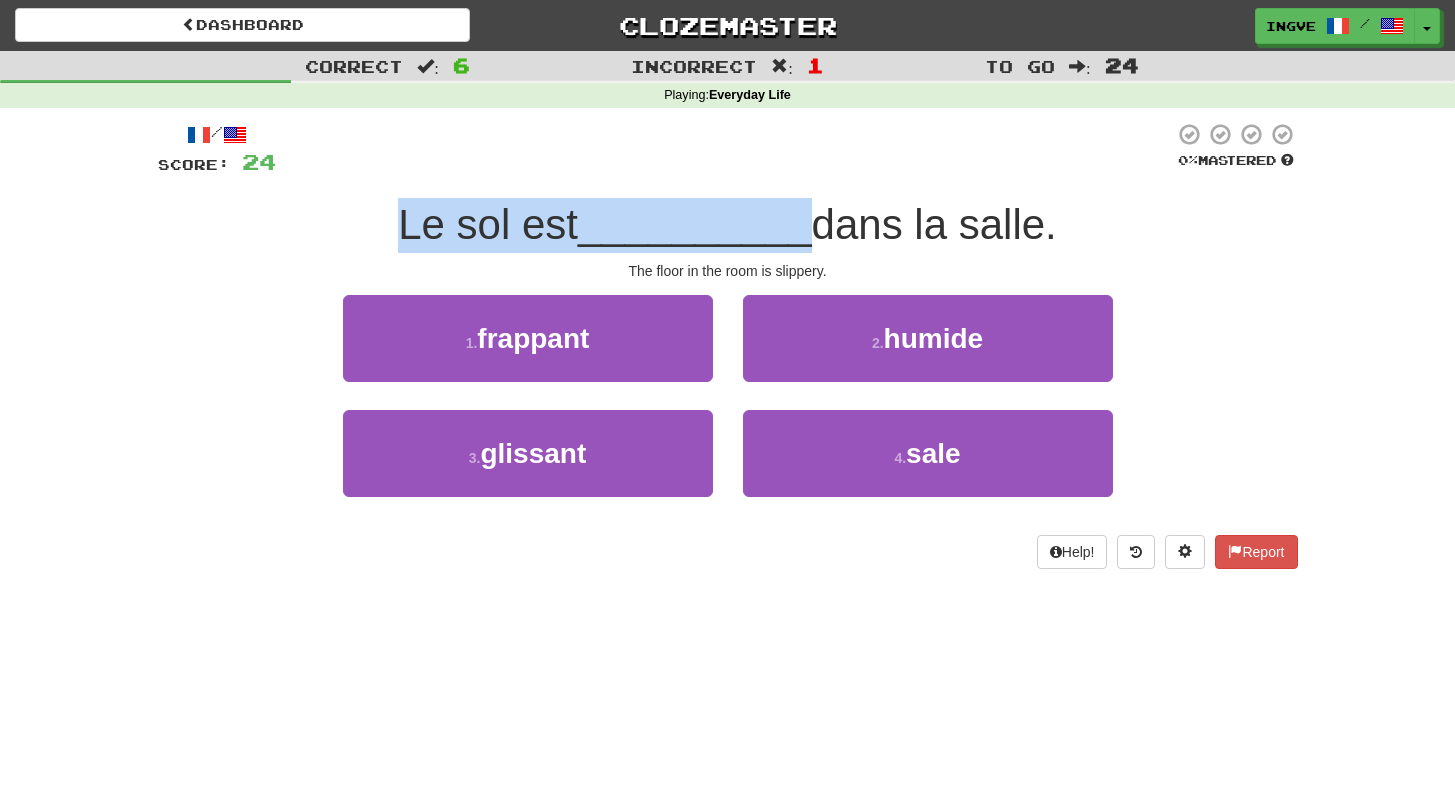 click on "__________" at bounding box center [695, 224] 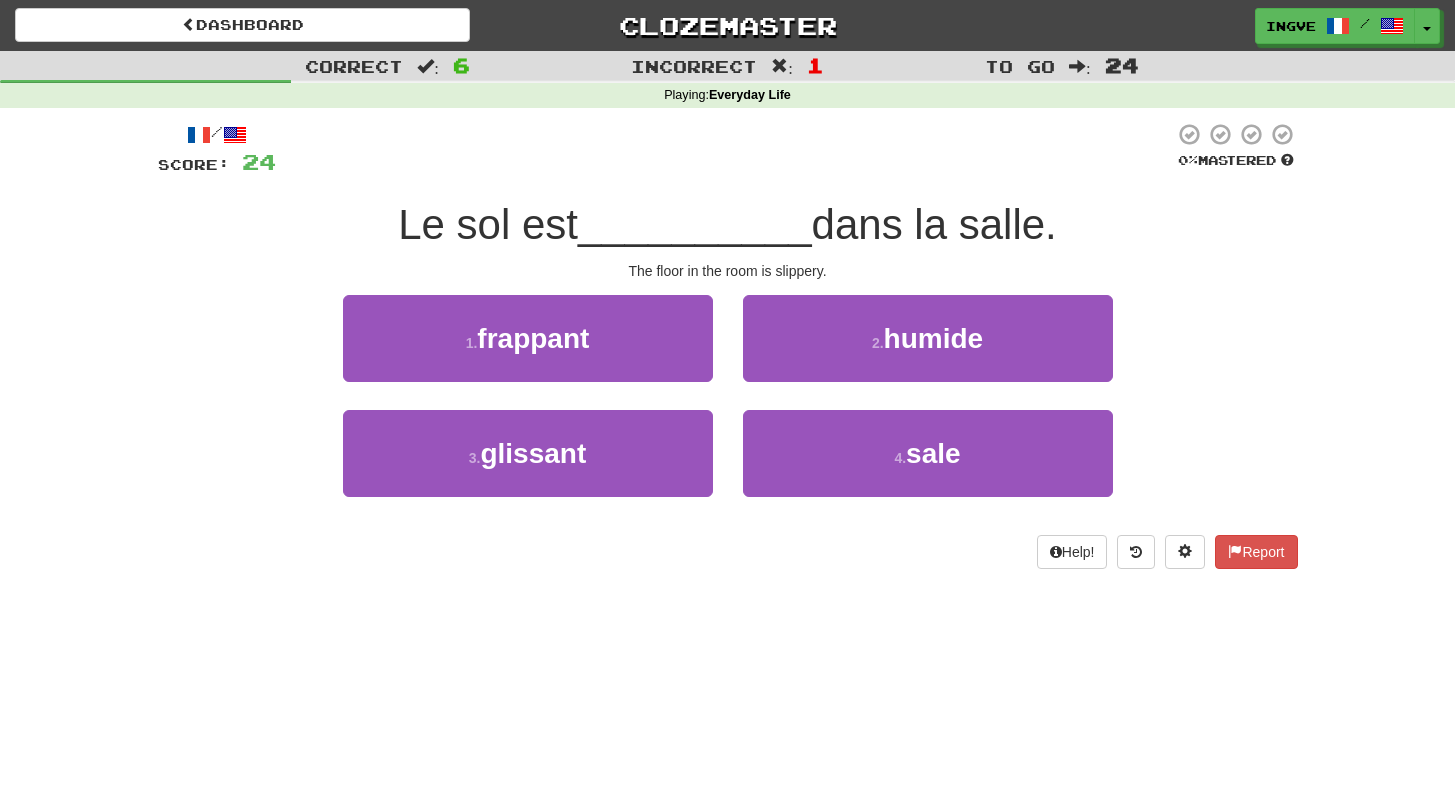 click on "__________" at bounding box center [695, 224] 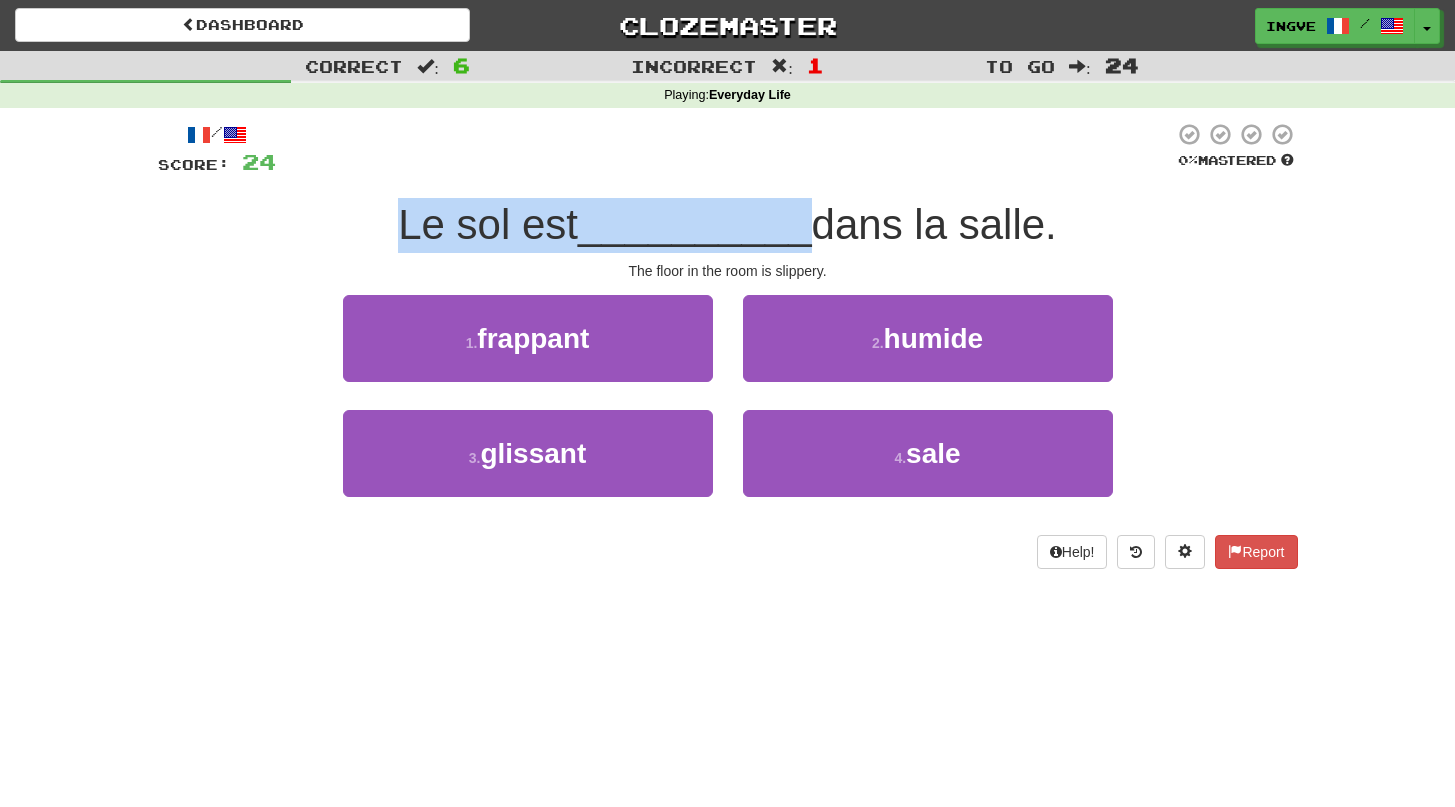 click on "__________" at bounding box center (695, 224) 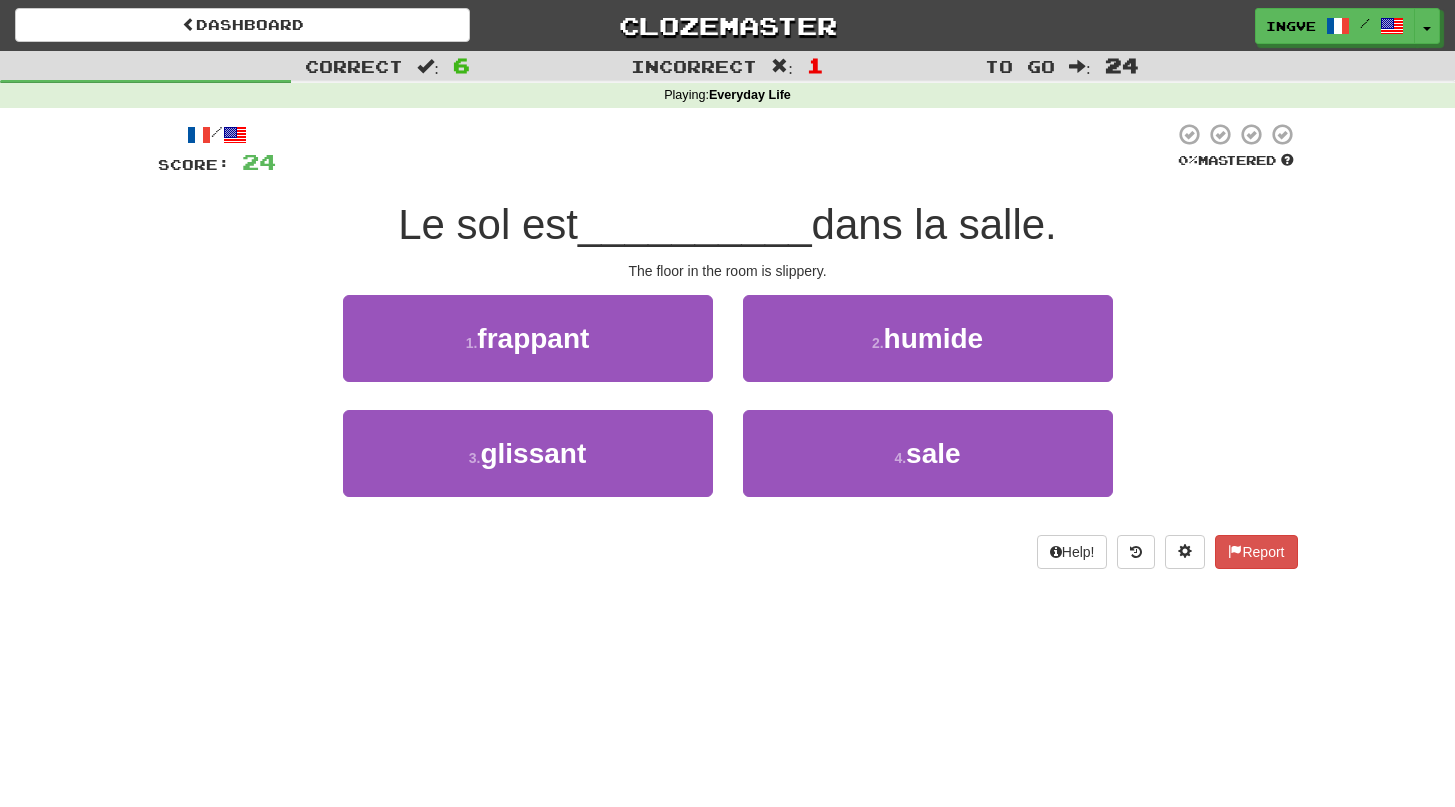 click on "__________" at bounding box center [695, 224] 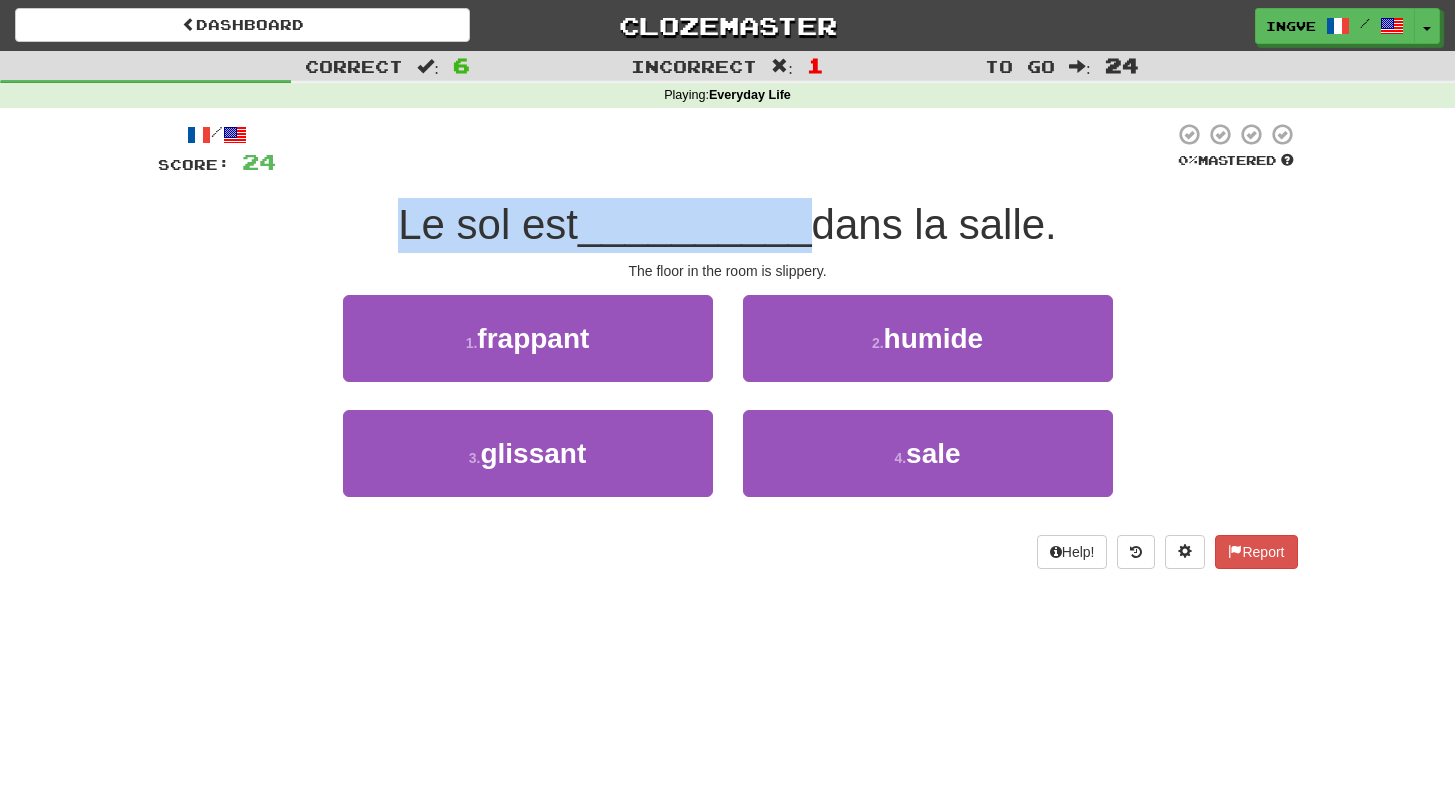 click on "__________" at bounding box center [695, 224] 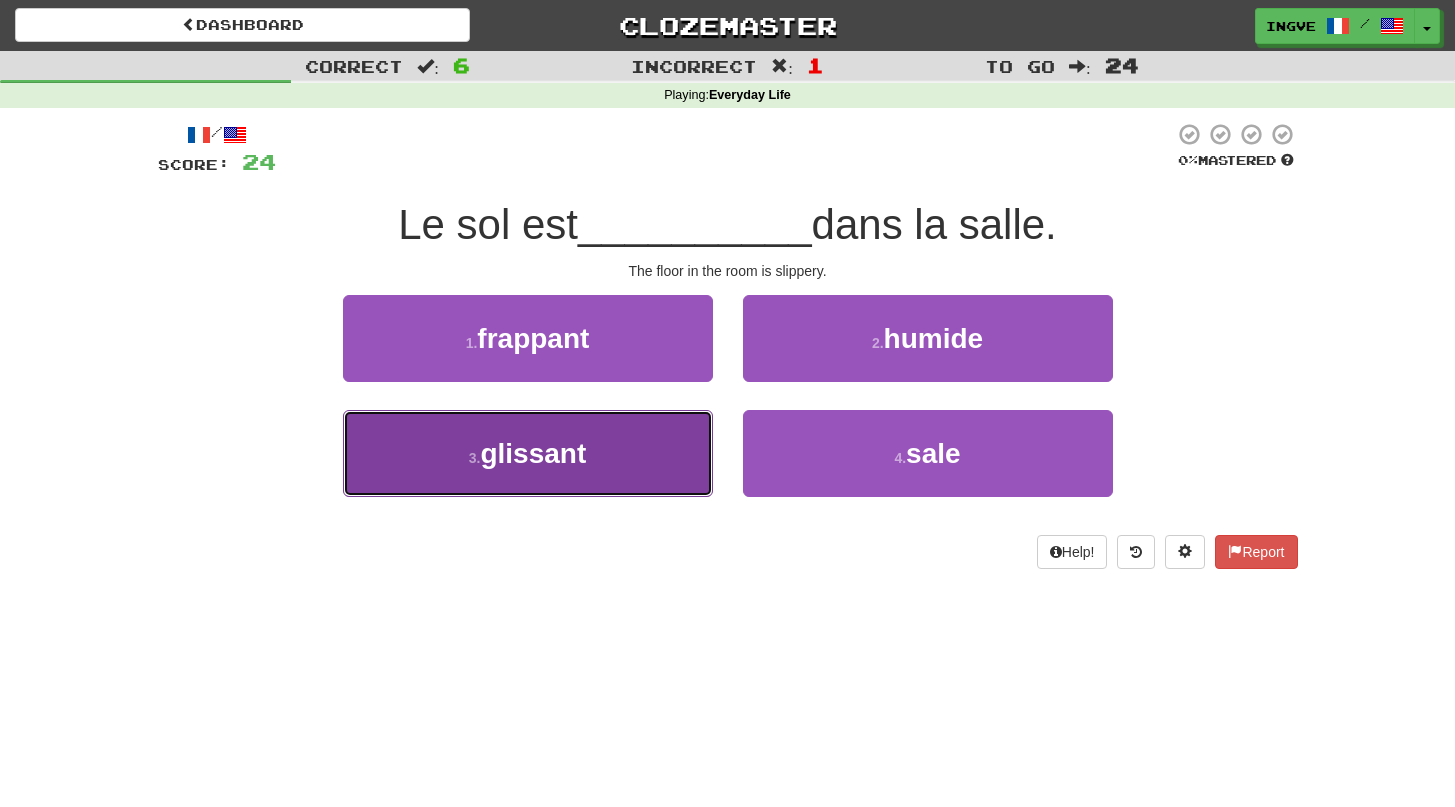 click on "3 .  glissant" at bounding box center (528, 453) 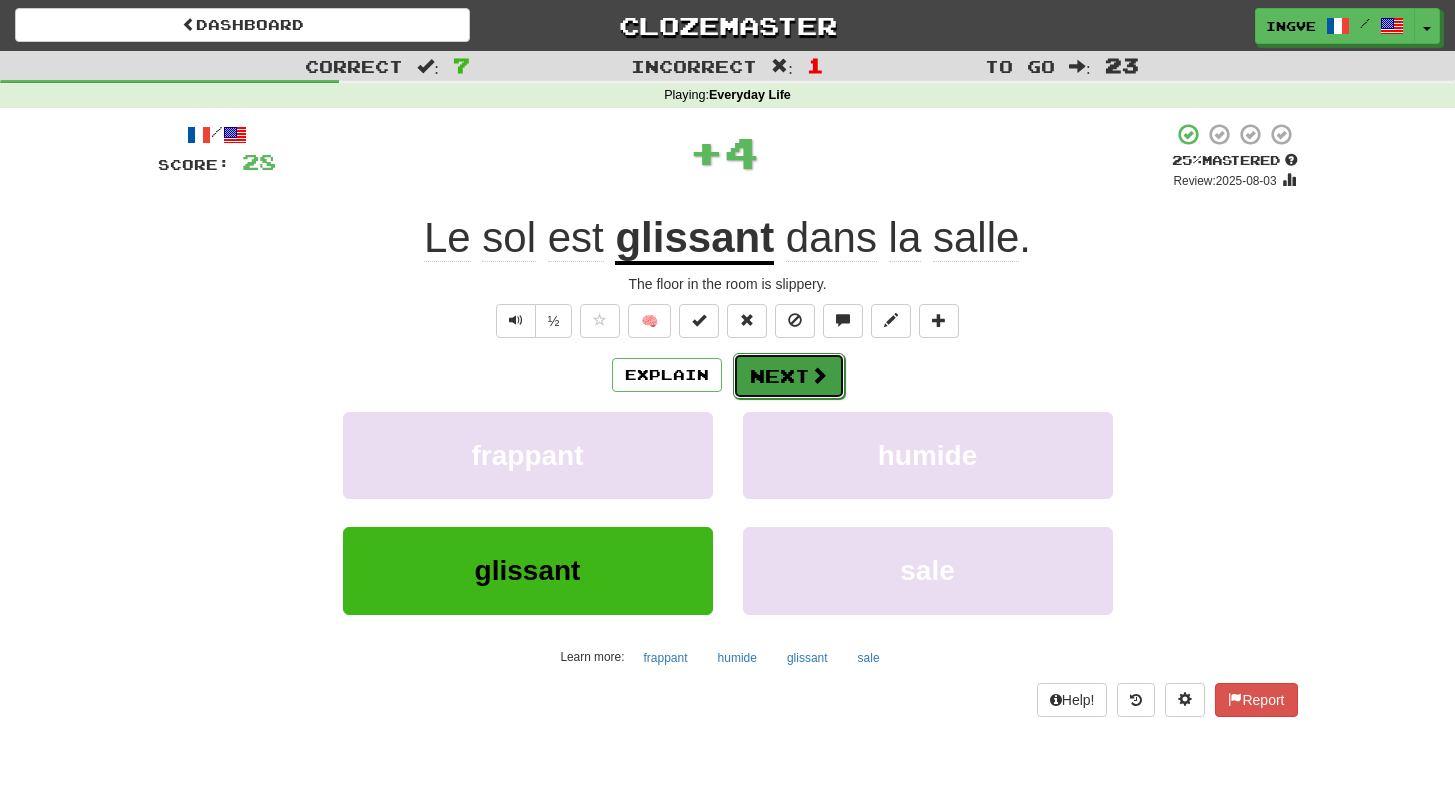 click on "Next" at bounding box center (789, 376) 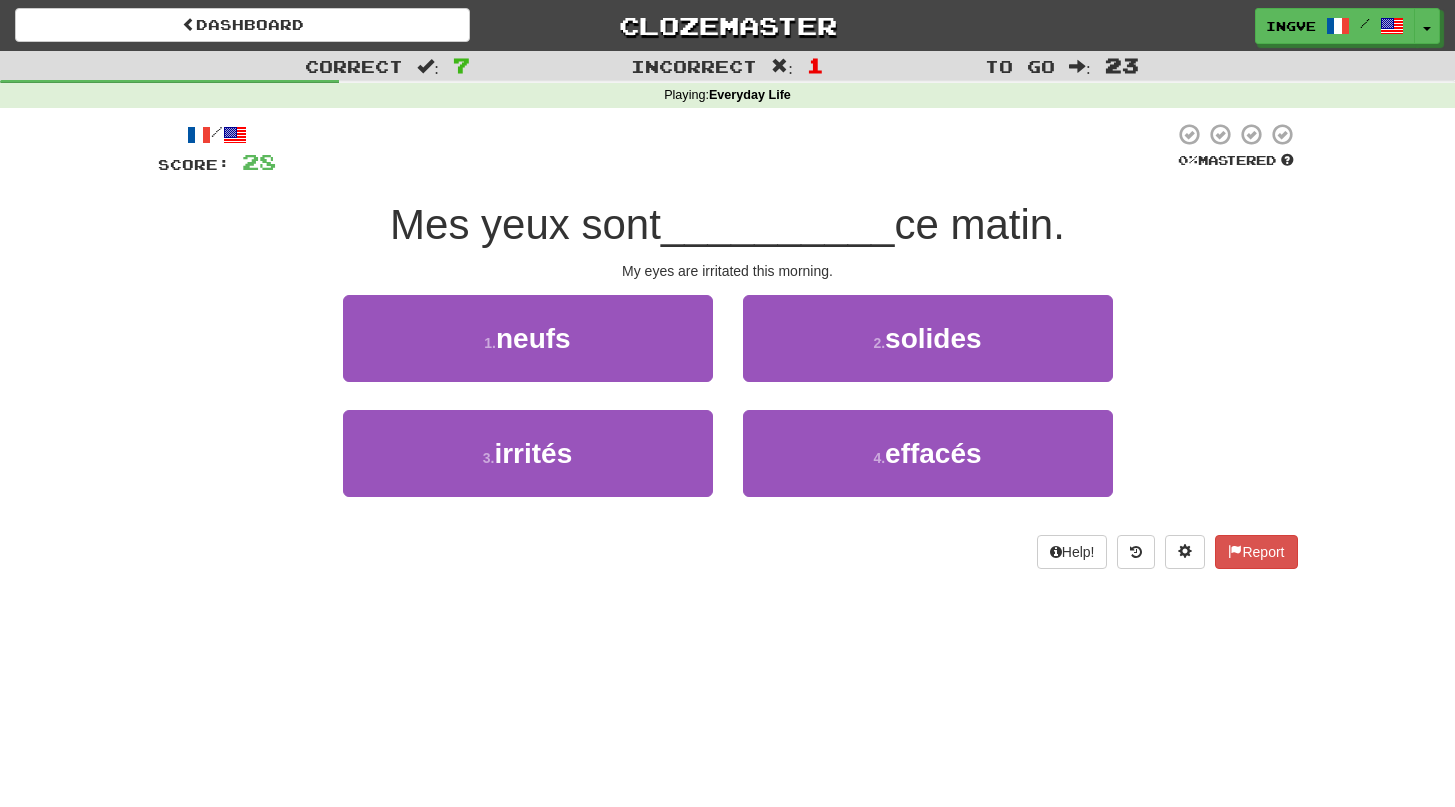 click on "My eyes are irritated this morning." at bounding box center (728, 271) 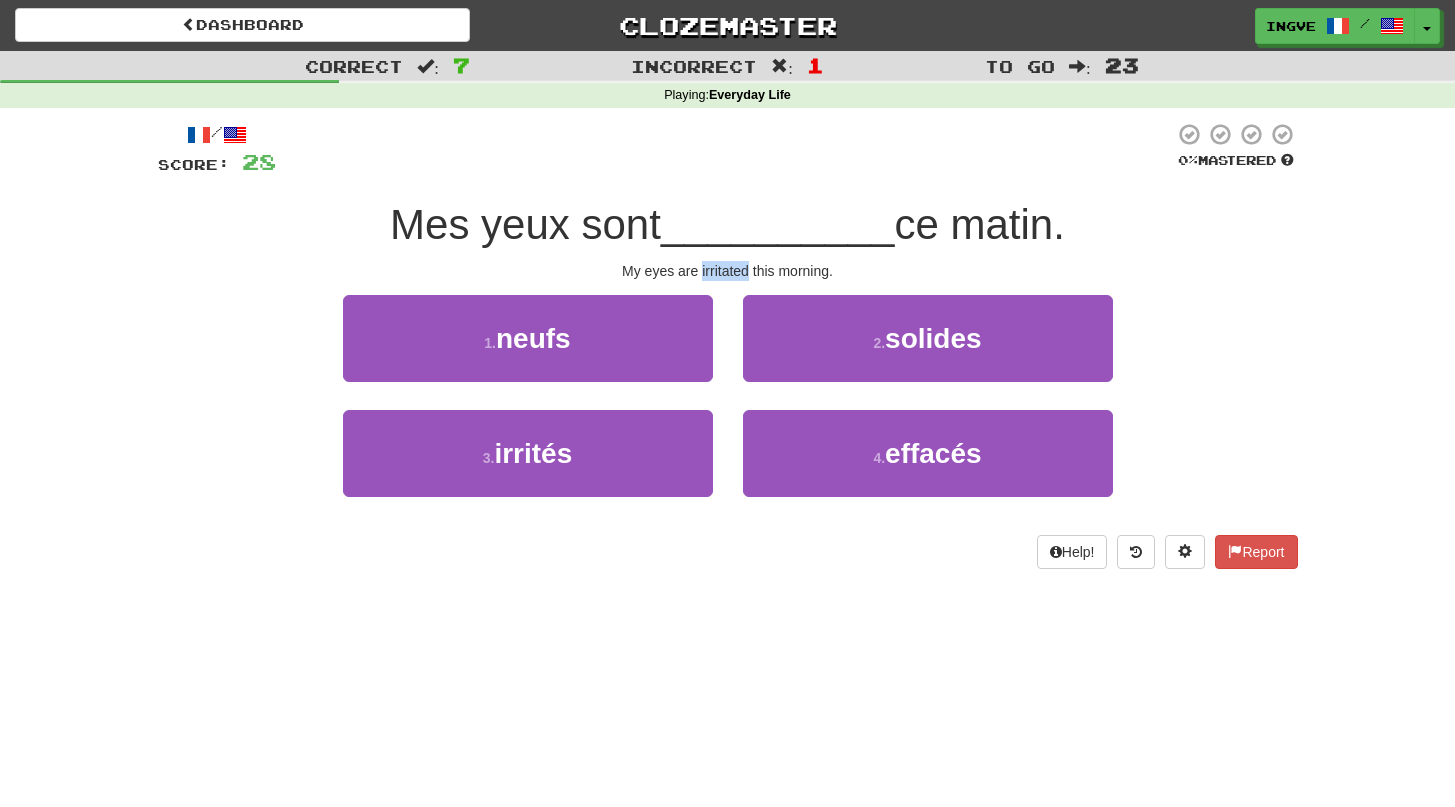 click on "My eyes are irritated this morning." at bounding box center (728, 271) 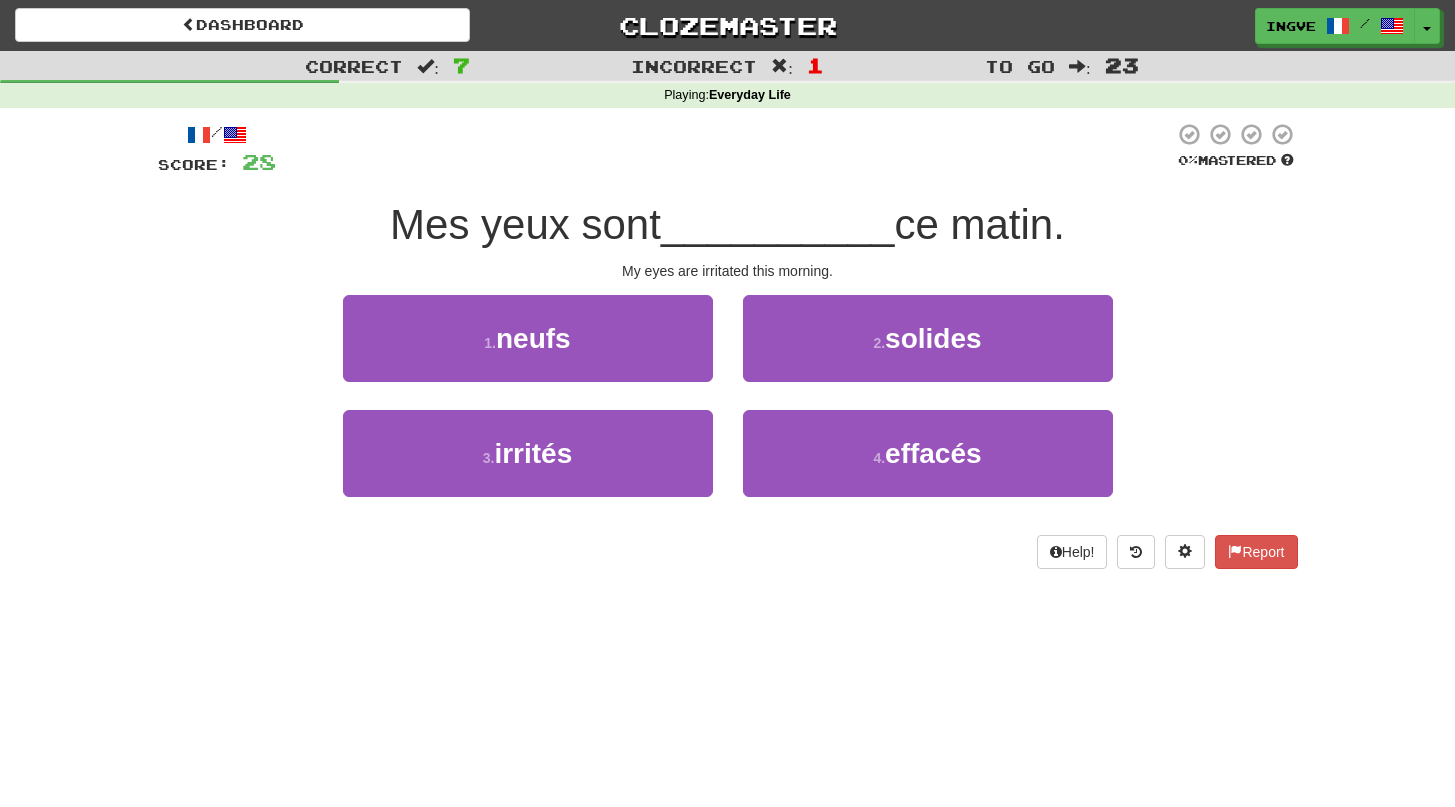 click on "My eyes are irritated this morning." at bounding box center (728, 271) 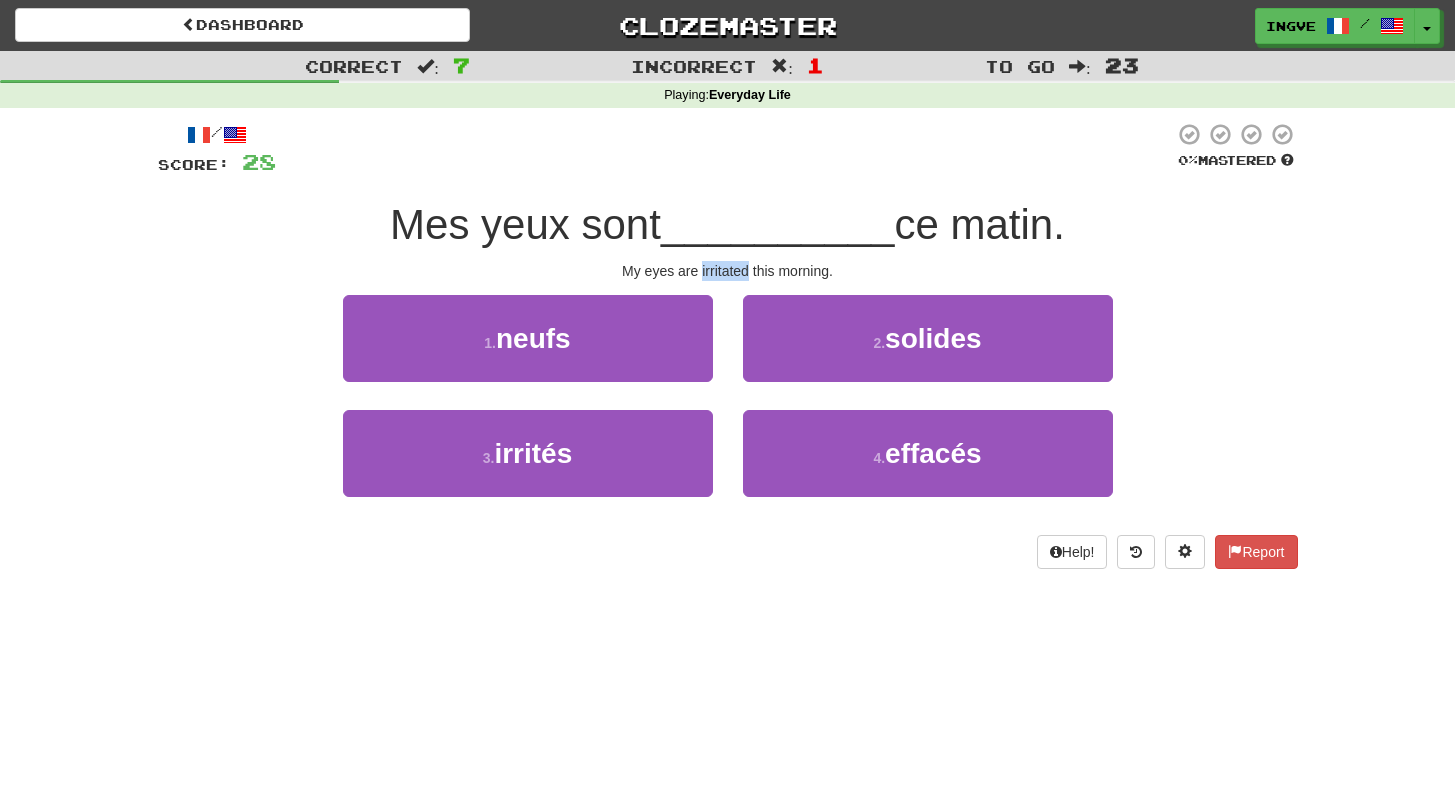 click on "My eyes are irritated this morning." at bounding box center (728, 271) 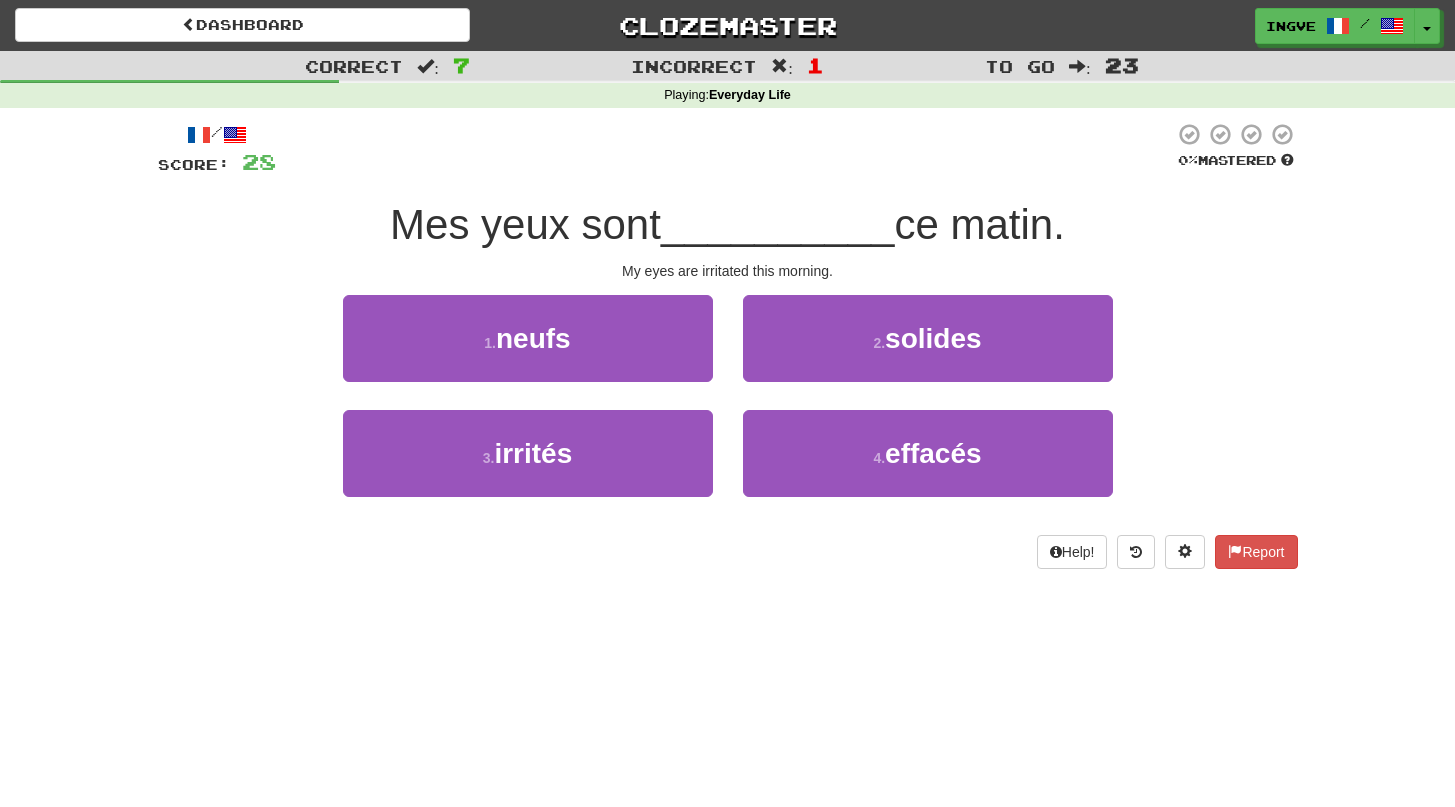 click on "My eyes are irritated this morning." at bounding box center [728, 271] 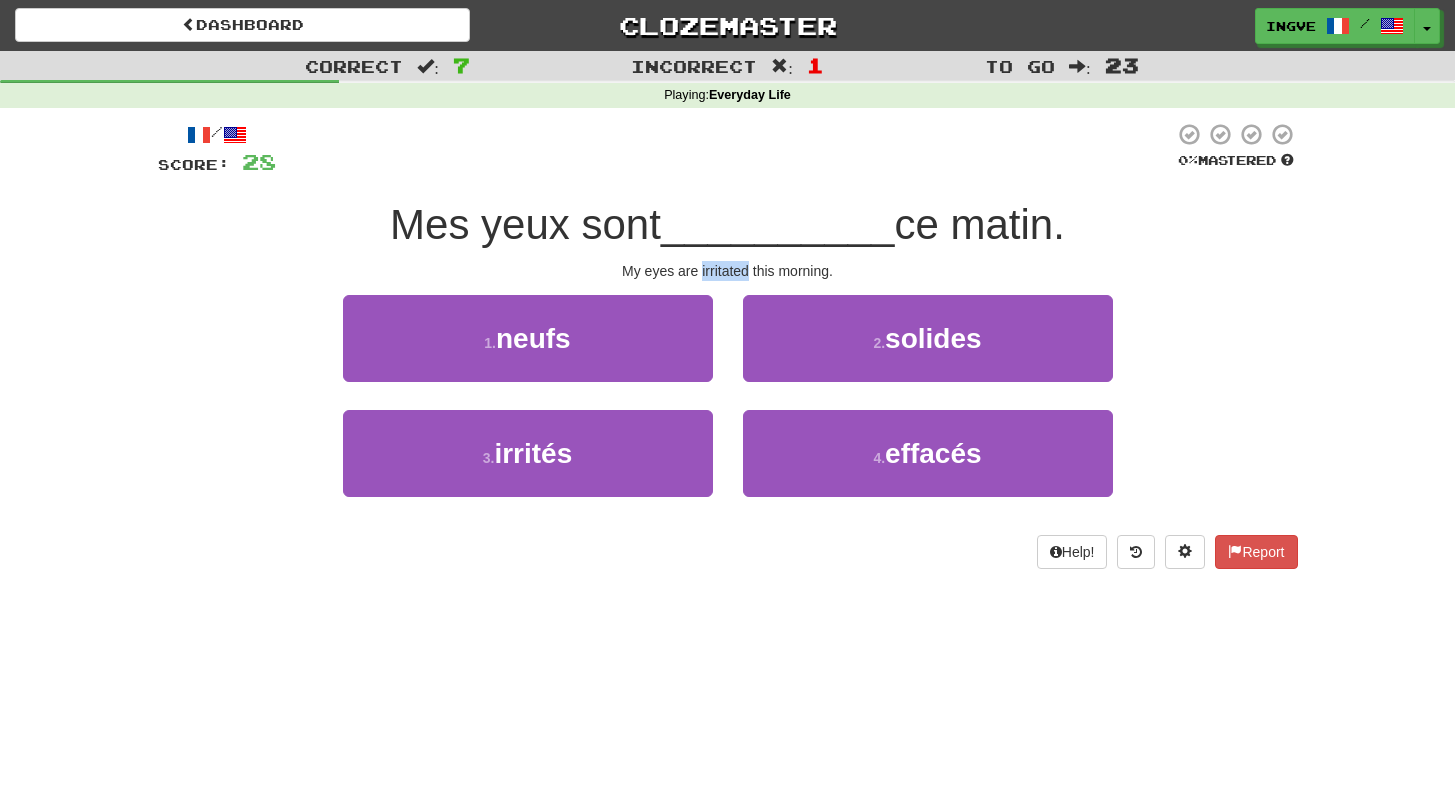 click on "My eyes are irritated this morning." at bounding box center [728, 271] 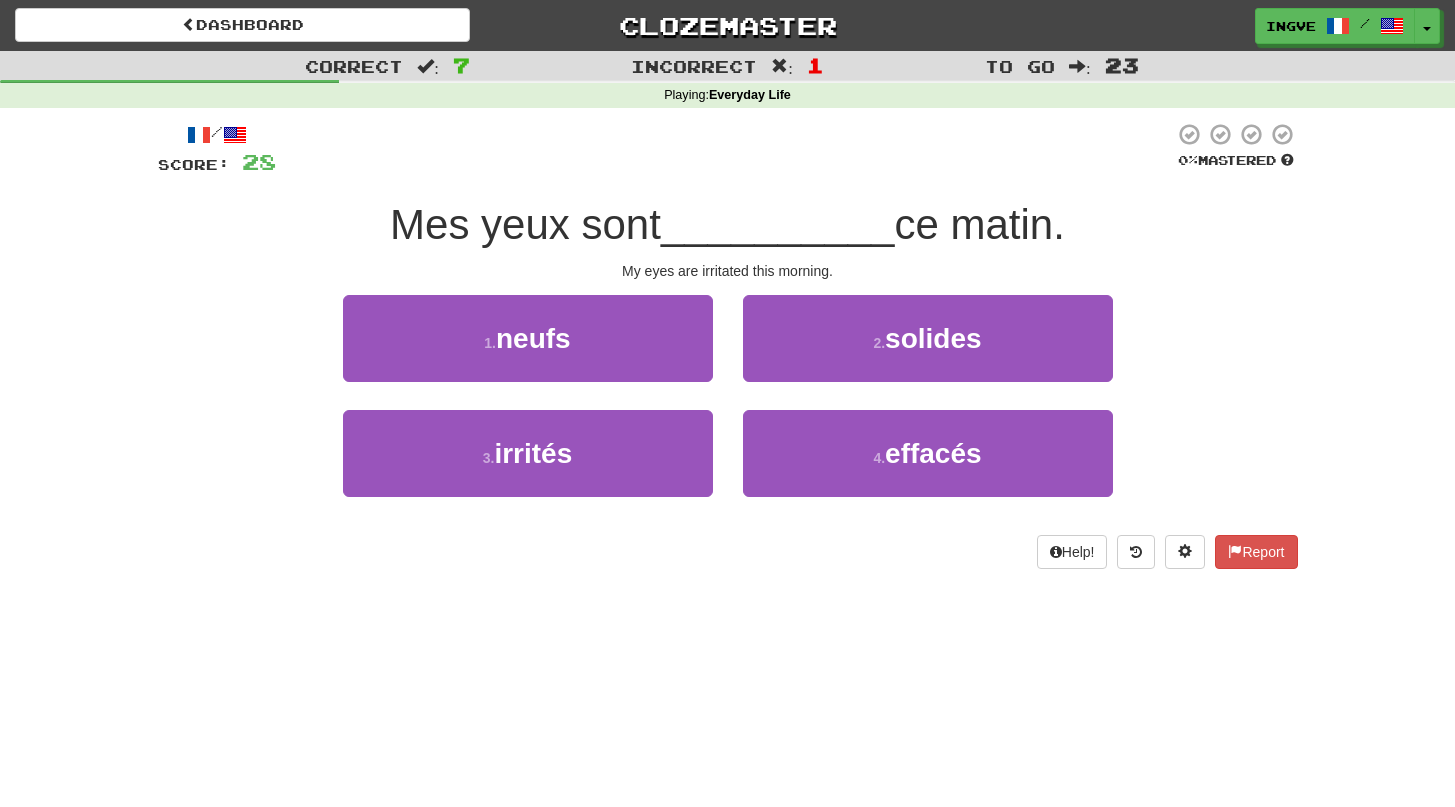 click on "My eyes are irritated this morning." at bounding box center [728, 271] 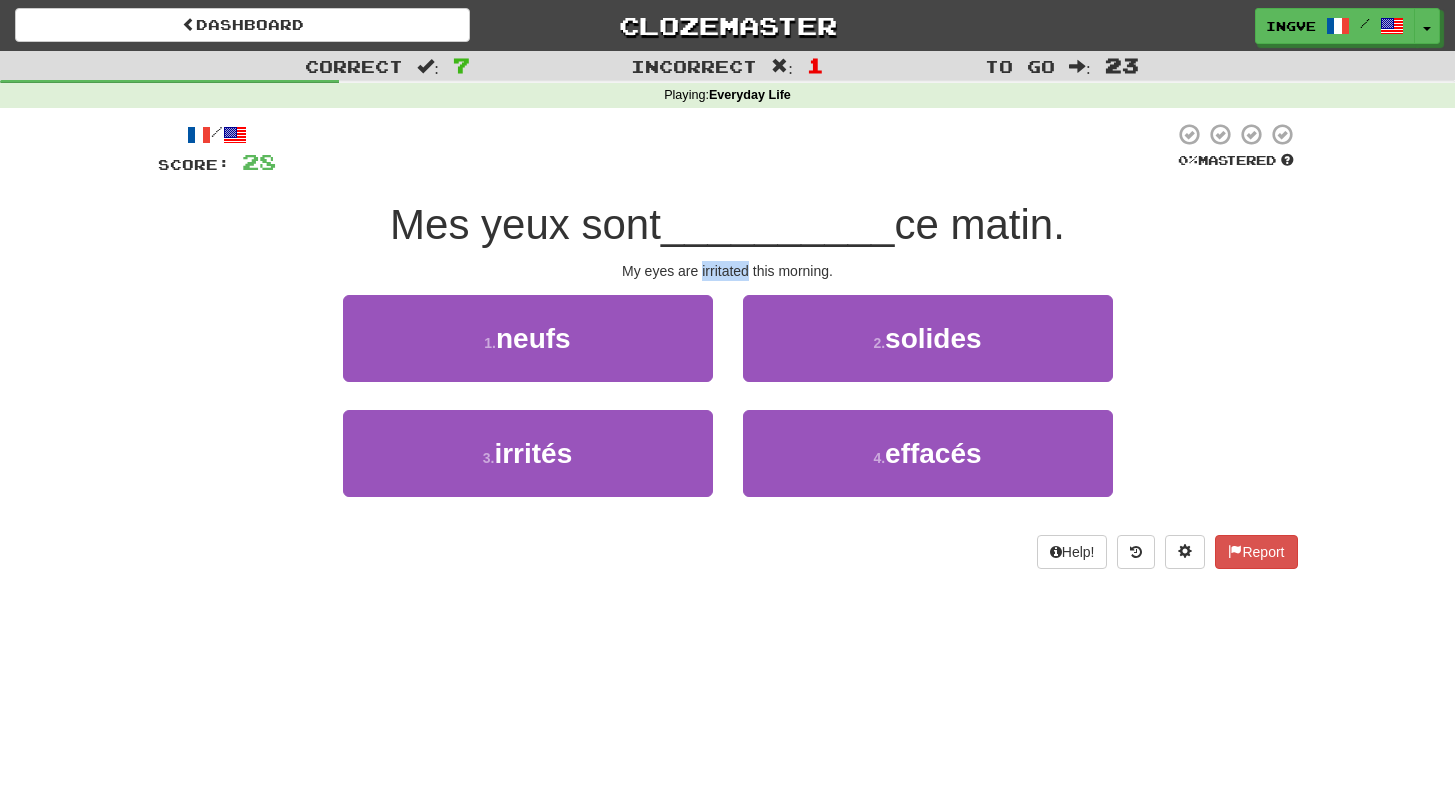 click on "My eyes are irritated this morning." at bounding box center (728, 271) 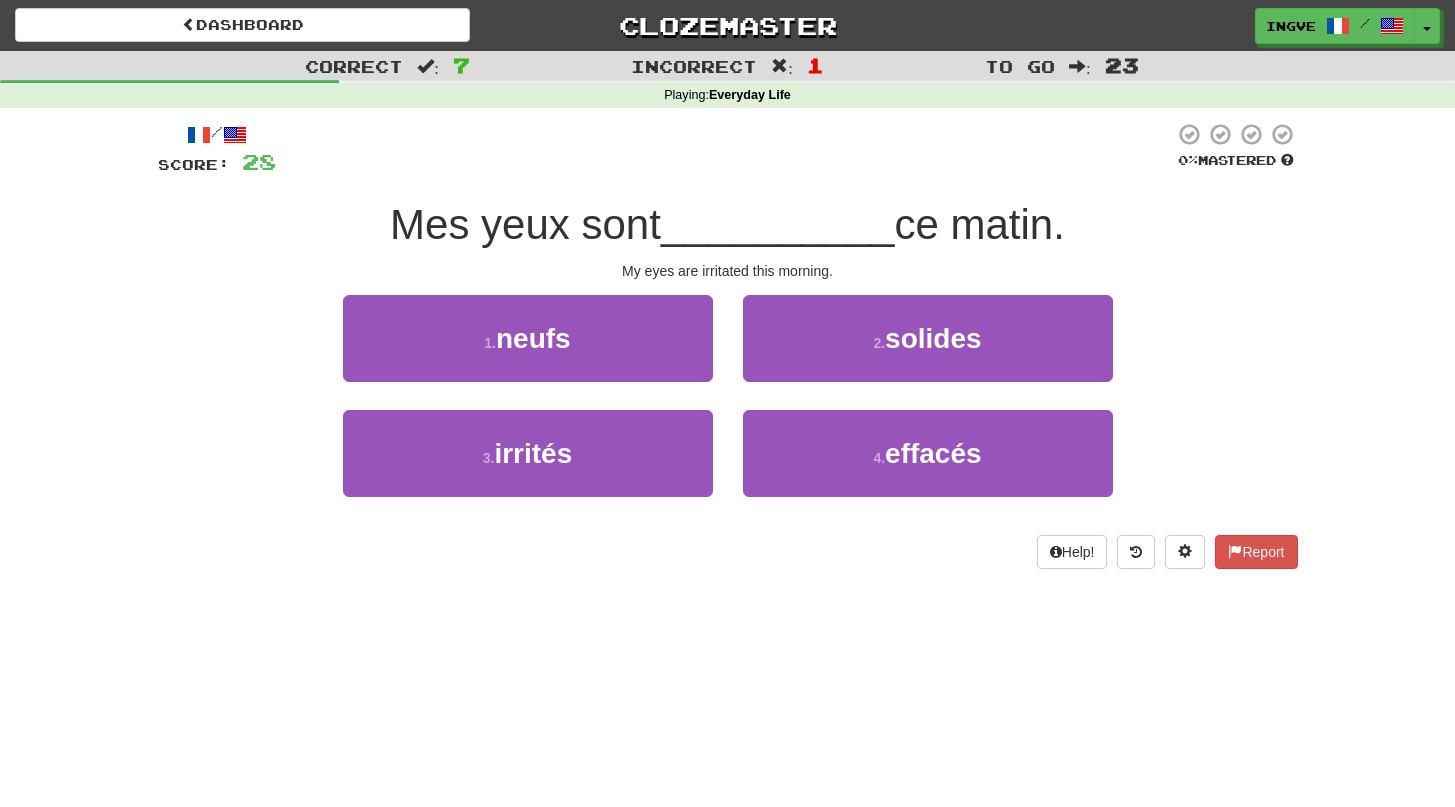 click on "My eyes are irritated this morning." at bounding box center [728, 271] 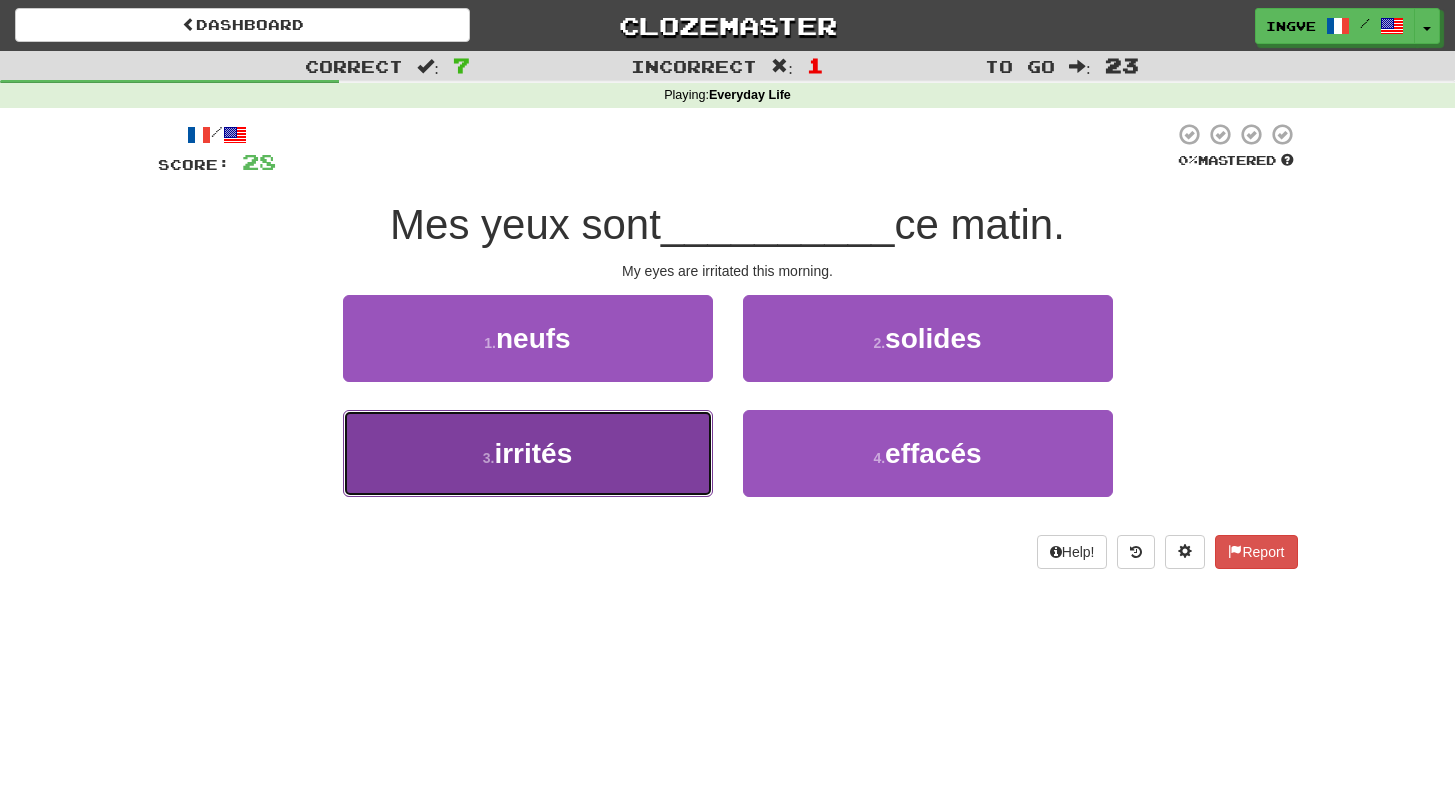 click on "3 .  irrités" at bounding box center [528, 453] 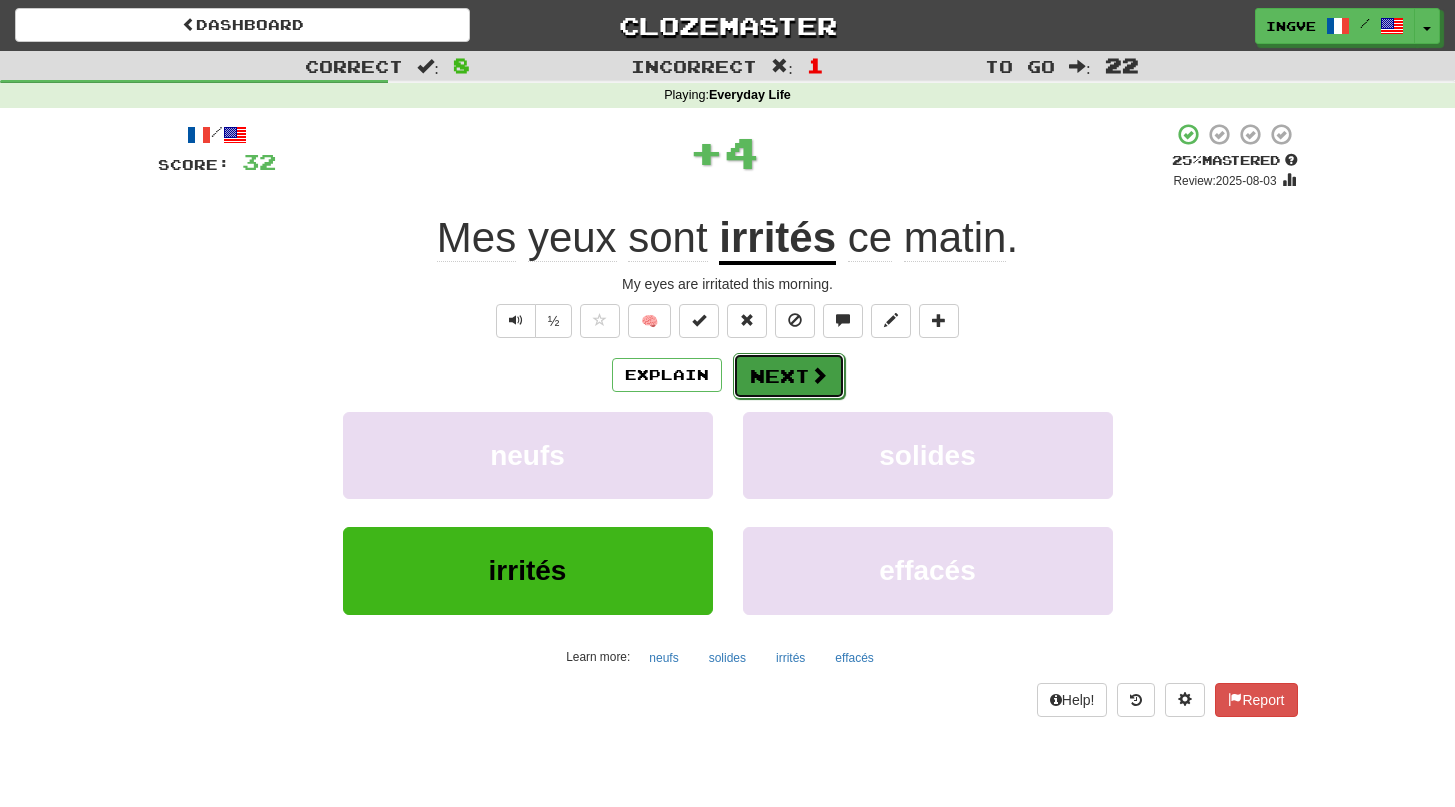 click on "Next" at bounding box center (789, 376) 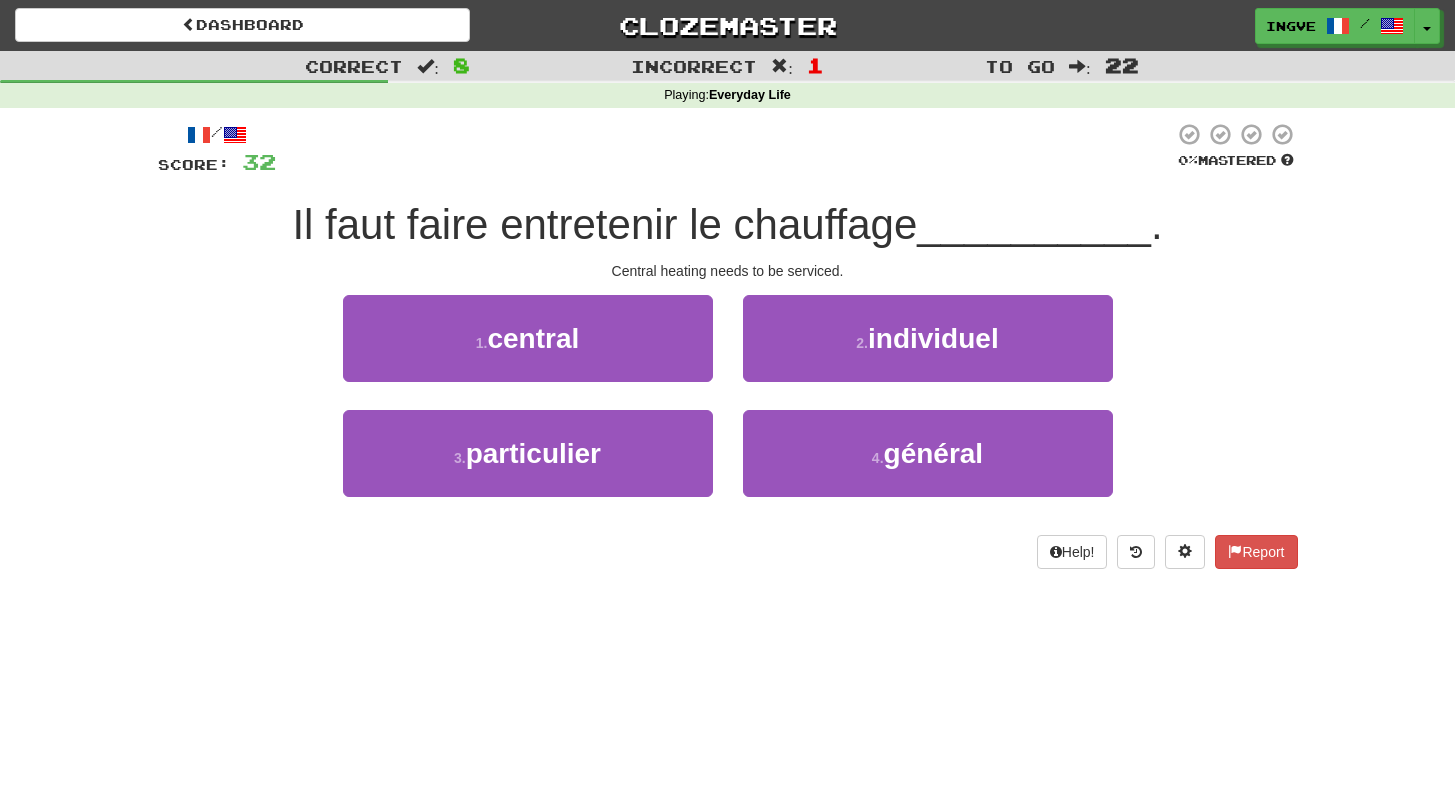 click on "Il faut faire entretenir le chauffage" at bounding box center [604, 224] 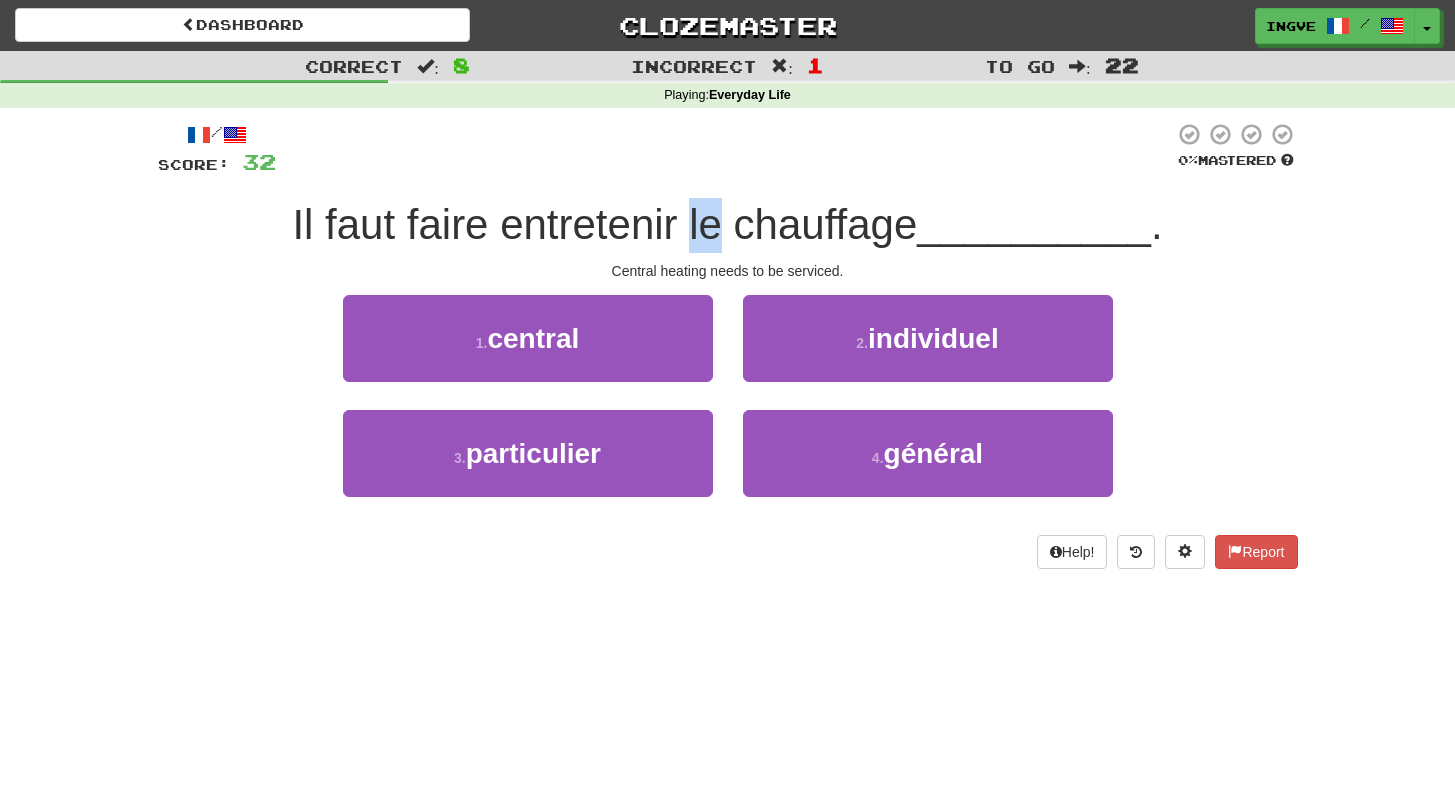 click on "Il faut faire entretenir le chauffage" at bounding box center [604, 224] 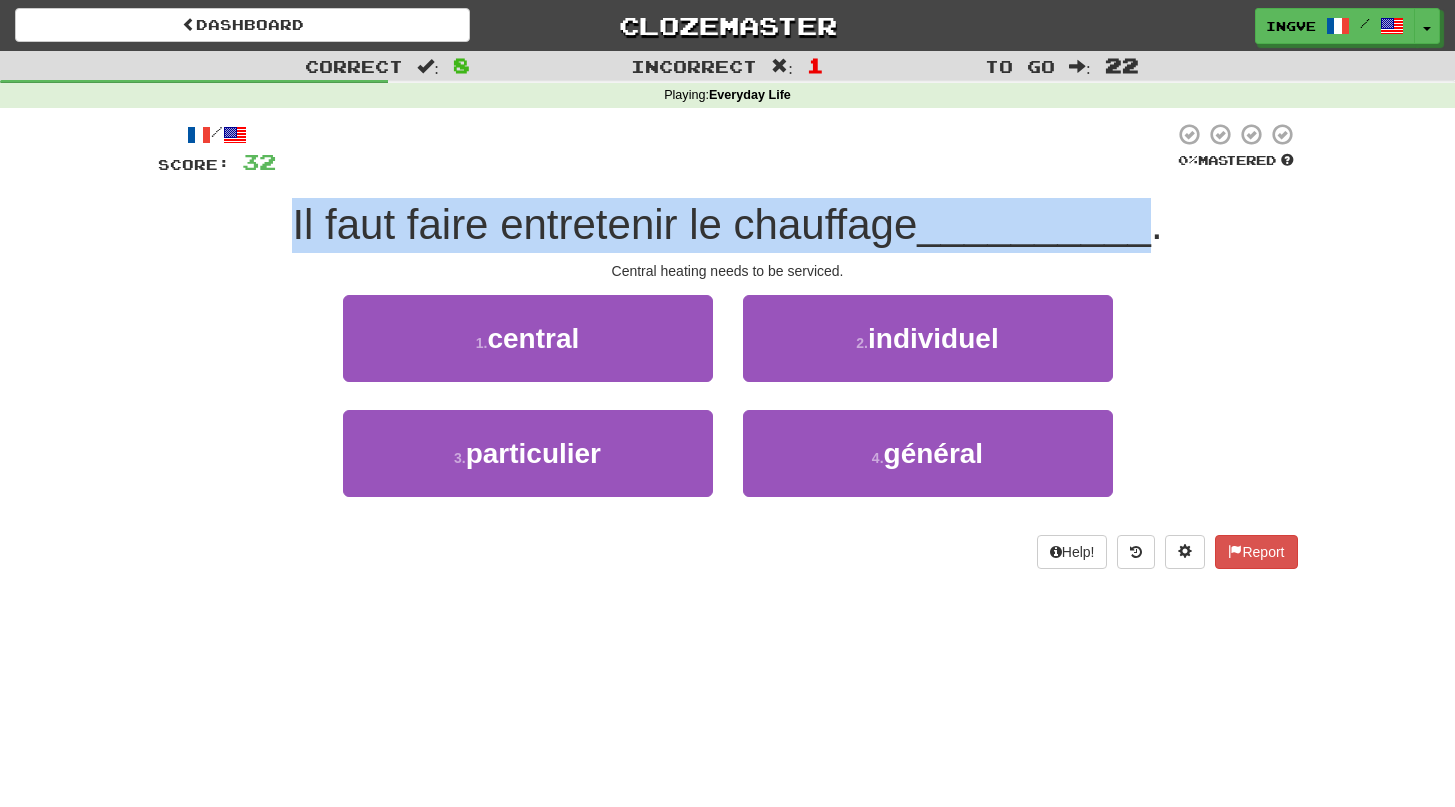 click on "Il faut faire entretenir le chauffage" at bounding box center [604, 224] 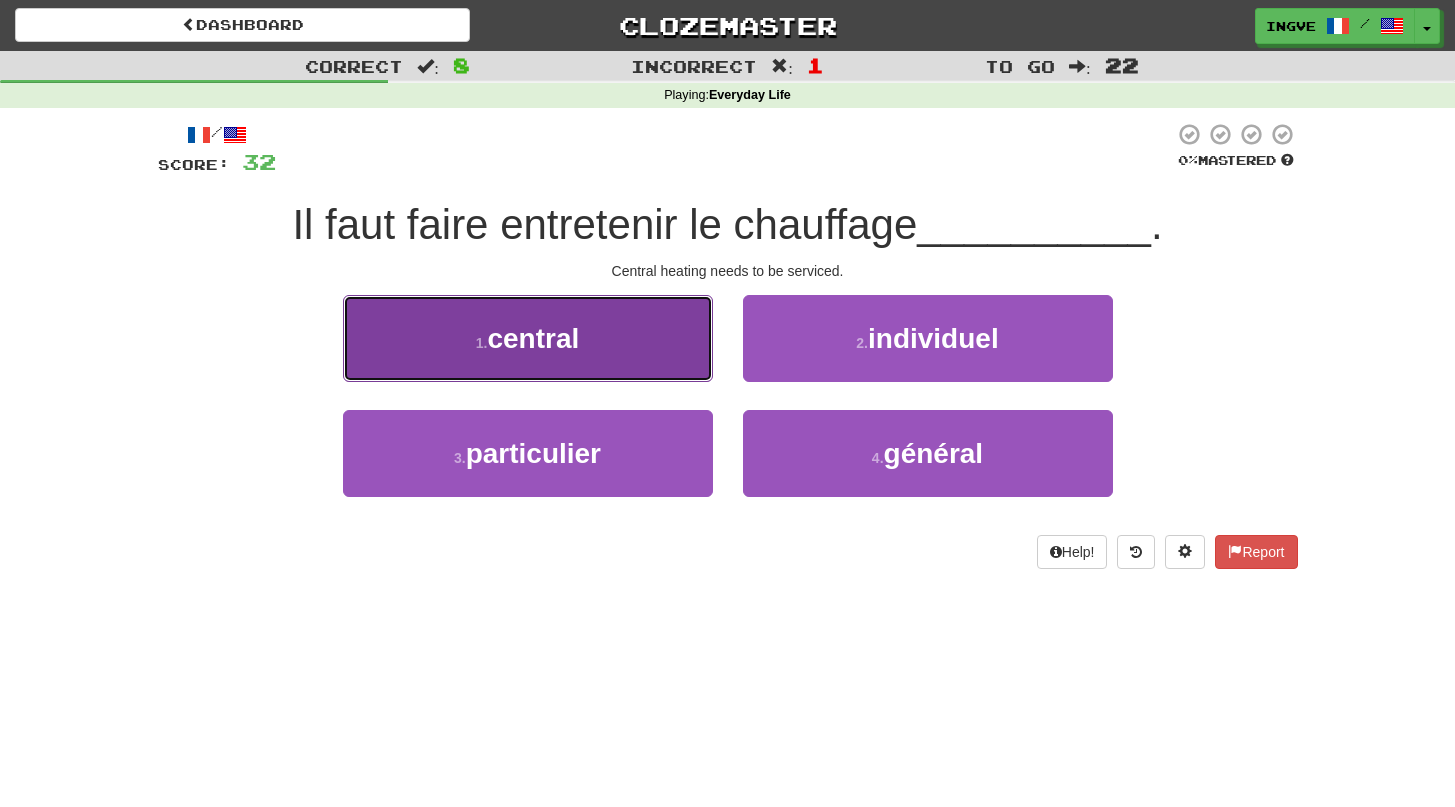 click on "1 .  central" at bounding box center [528, 338] 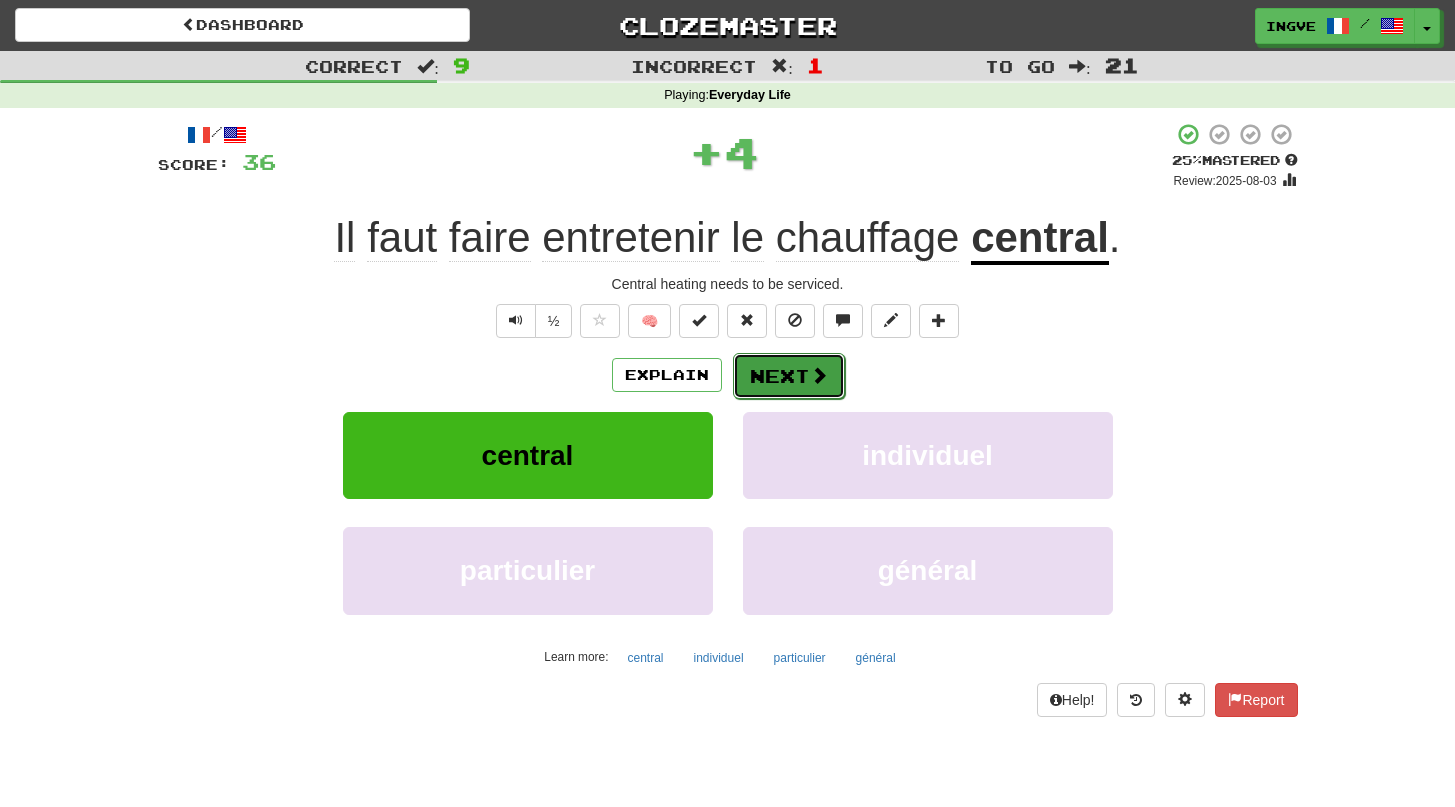 click on "Next" at bounding box center (789, 376) 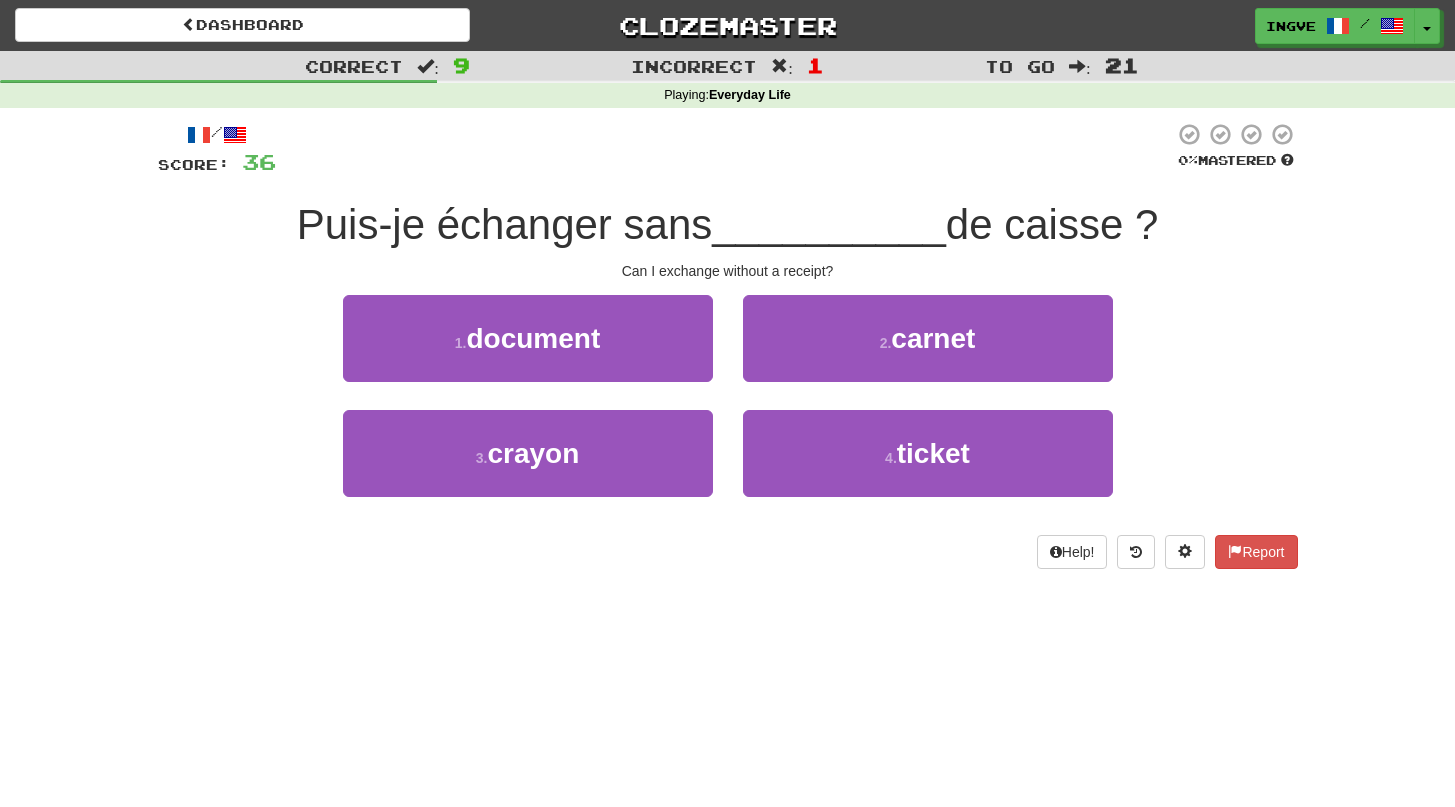 click on "Puis-je échanger sans" at bounding box center [505, 224] 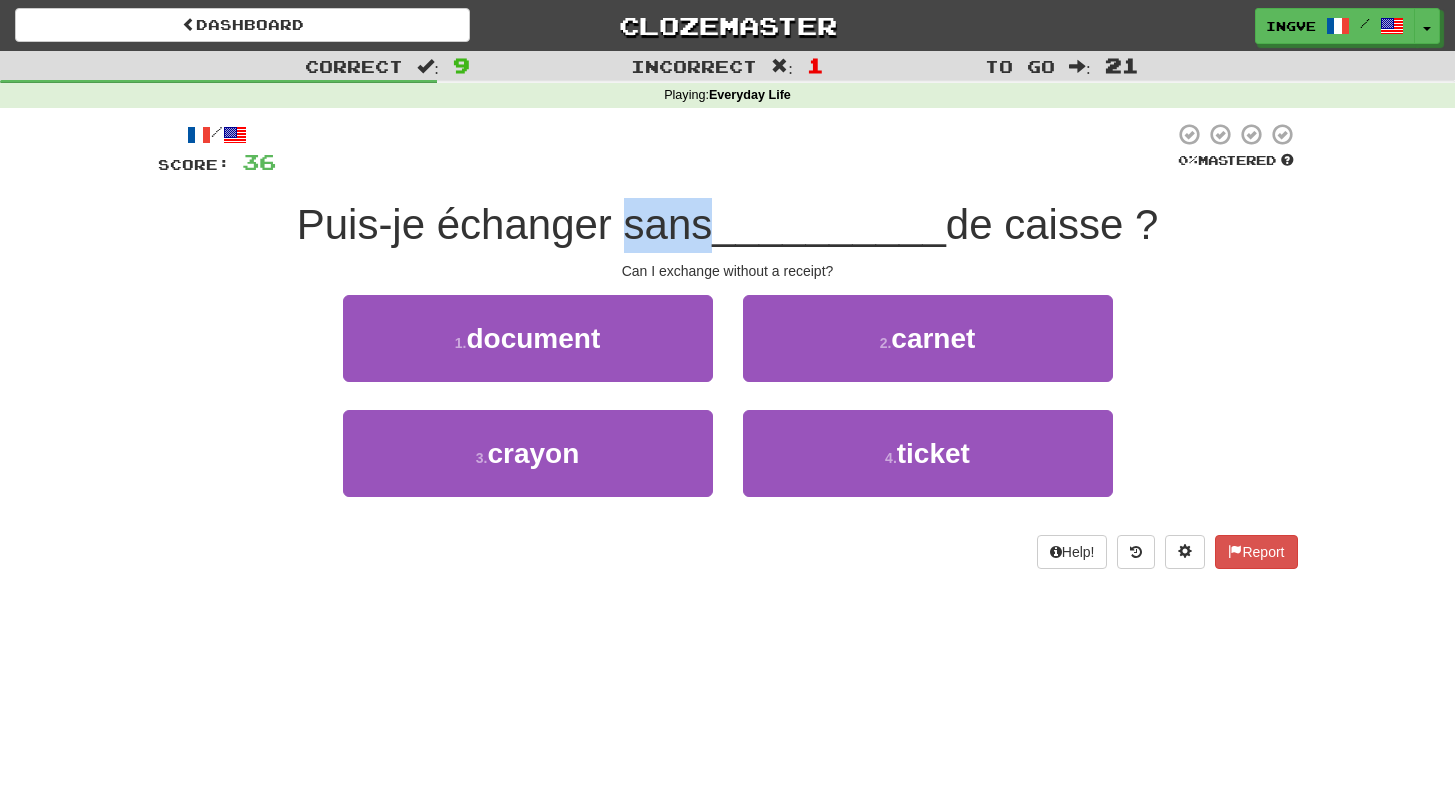 click on "Puis-je échanger sans" at bounding box center (505, 224) 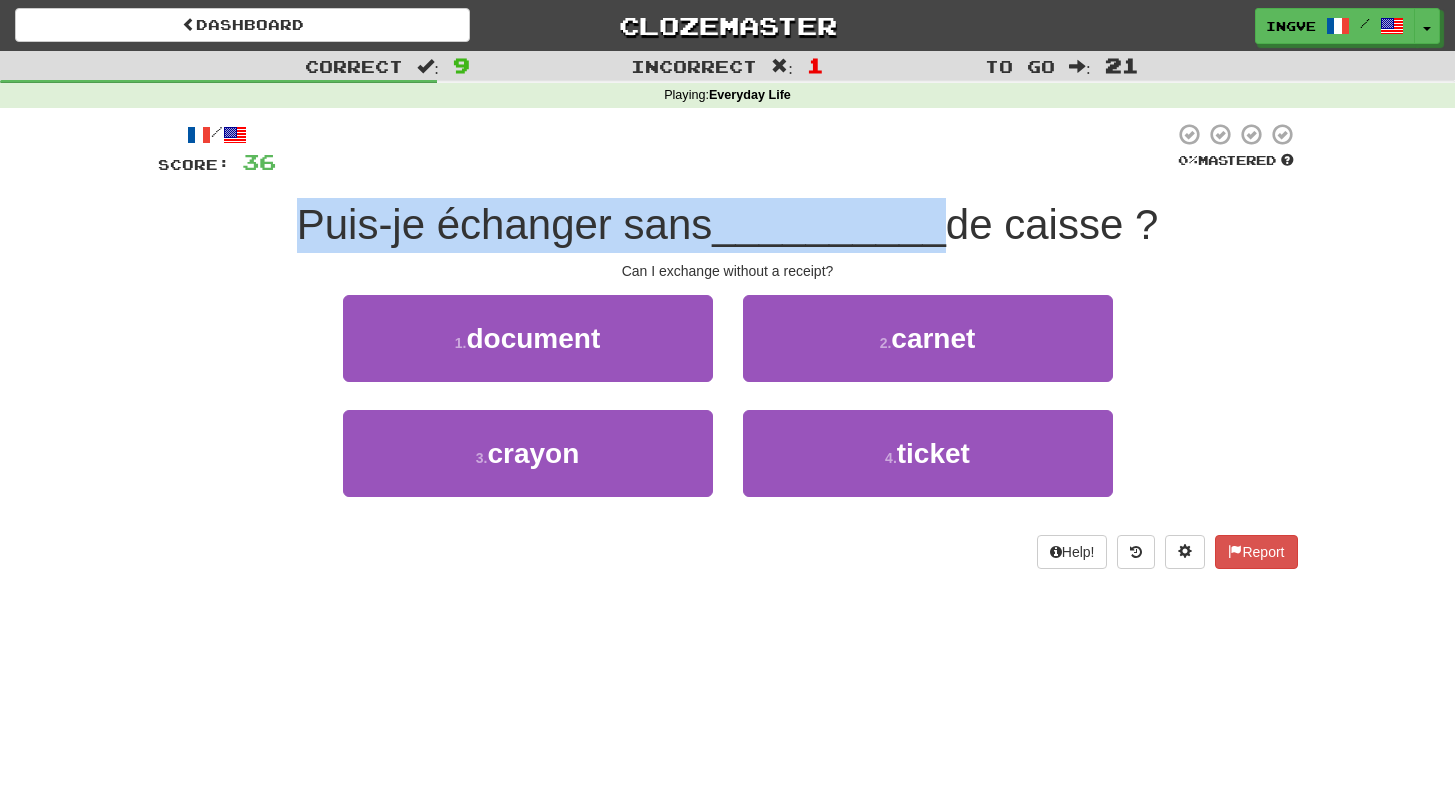 click on "Puis-je échanger sans" at bounding box center (505, 224) 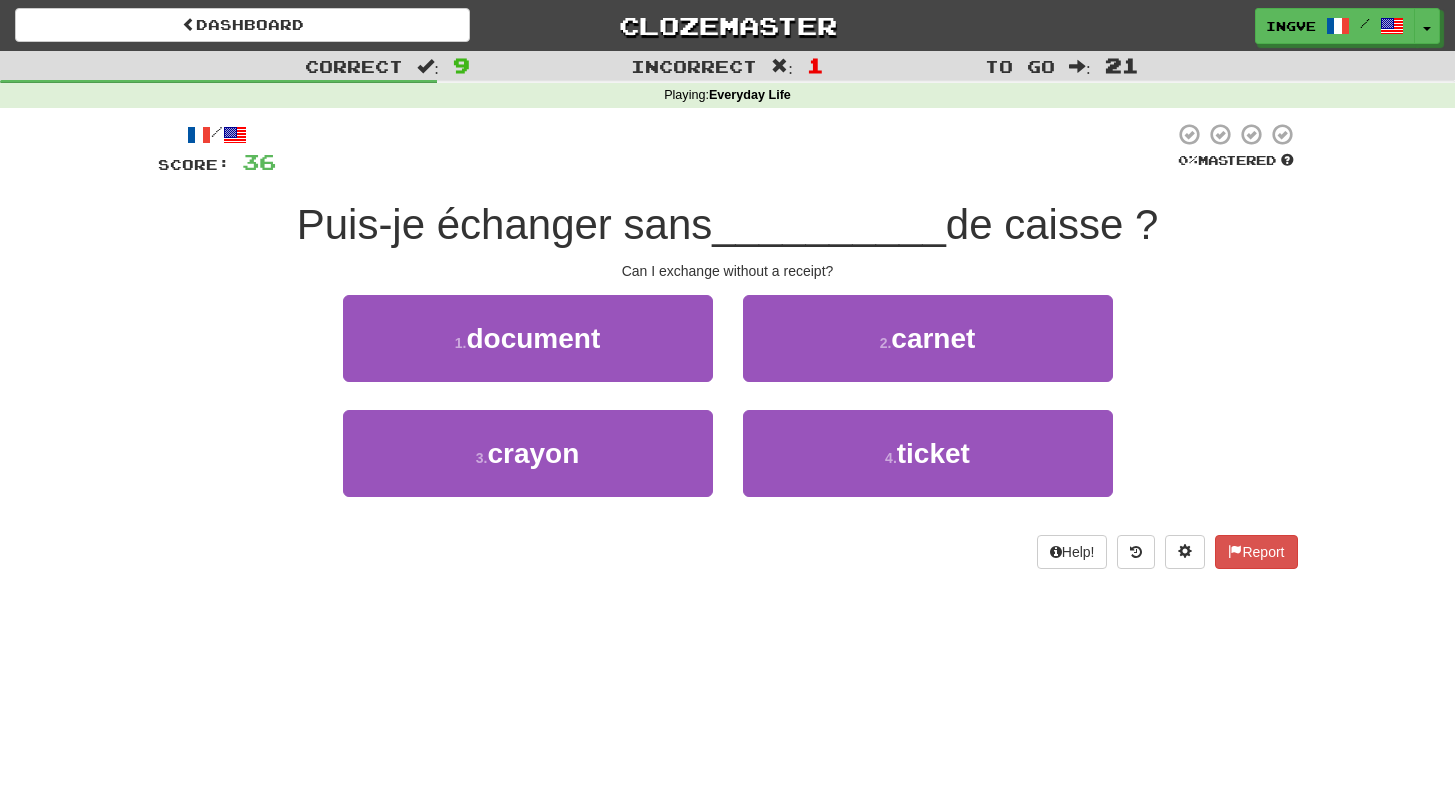 click on "Puis-je échanger sans" at bounding box center (505, 224) 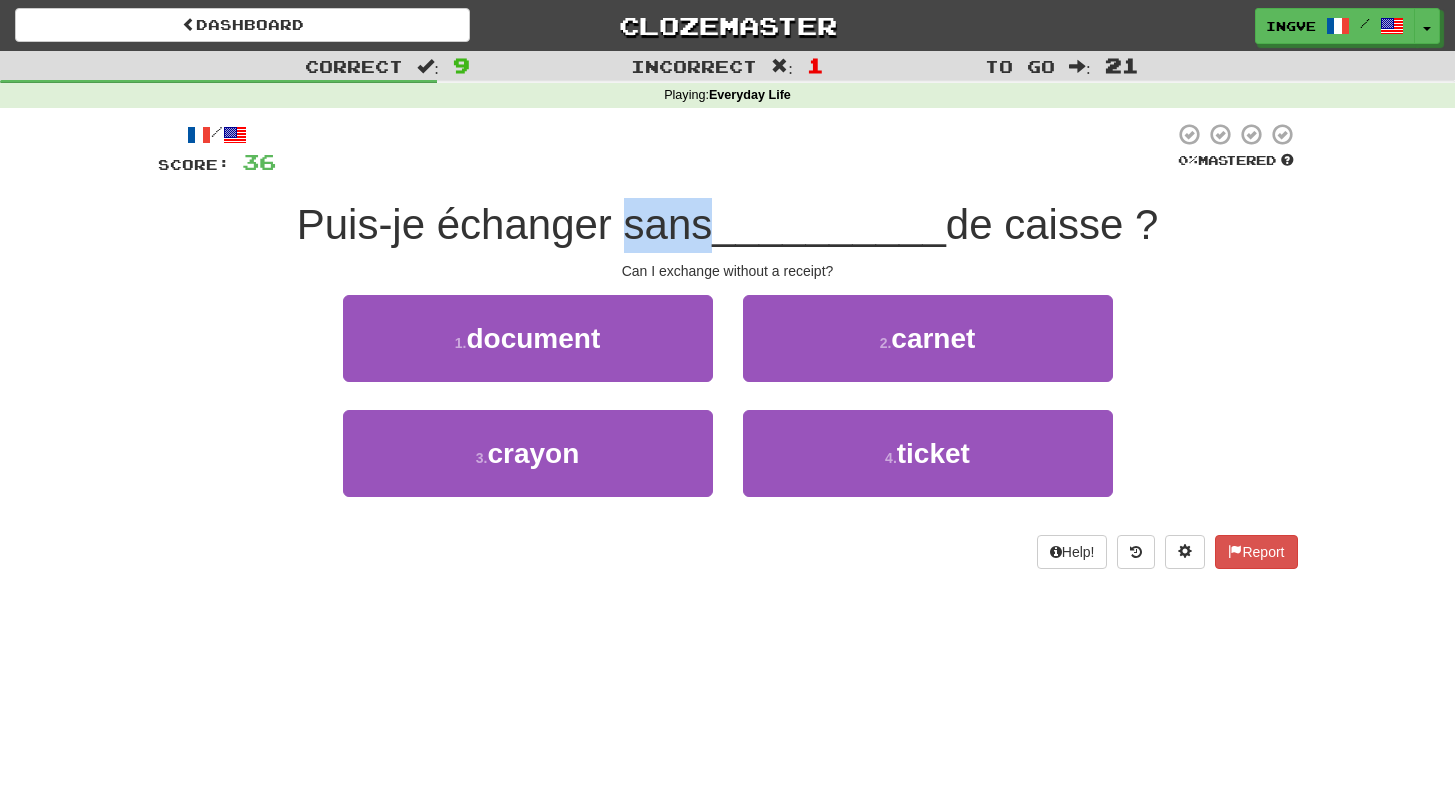 click on "Puis-je échanger sans" at bounding box center [505, 224] 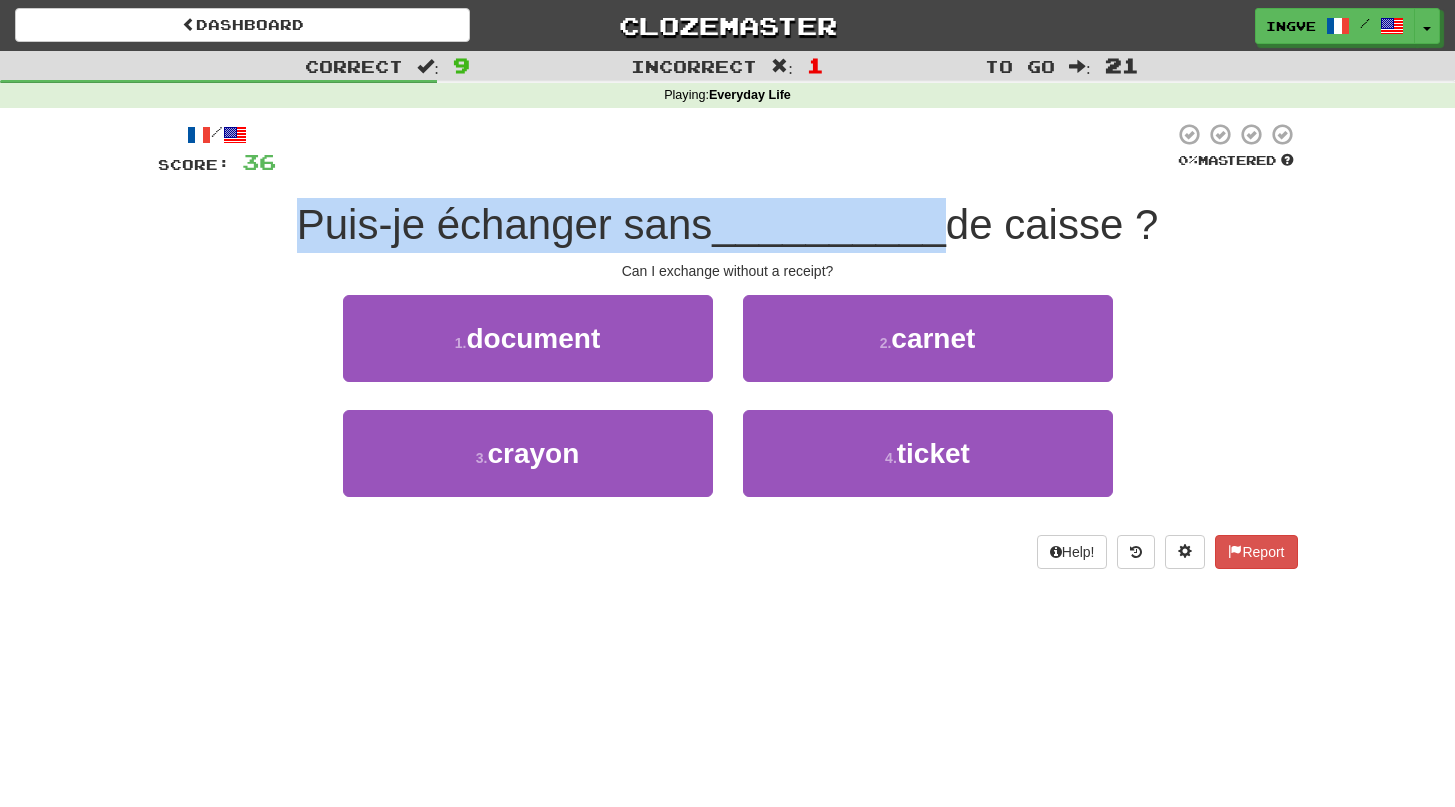 click on "Puis-je échanger sans" at bounding box center [505, 224] 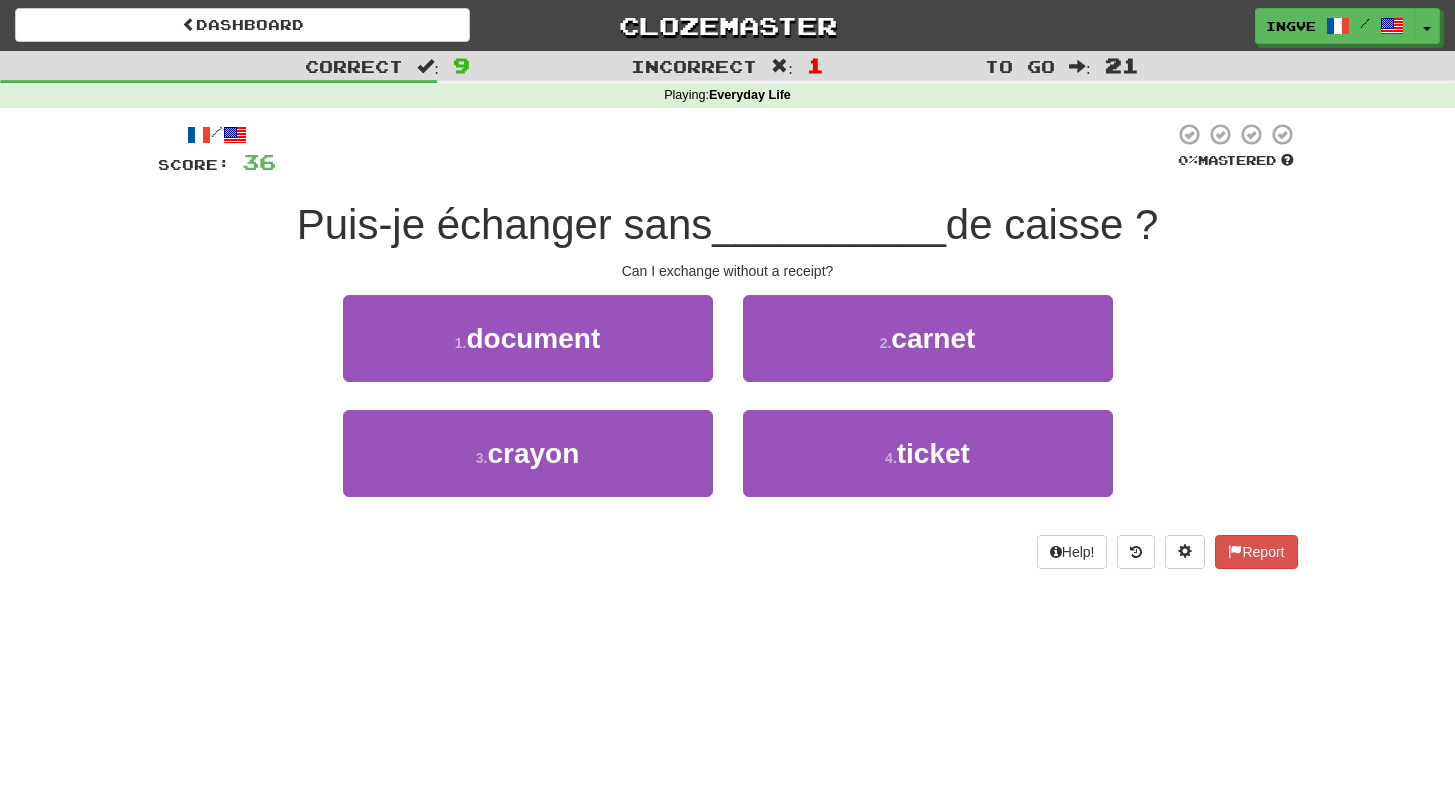 click on "Puis-je échanger sans" at bounding box center [505, 224] 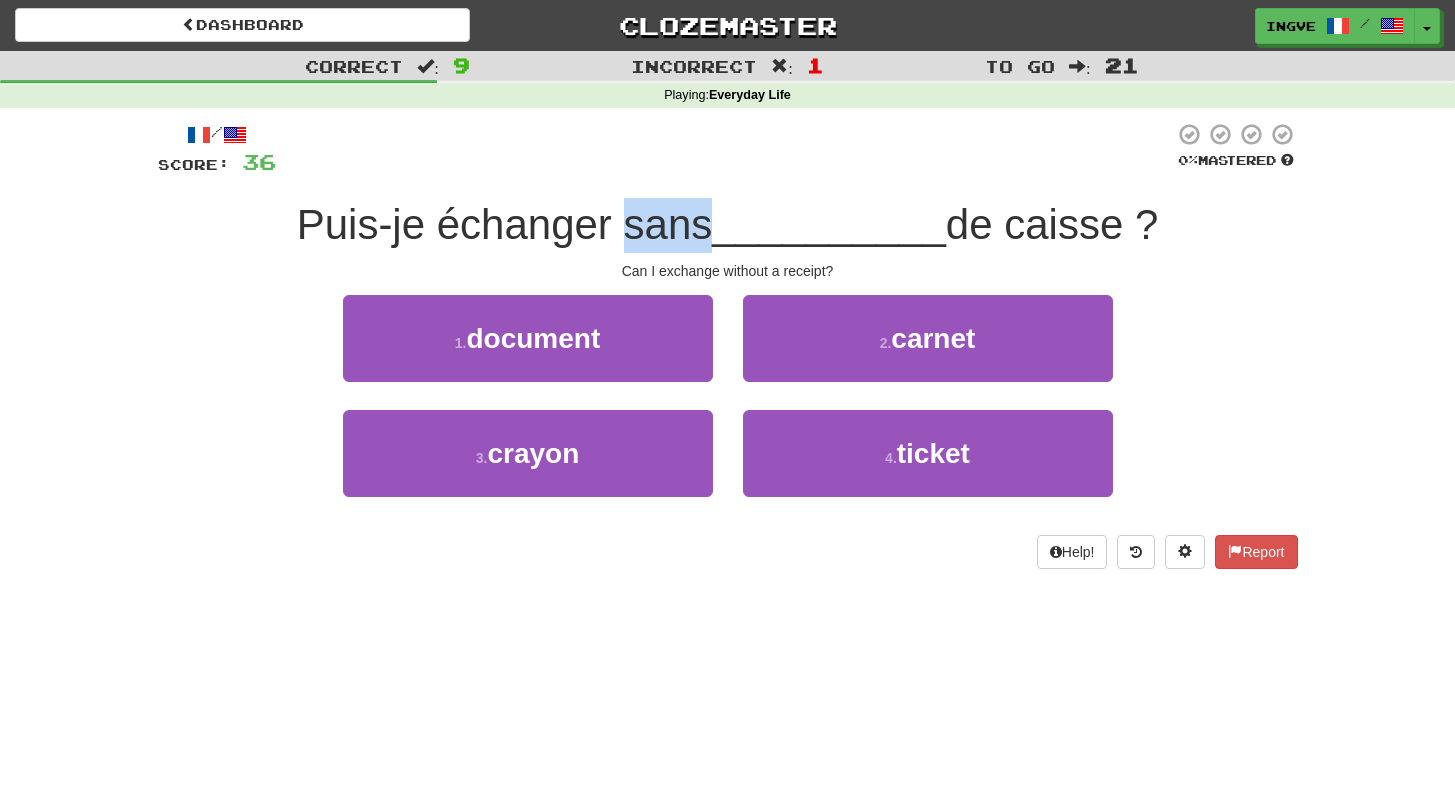 click on "Puis-je échanger sans" at bounding box center (505, 224) 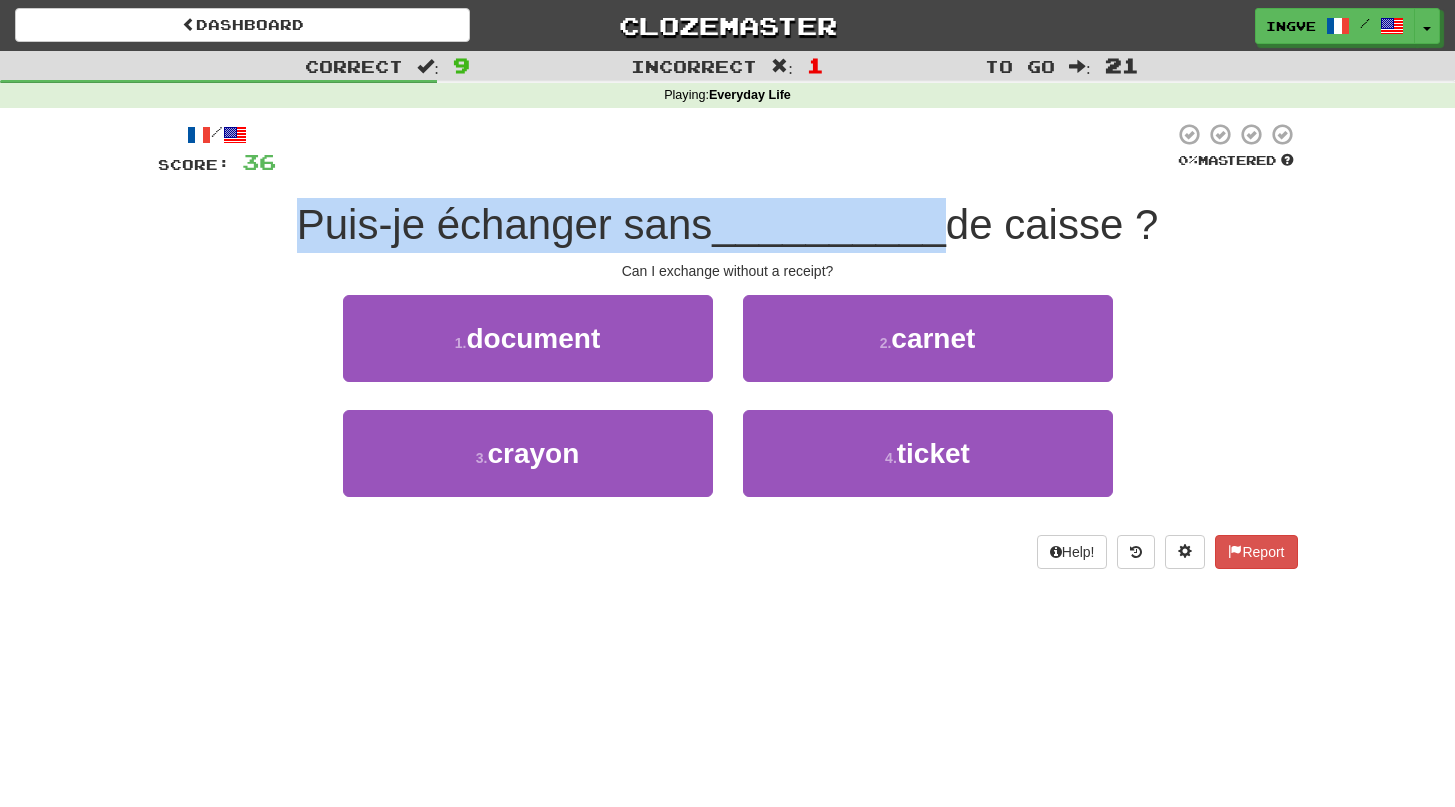 click on "Puis-je échanger sans" at bounding box center [505, 224] 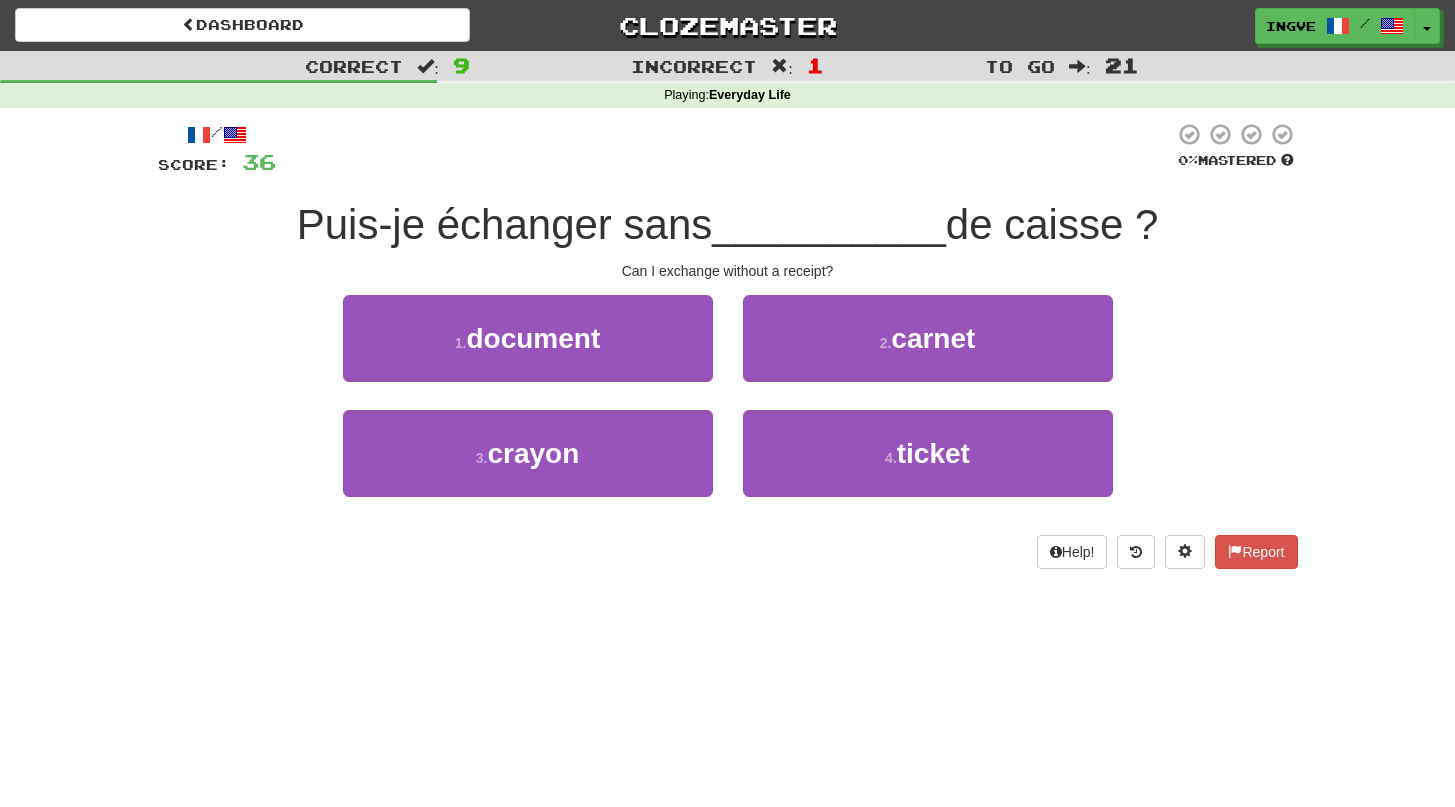 click on "Puis-je échanger sans" at bounding box center (505, 224) 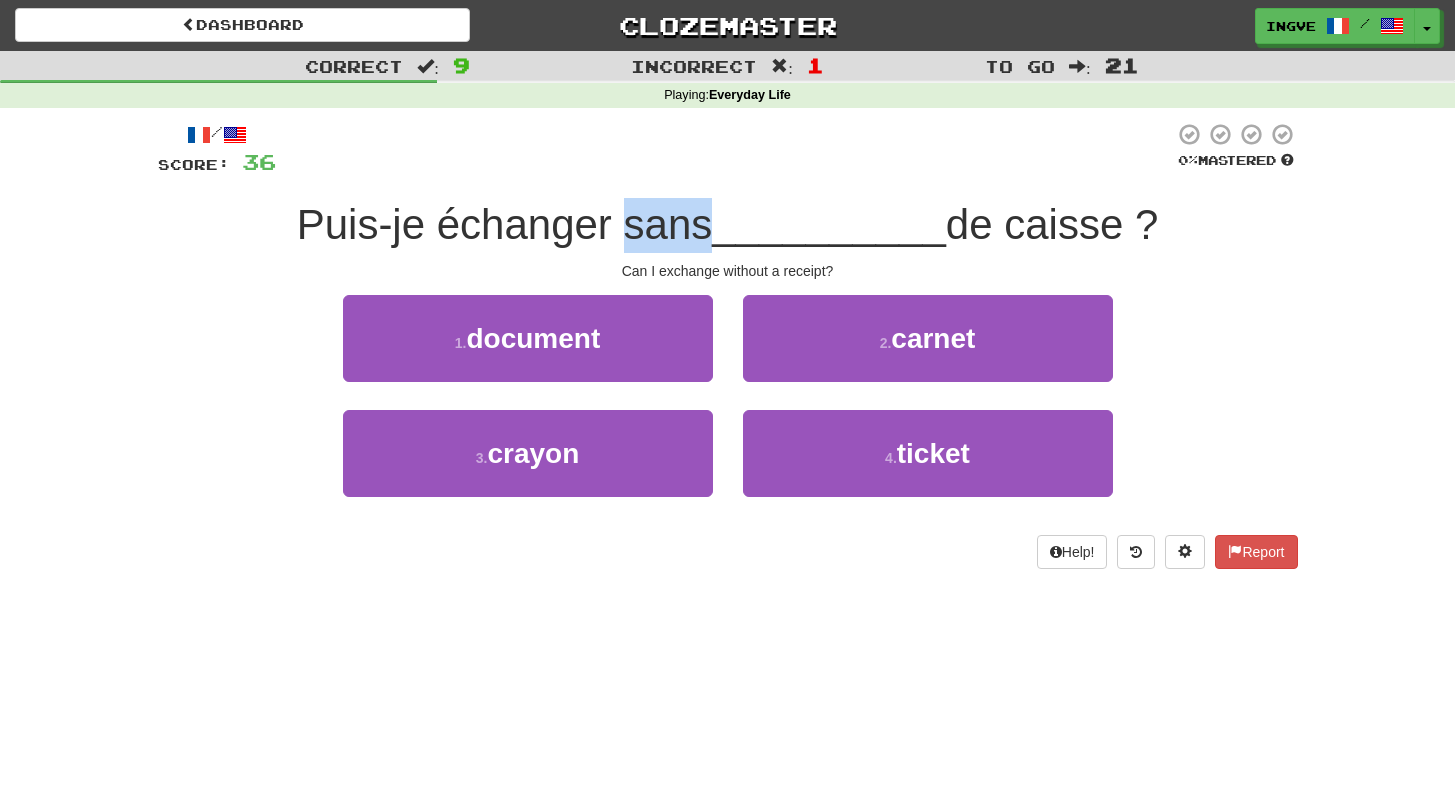 click on "Puis-je échanger sans" at bounding box center (505, 224) 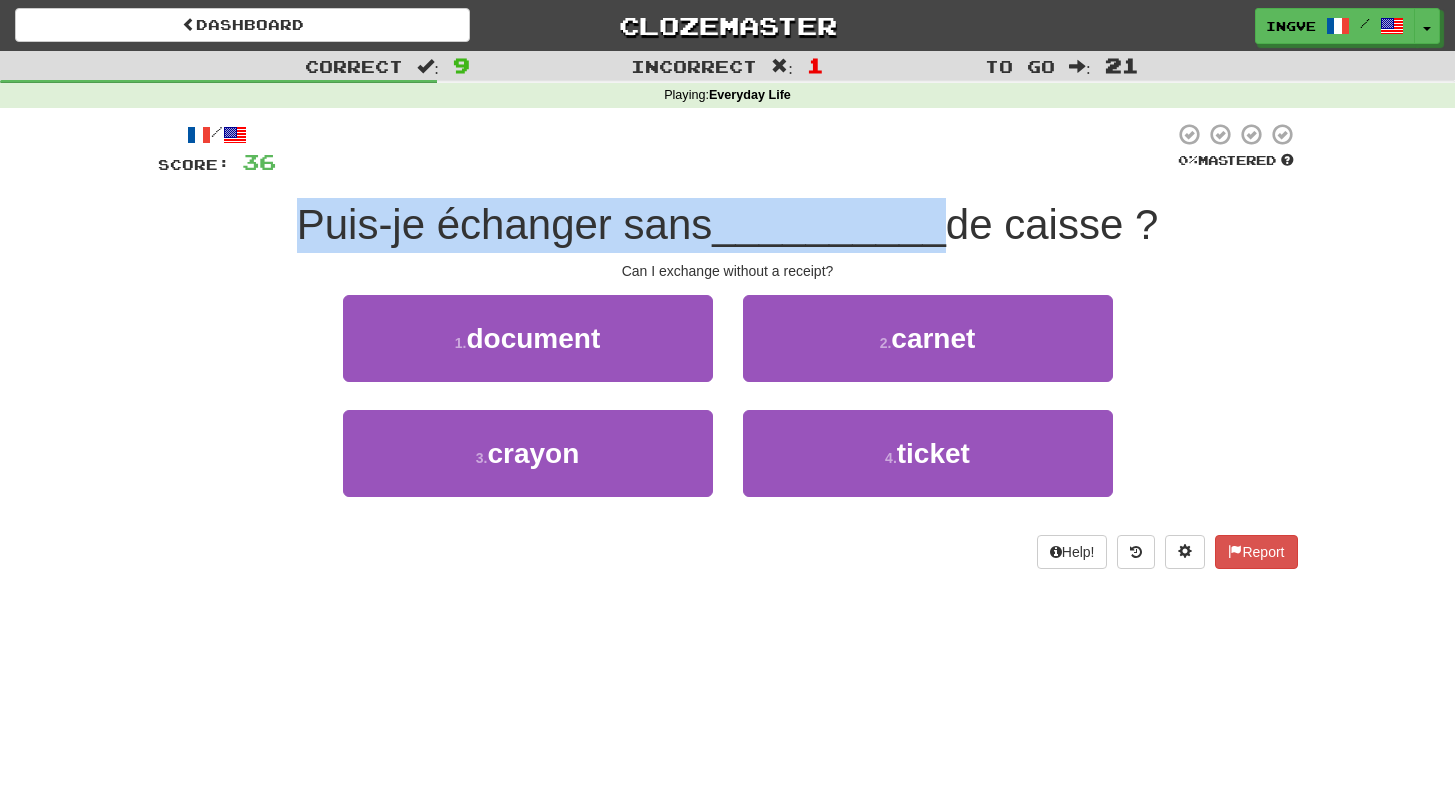 click on "Puis-je échanger sans" at bounding box center (505, 224) 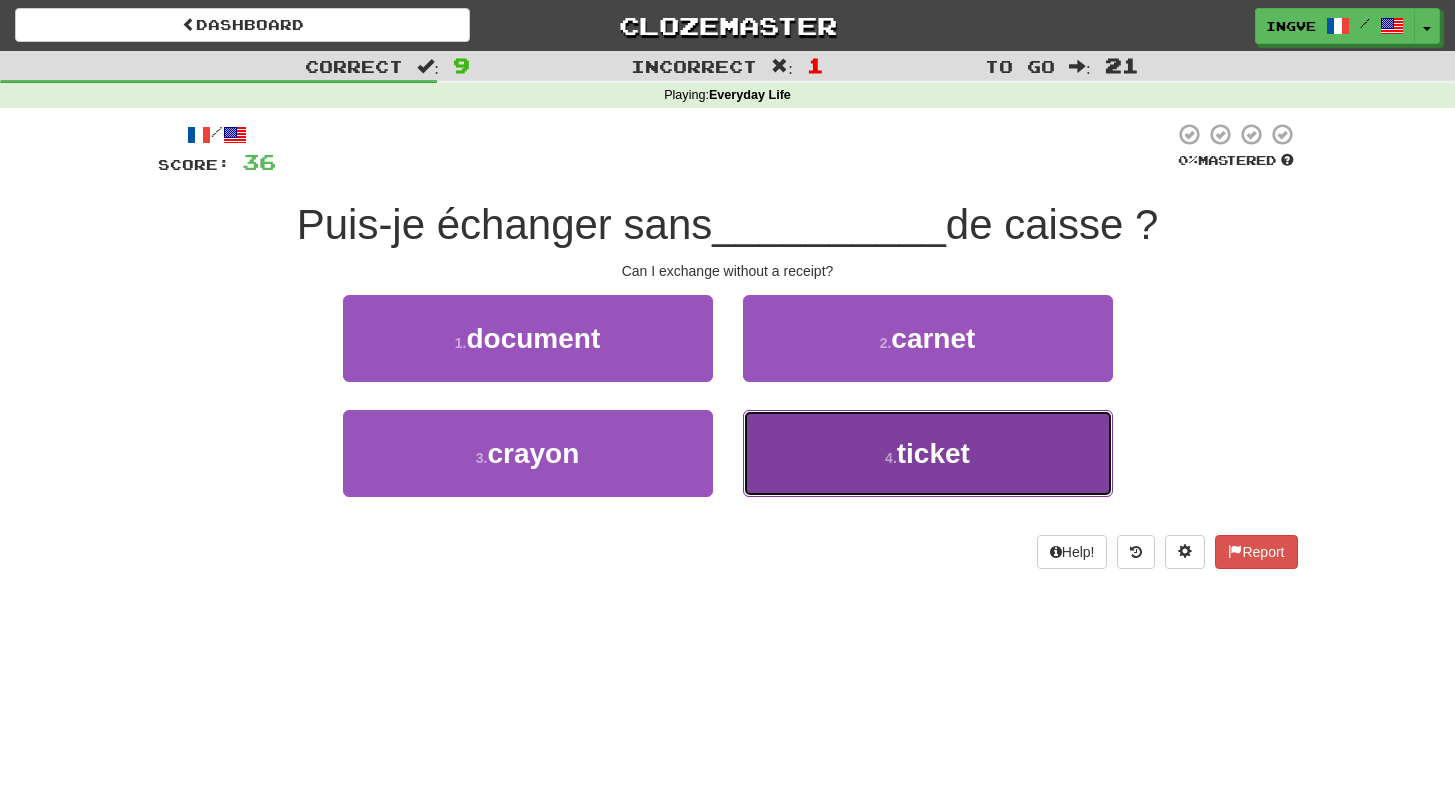 click on "4 .  ticket" at bounding box center [928, 453] 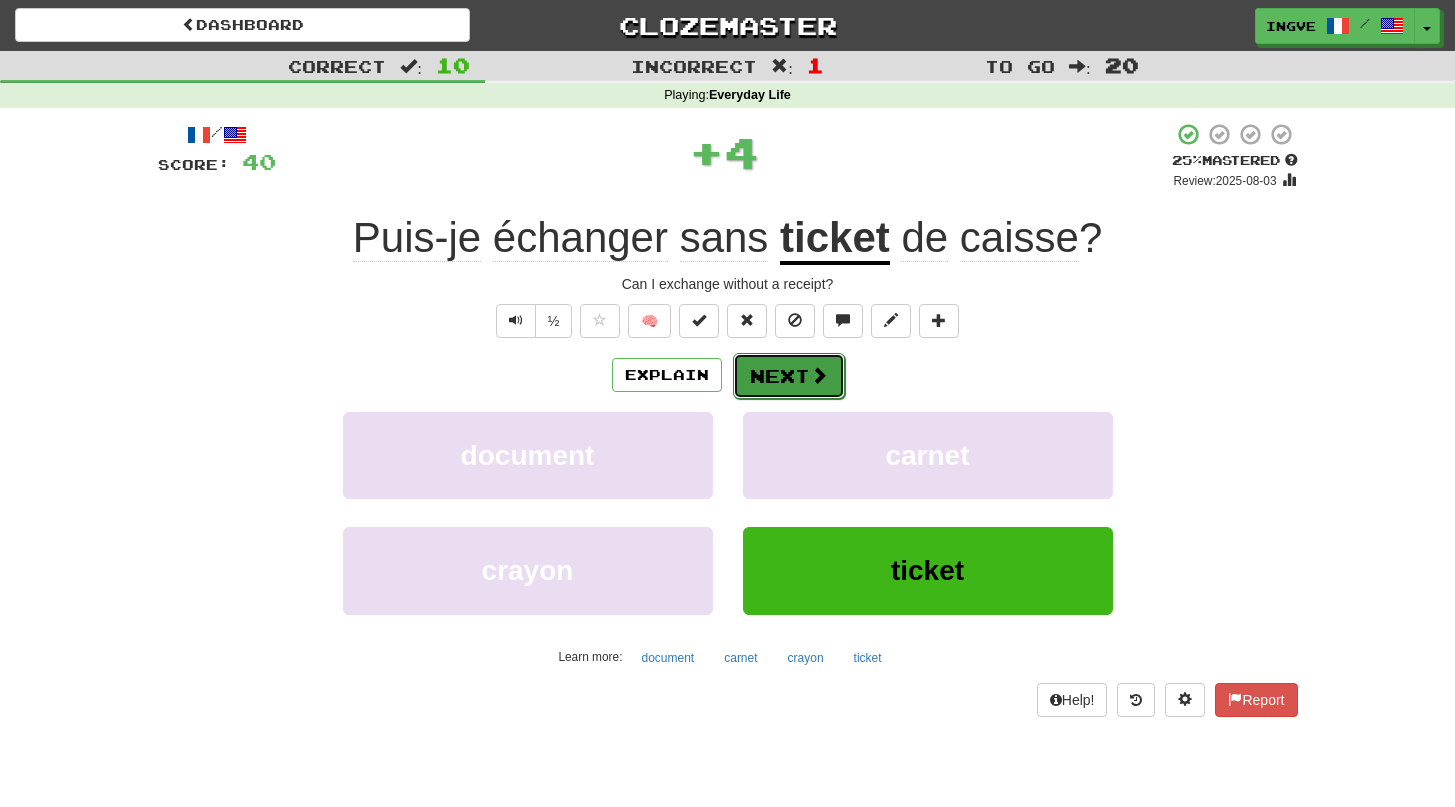 click on "Next" at bounding box center (789, 376) 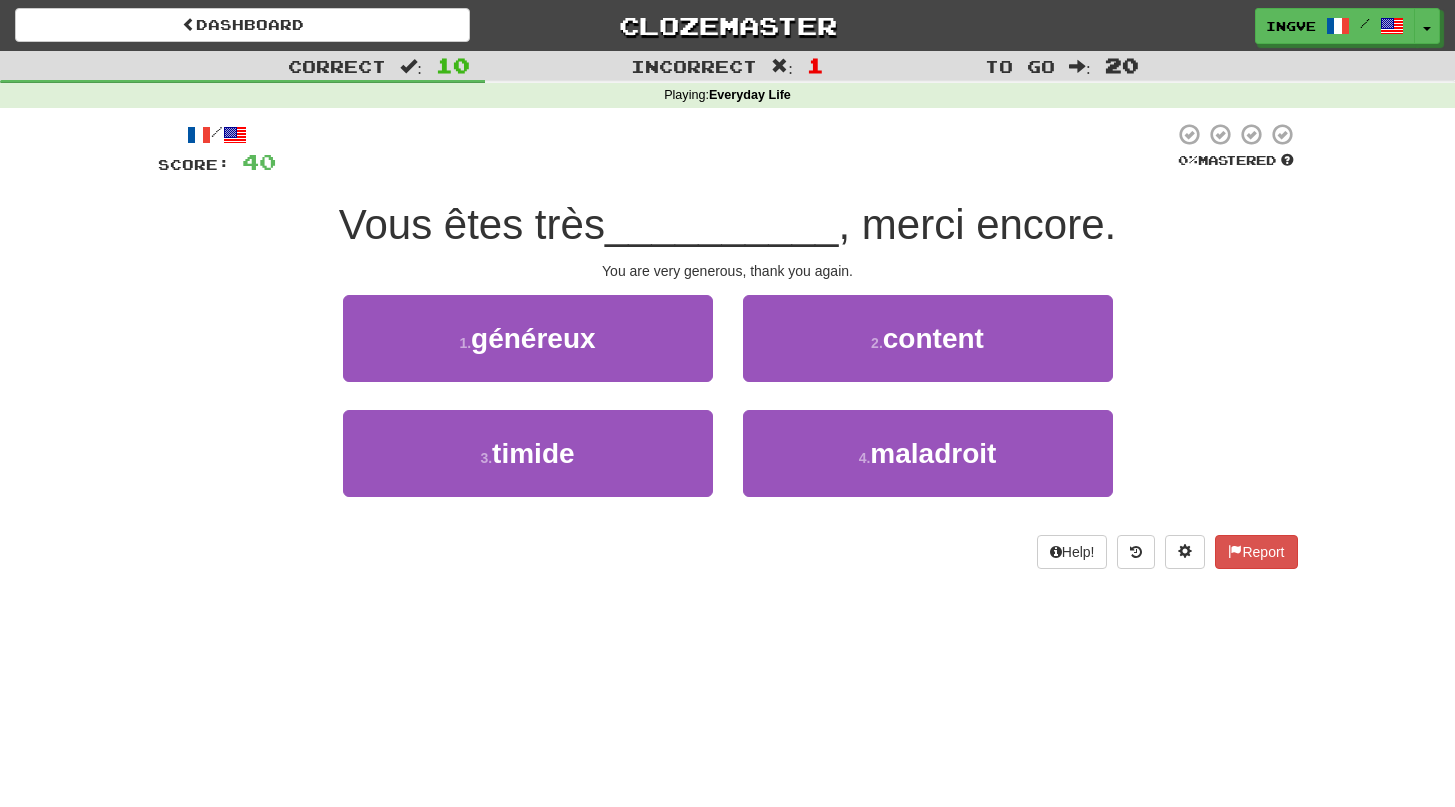 click on "__________" at bounding box center (722, 224) 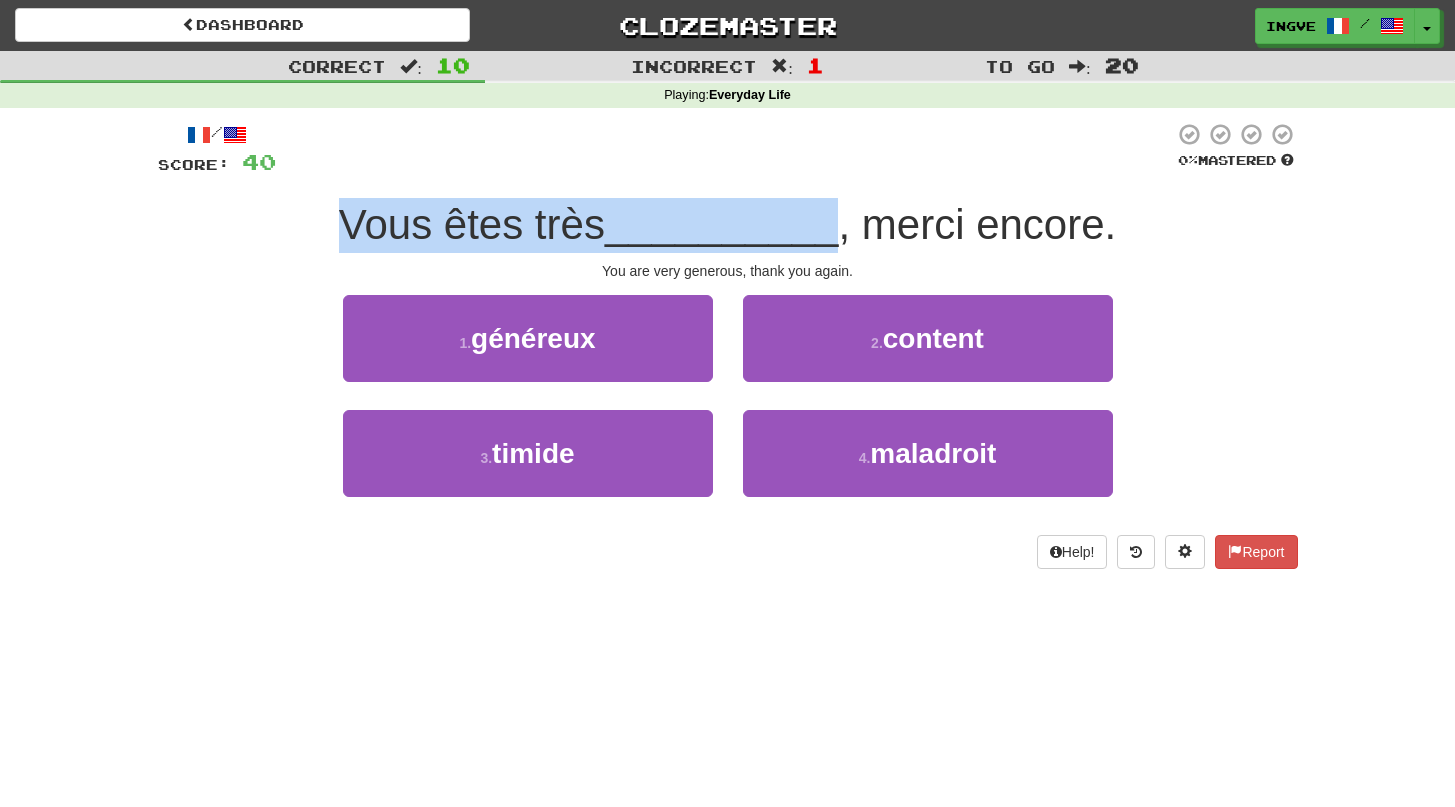 click on "__________" at bounding box center [722, 224] 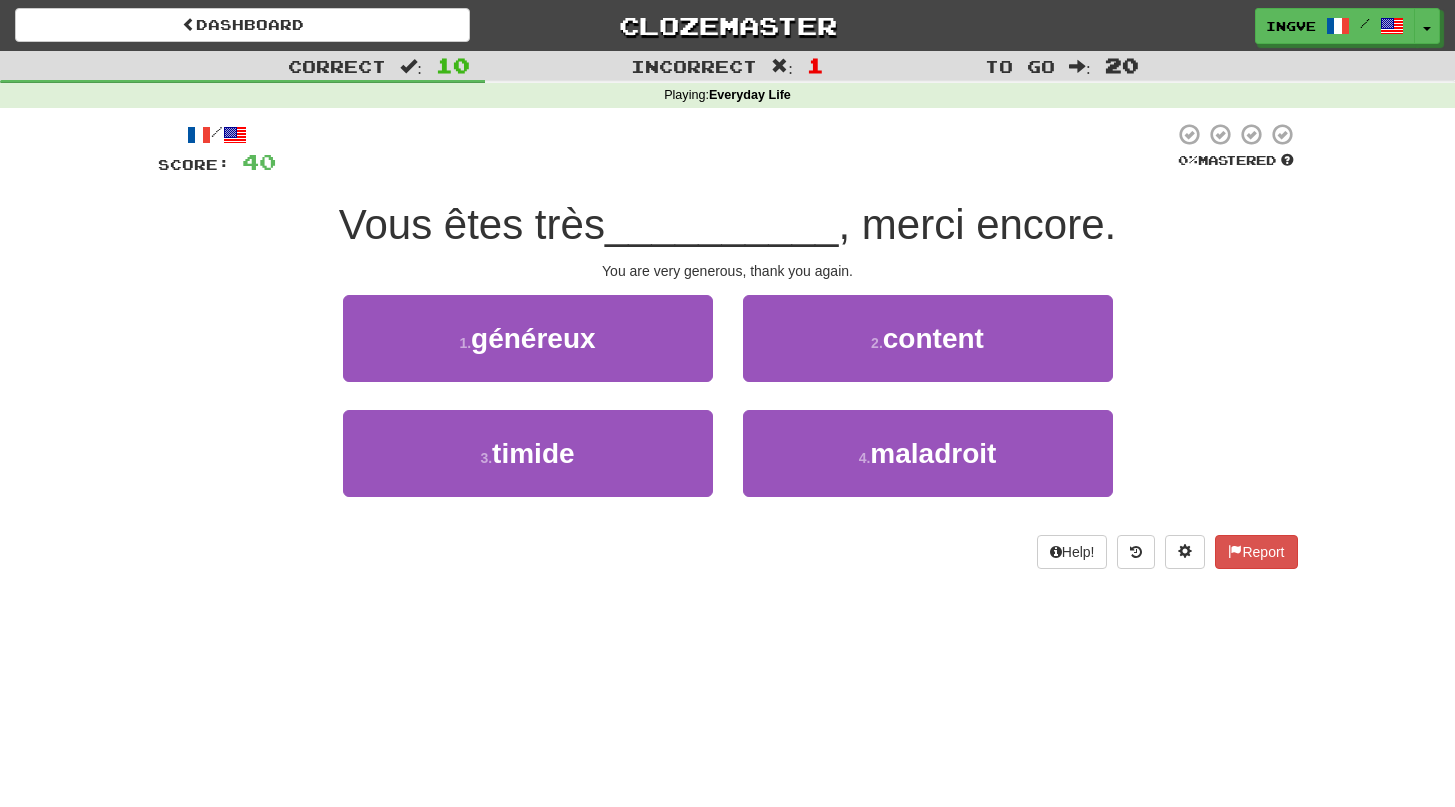 click on "__________" at bounding box center [722, 224] 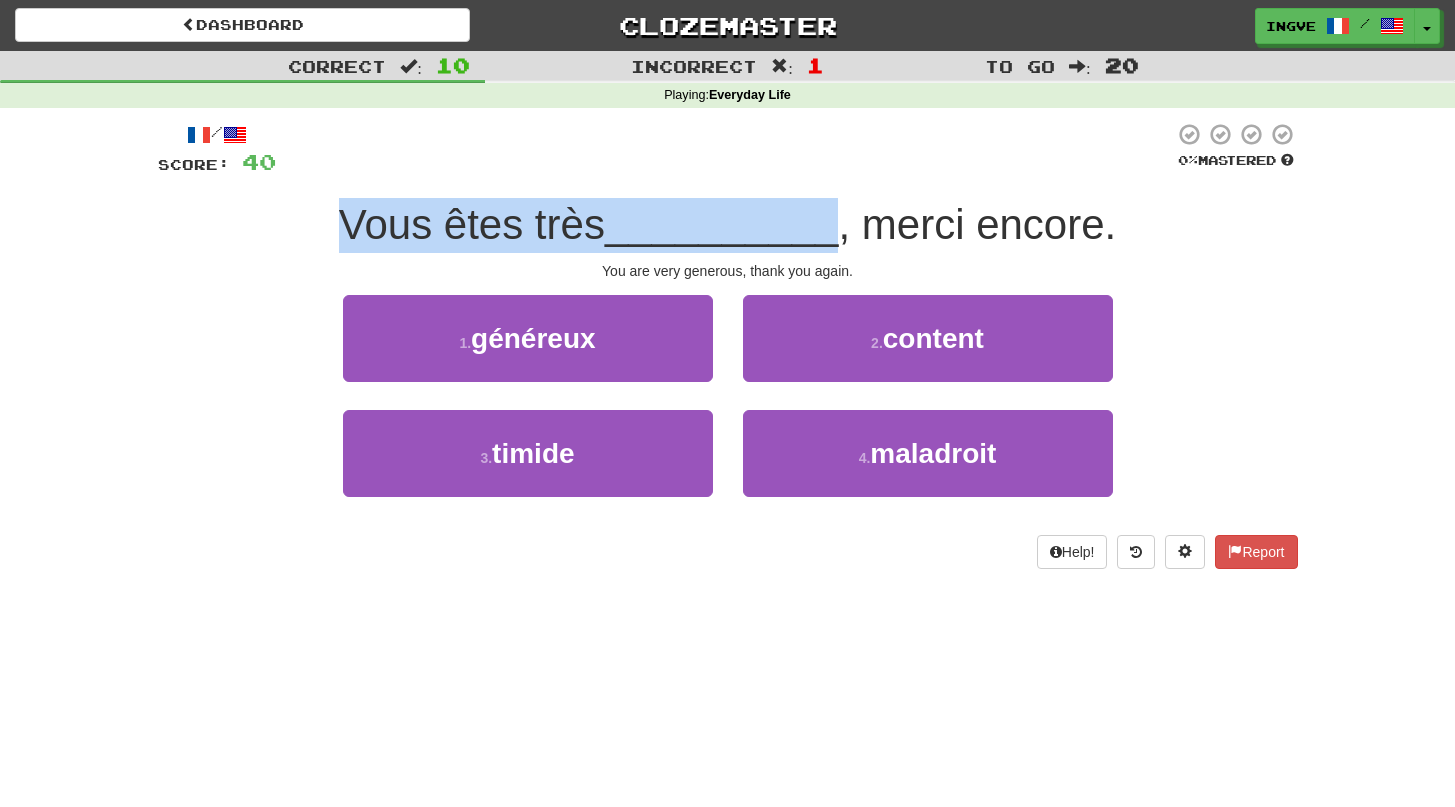 click on "__________" at bounding box center (722, 224) 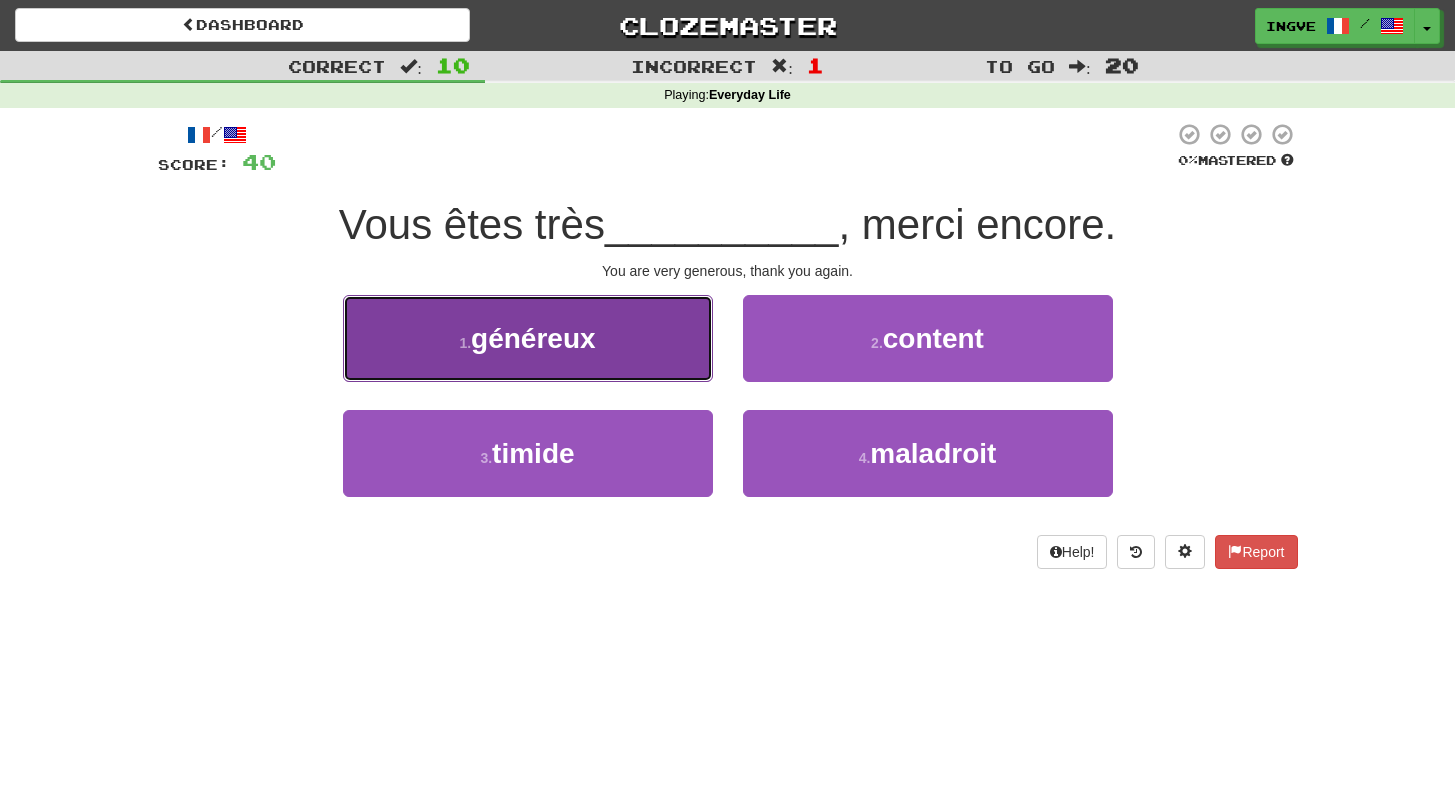 click on "1 .  généreux" at bounding box center (528, 338) 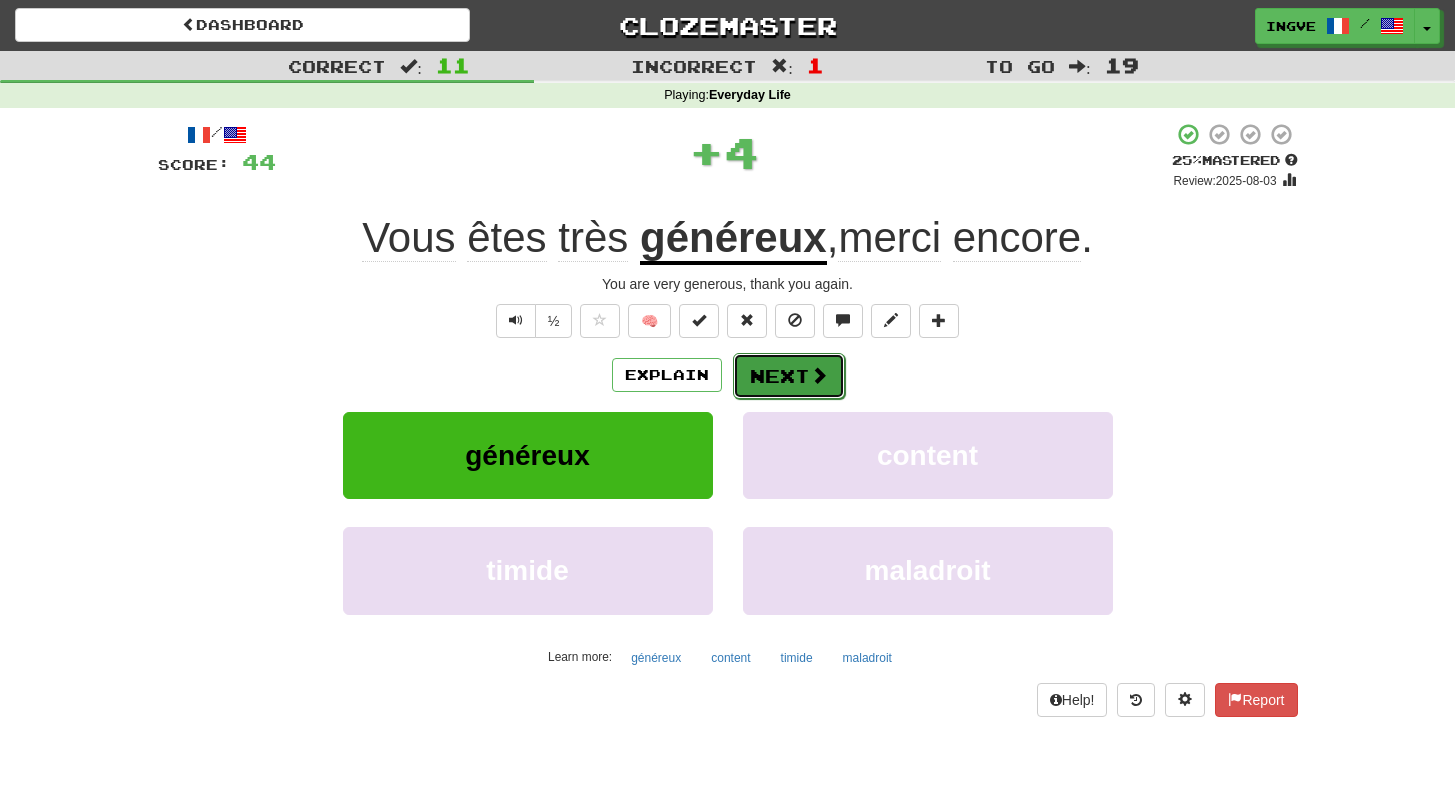 click on "Next" at bounding box center (789, 376) 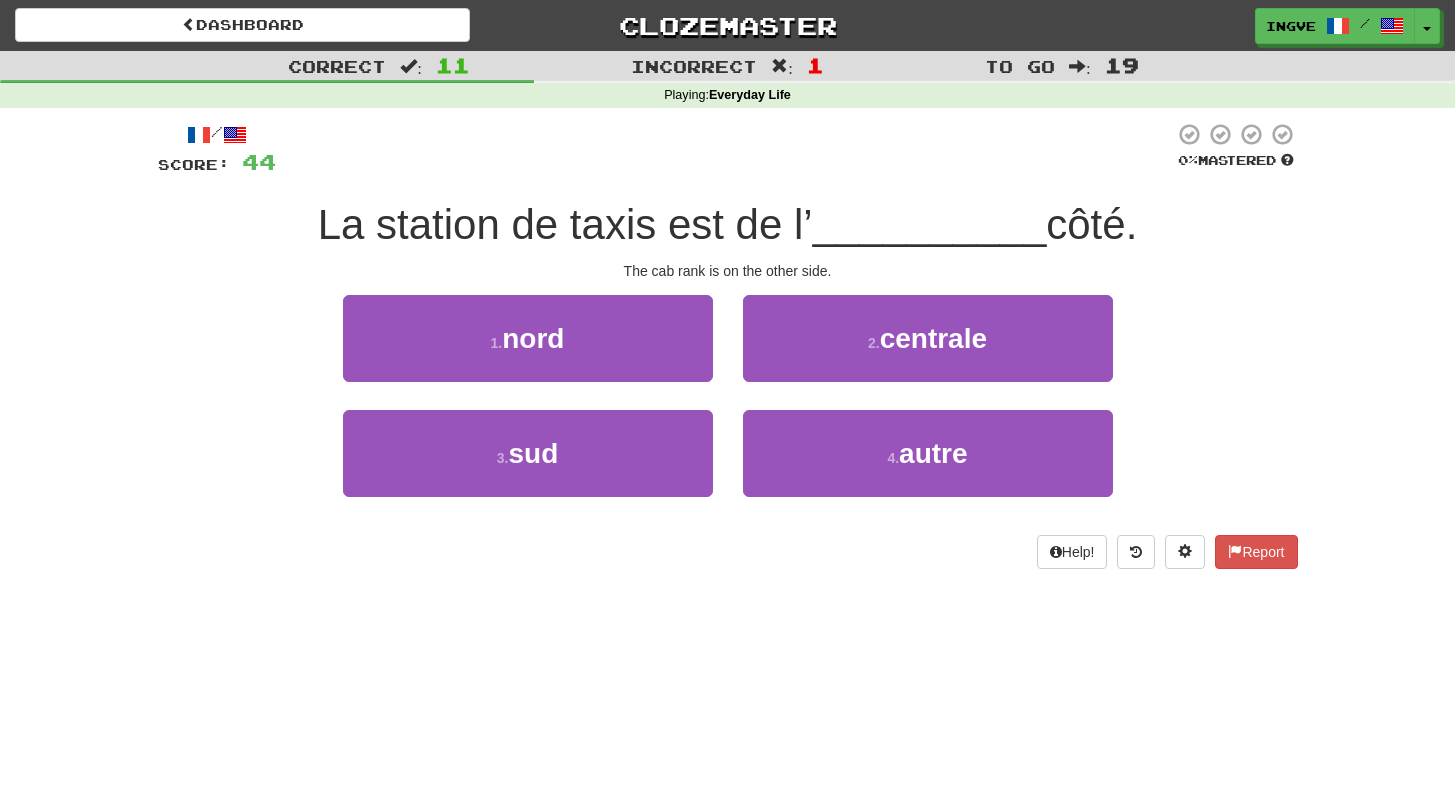 click on "La station de taxis est de l’" at bounding box center [565, 224] 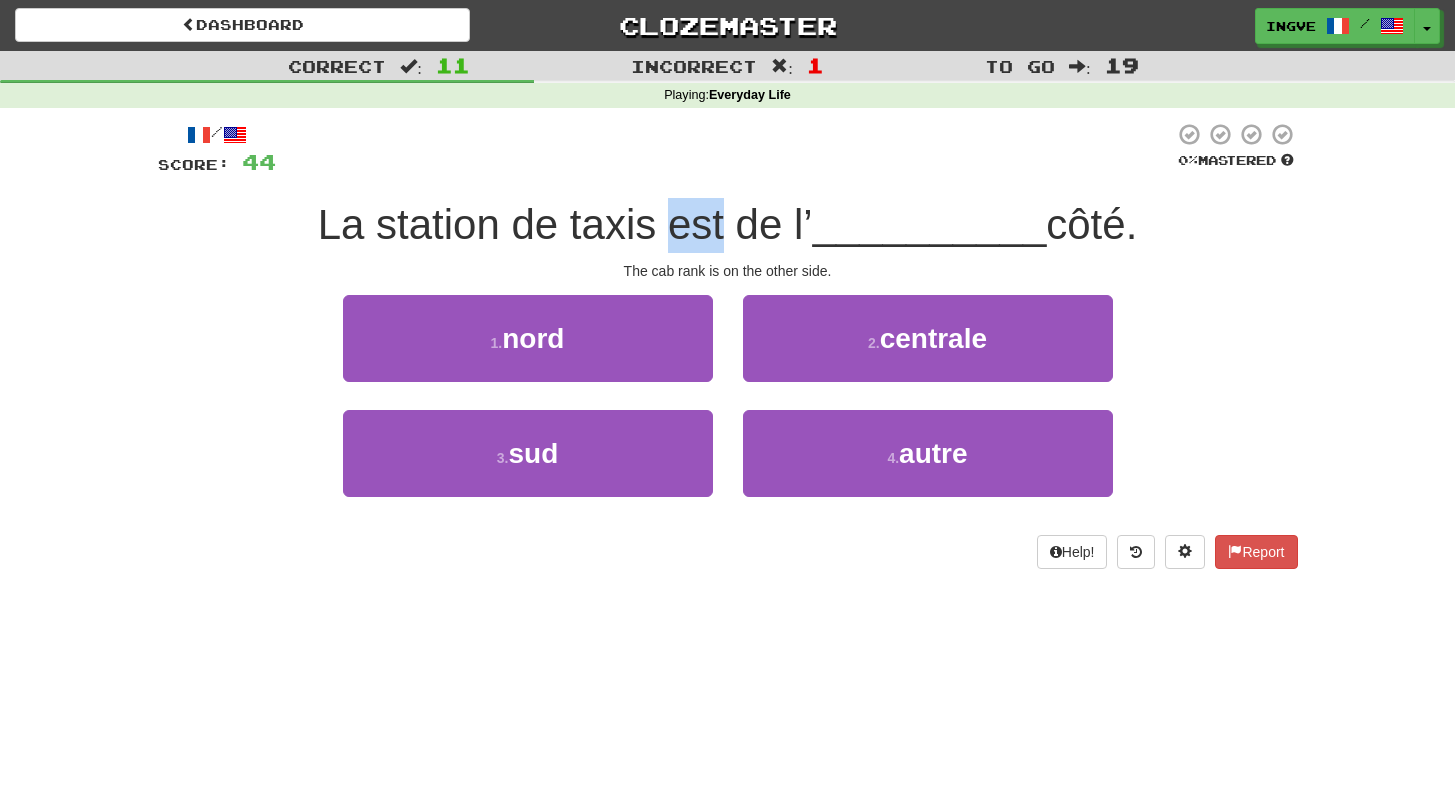 click on "La station de taxis est de l’" at bounding box center (565, 224) 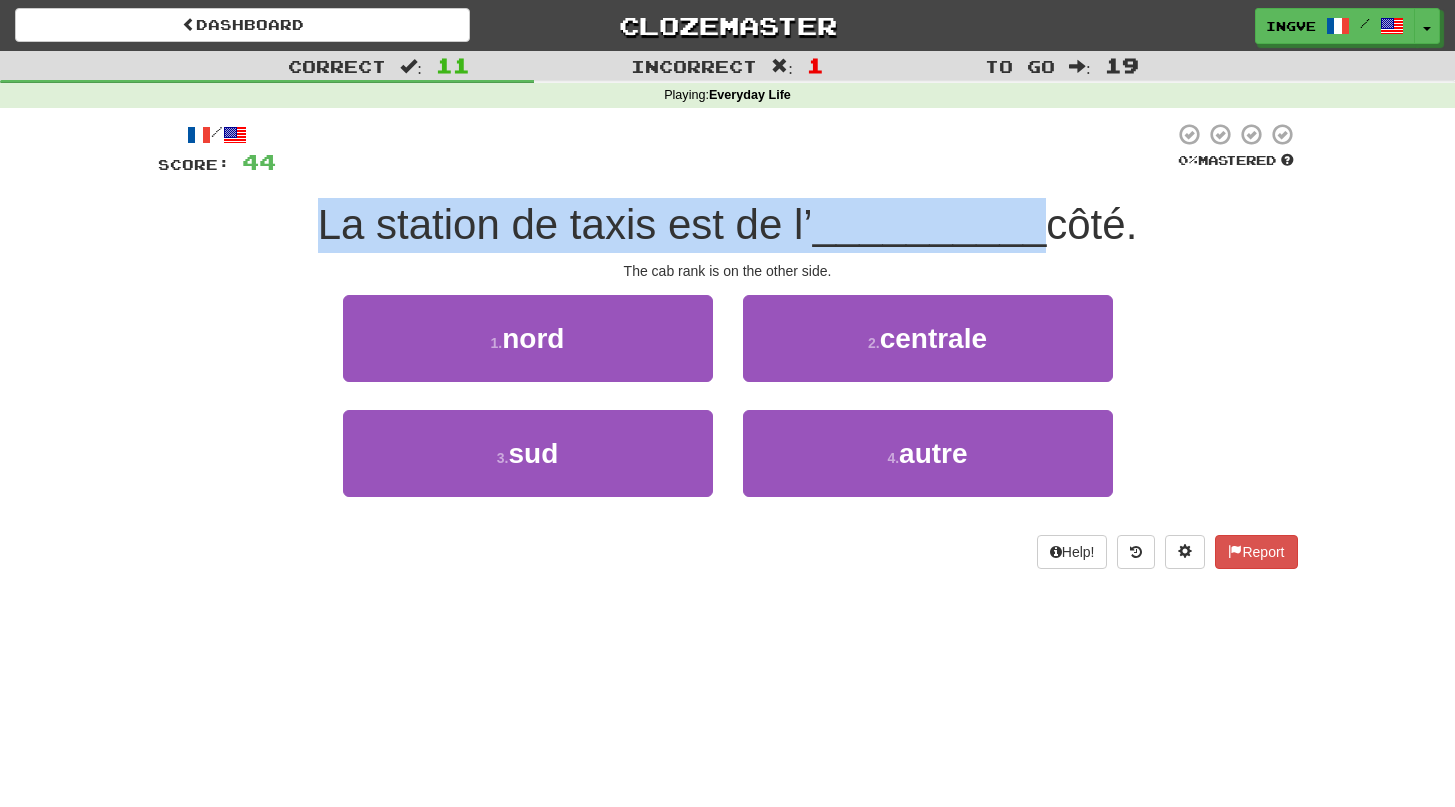 click on "La station de taxis est de l’" at bounding box center [565, 224] 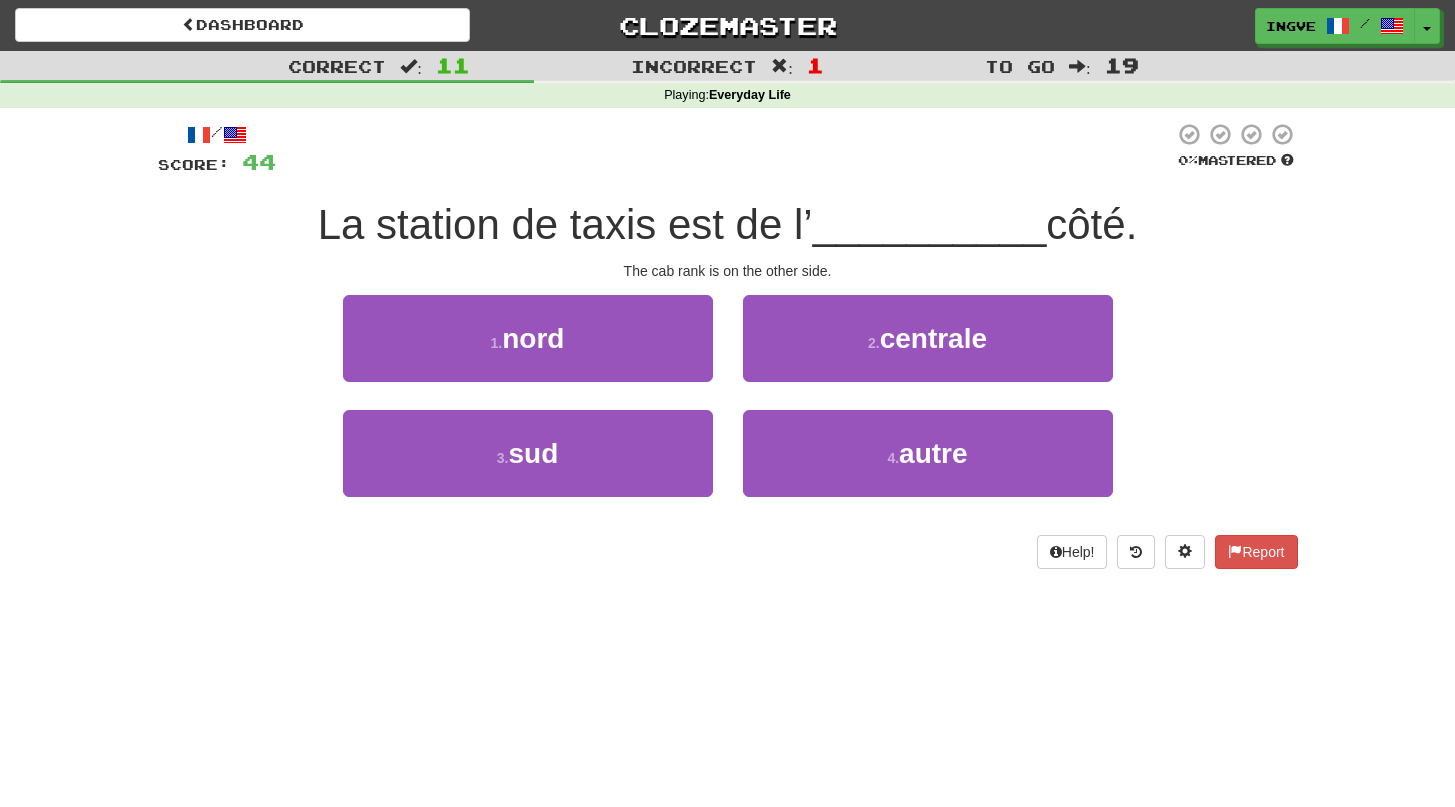 click on "La station de taxis est de l’" at bounding box center [565, 224] 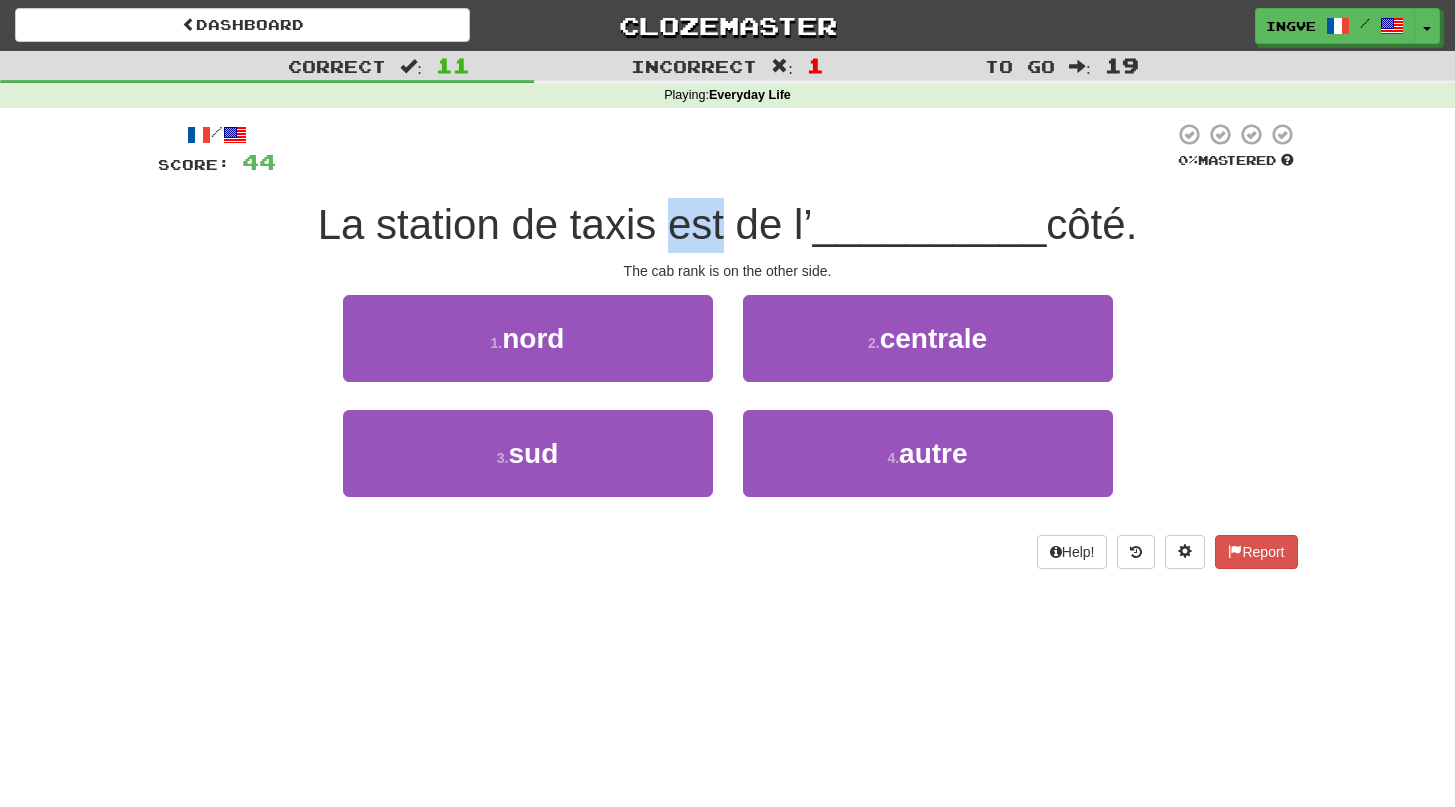 click on "La station de taxis est de l’" at bounding box center [565, 224] 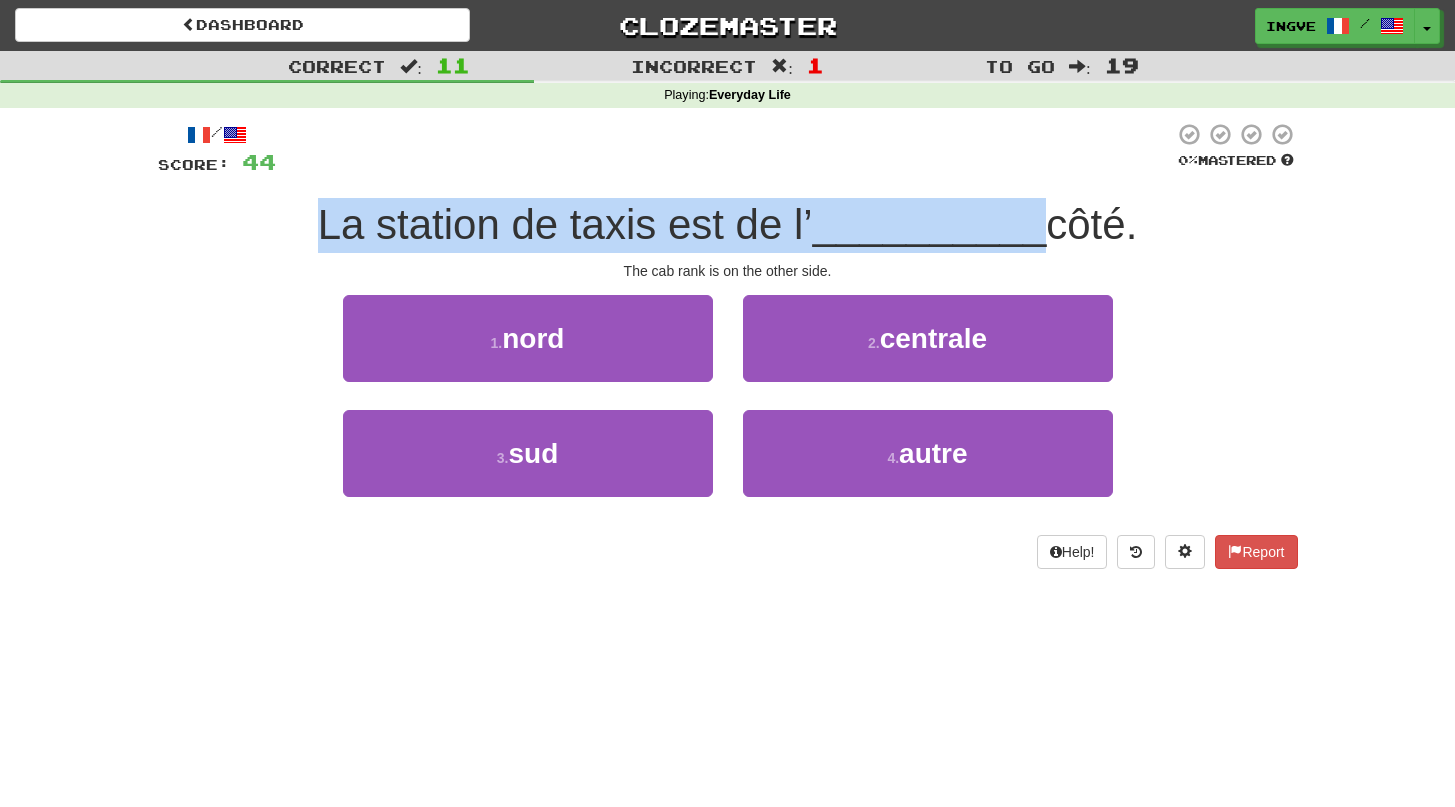 click on "La station de taxis est de l’" at bounding box center (565, 224) 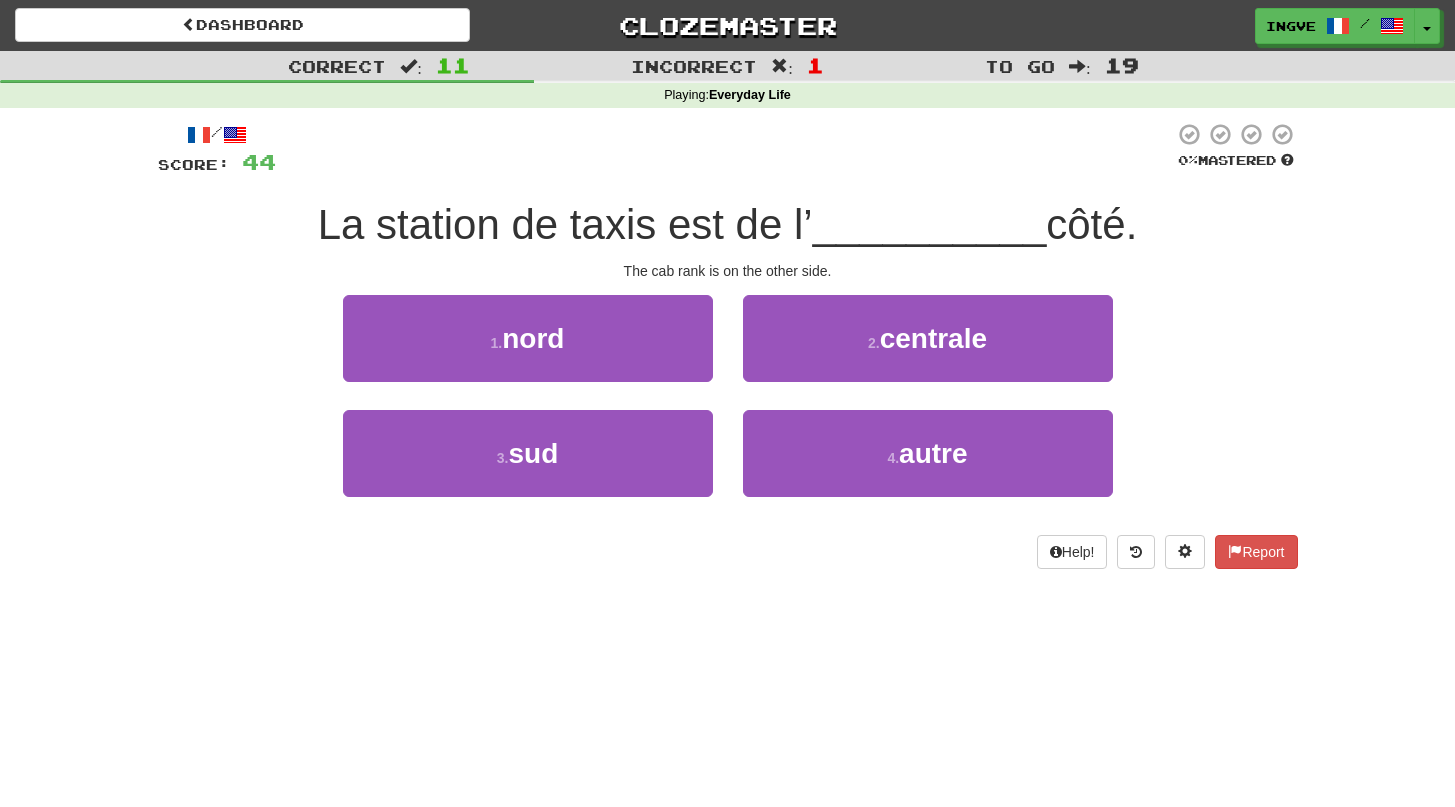 click on "La station de taxis est de l’" at bounding box center (565, 224) 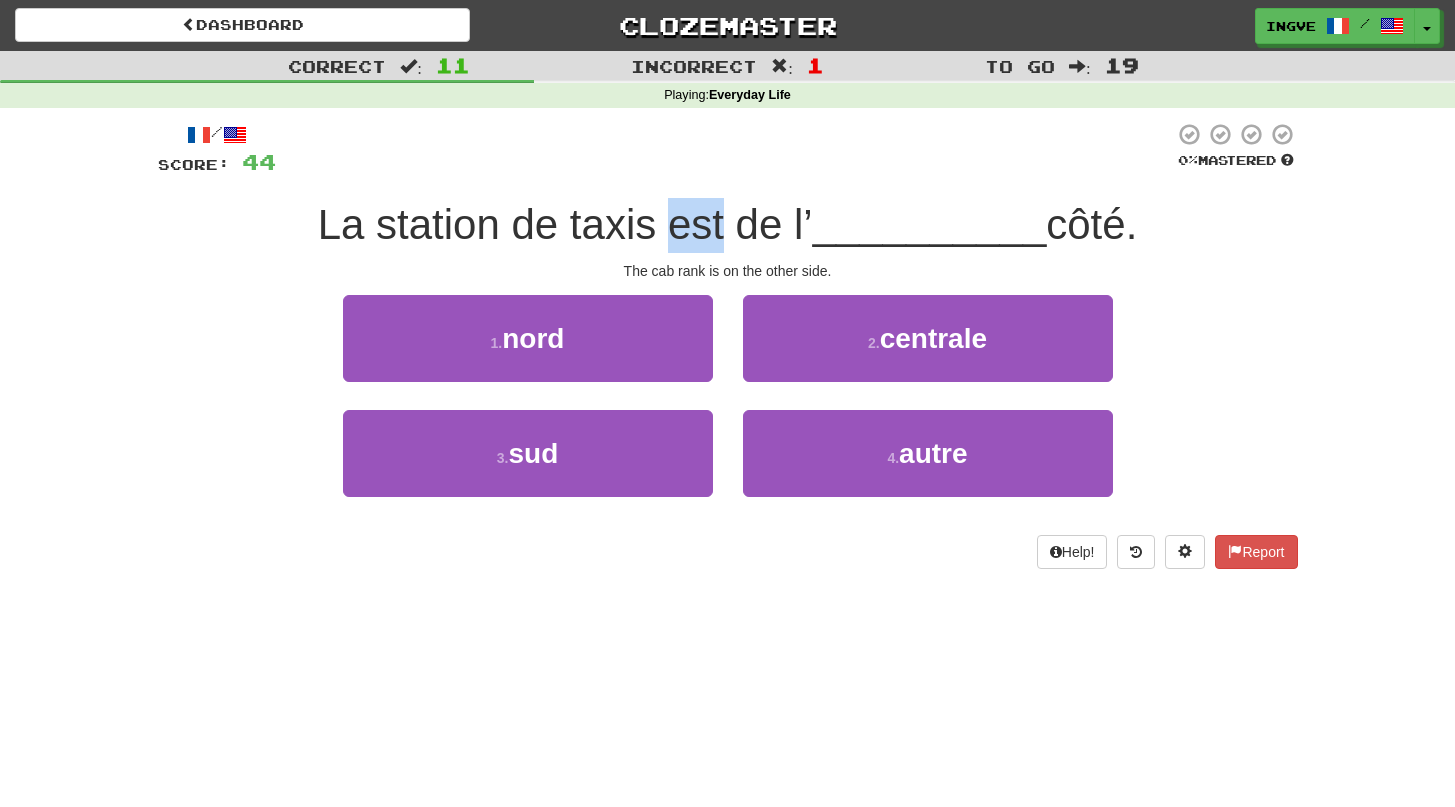 click on "La station de taxis est de l’" at bounding box center (565, 224) 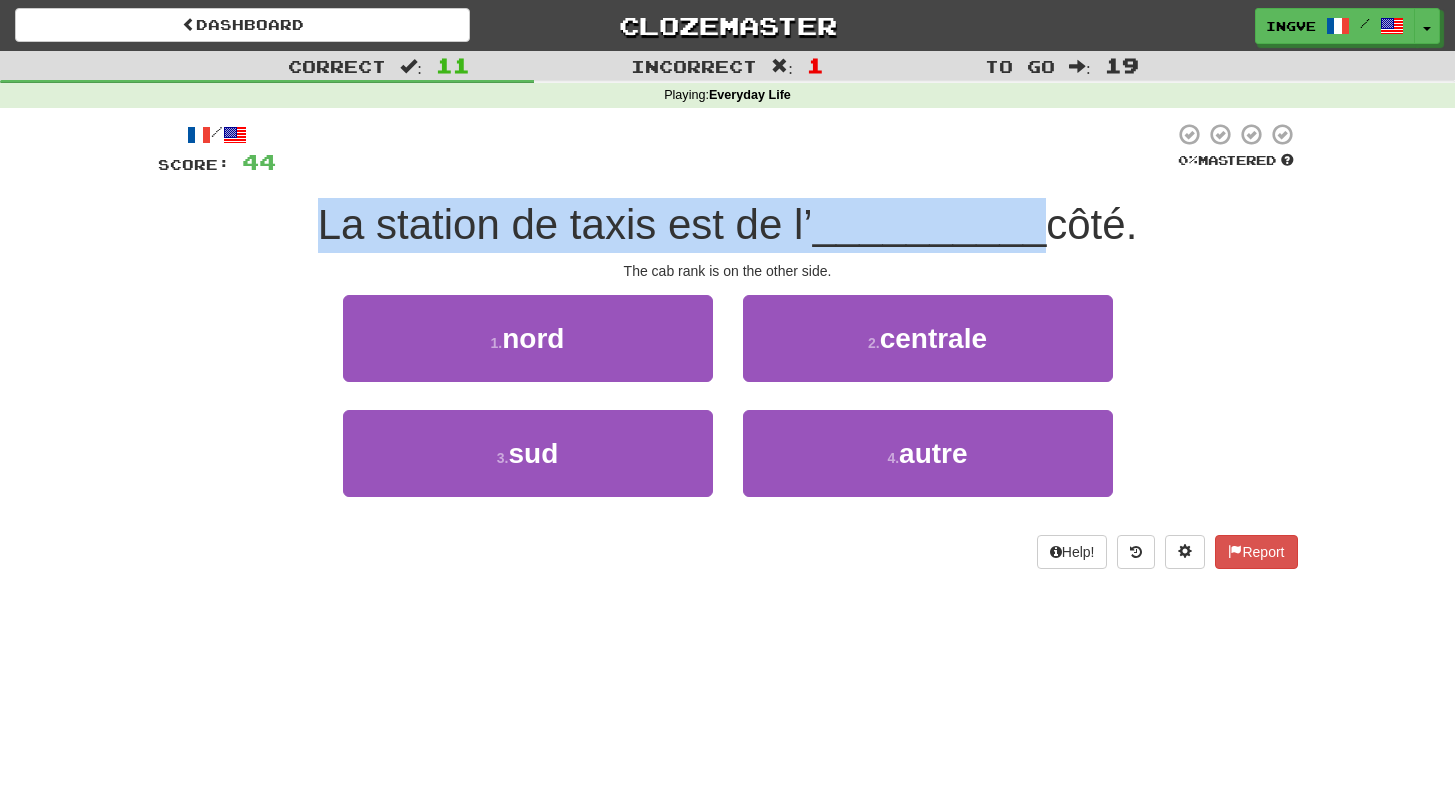 click on "La station de taxis est de l’" at bounding box center (565, 224) 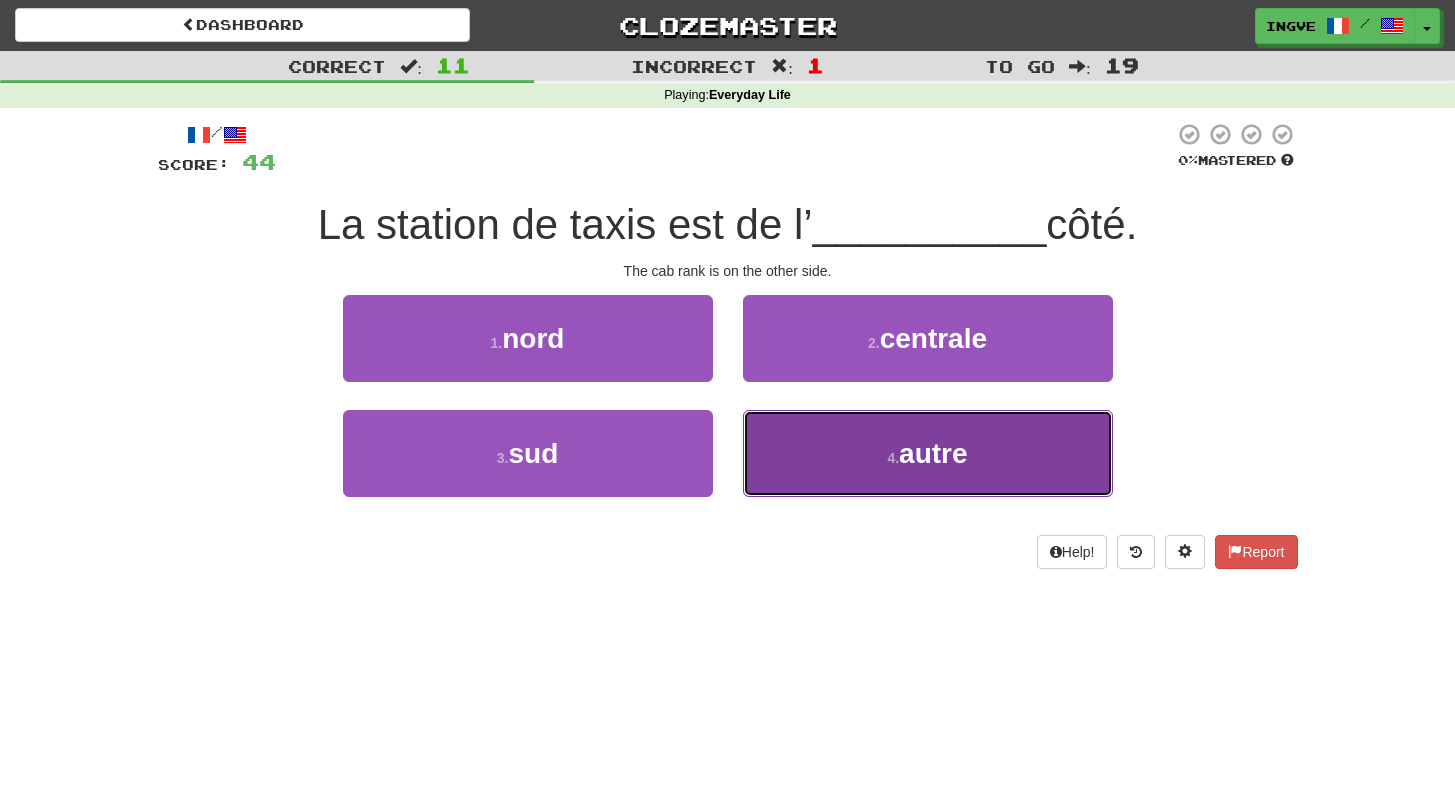click on "4 .  autre" at bounding box center [928, 453] 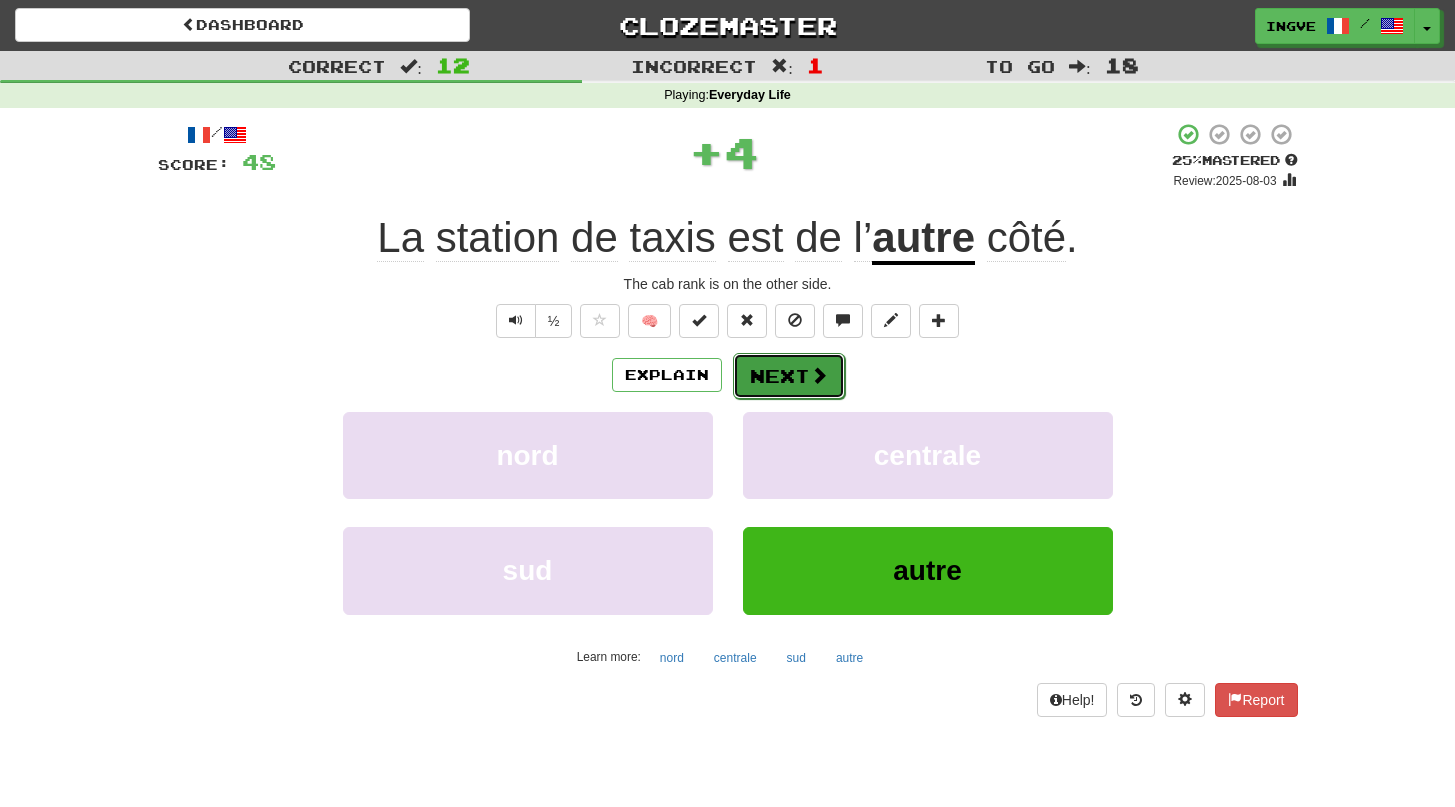 click on "Next" at bounding box center (789, 376) 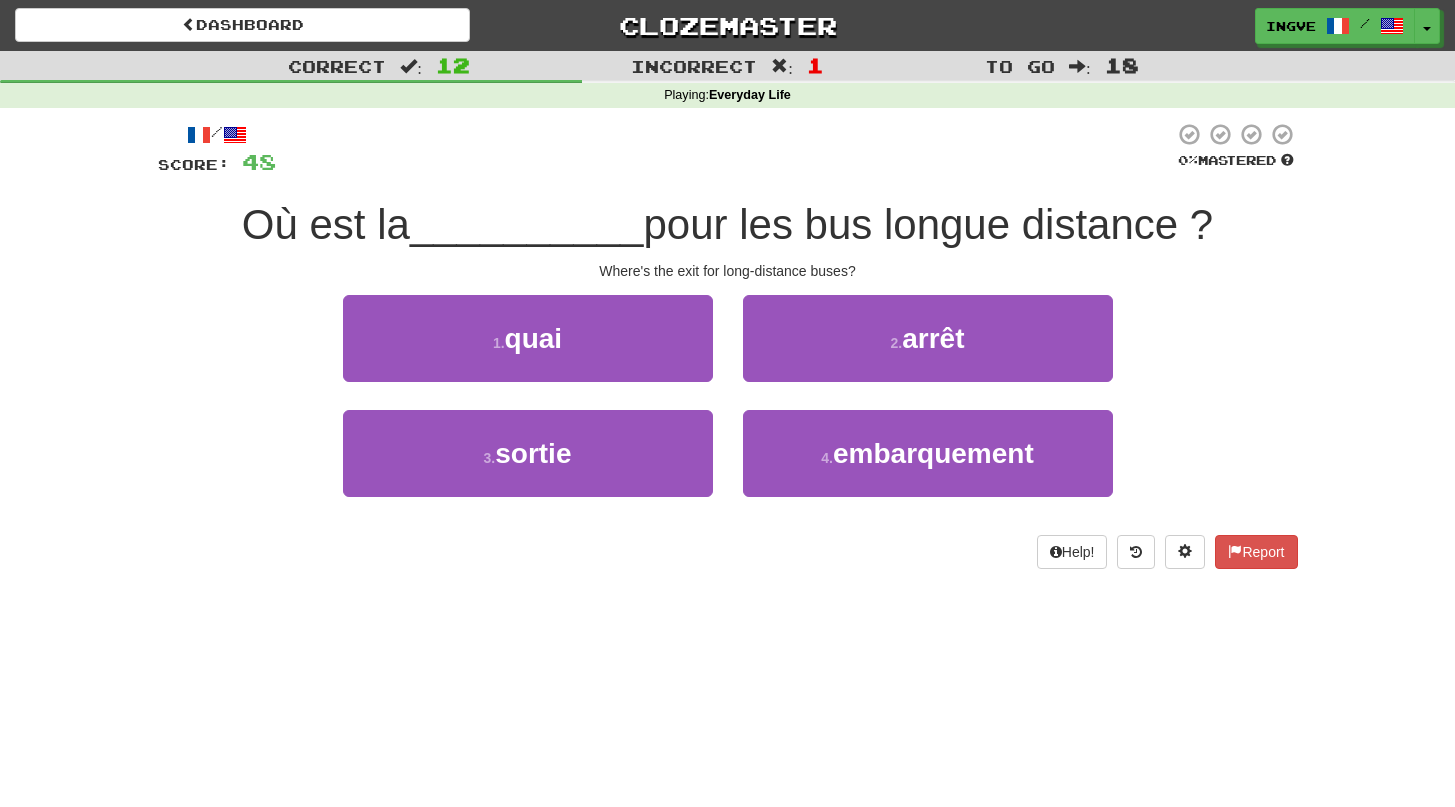 click on "pour les bus longue distance ?" at bounding box center [928, 224] 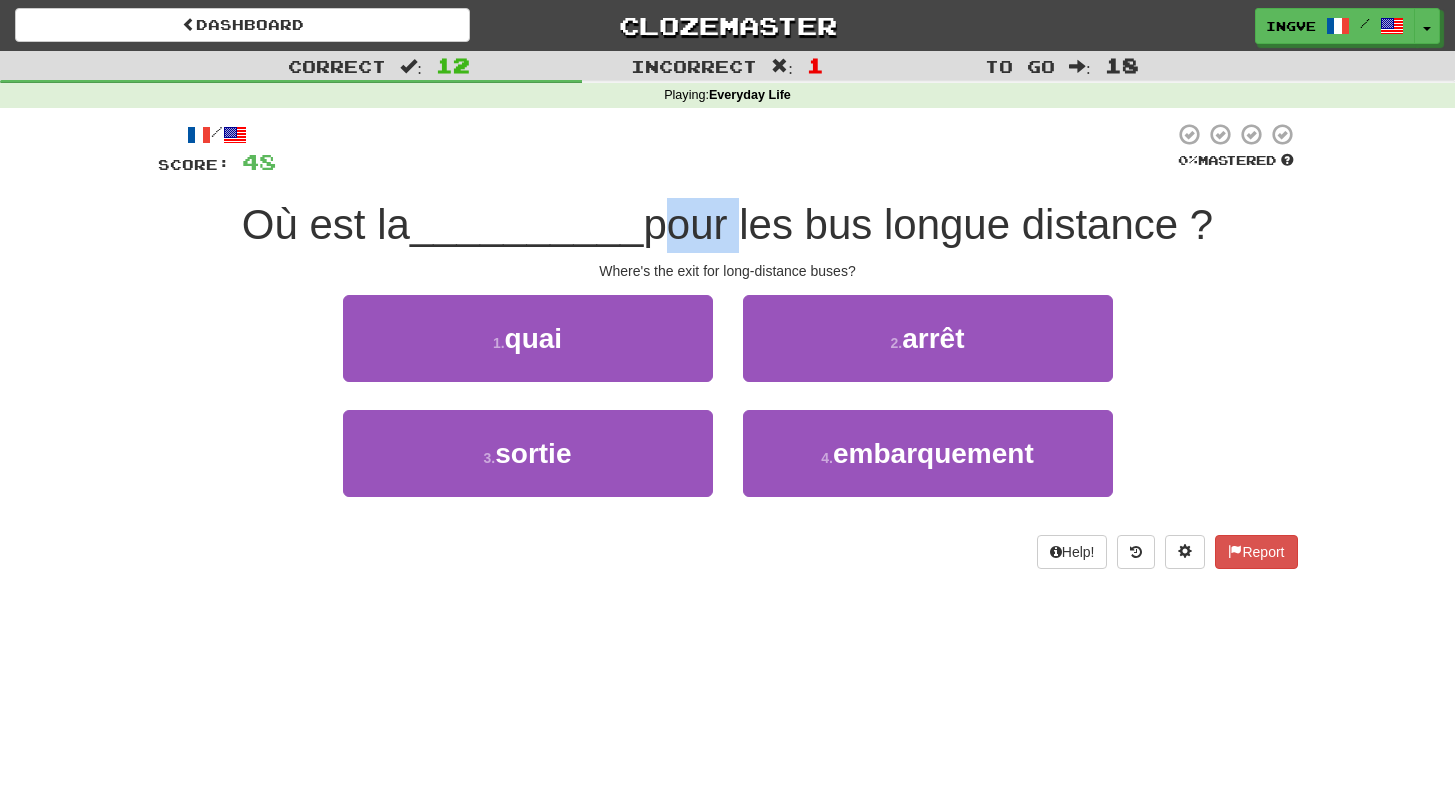 click on "pour les bus longue distance ?" at bounding box center [928, 224] 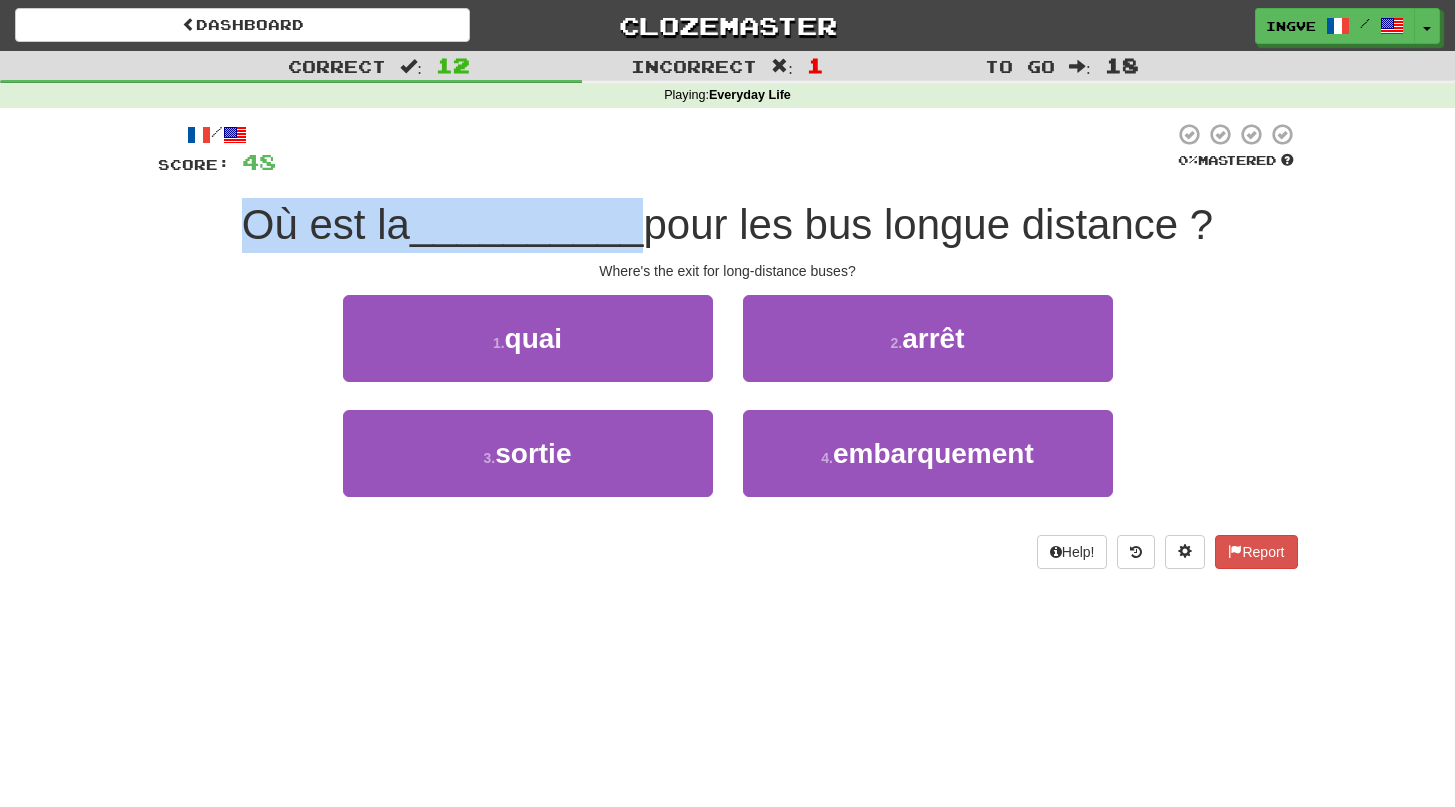 click on "pour les bus longue distance ?" at bounding box center [928, 224] 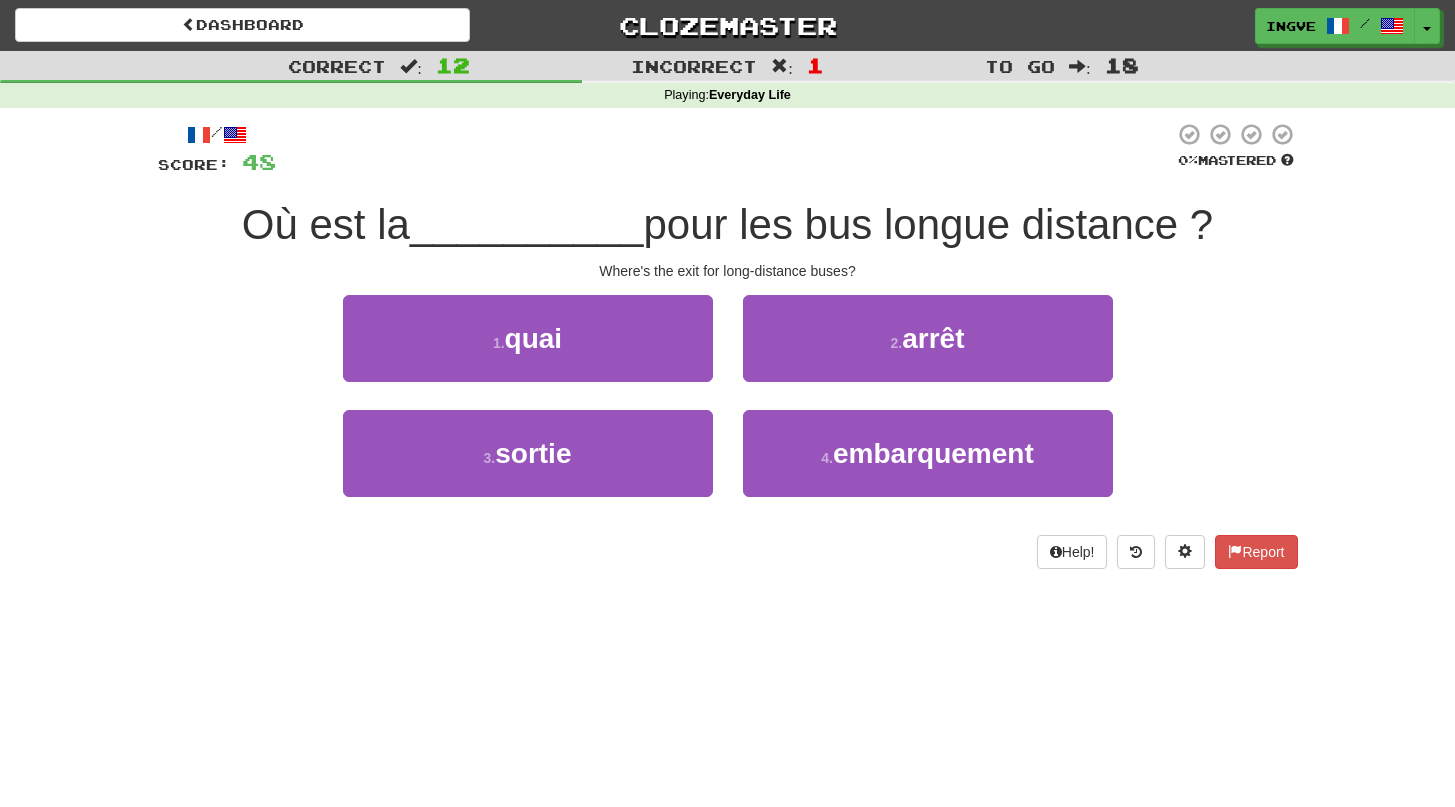 click on "pour les bus longue distance ?" at bounding box center [928, 224] 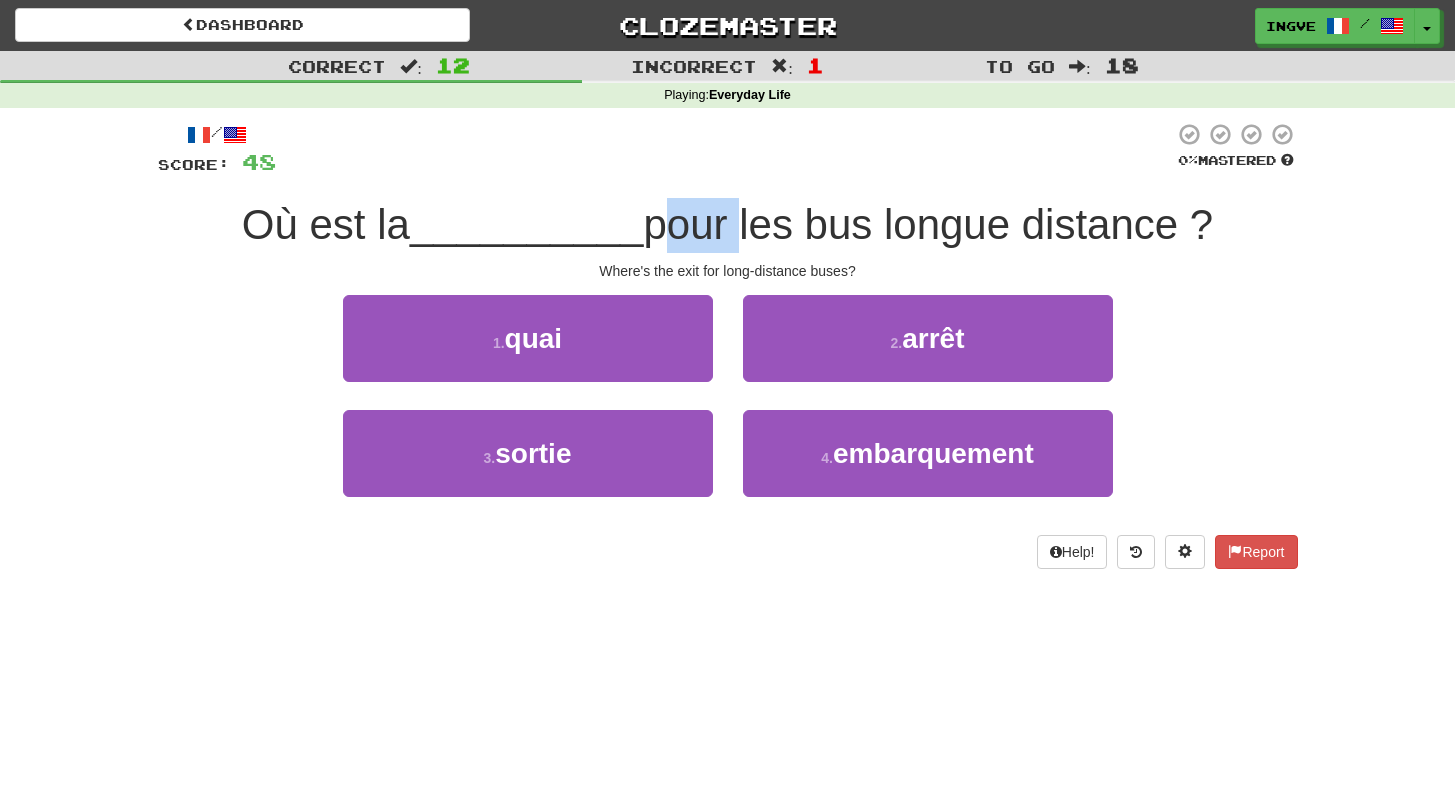 click on "pour les bus longue distance ?" at bounding box center [928, 224] 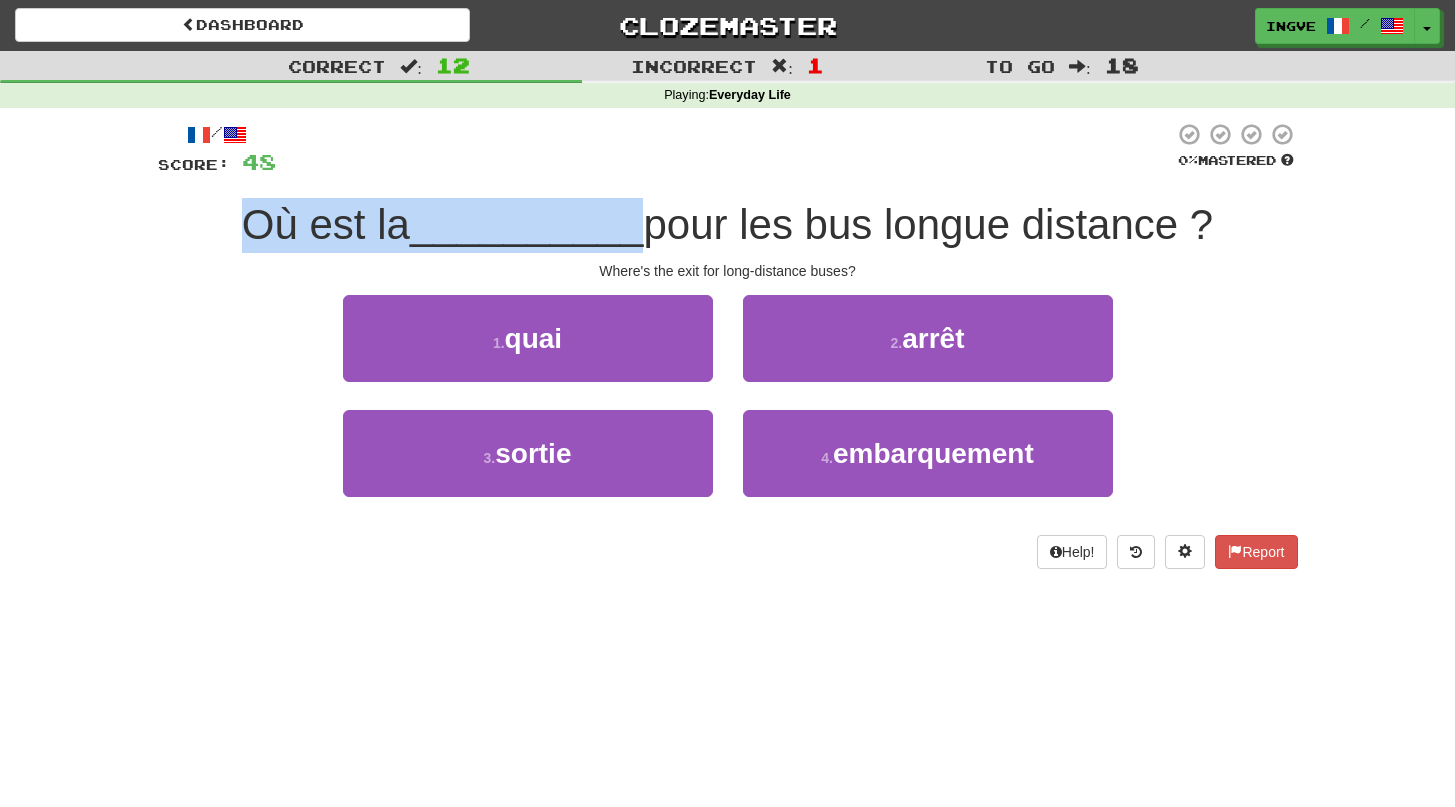 click on "pour les bus longue distance ?" at bounding box center (928, 224) 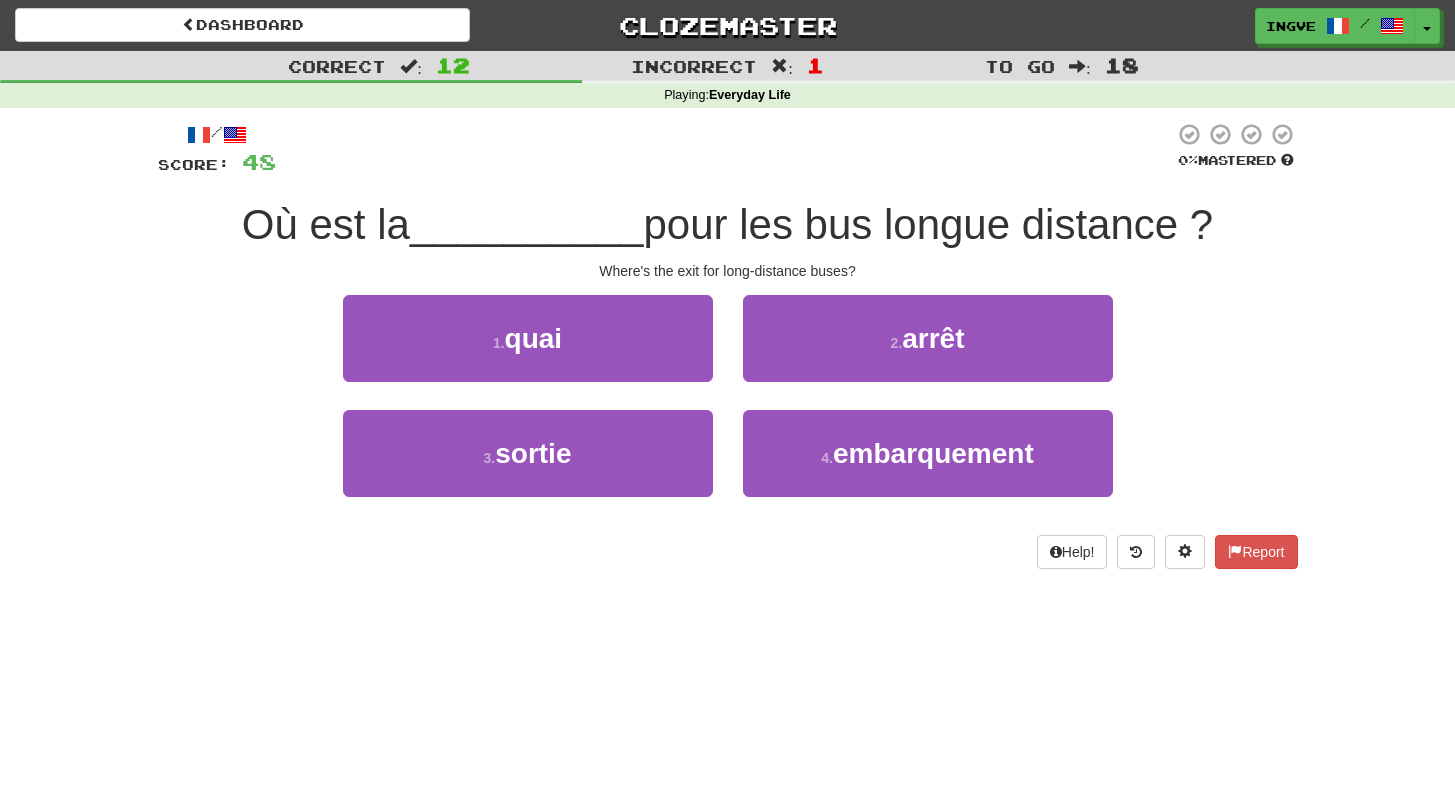 click on "pour les bus longue distance ?" at bounding box center (928, 224) 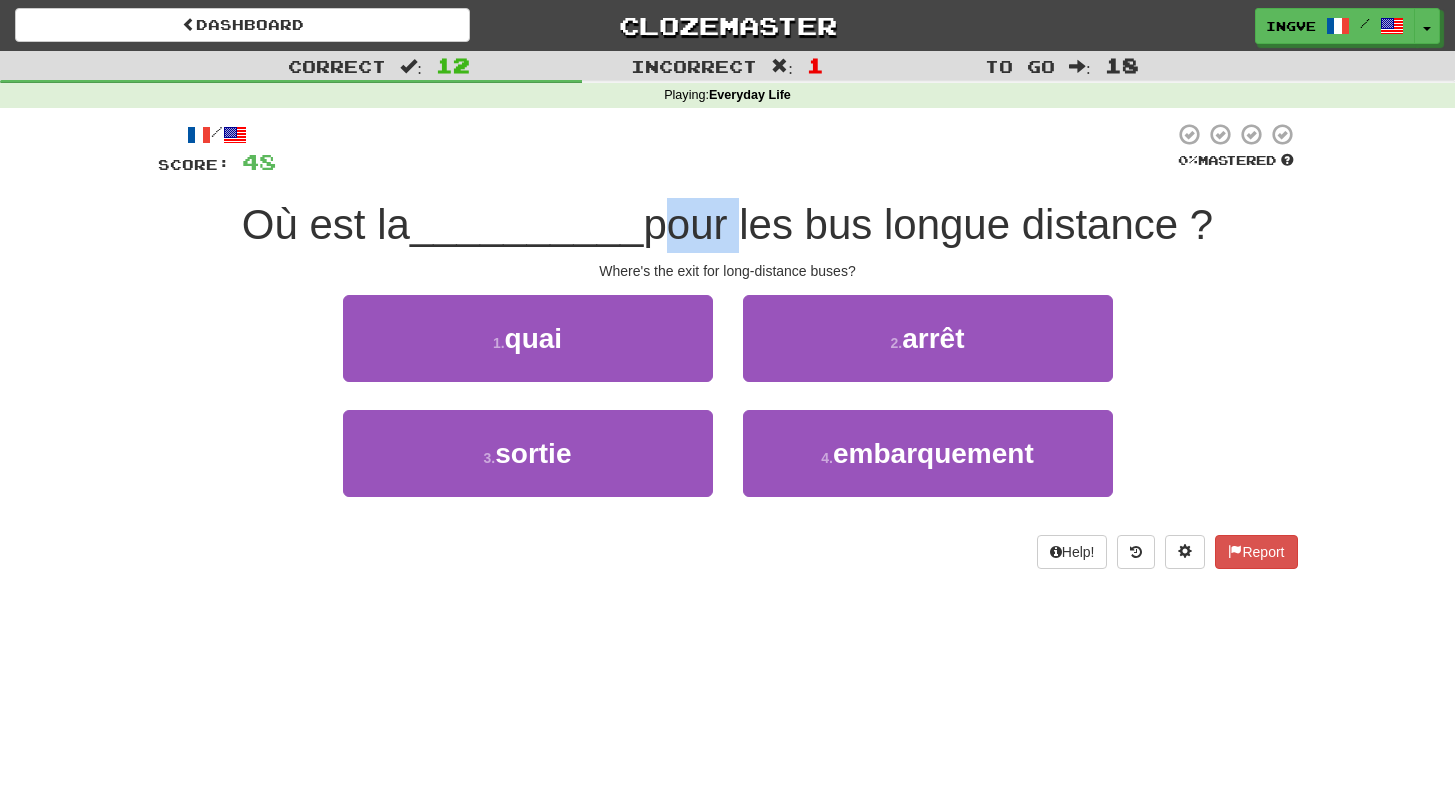 click on "pour les bus longue distance ?" at bounding box center [928, 224] 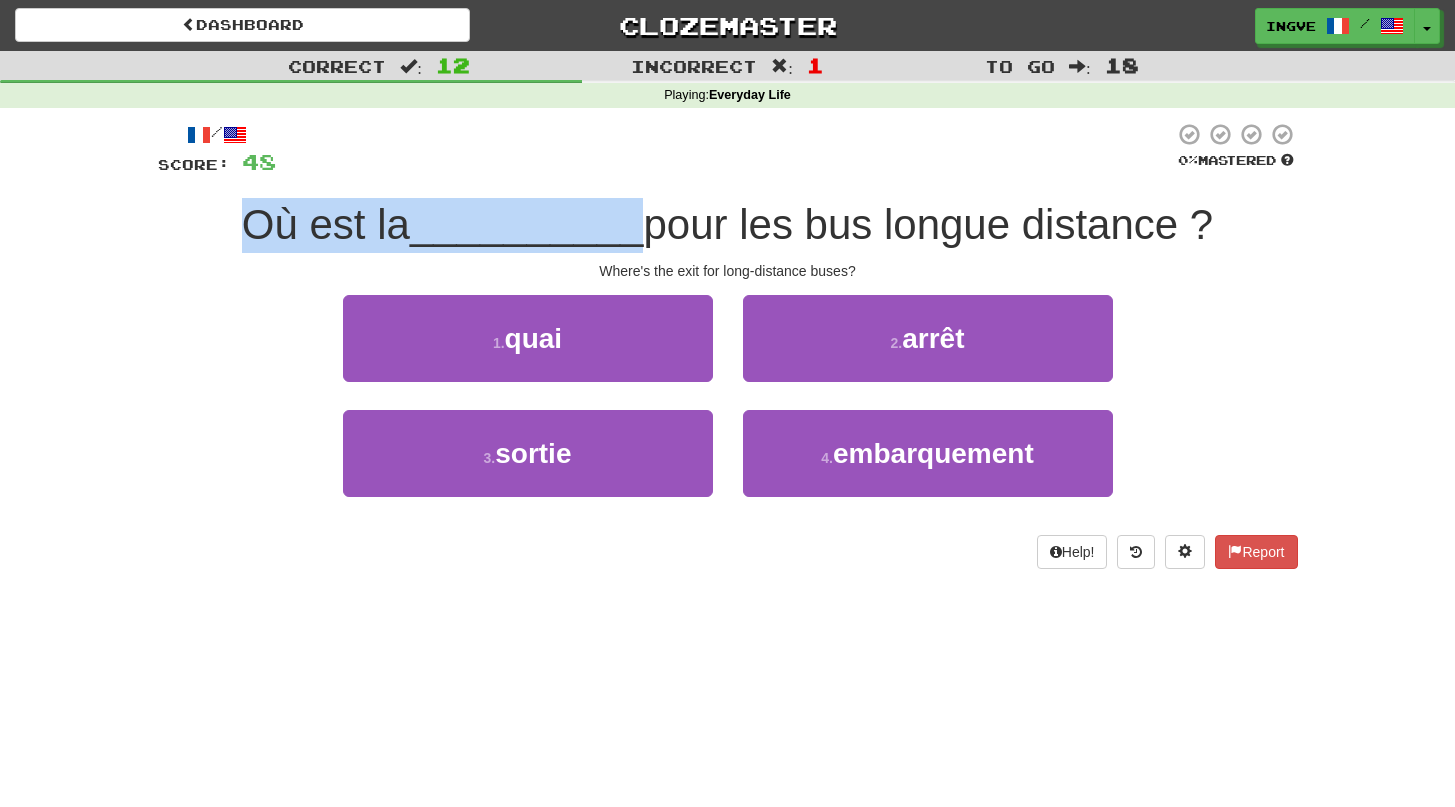 click on "pour les bus longue distance ?" at bounding box center (928, 224) 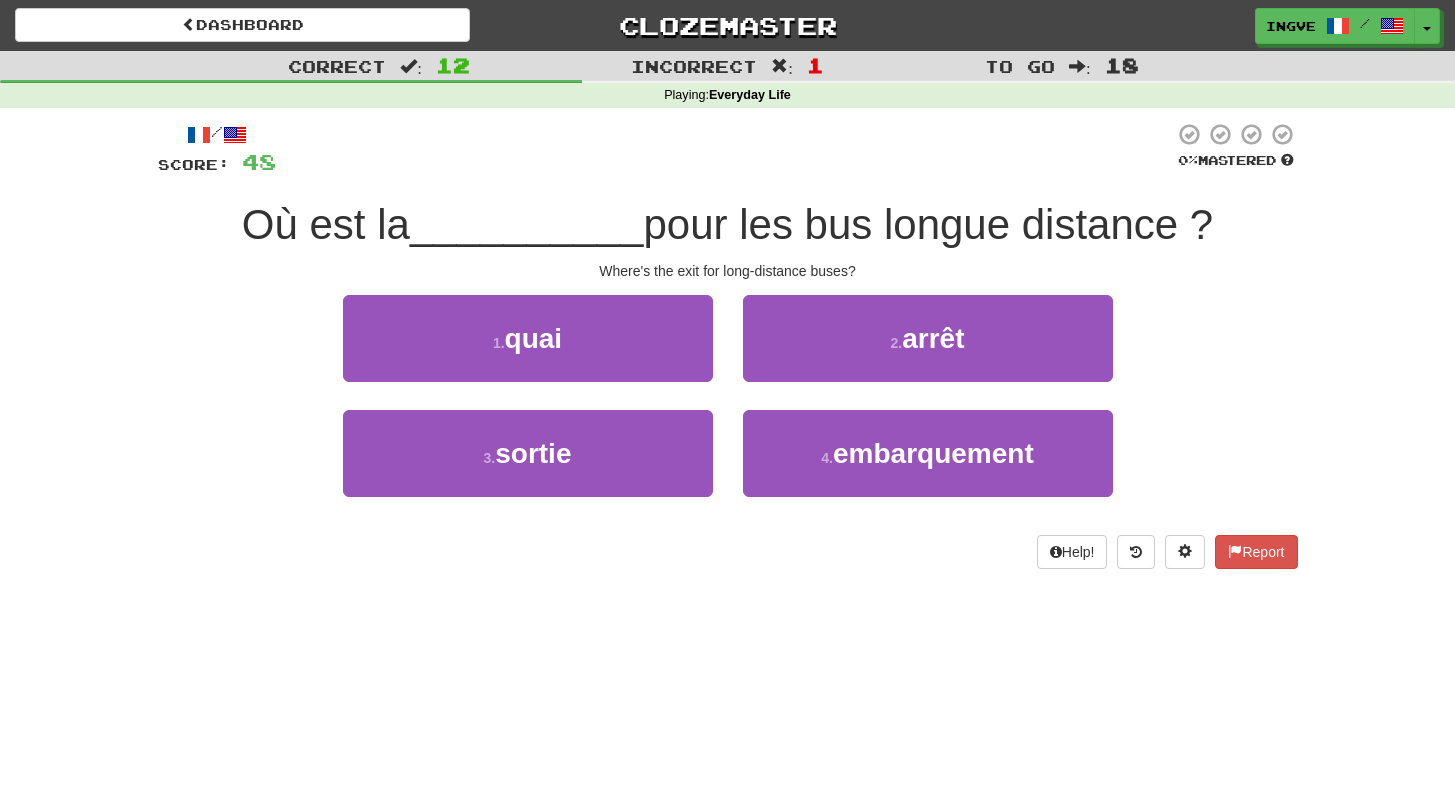 click on "pour les bus longue distance ?" at bounding box center [928, 224] 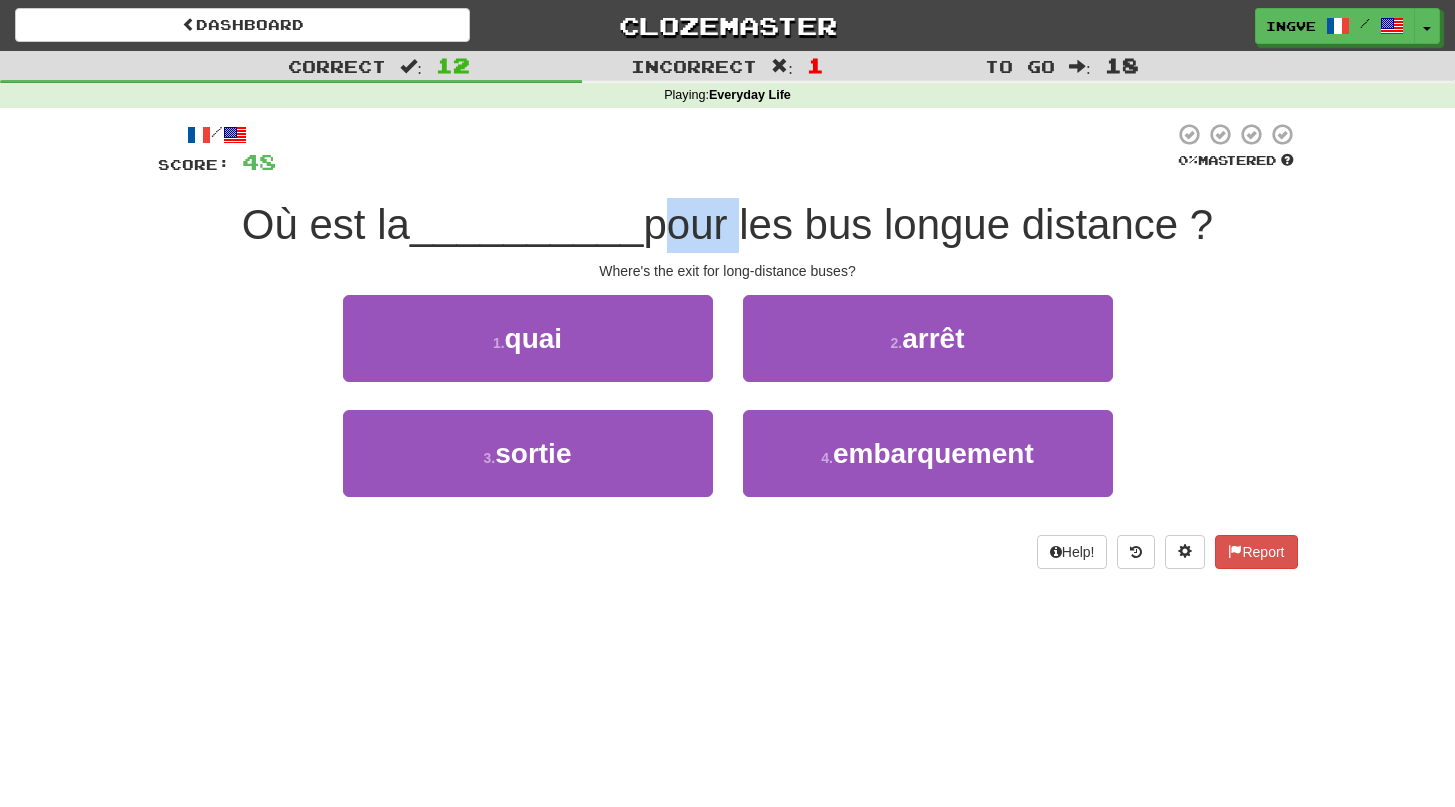 click on "pour les bus longue distance ?" at bounding box center (928, 224) 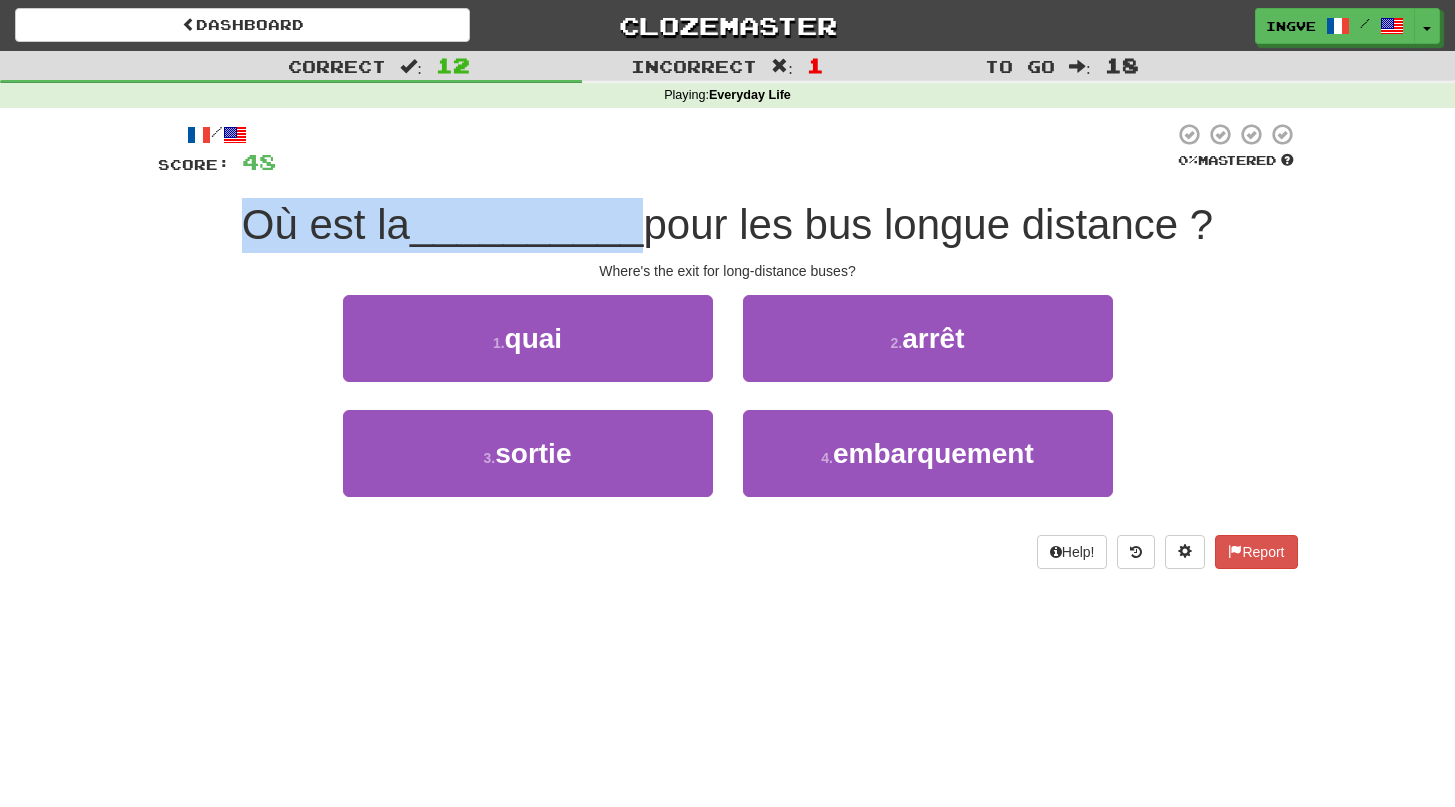 click on "pour les bus longue distance ?" at bounding box center [928, 224] 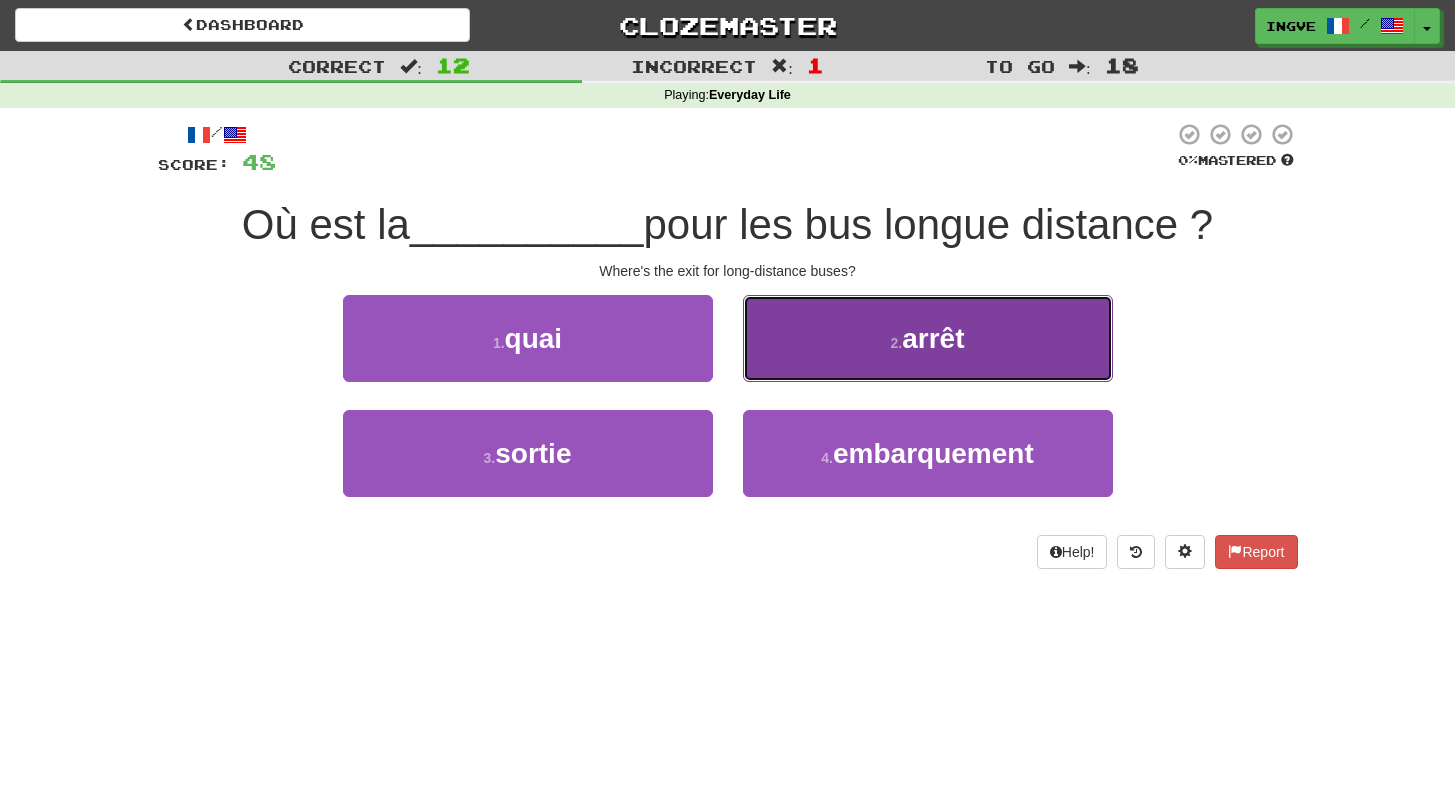 click on "2 .  arrêt" at bounding box center (928, 338) 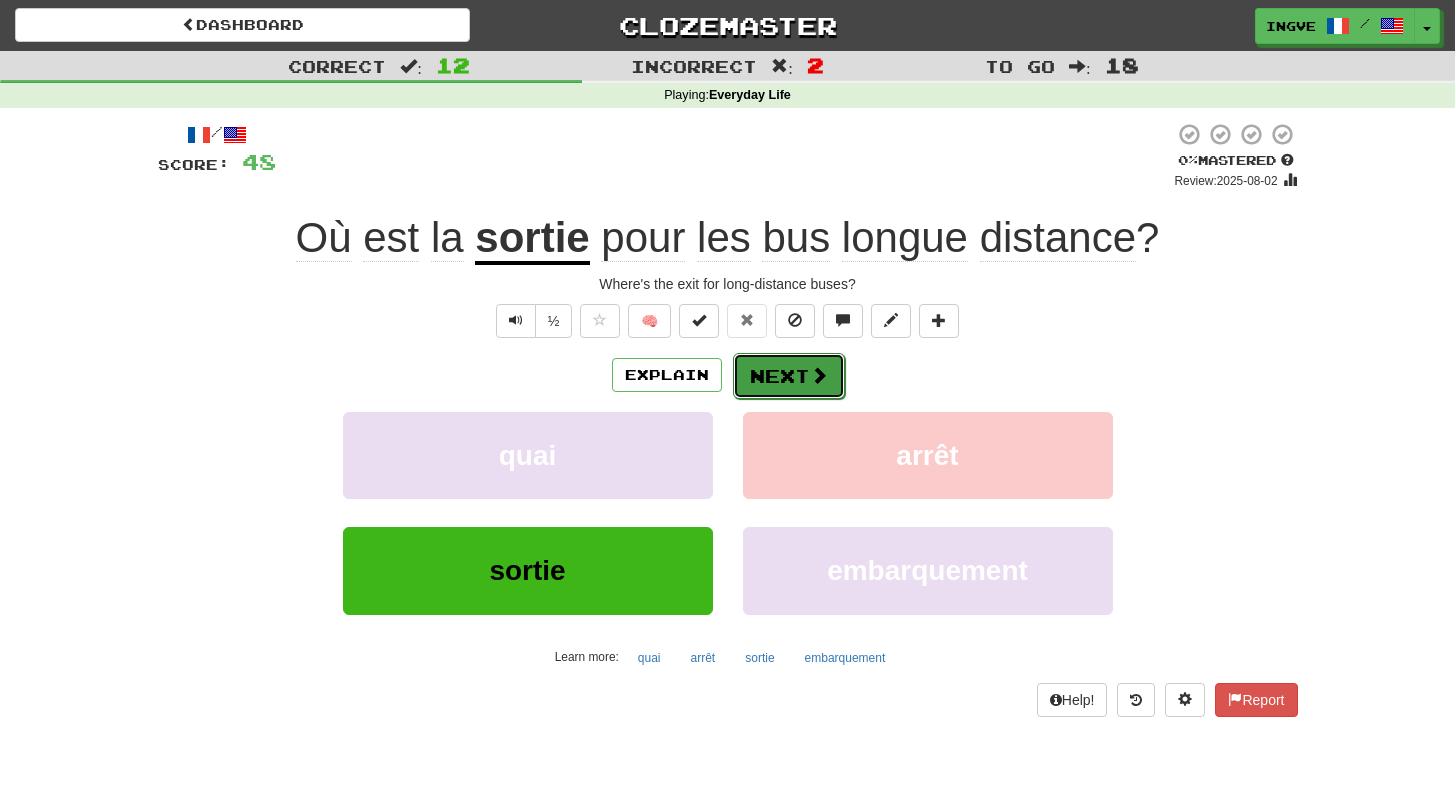 click on "Next" at bounding box center (789, 376) 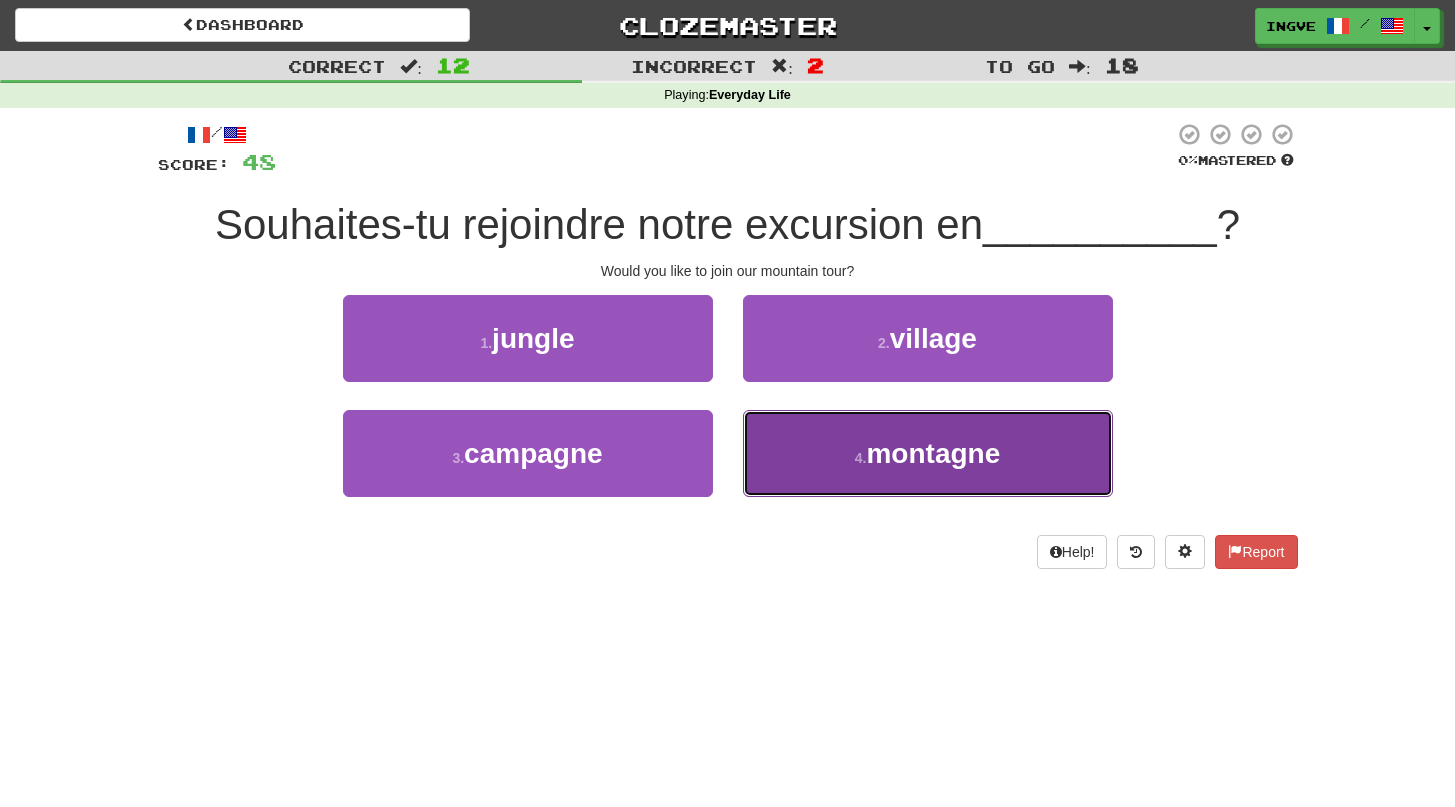 click on "4 .  montagne" at bounding box center (928, 453) 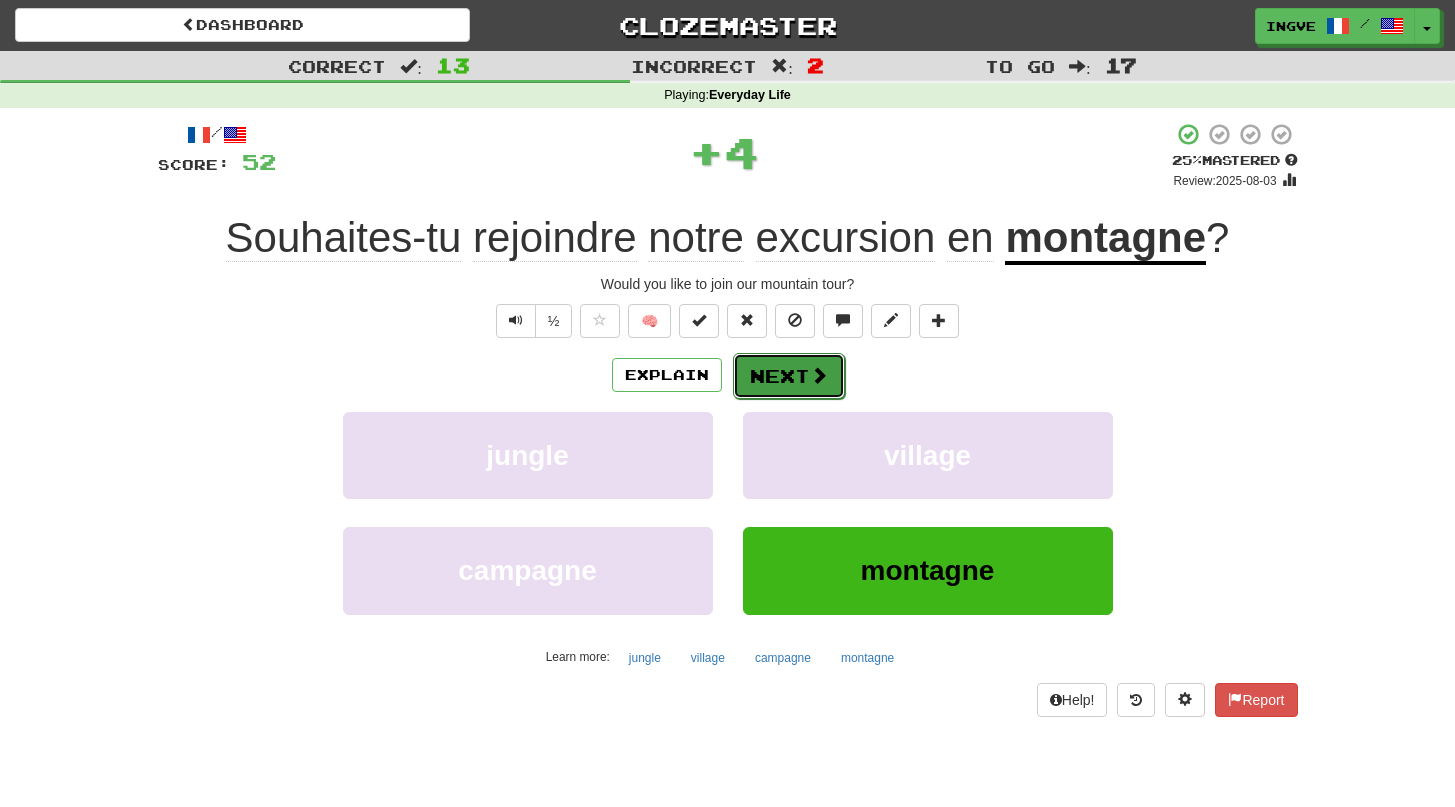 click on "Next" at bounding box center [789, 376] 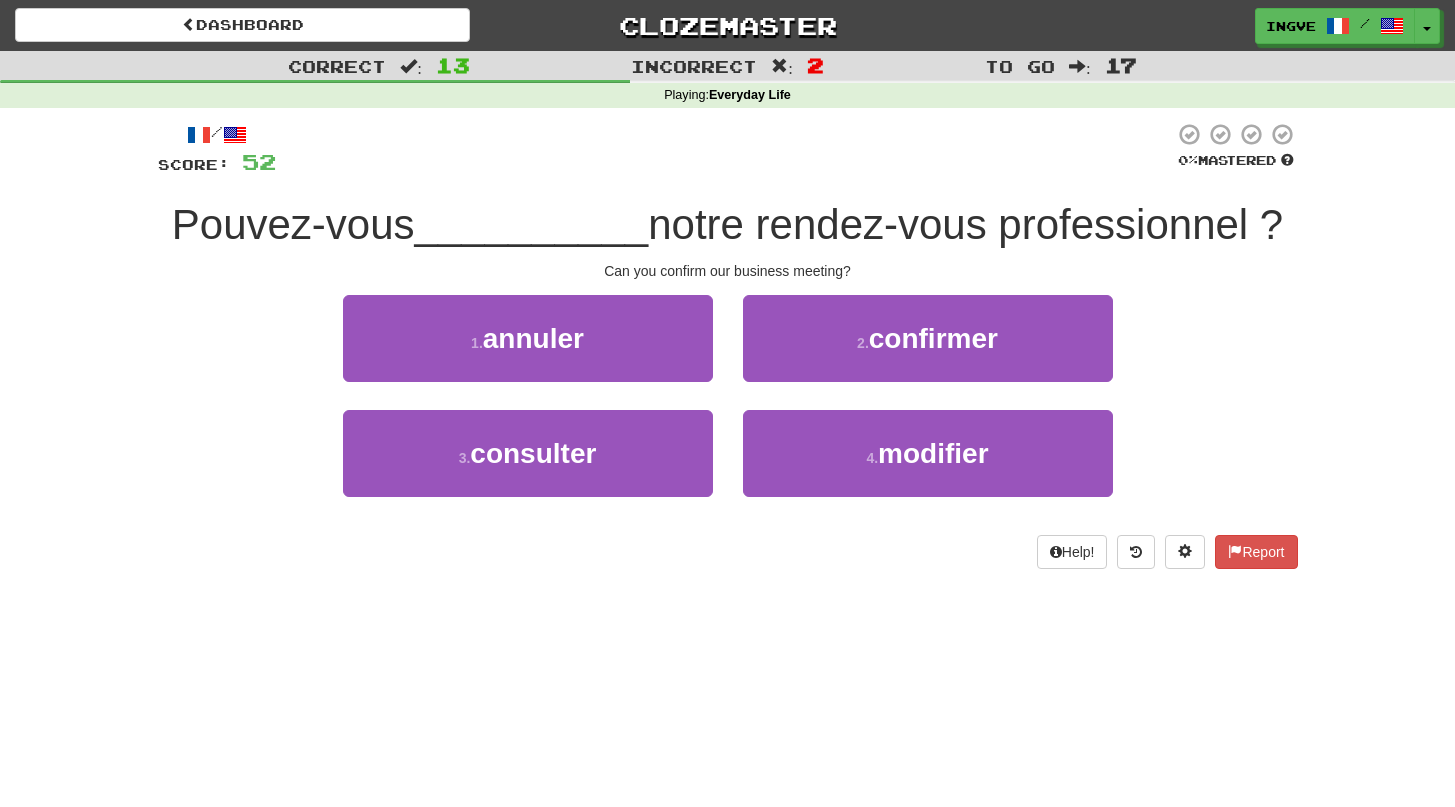 click on "notre rendez-vous professionnel ?" at bounding box center (965, 224) 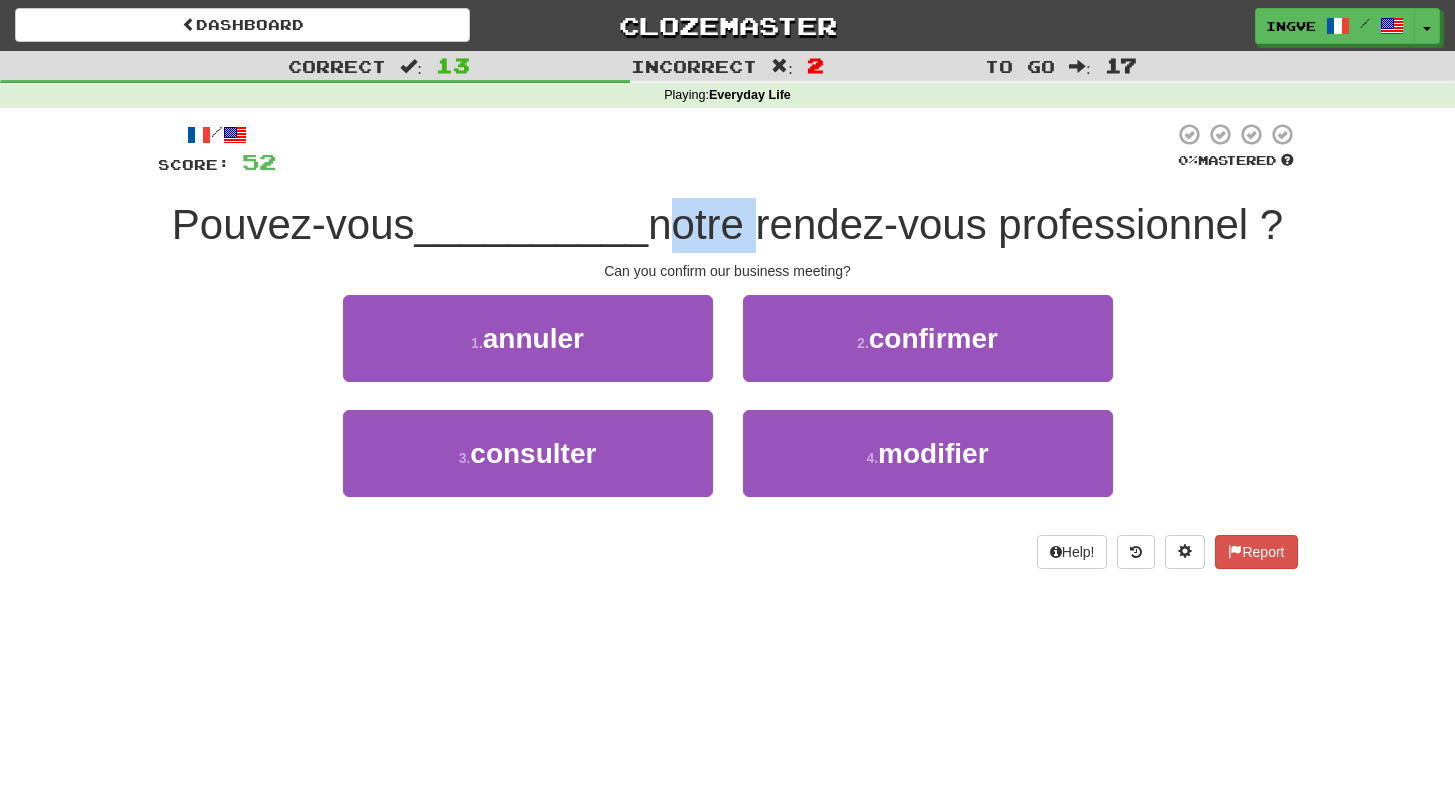 click on "notre rendez-vous professionnel ?" at bounding box center [965, 224] 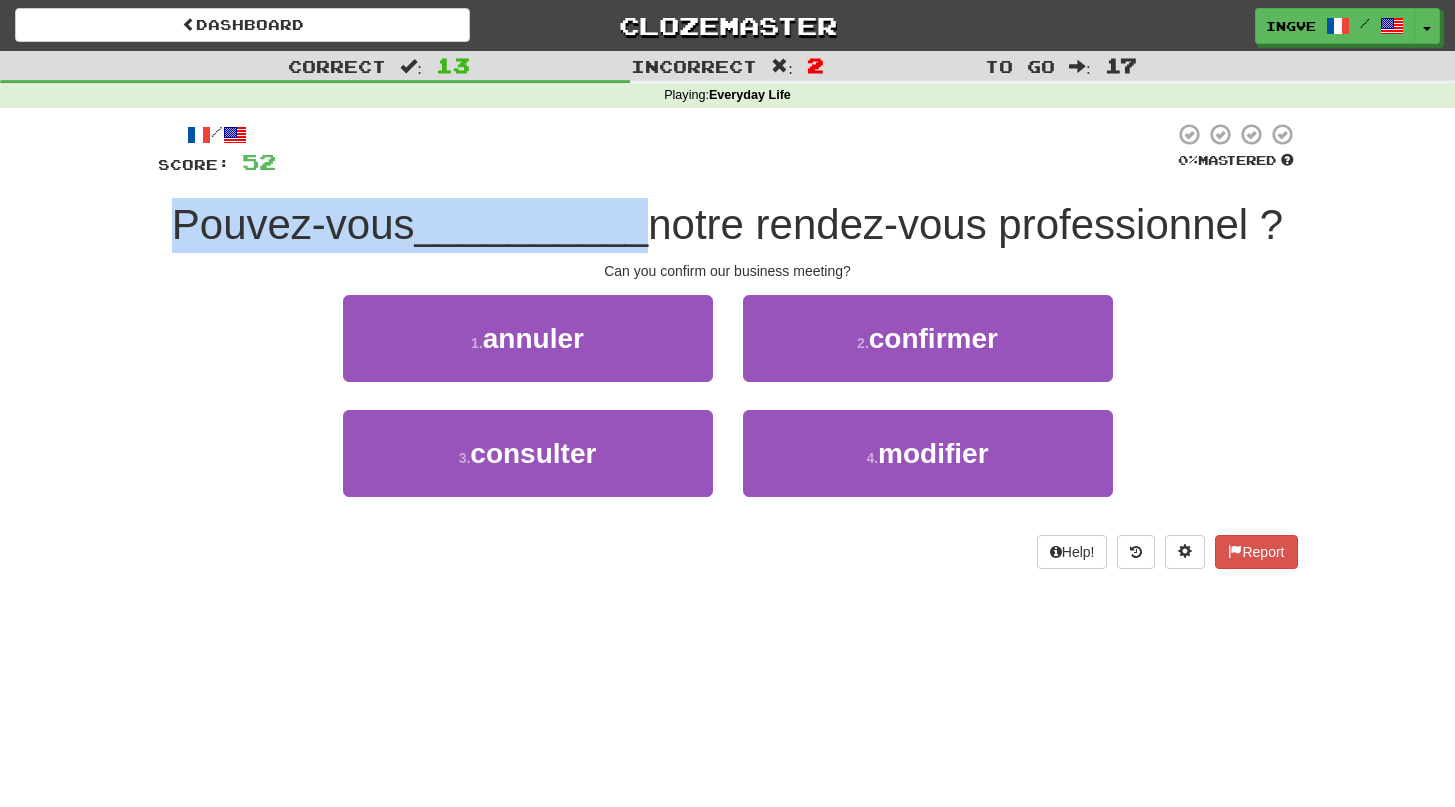 click on "notre rendez-vous professionnel ?" at bounding box center (965, 224) 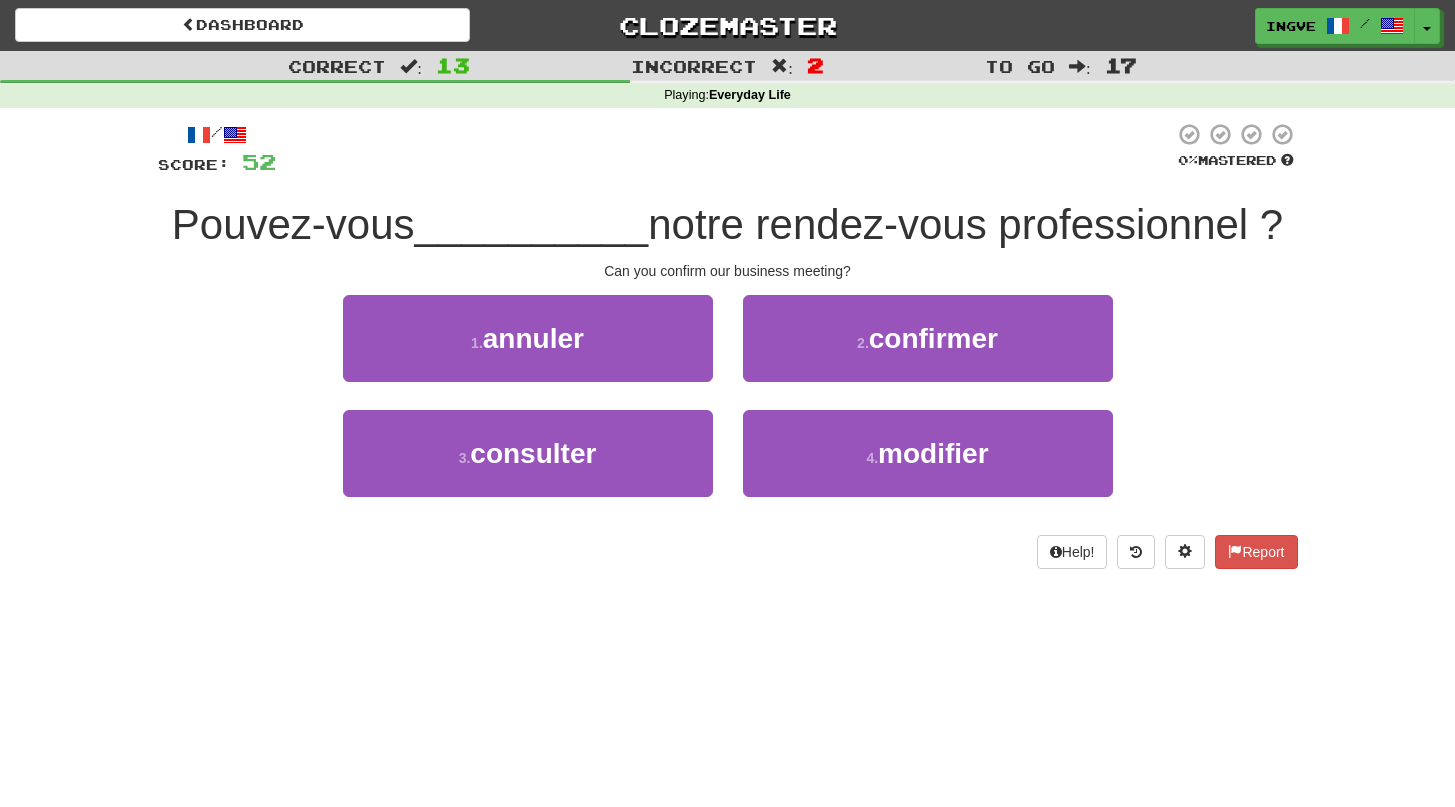 click on "notre rendez-vous professionnel ?" at bounding box center (965, 224) 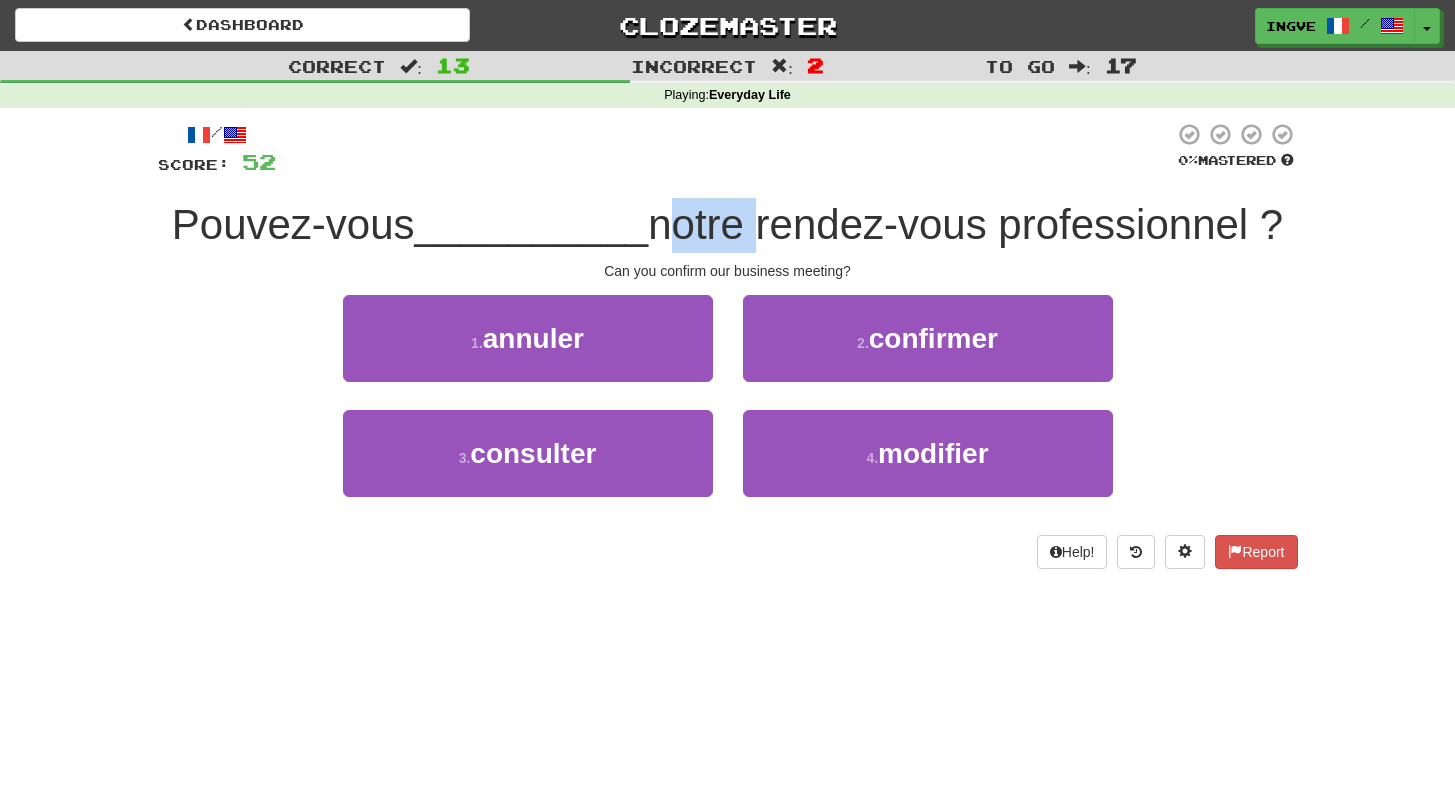 click on "notre rendez-vous professionnel ?" at bounding box center [965, 224] 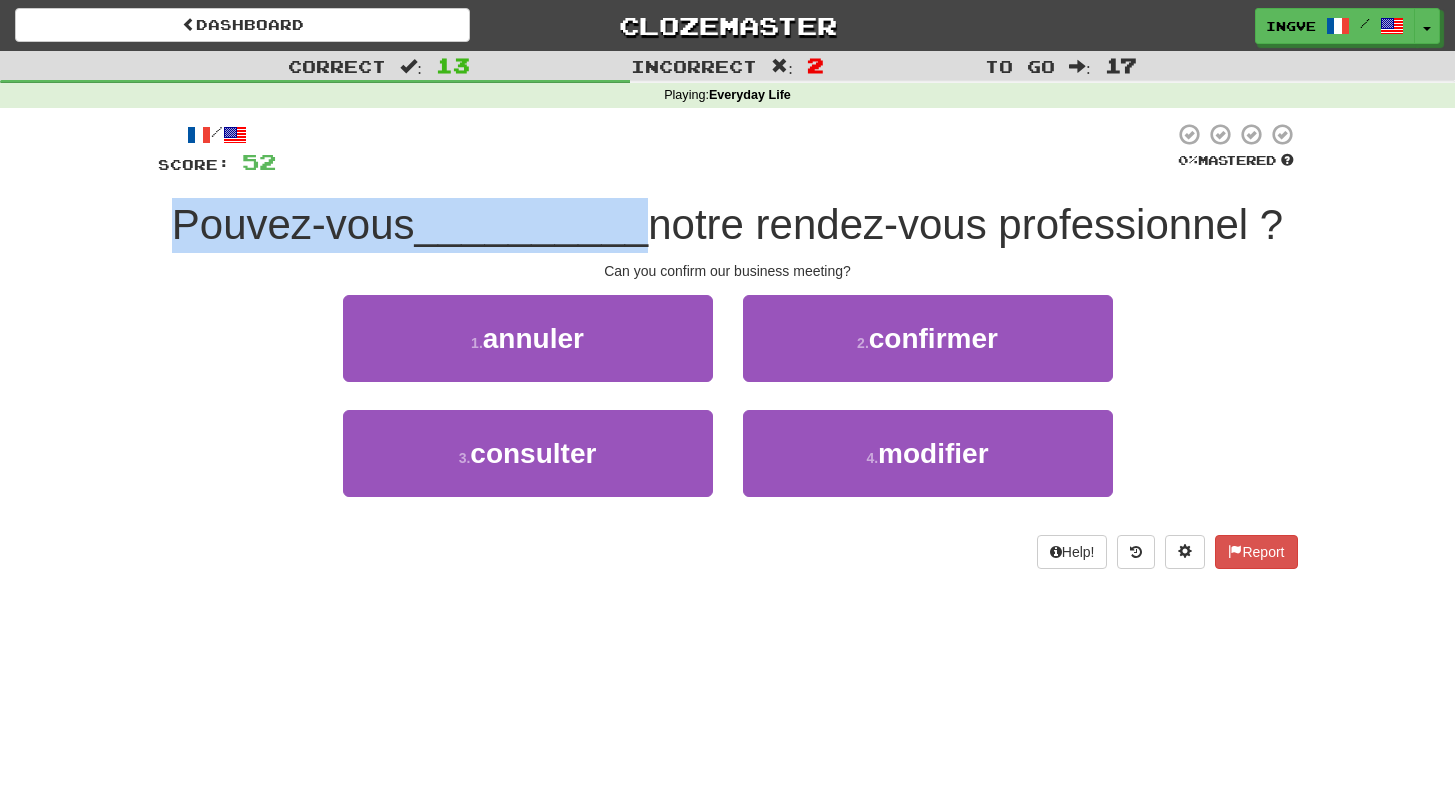 click on "notre rendez-vous professionnel ?" at bounding box center [965, 224] 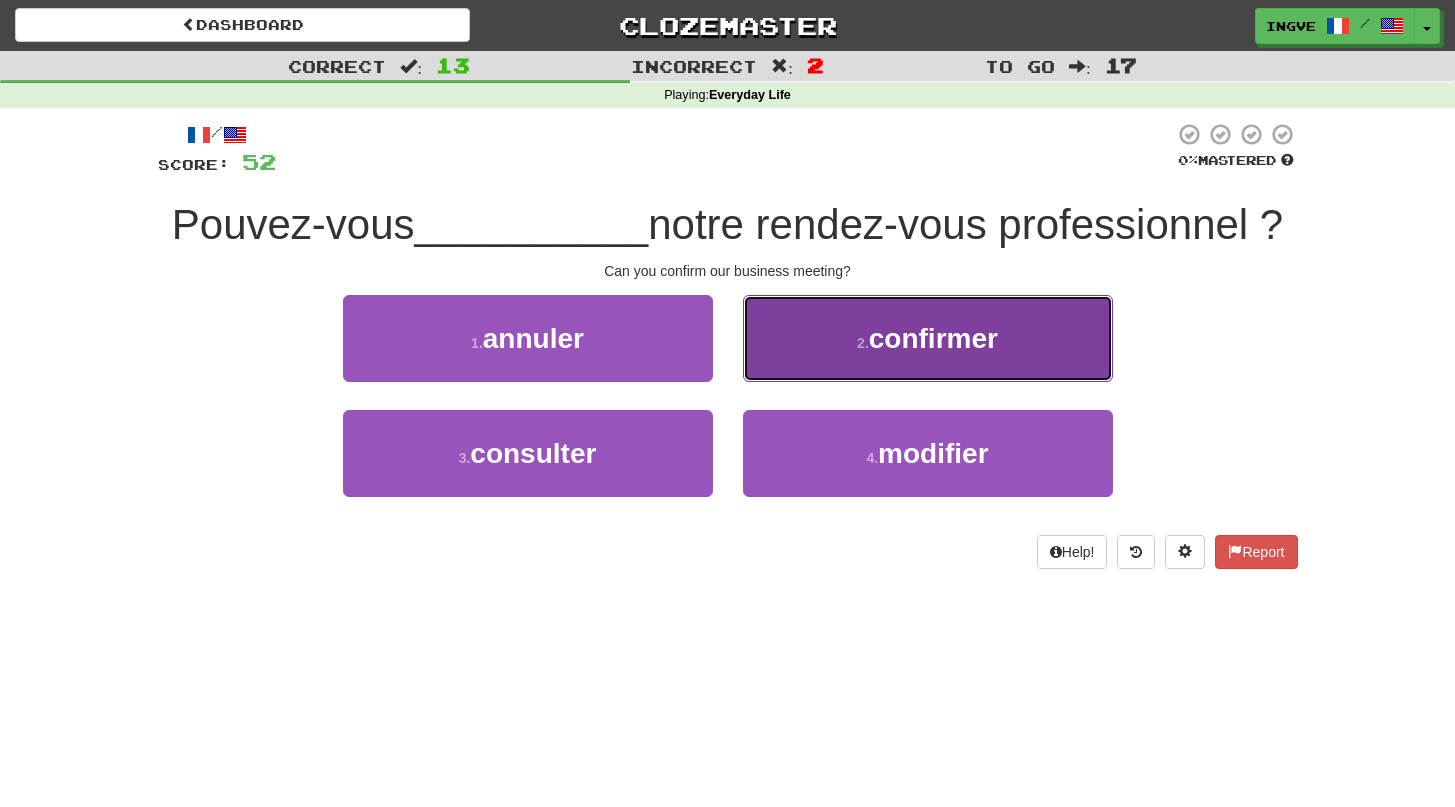 click on "2 .  confirmer" at bounding box center (928, 338) 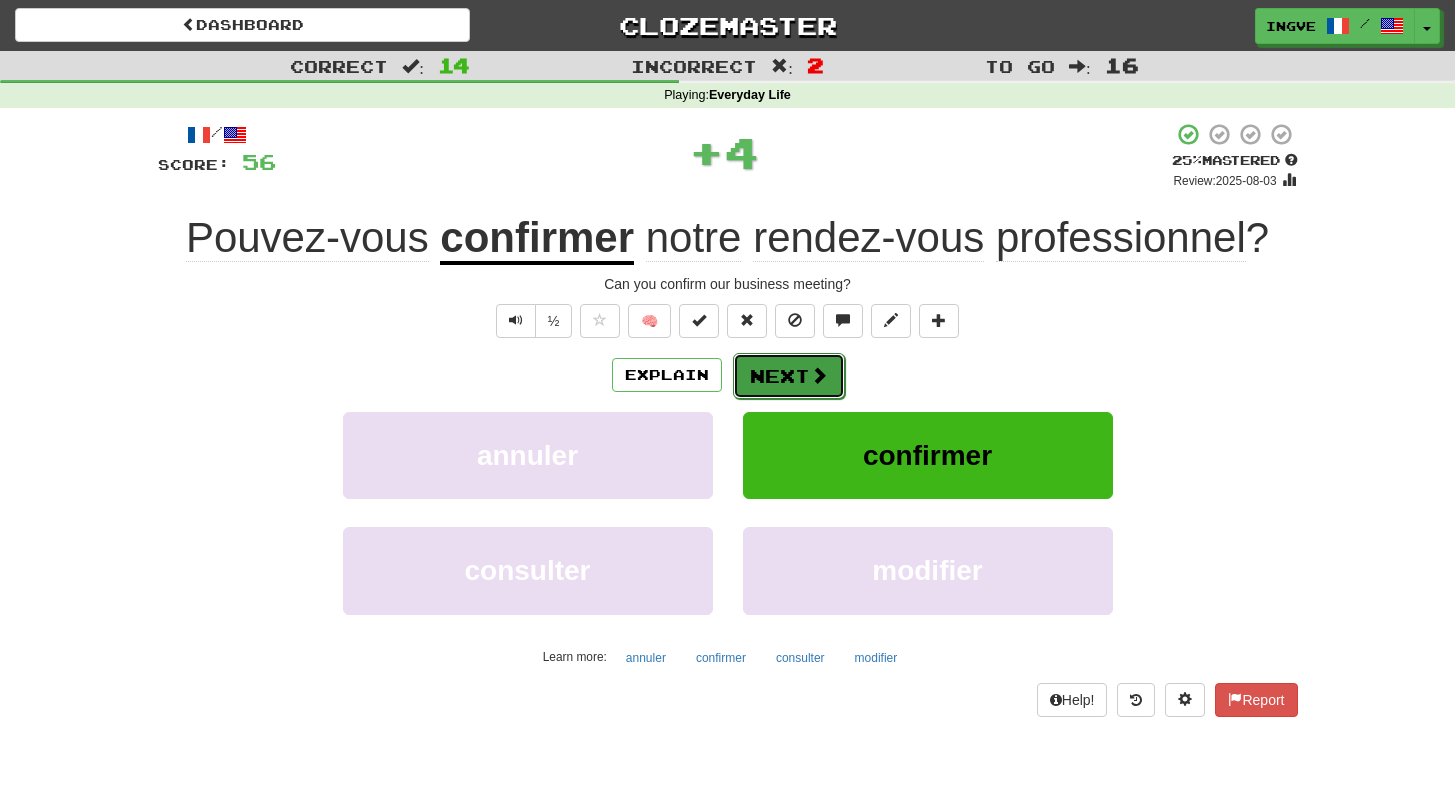 click on "Next" at bounding box center [789, 376] 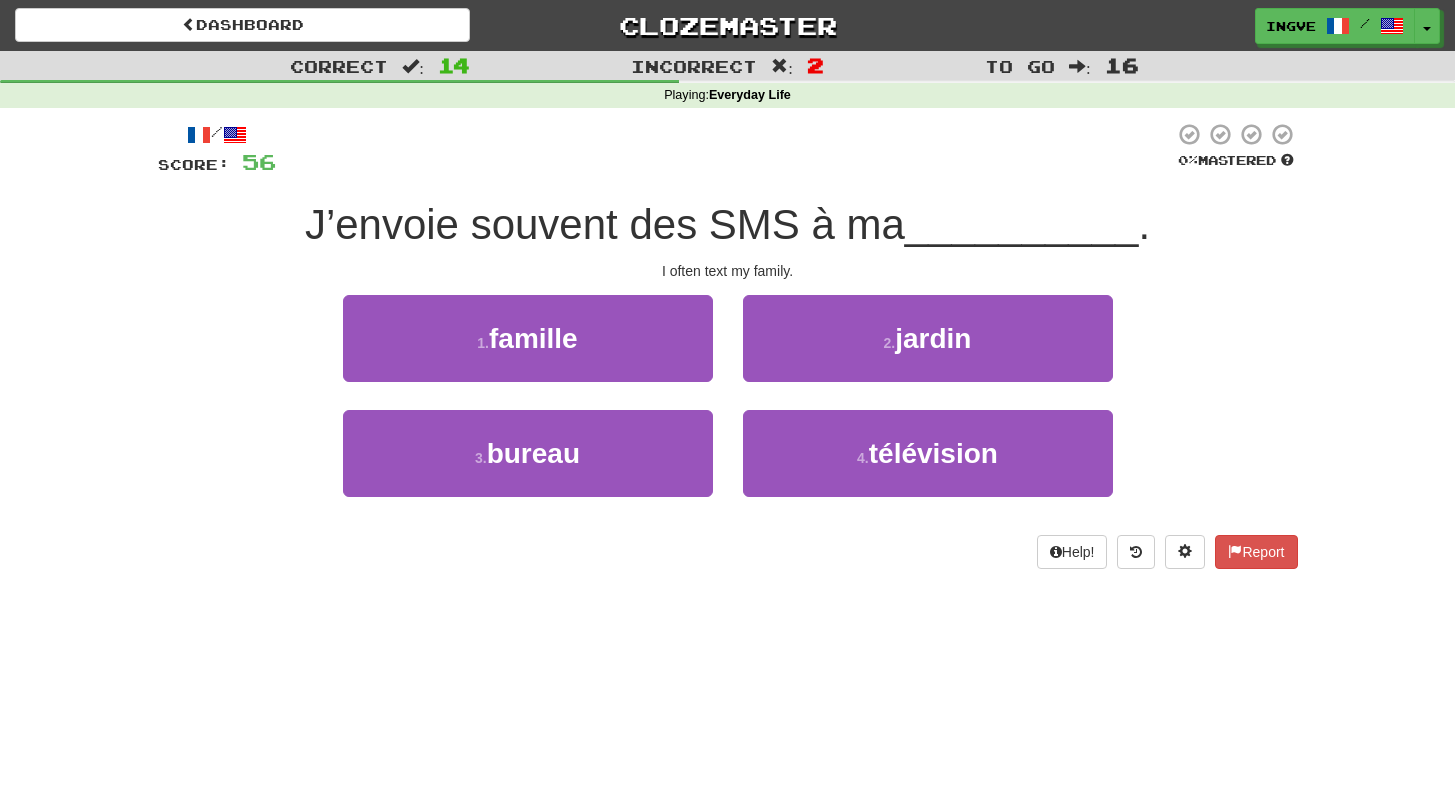 click on "J’envoie souvent des SMS à ma" at bounding box center [605, 224] 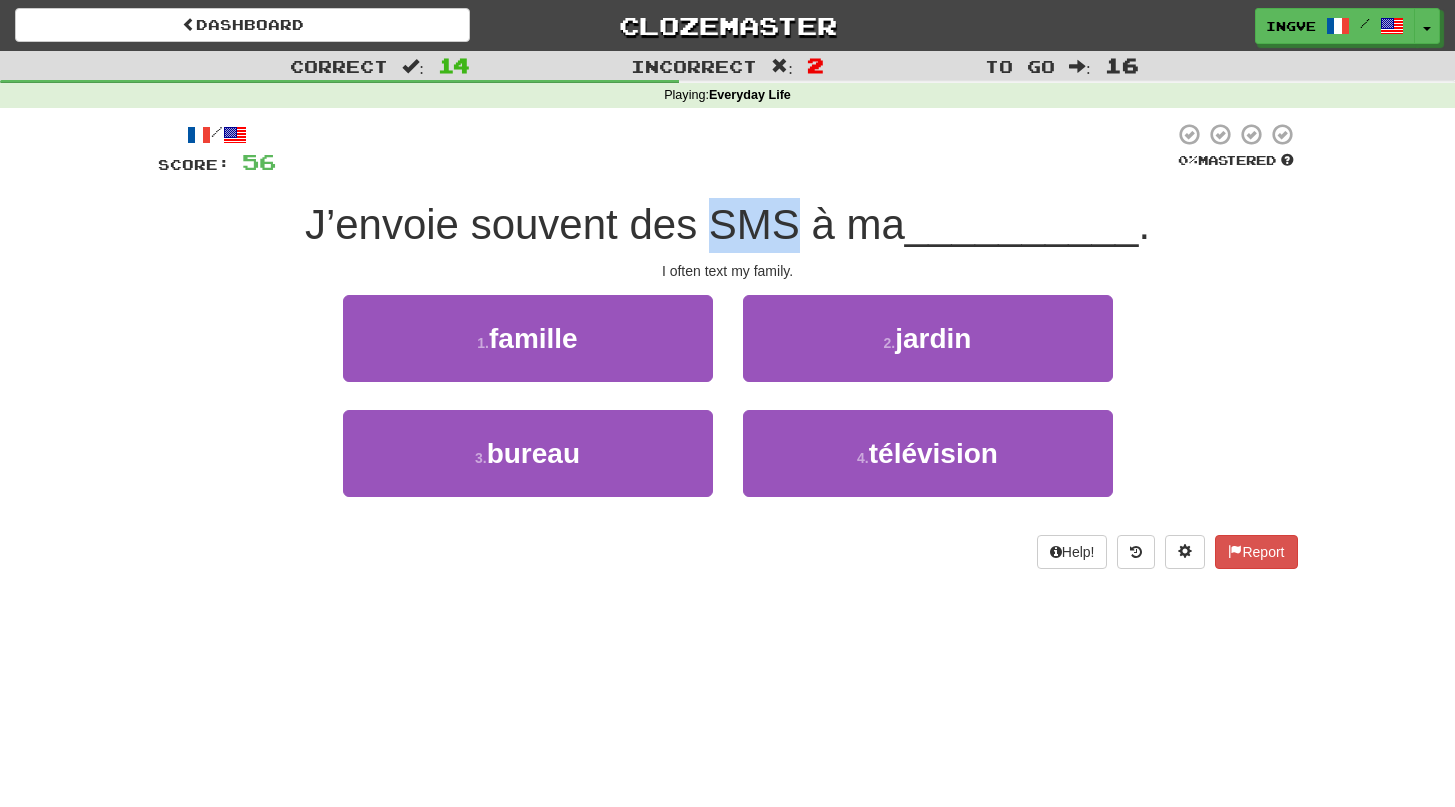 click on "J’envoie souvent des SMS à ma" at bounding box center [605, 224] 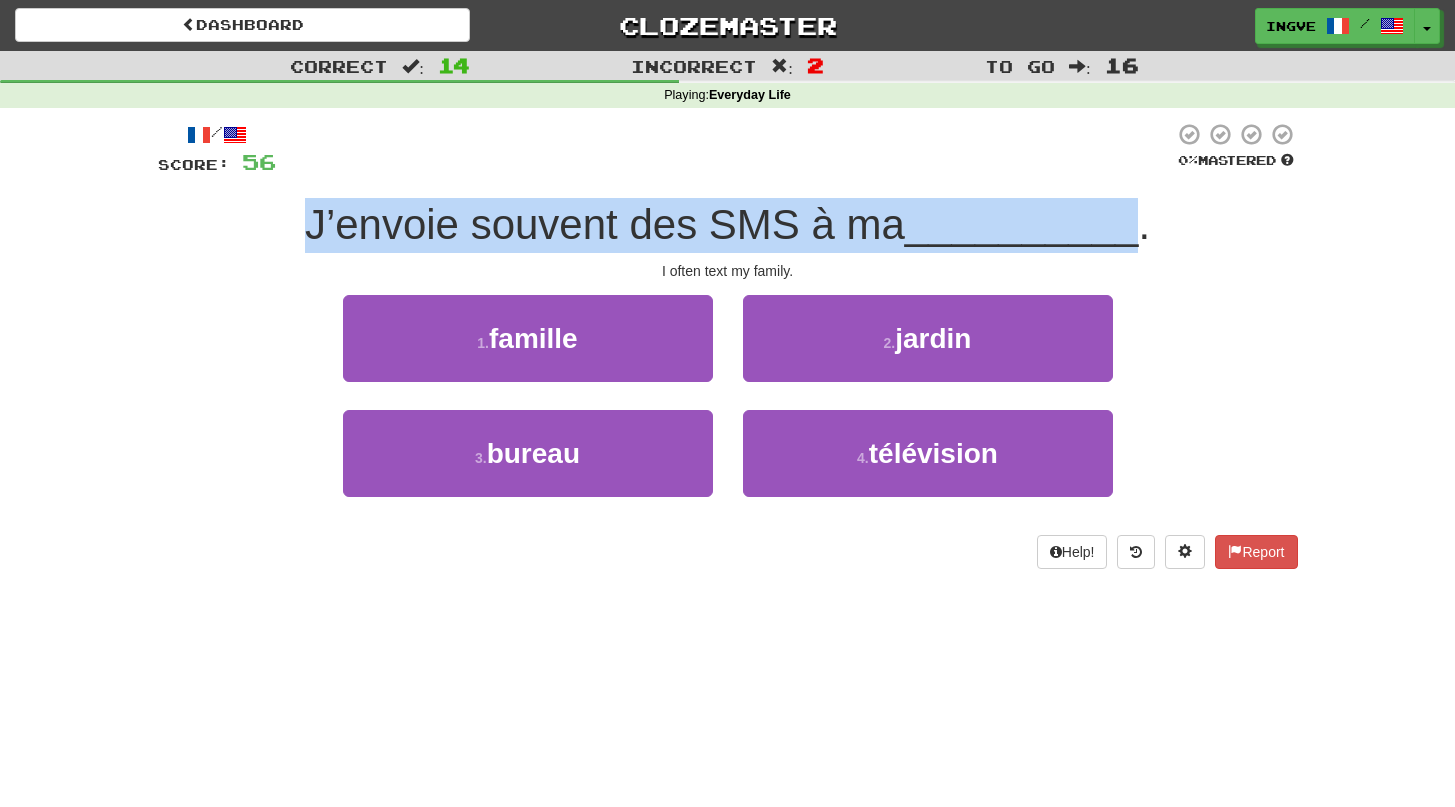 click on "J’envoie souvent des SMS à ma" at bounding box center (605, 224) 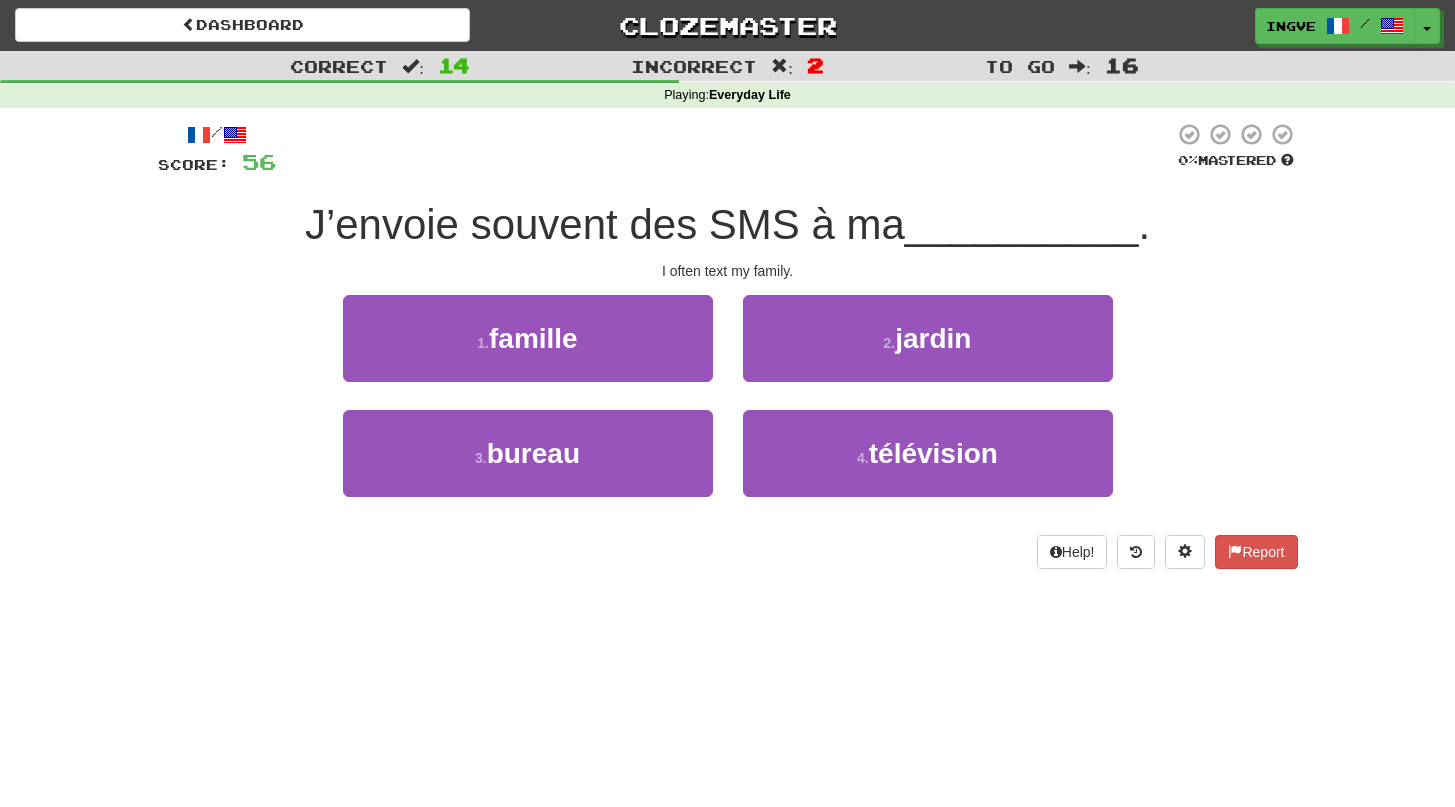 click on "J’envoie souvent des SMS à ma" at bounding box center (605, 224) 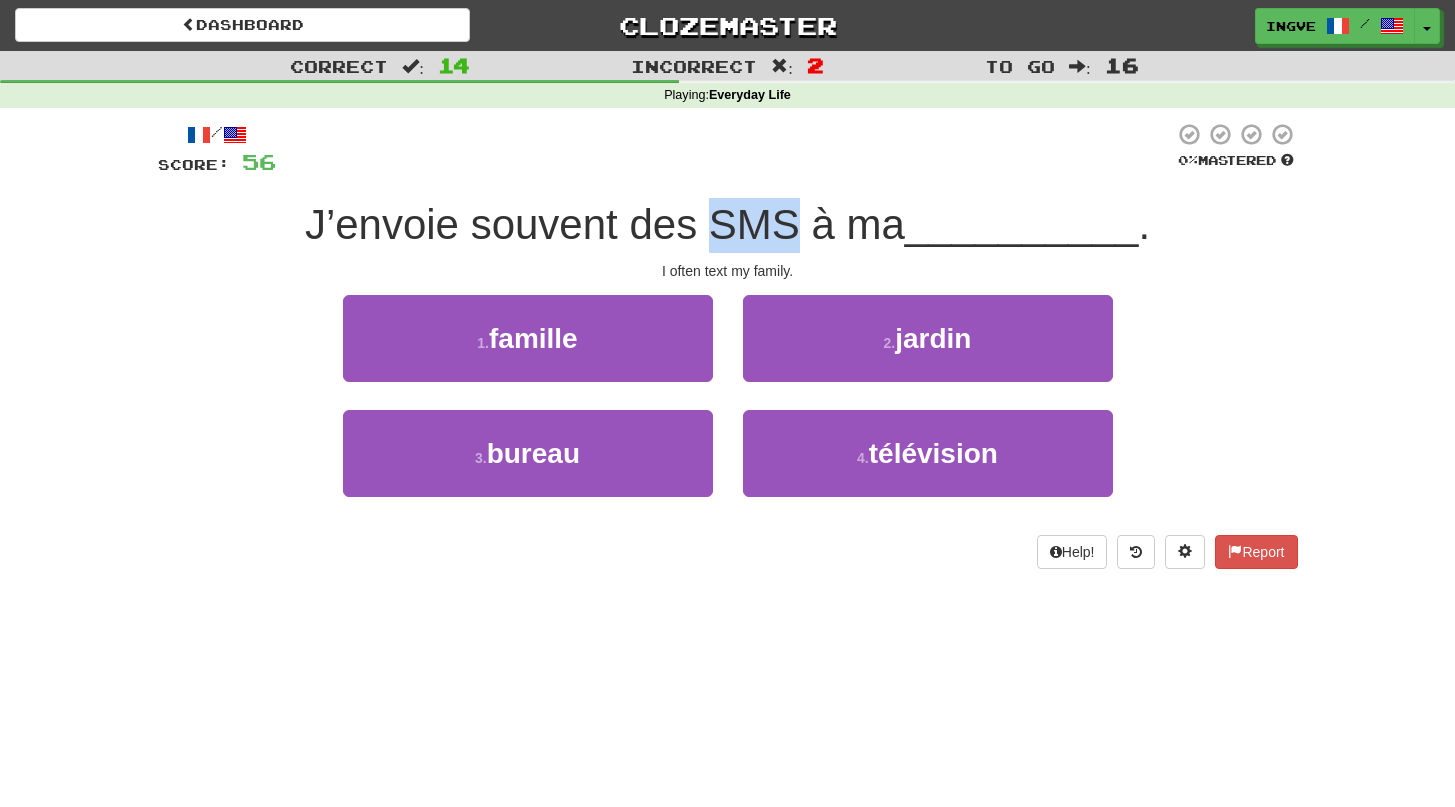 click on "J’envoie souvent des SMS à ma" at bounding box center (605, 224) 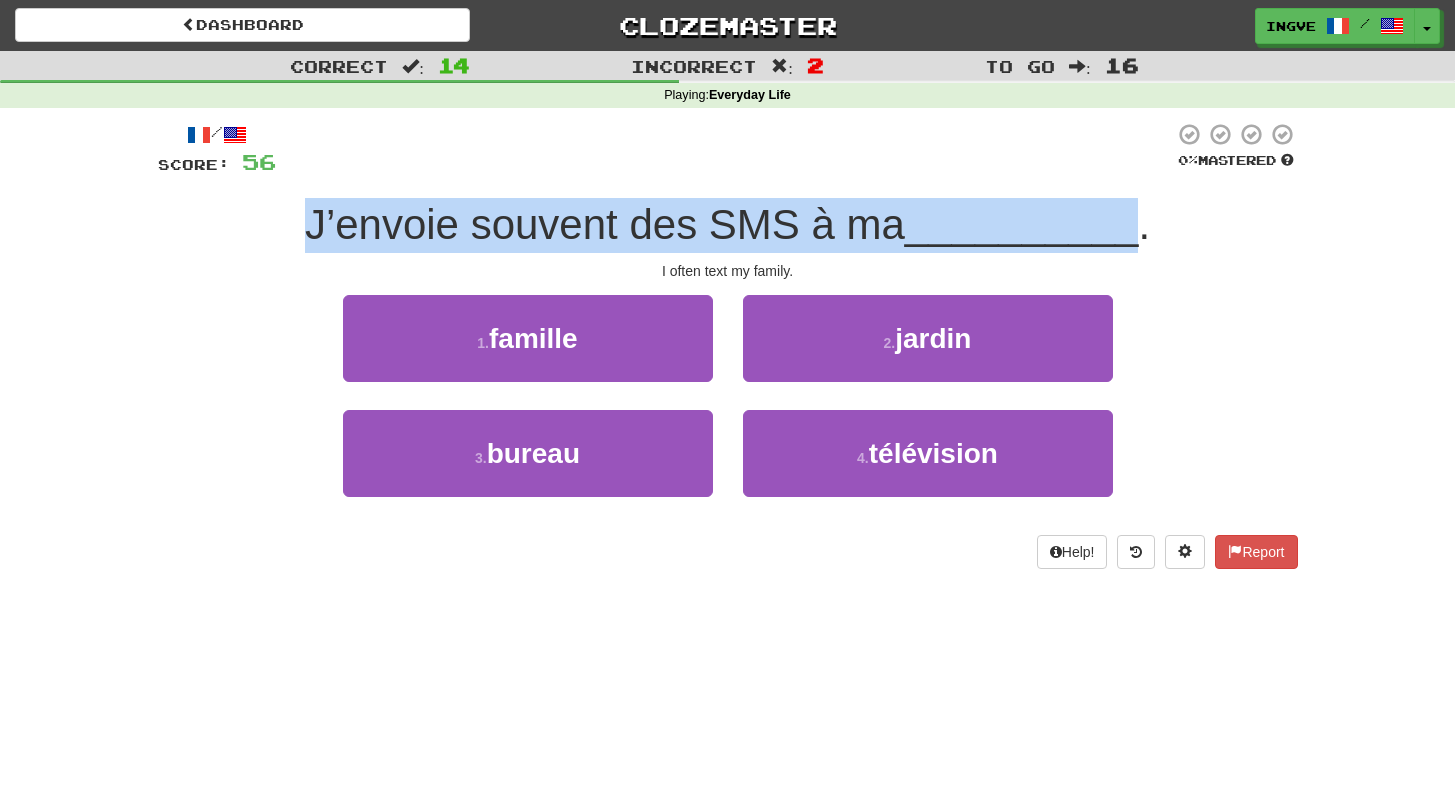 click on "J’envoie souvent des SMS à ma" at bounding box center [605, 224] 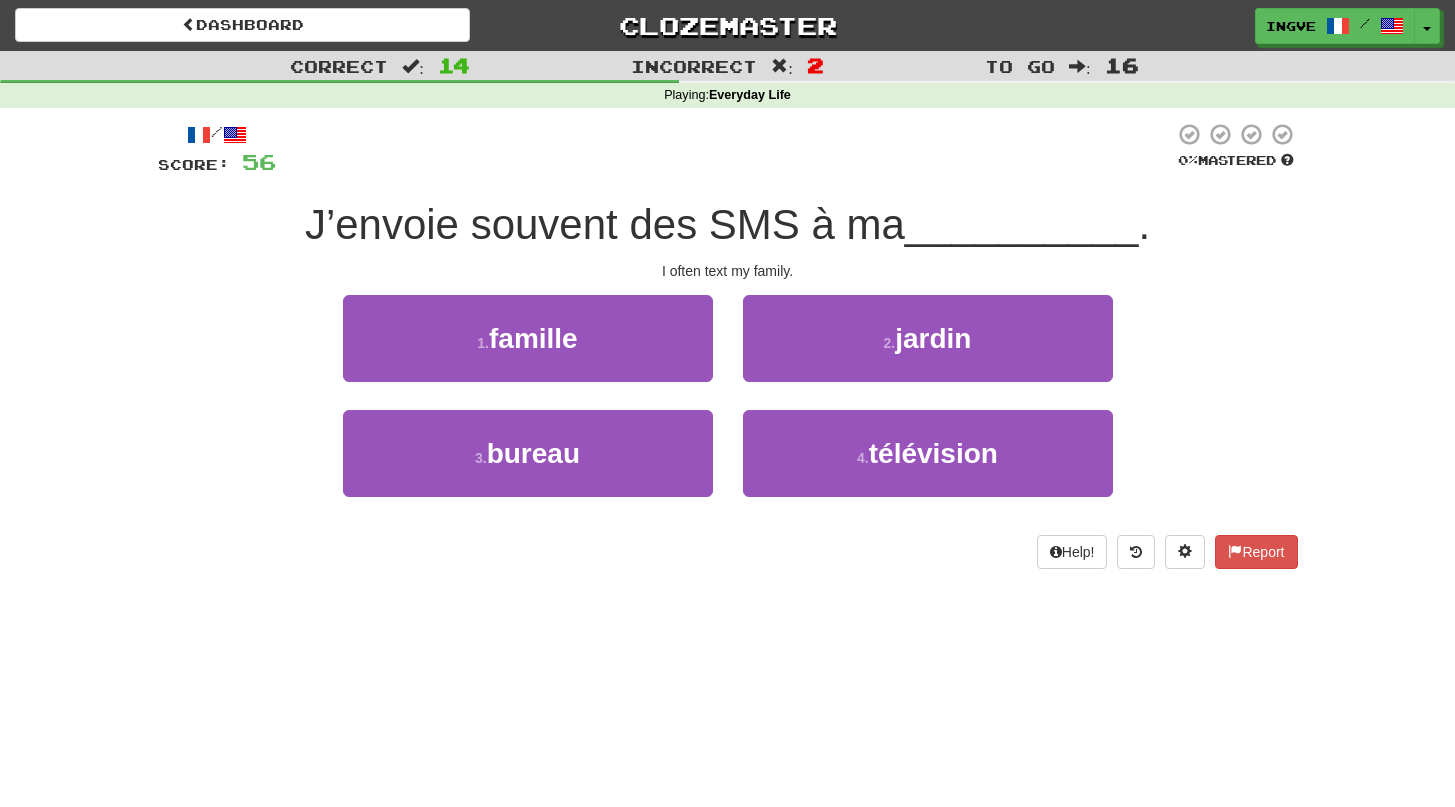 click on "J’envoie souvent des SMS à ma" at bounding box center (605, 224) 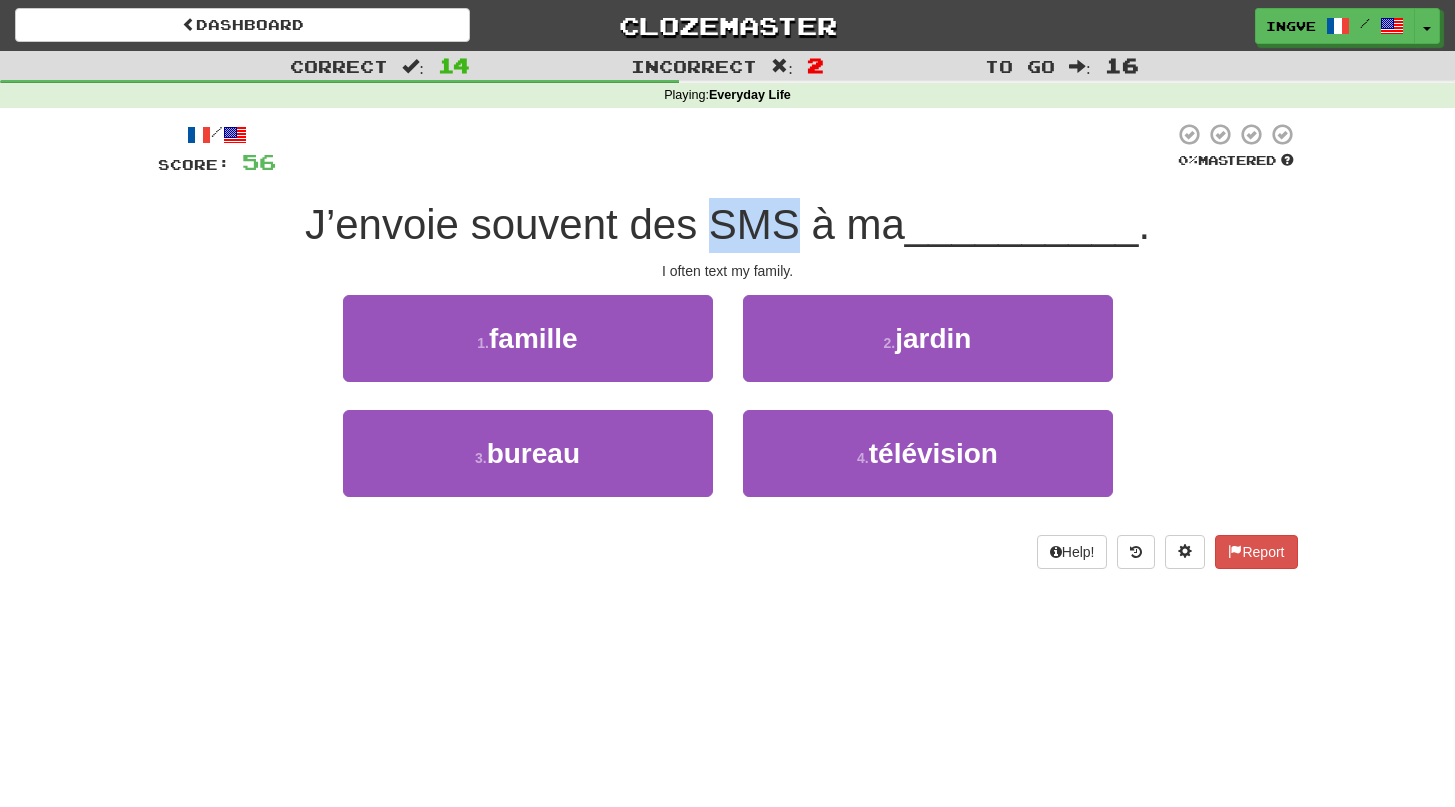 click on "J’envoie souvent des SMS à ma" at bounding box center (605, 224) 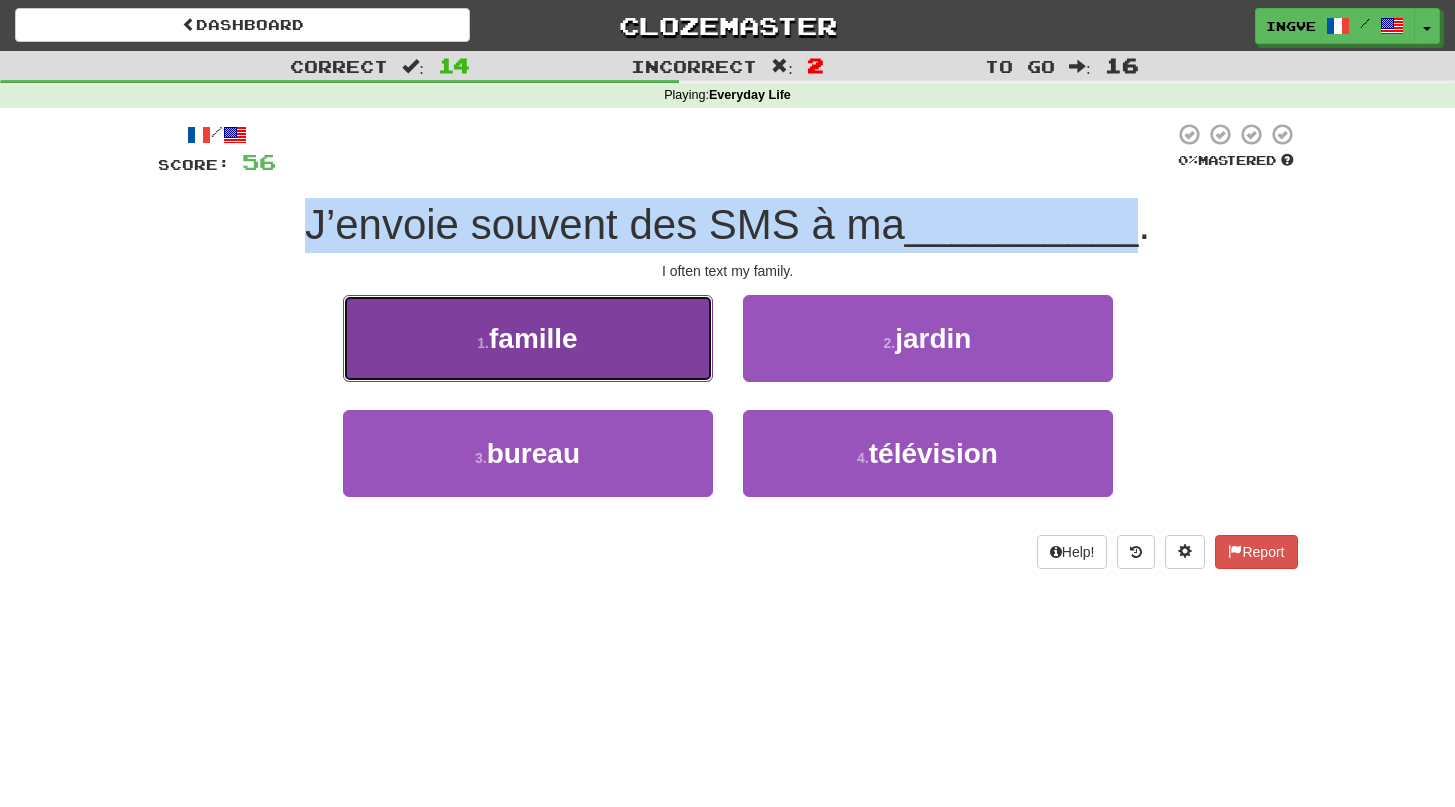 click on "1 .  famille" at bounding box center (528, 338) 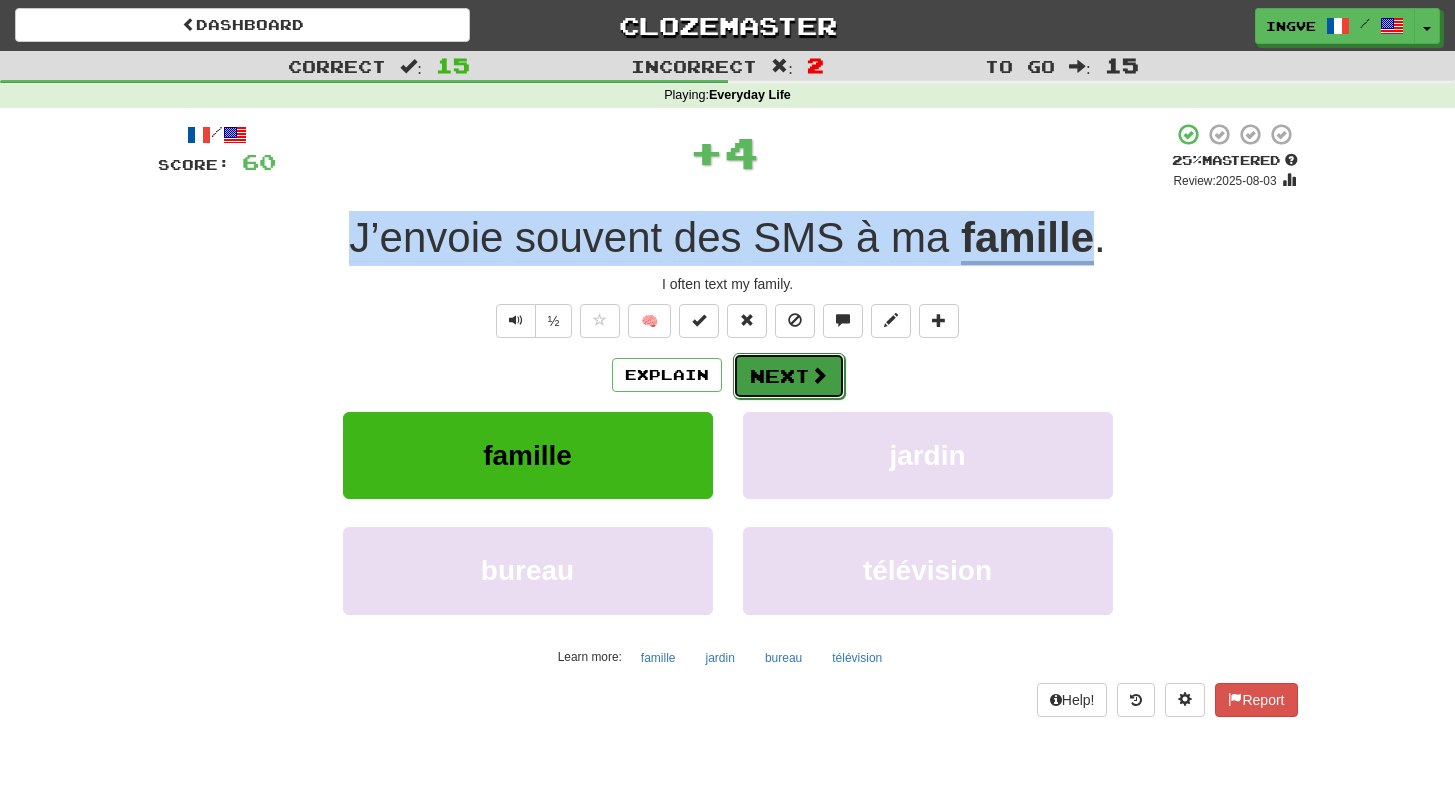 click on "Next" at bounding box center [789, 376] 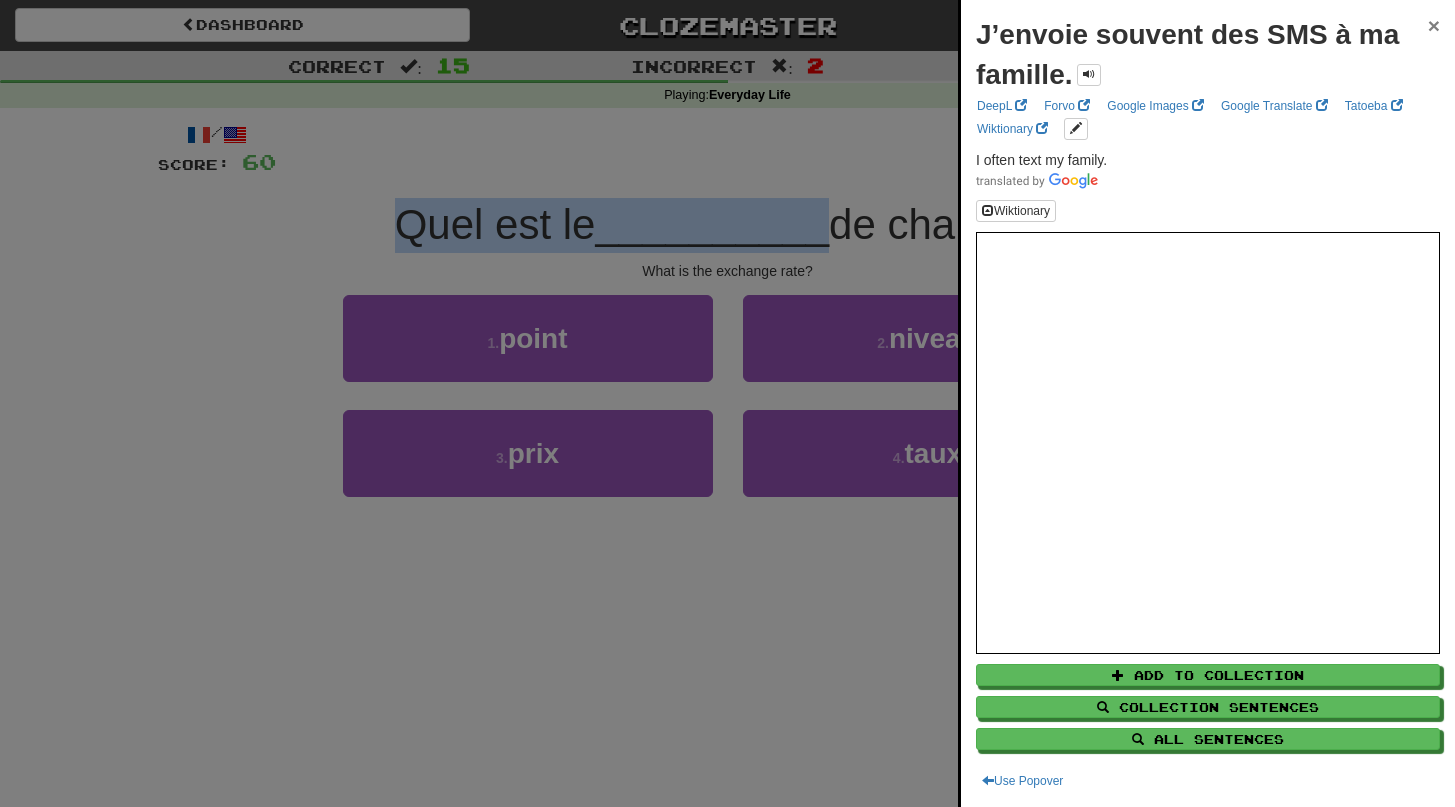 click on "×" at bounding box center [1434, 25] 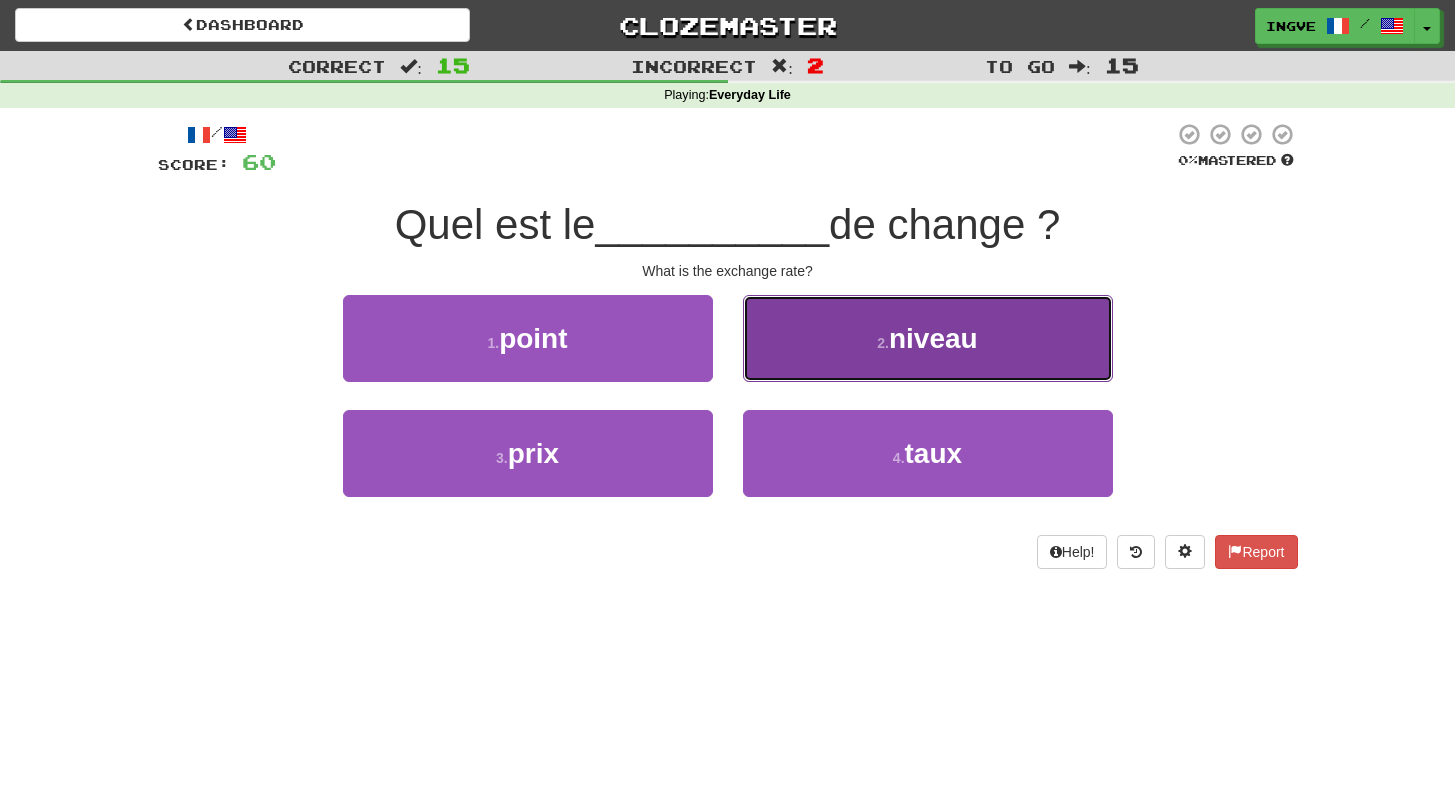 click on "2 .  niveau" at bounding box center [928, 338] 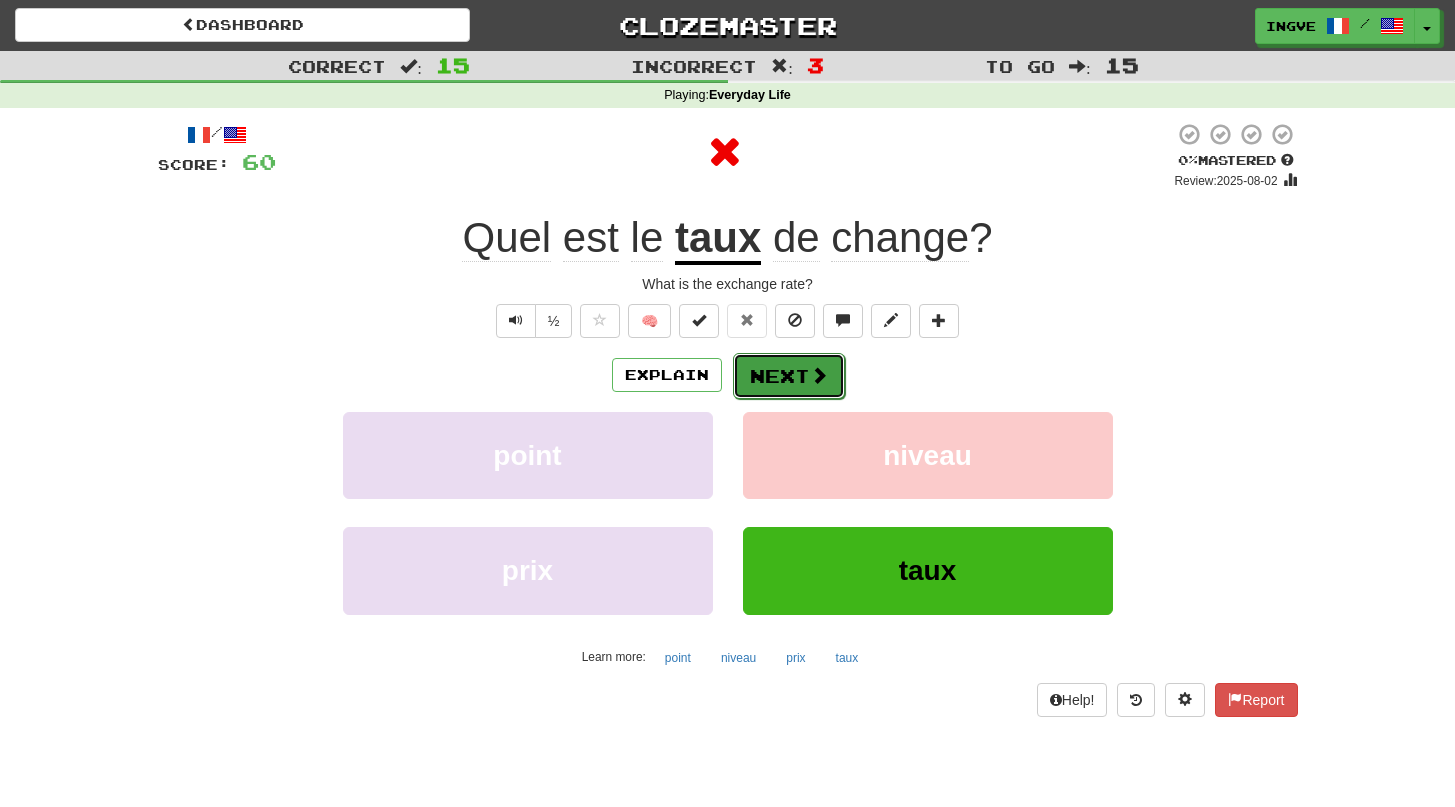 click at bounding box center (819, 375) 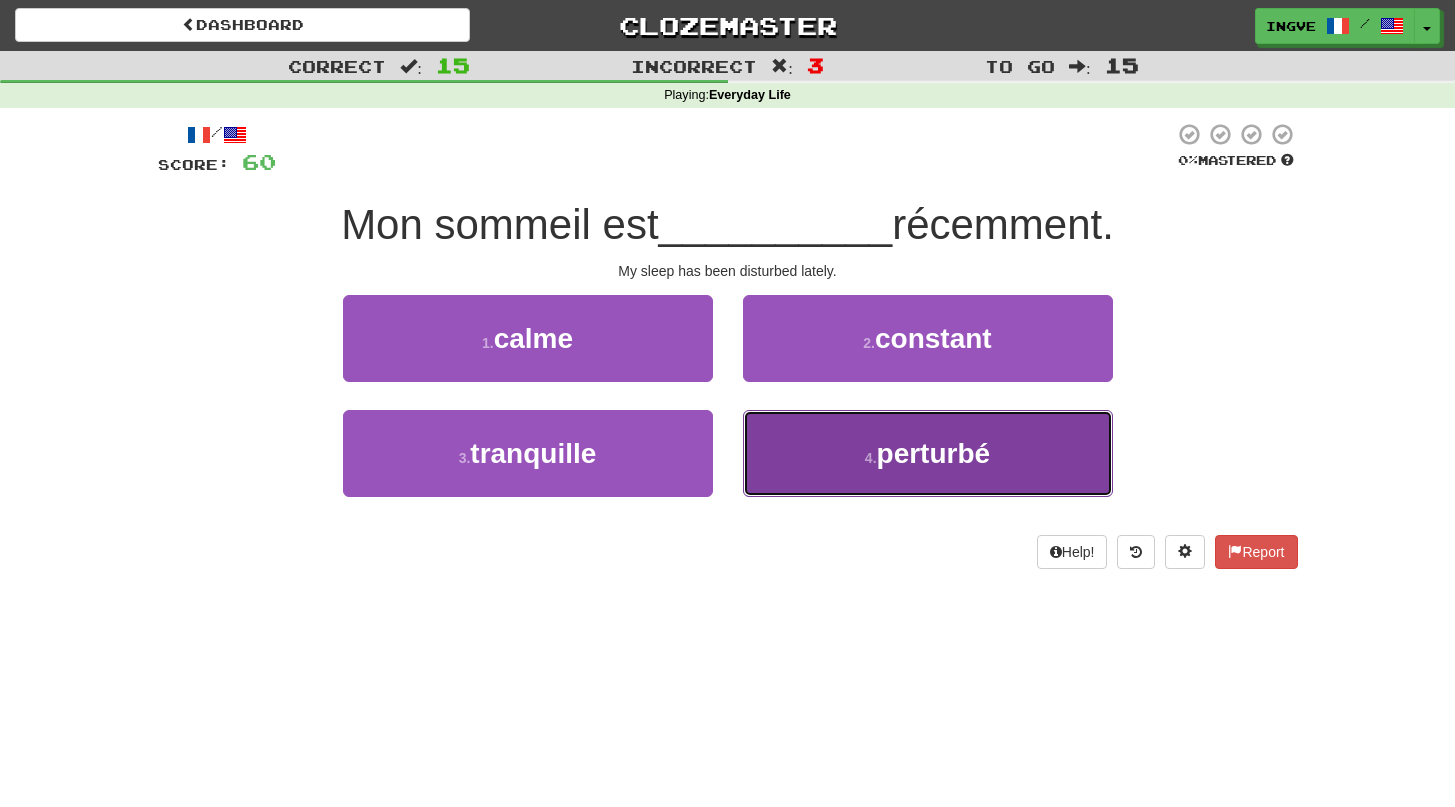 click on "4 .  perturbé" at bounding box center (928, 453) 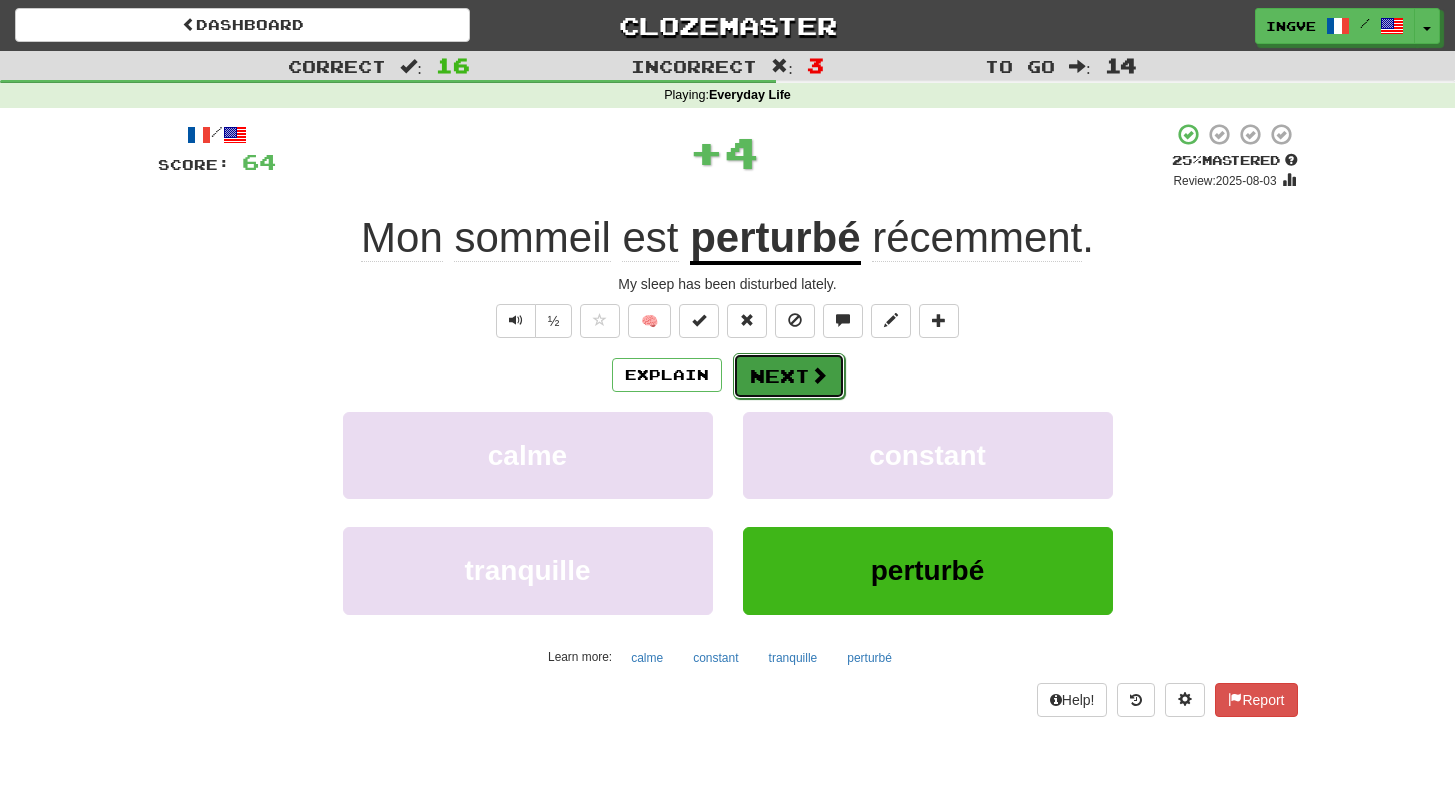 click on "Next" at bounding box center [789, 376] 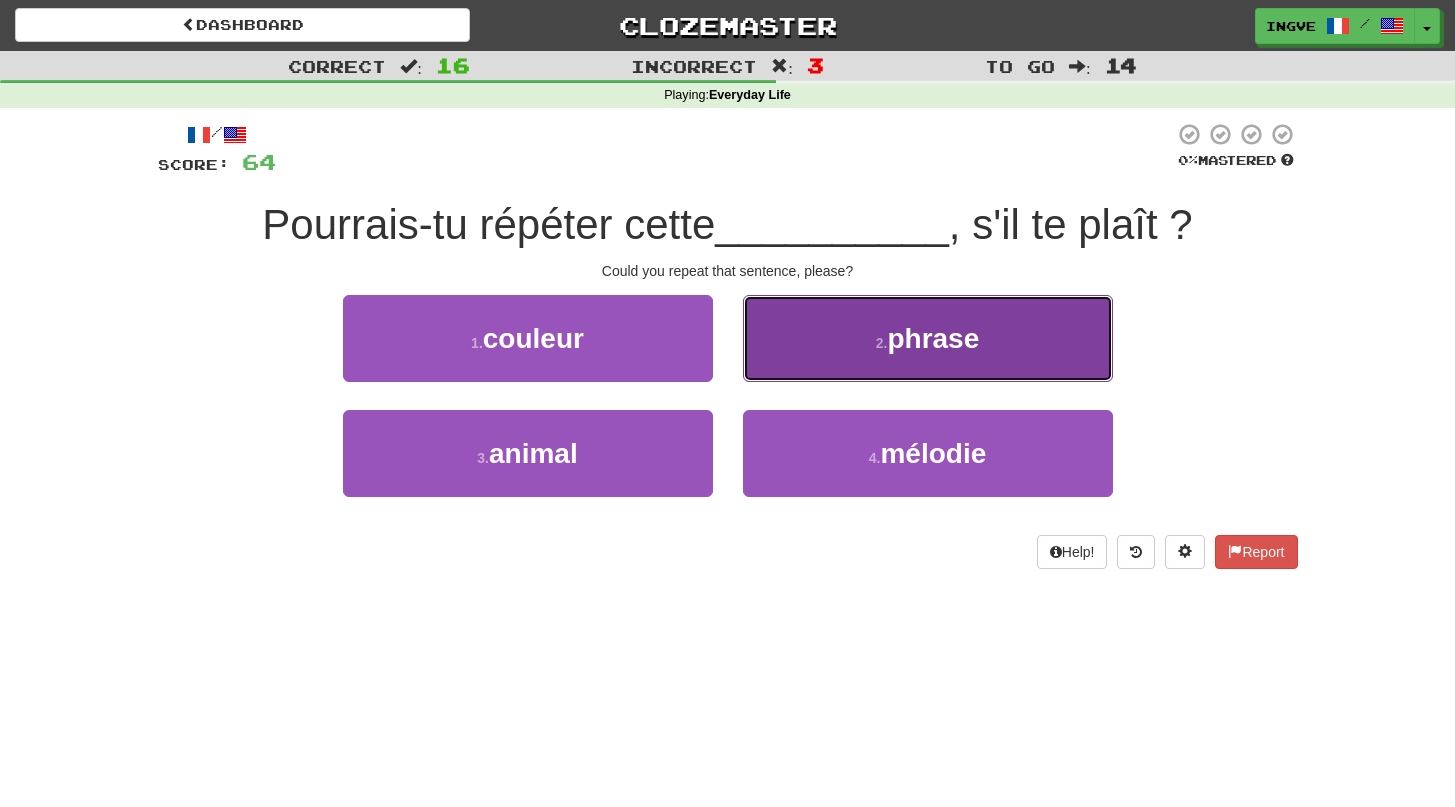 click on "2 .  phrase" at bounding box center [928, 338] 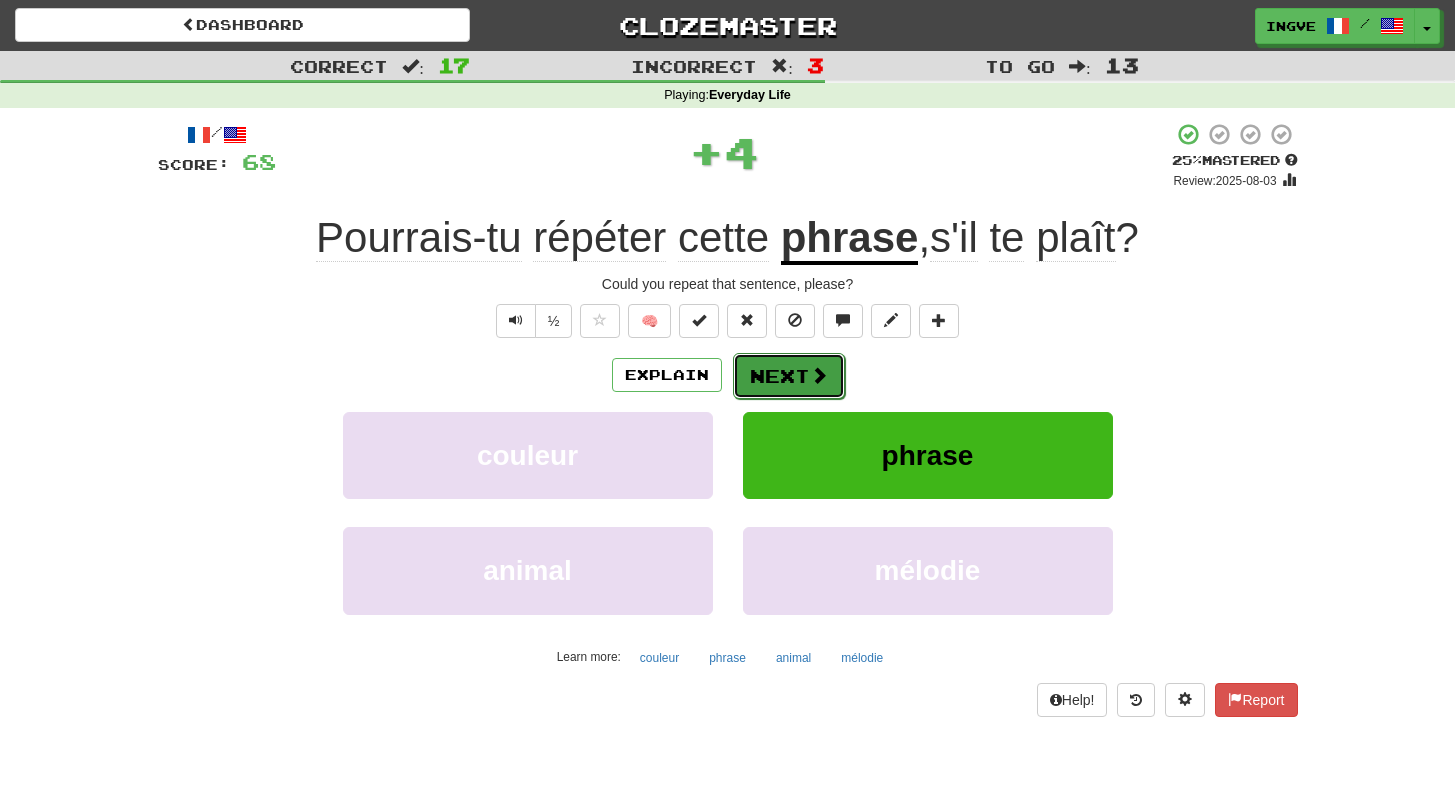 click on "Next" at bounding box center (789, 376) 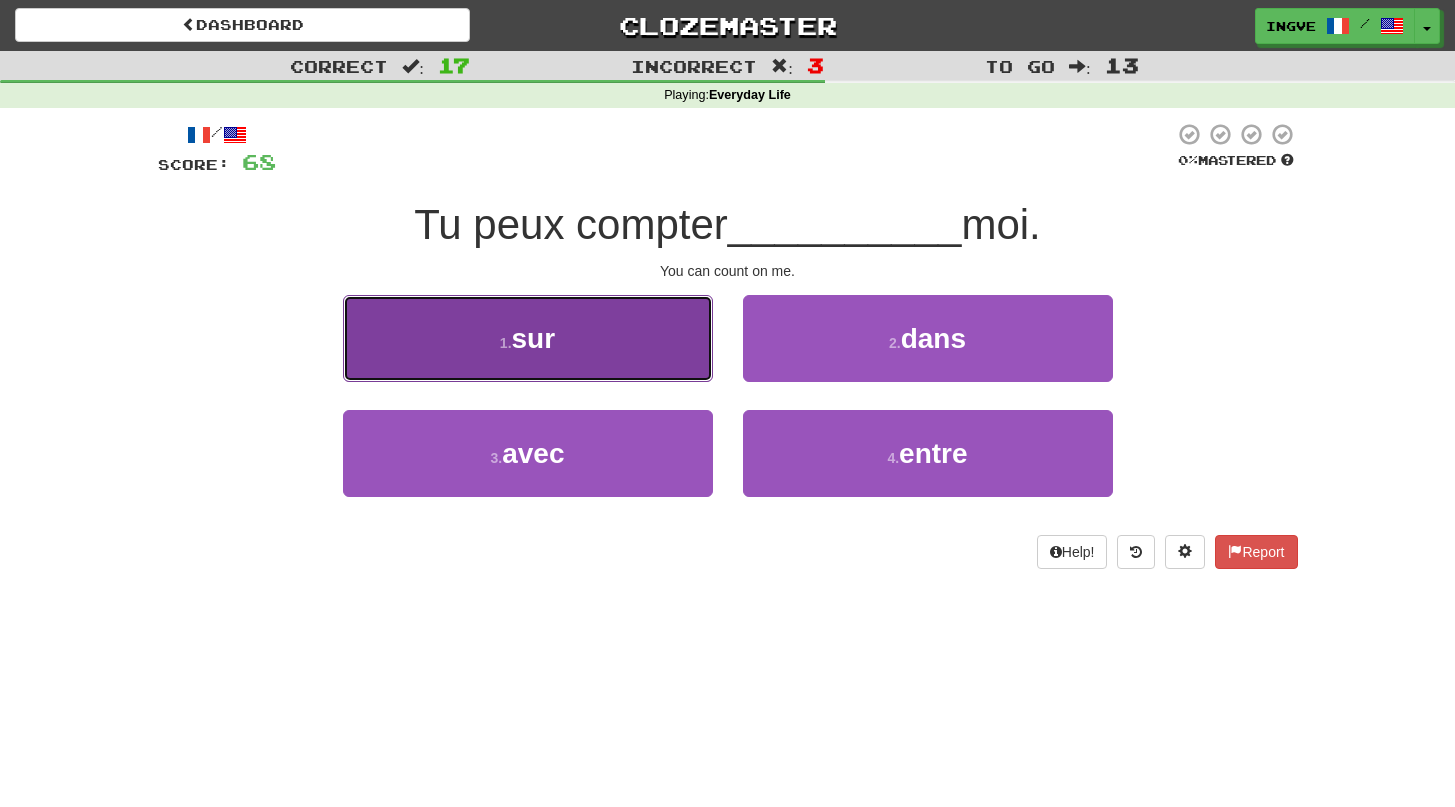 click on "1 .  sur" at bounding box center (528, 338) 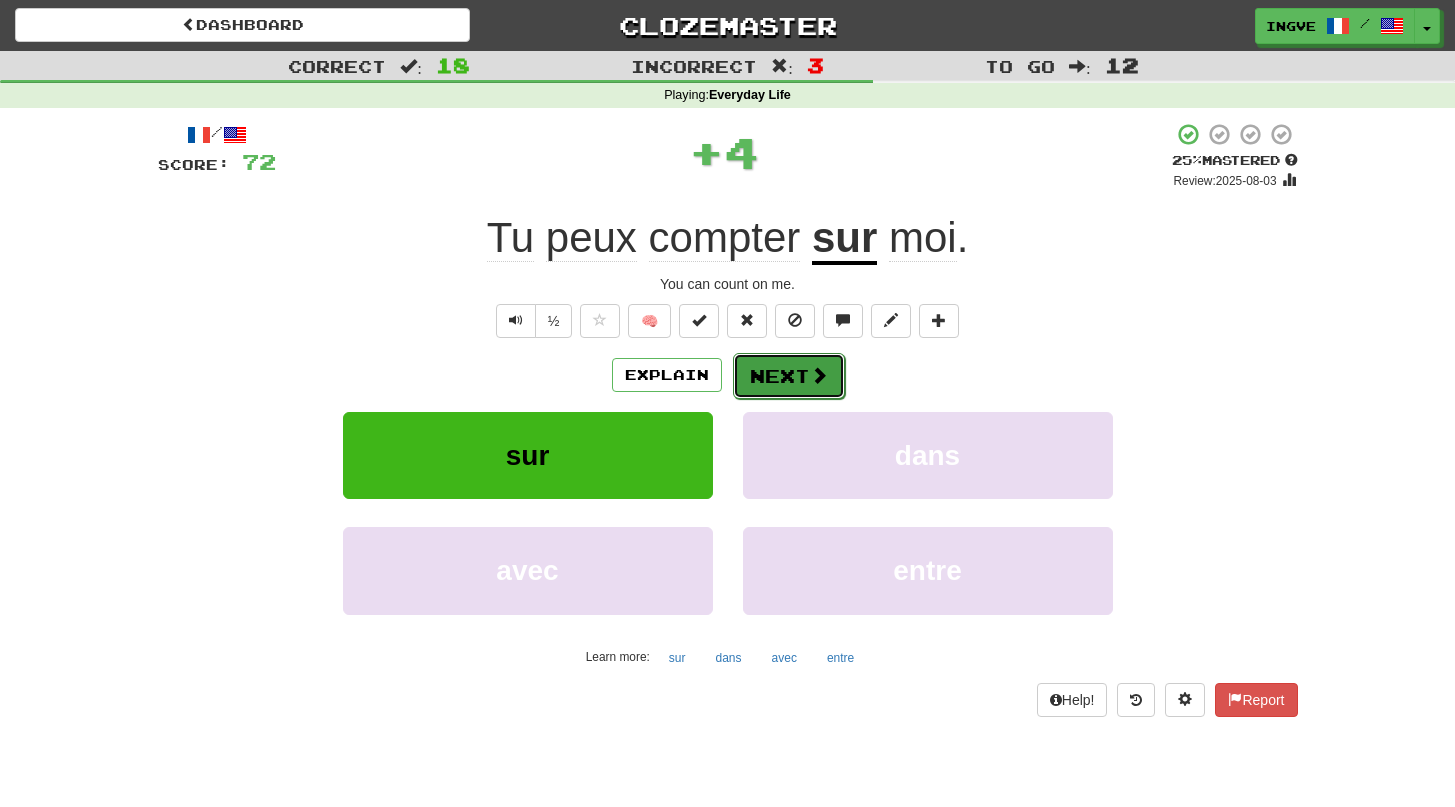 click on "Next" at bounding box center (789, 376) 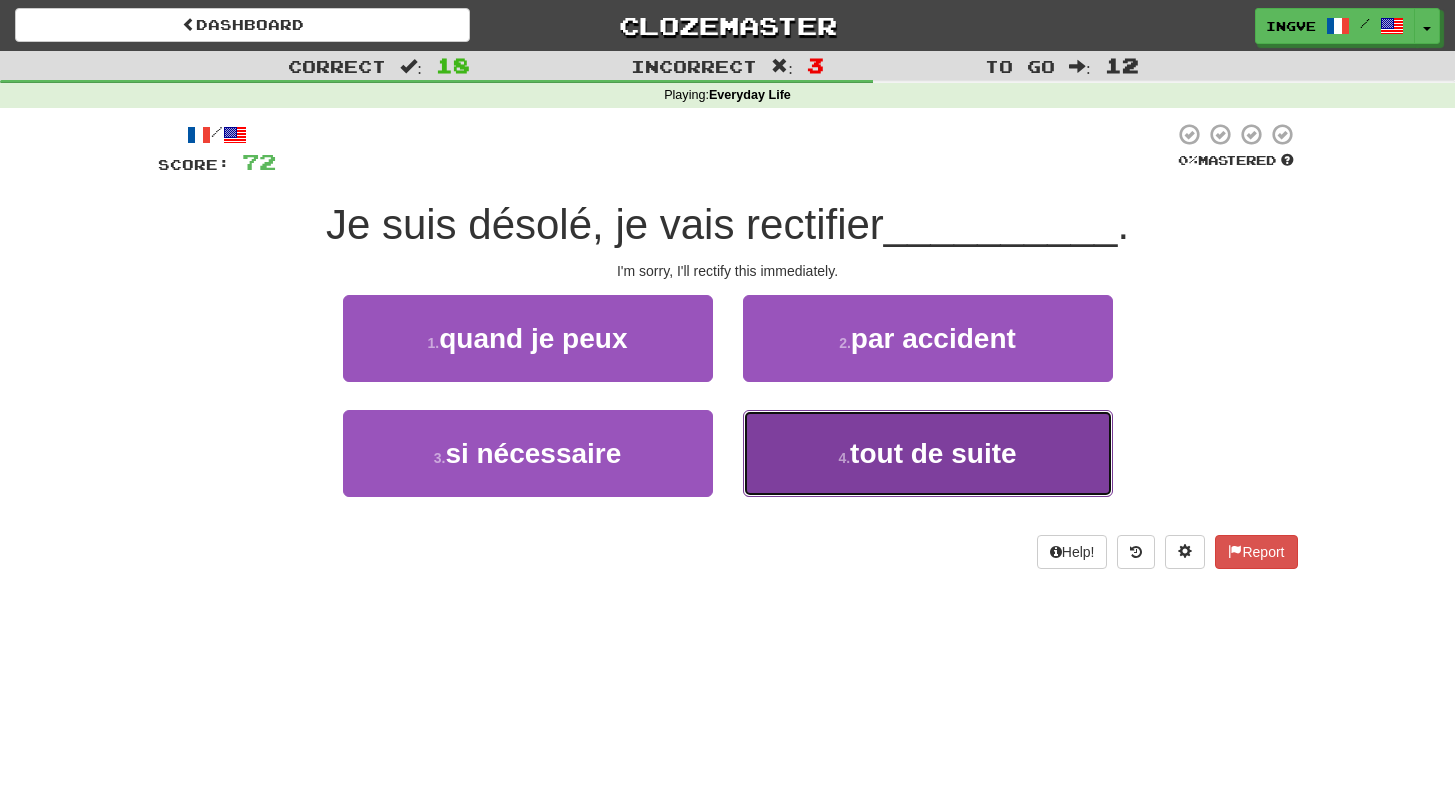 click on "4 .  tout de suite" at bounding box center [928, 453] 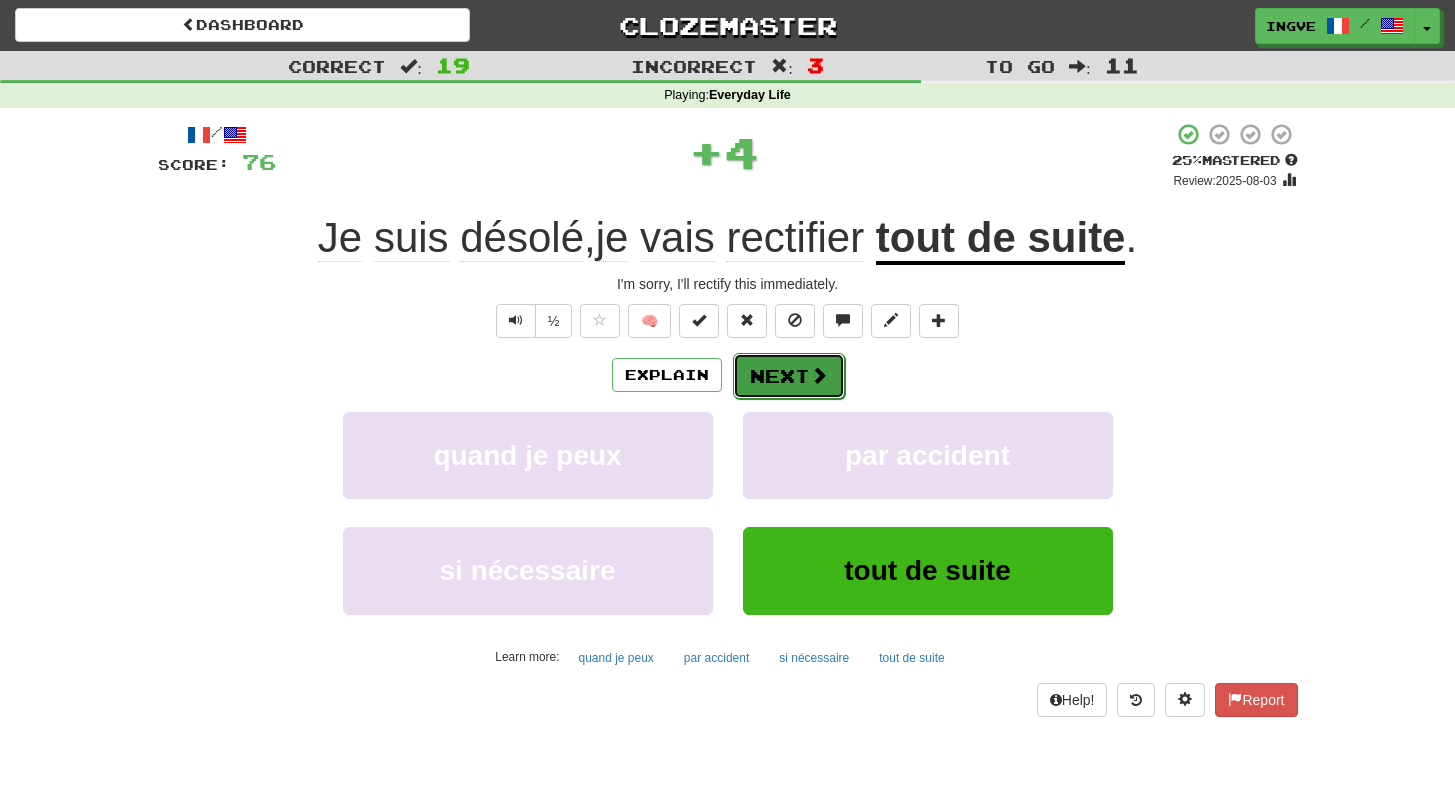 click on "Next" at bounding box center (789, 376) 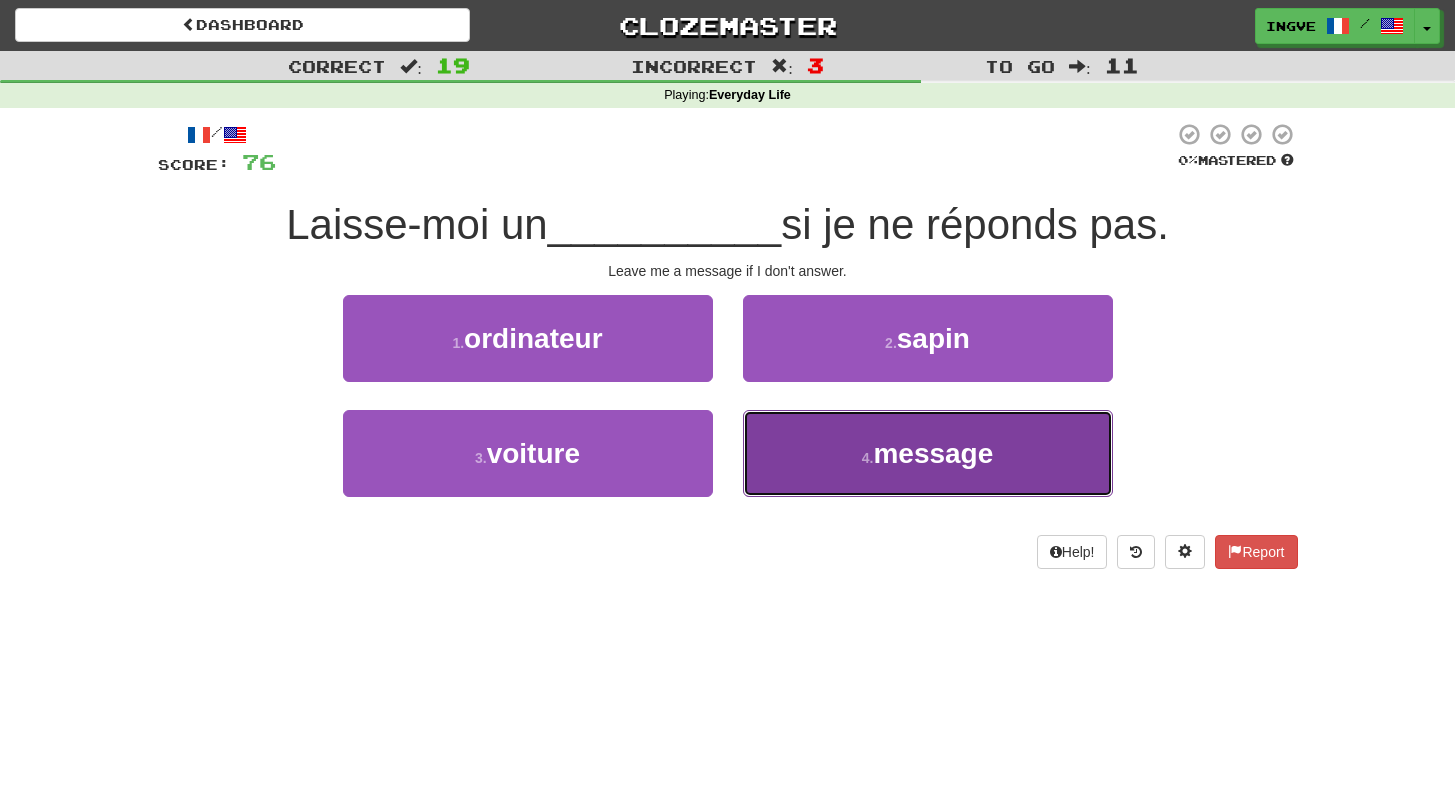 click on "4 .  message" at bounding box center (928, 453) 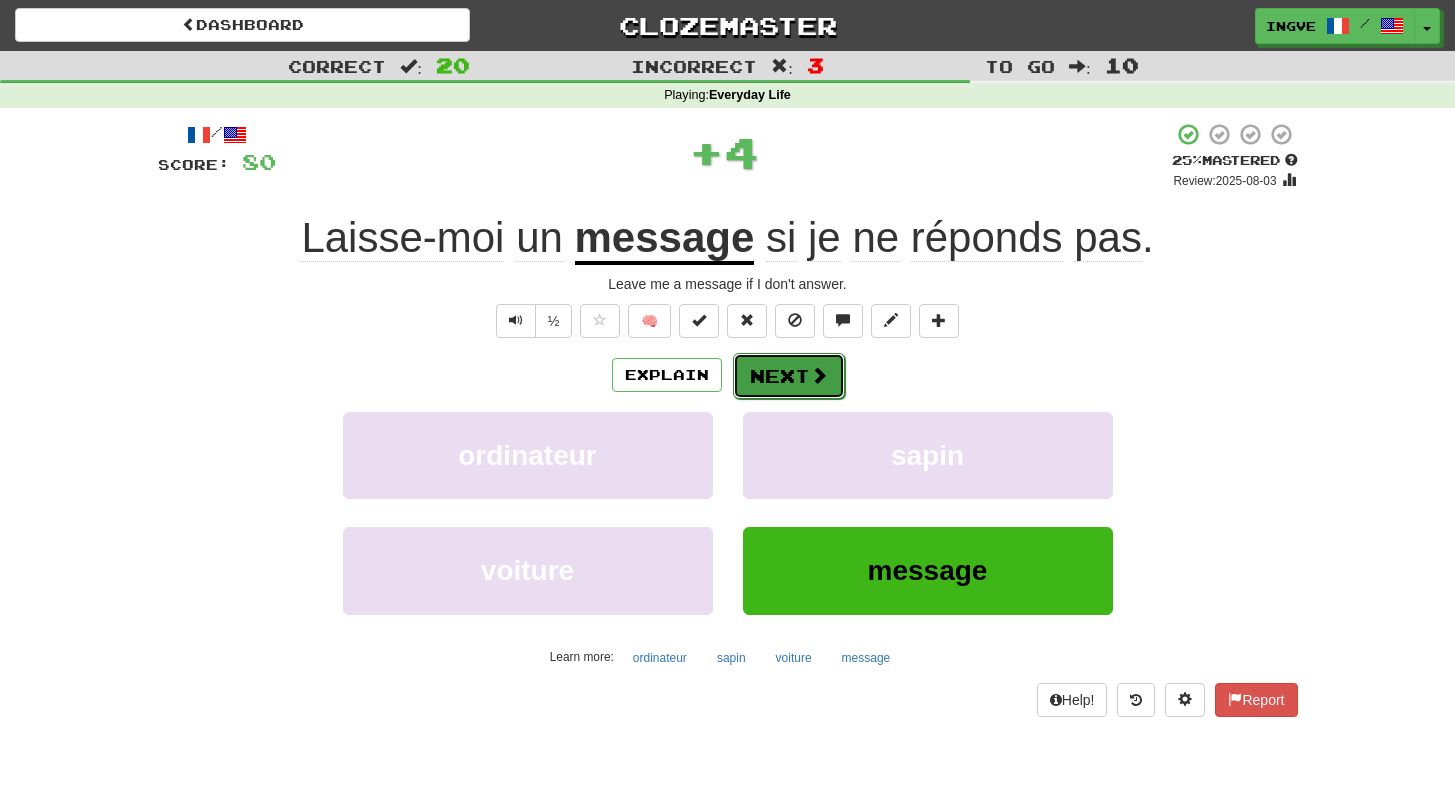 click on "Next" at bounding box center (789, 376) 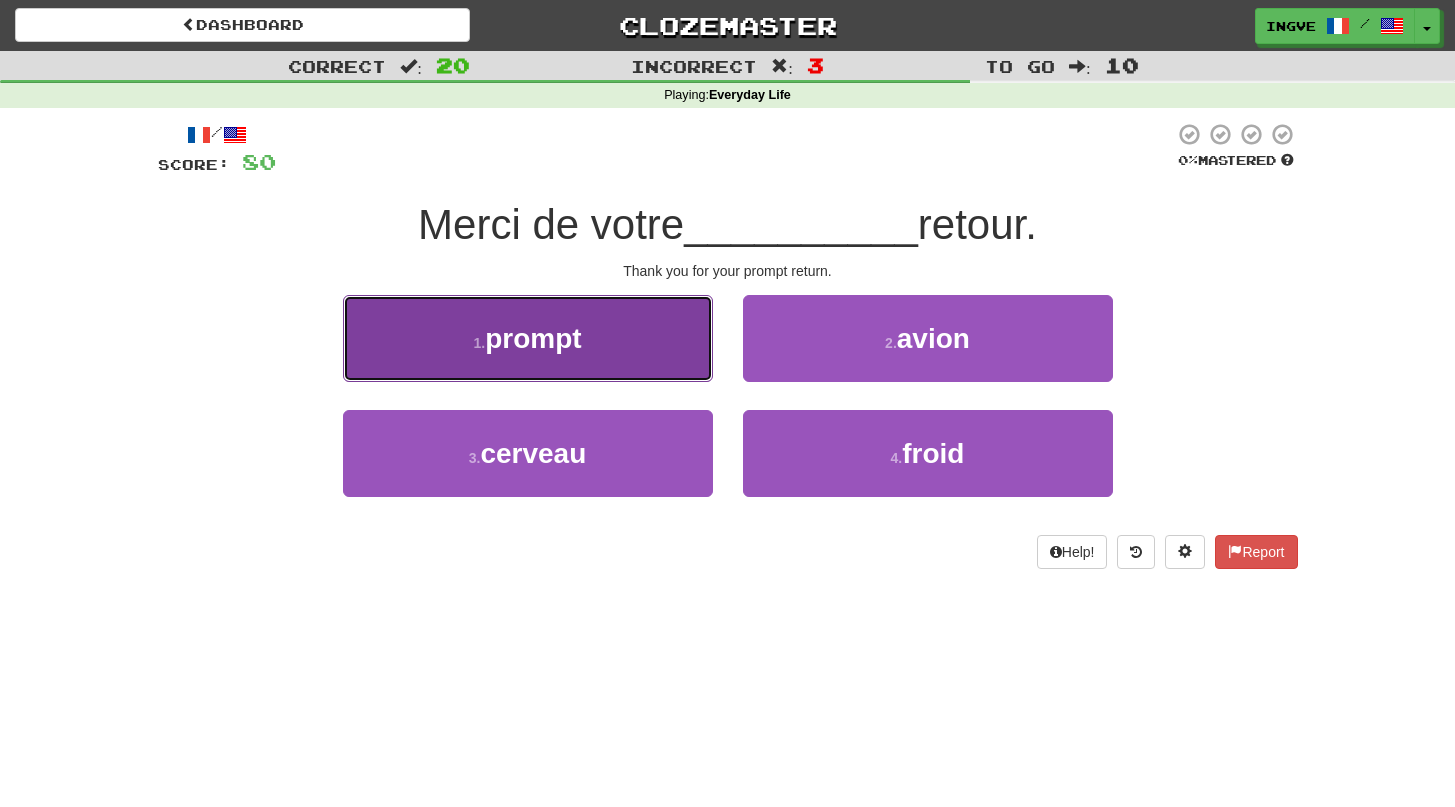 click on "1 .  prompt" at bounding box center (528, 338) 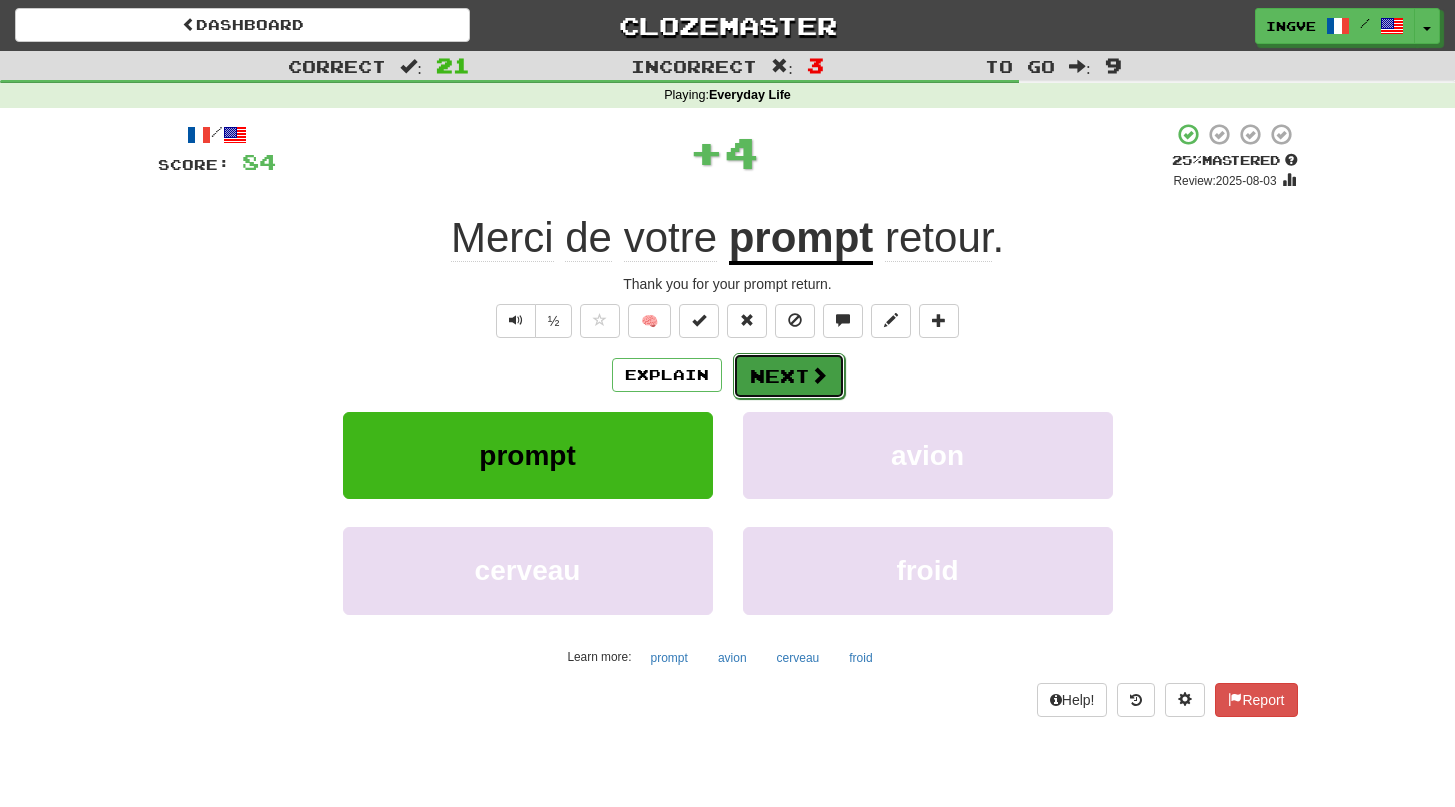 click on "Next" at bounding box center (789, 376) 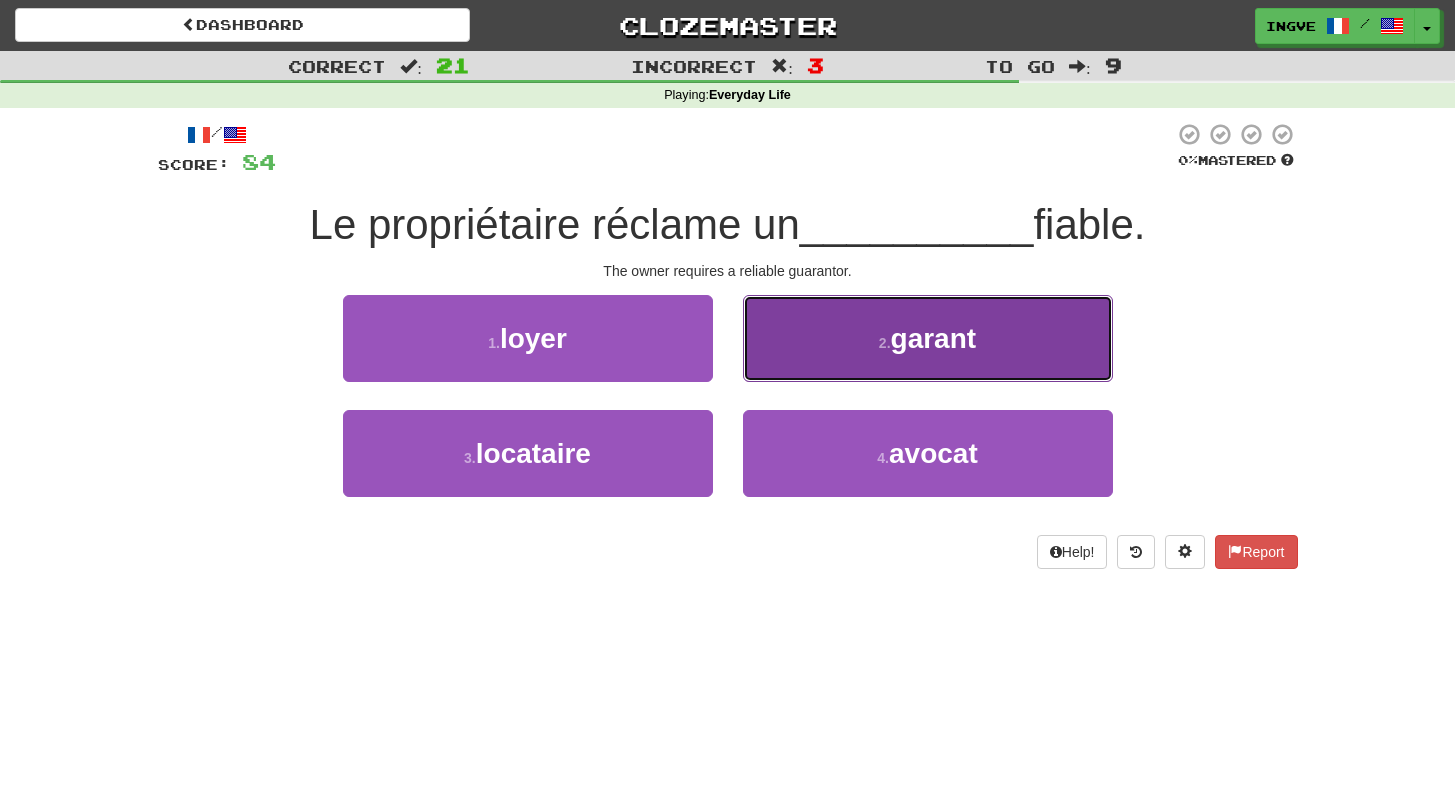 click on "2 .  garant" at bounding box center [928, 338] 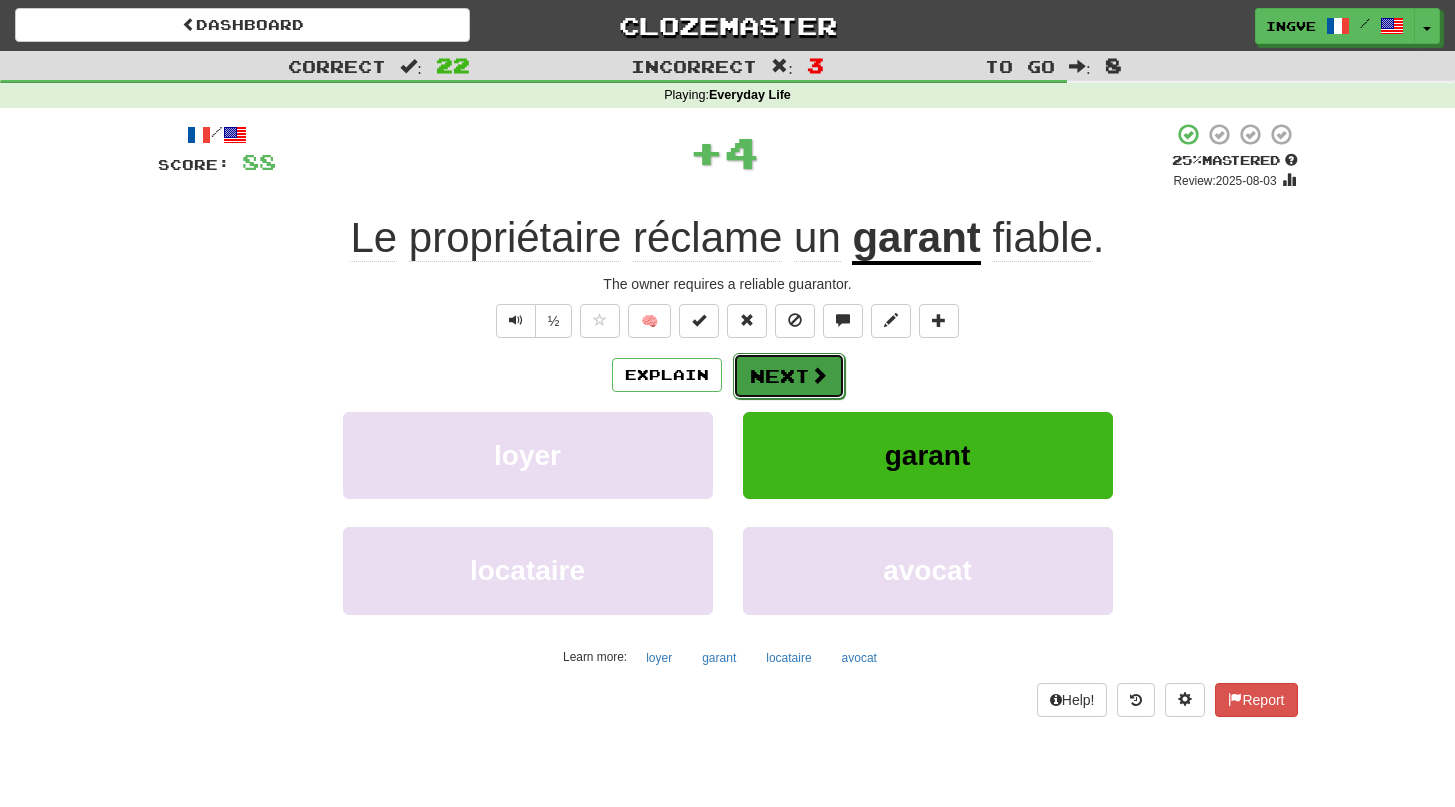 click on "Next" at bounding box center [789, 376] 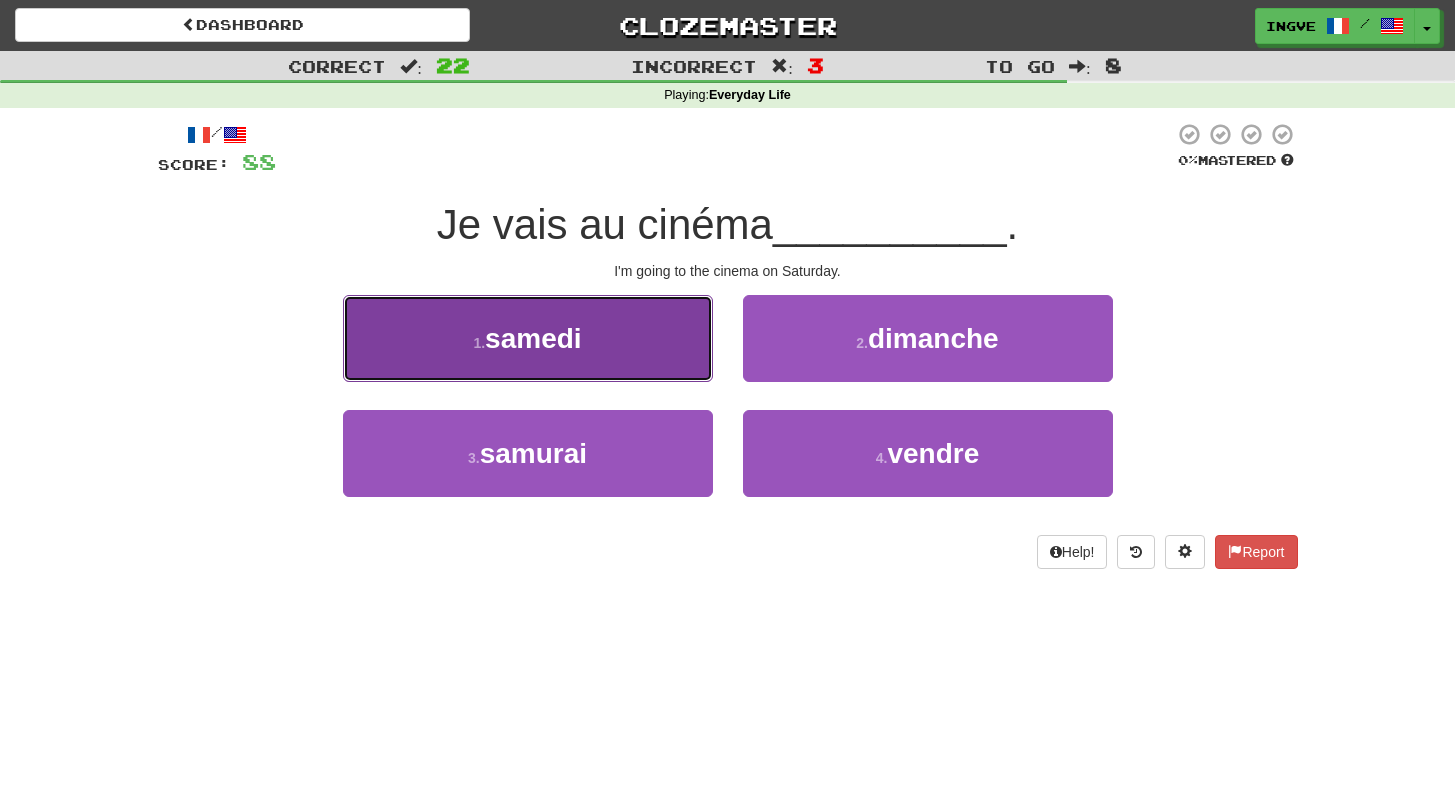 click on "1 .  samedi" at bounding box center (528, 338) 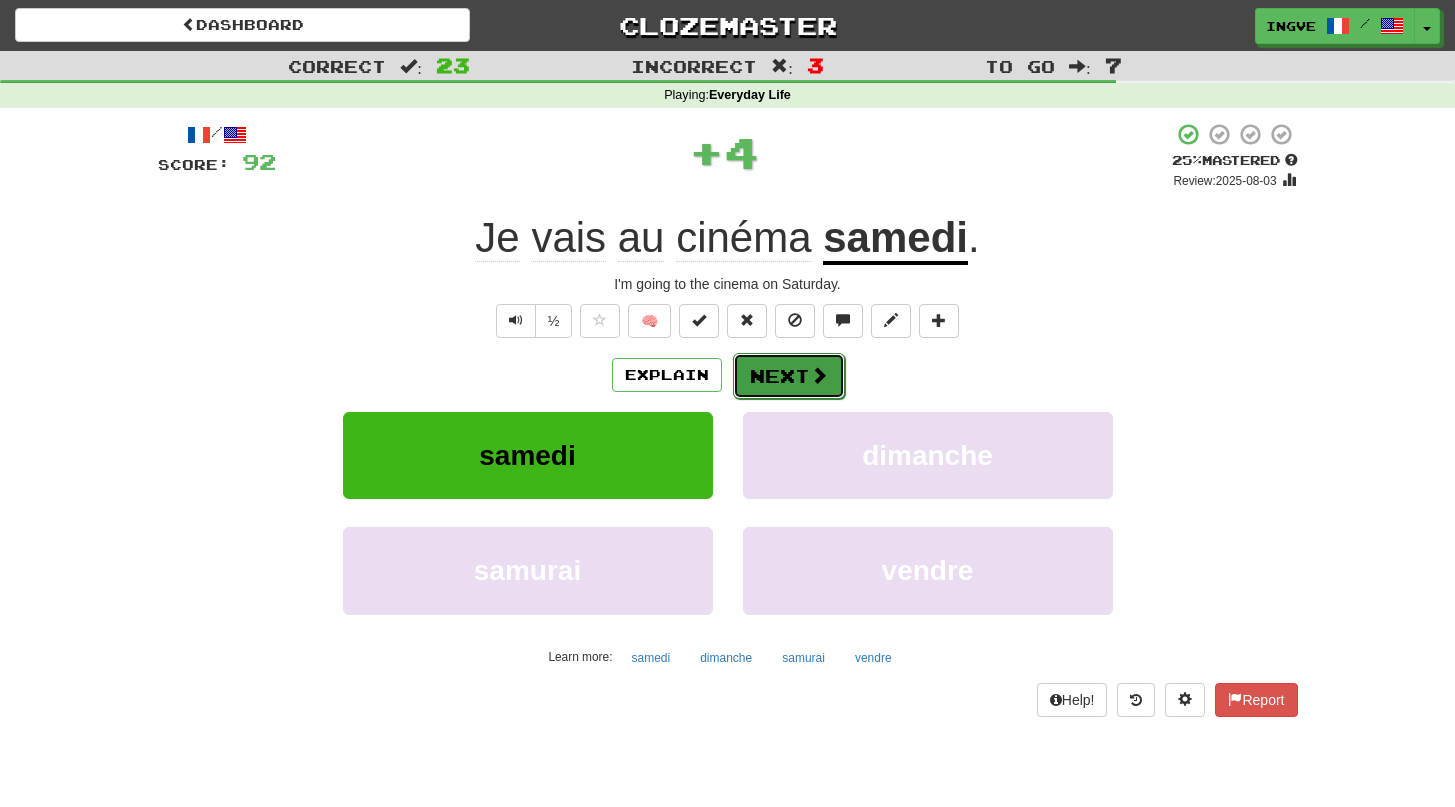 click on "Next" at bounding box center (789, 376) 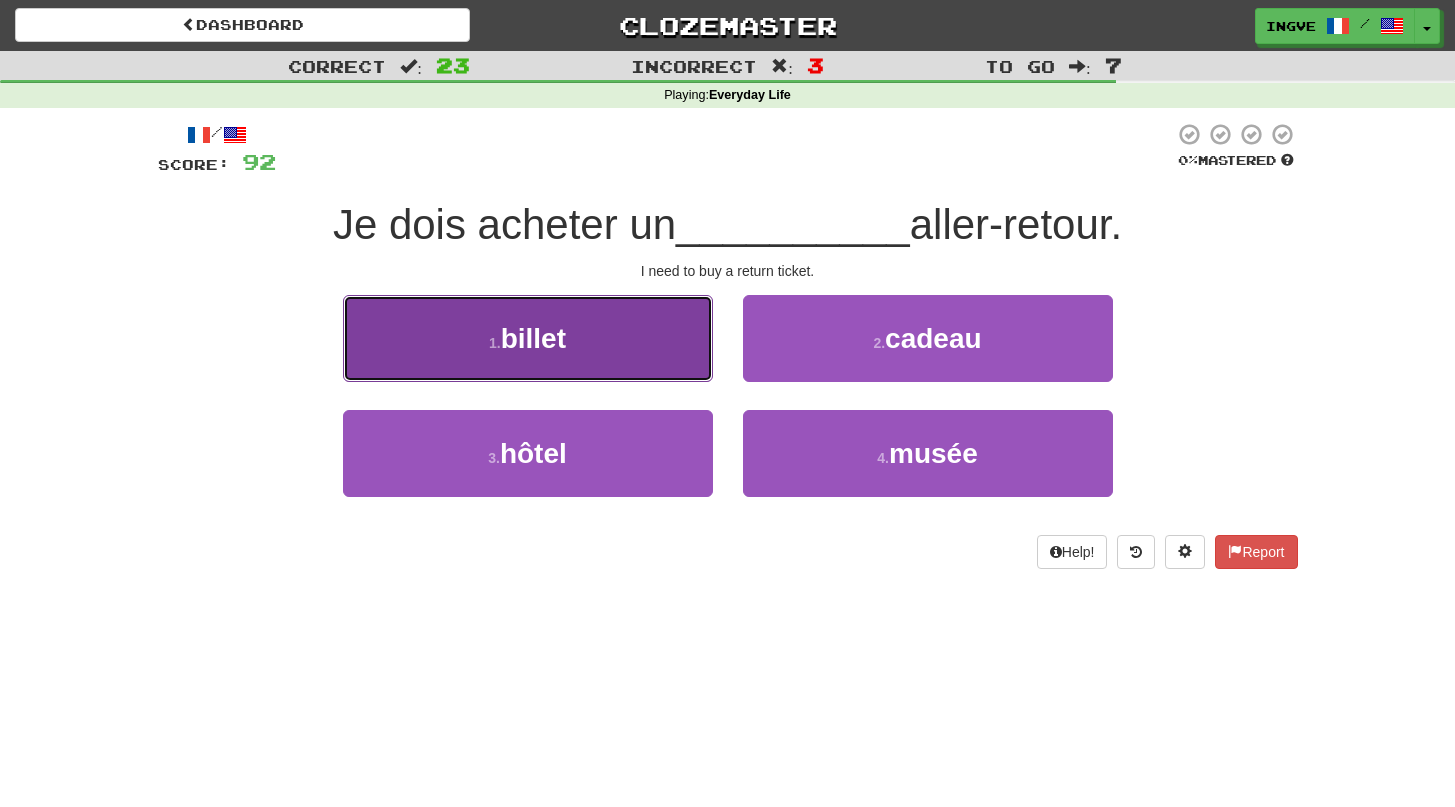 click on "1 .  billet" at bounding box center (528, 338) 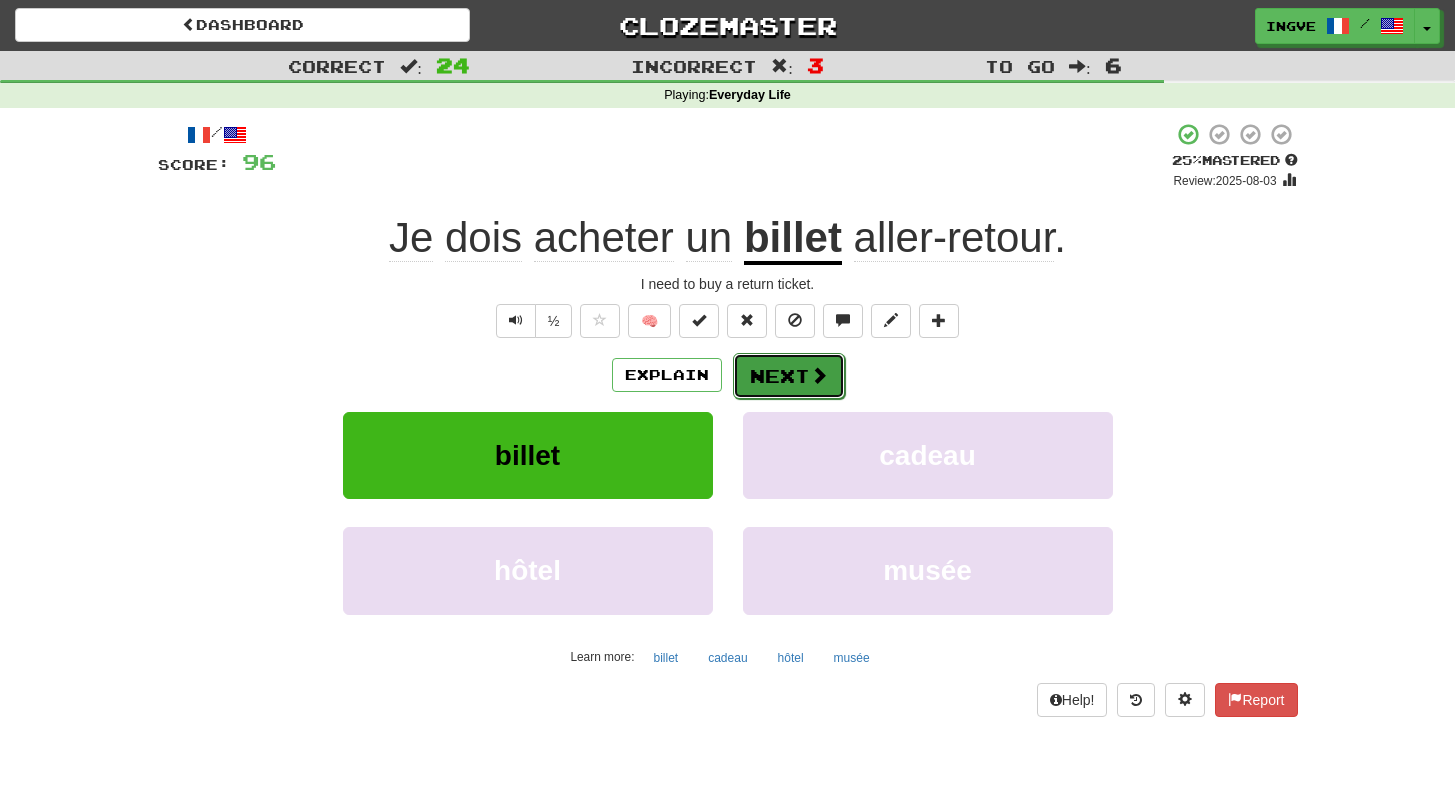 click on "Next" at bounding box center [789, 376] 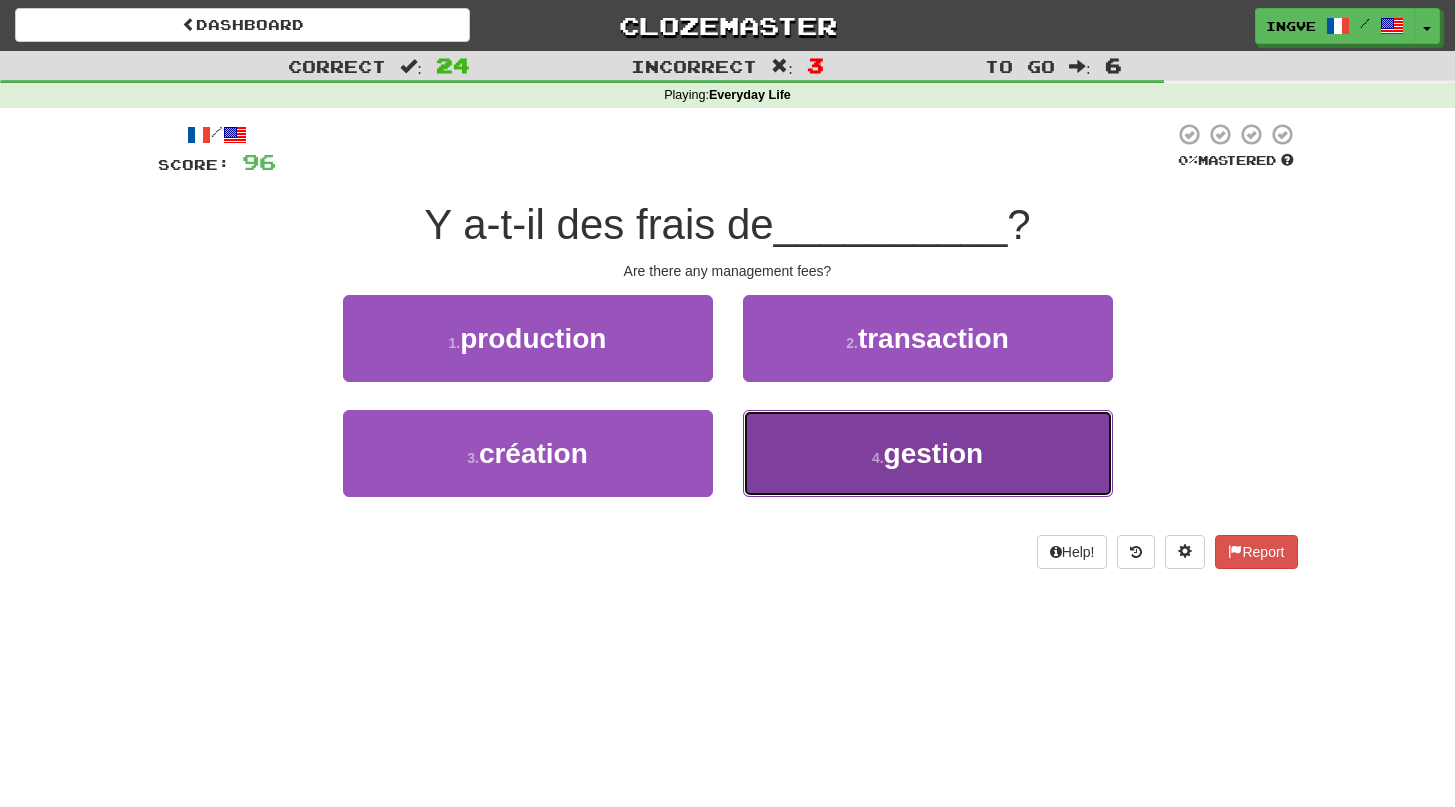 click on "4 .  gestion" at bounding box center [928, 453] 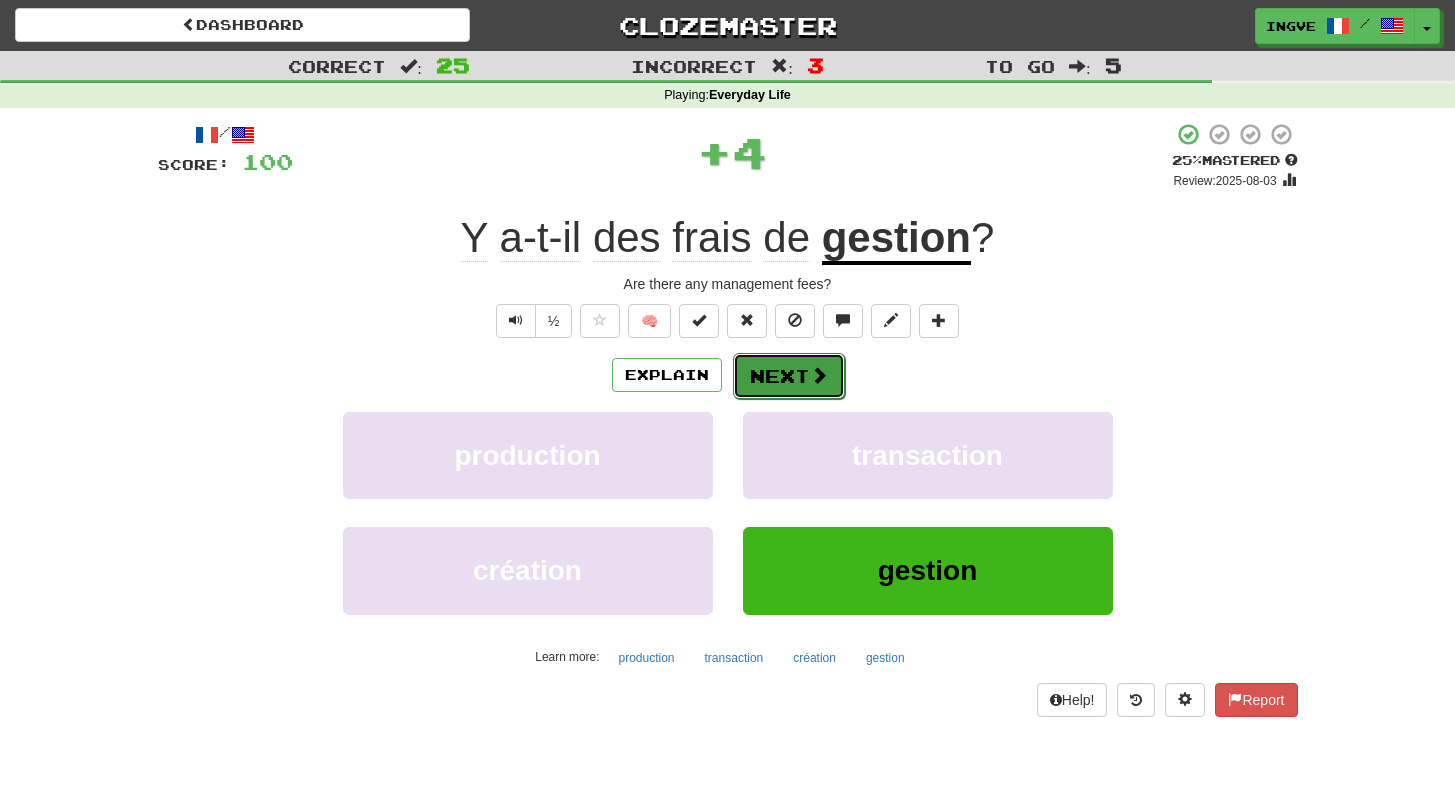 click on "Next" at bounding box center [789, 376] 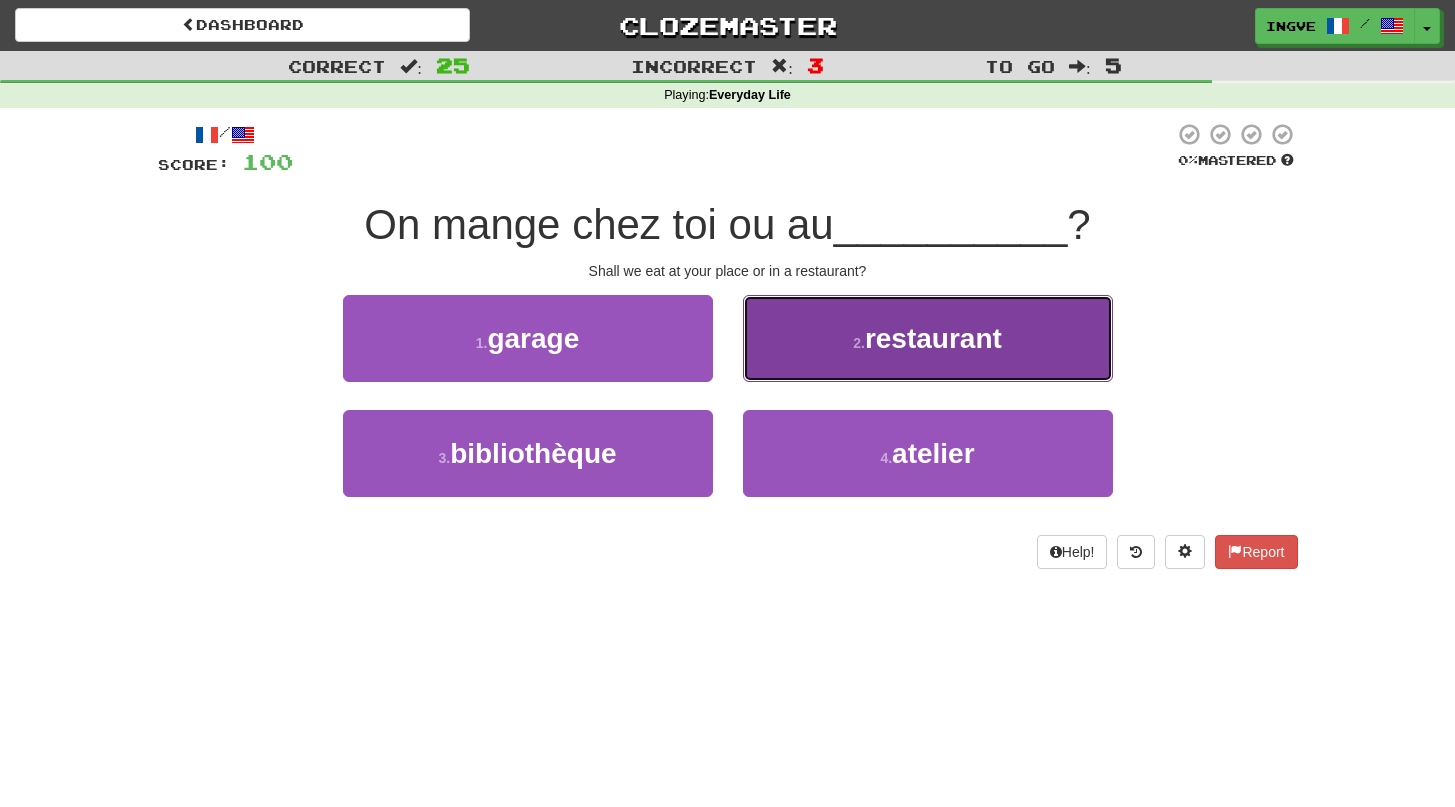 click on "2 .  restaurant" at bounding box center [928, 338] 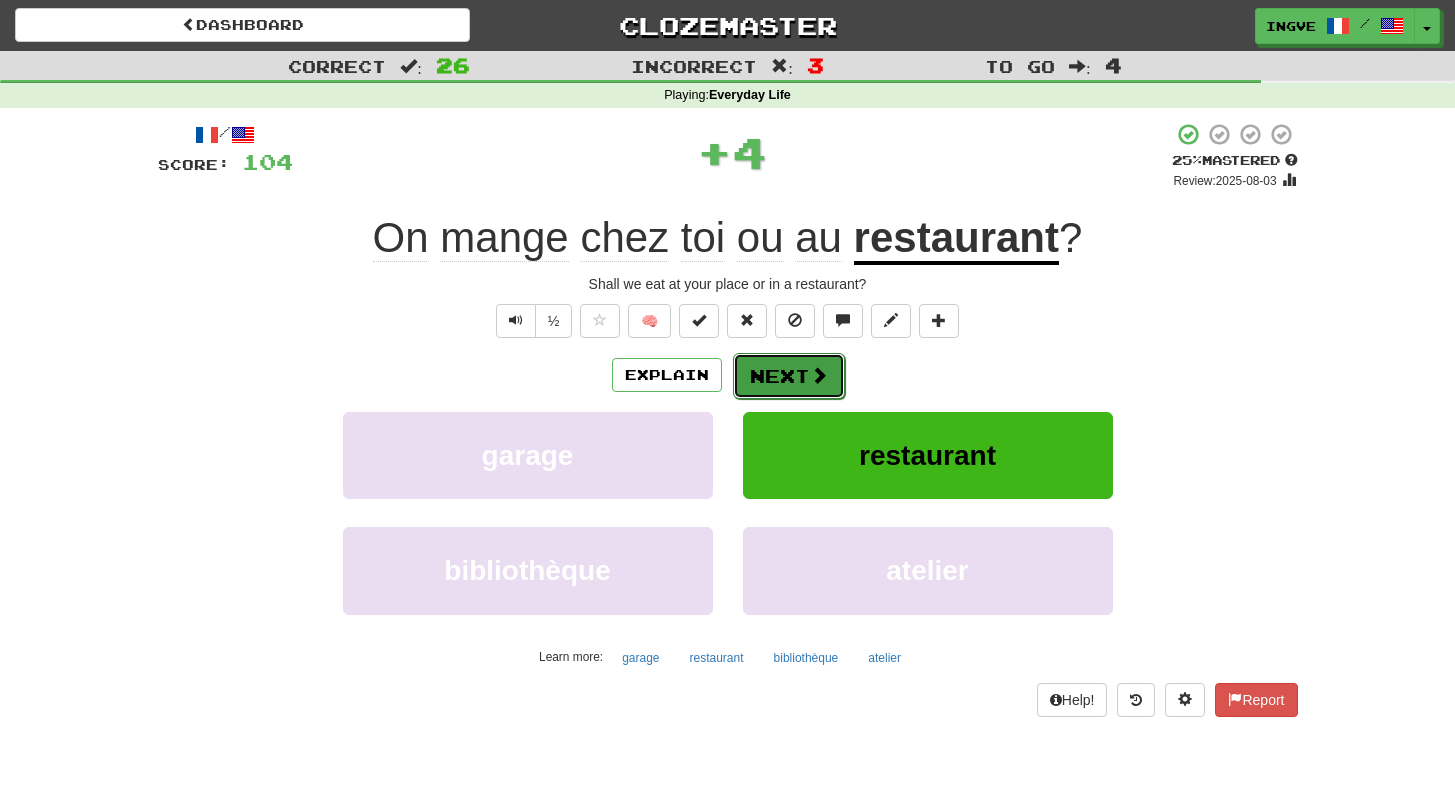 click on "Next" at bounding box center (789, 376) 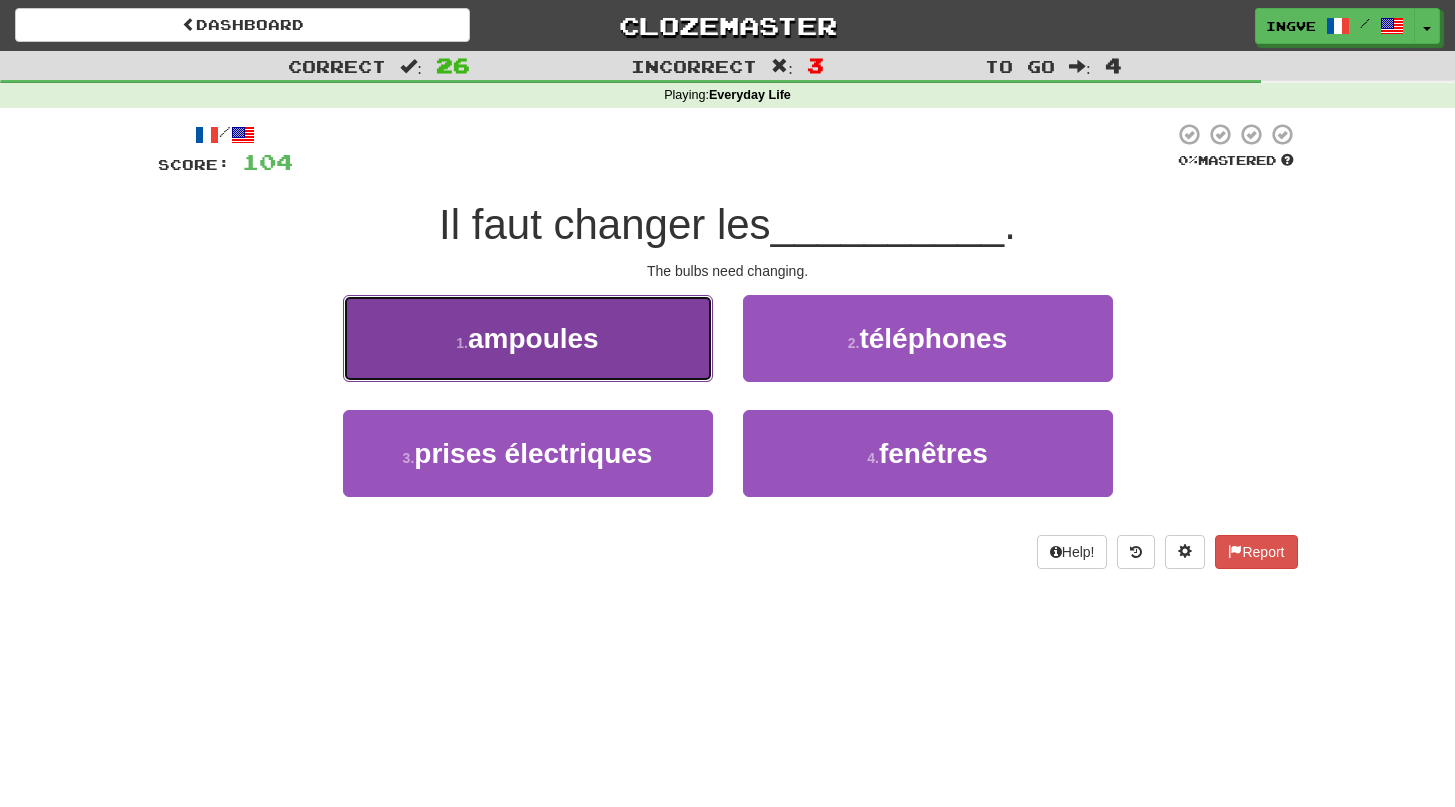 click on "1 .  ampoules" at bounding box center [528, 338] 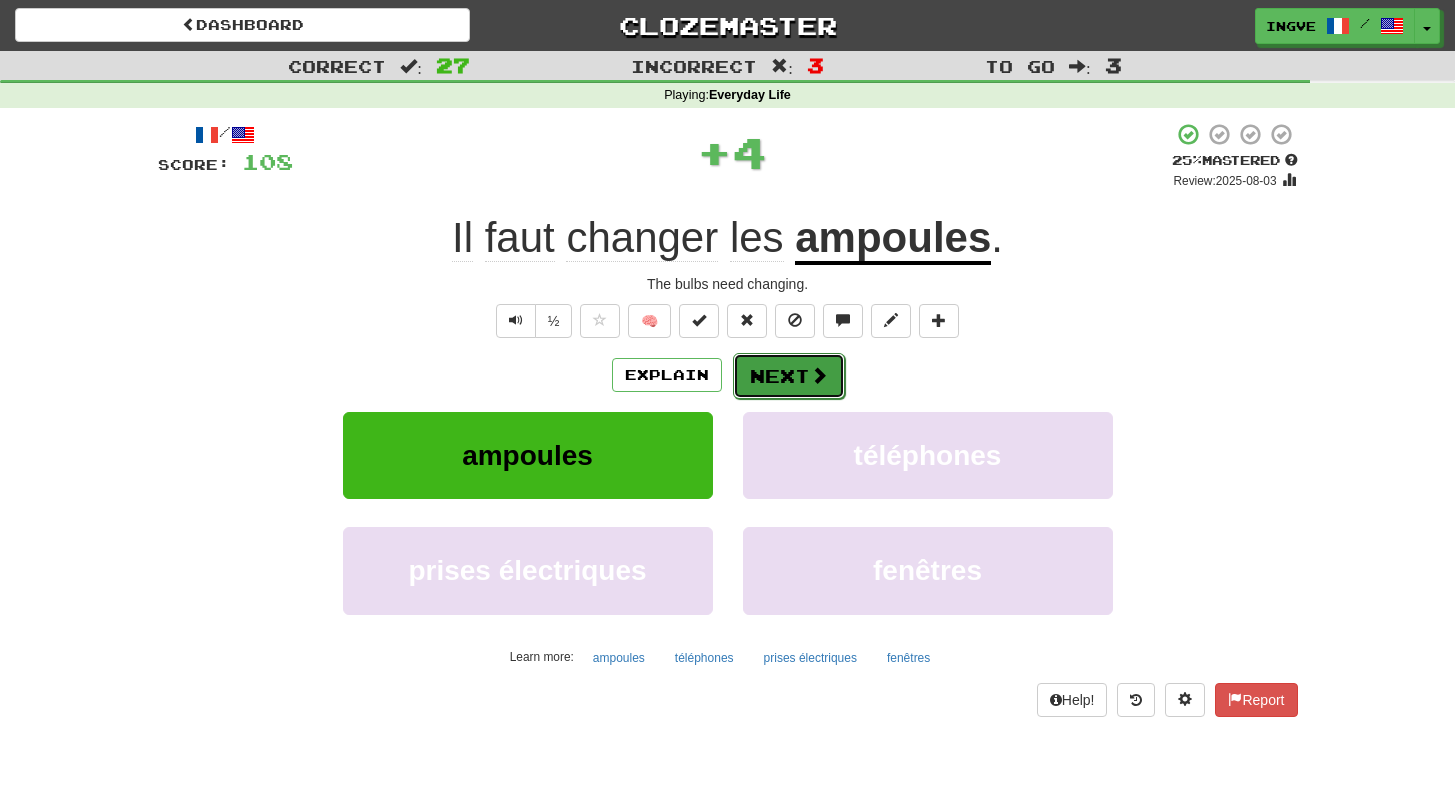 click on "Next" at bounding box center [789, 376] 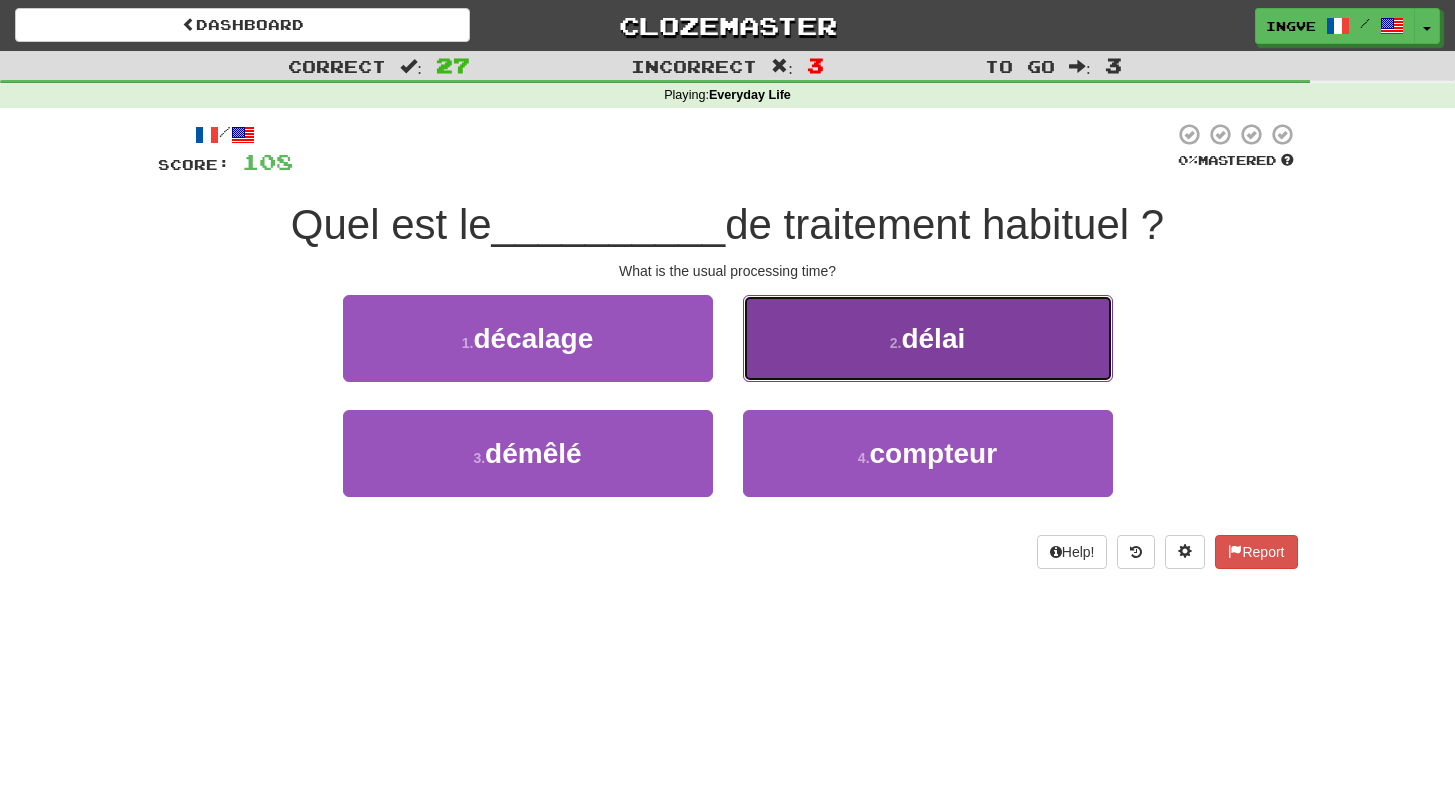 click on "2 .  délai" at bounding box center [928, 338] 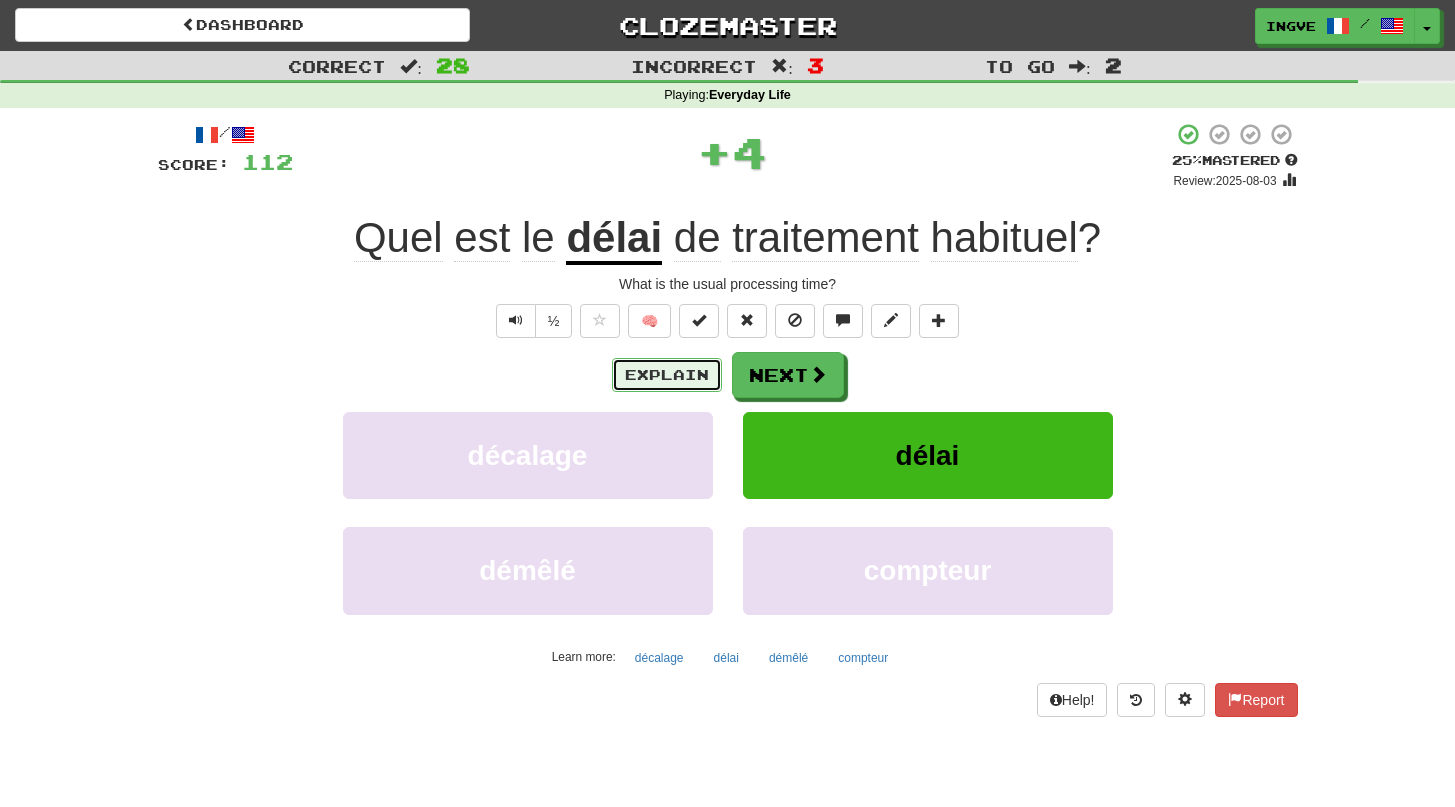 click on "Explain" at bounding box center [667, 375] 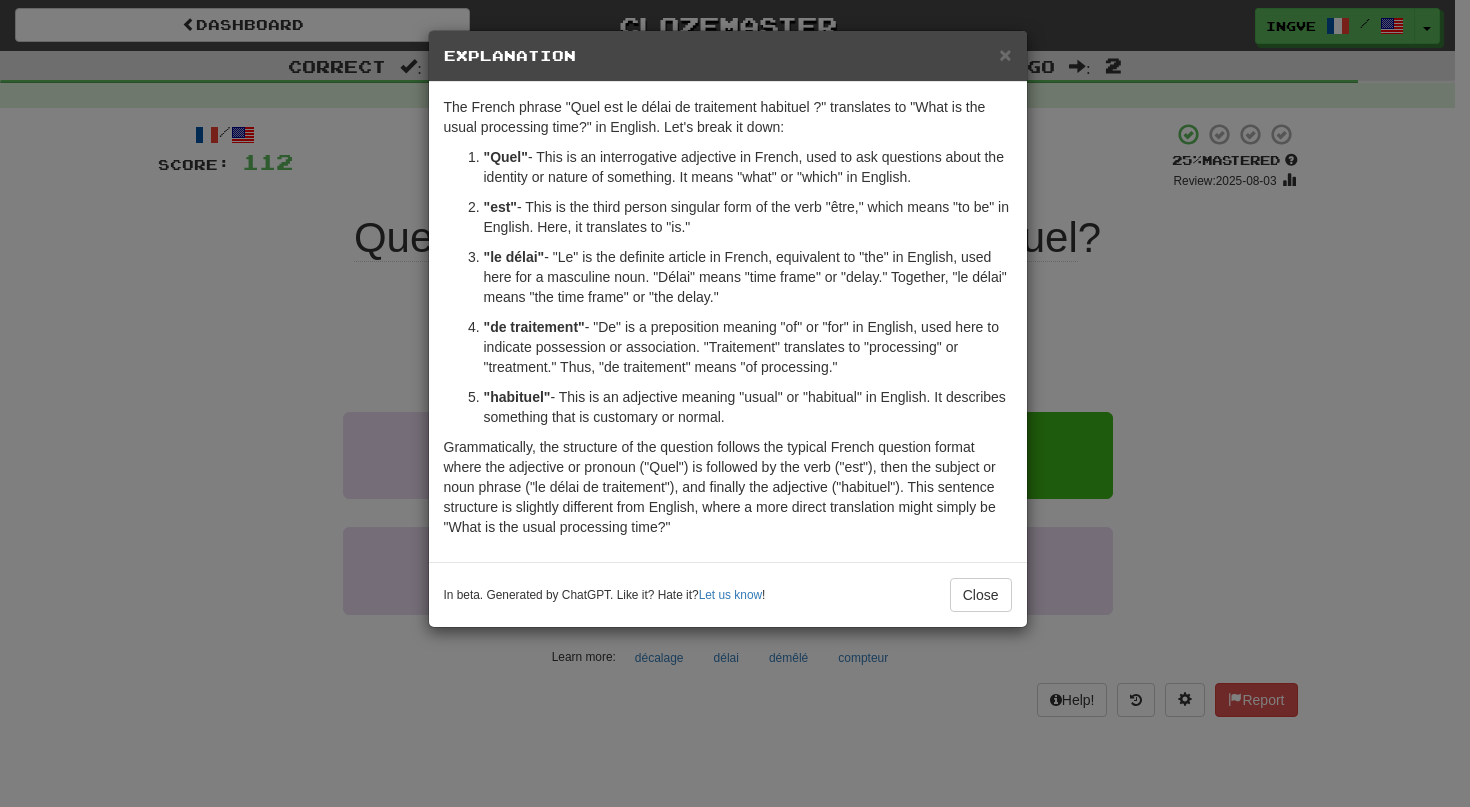 click on ""le délai"" at bounding box center (514, 257) 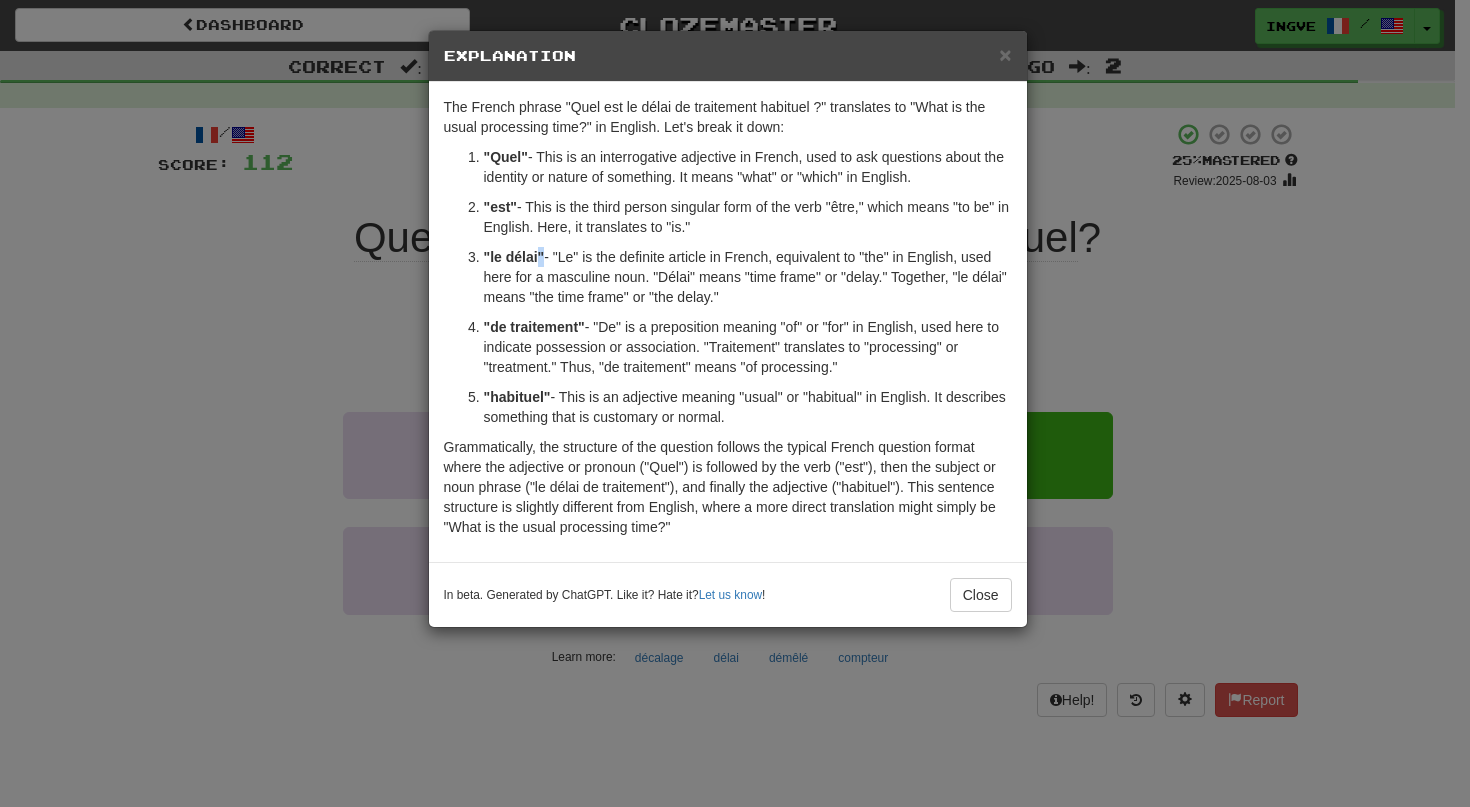 click on ""le délai"" at bounding box center (514, 257) 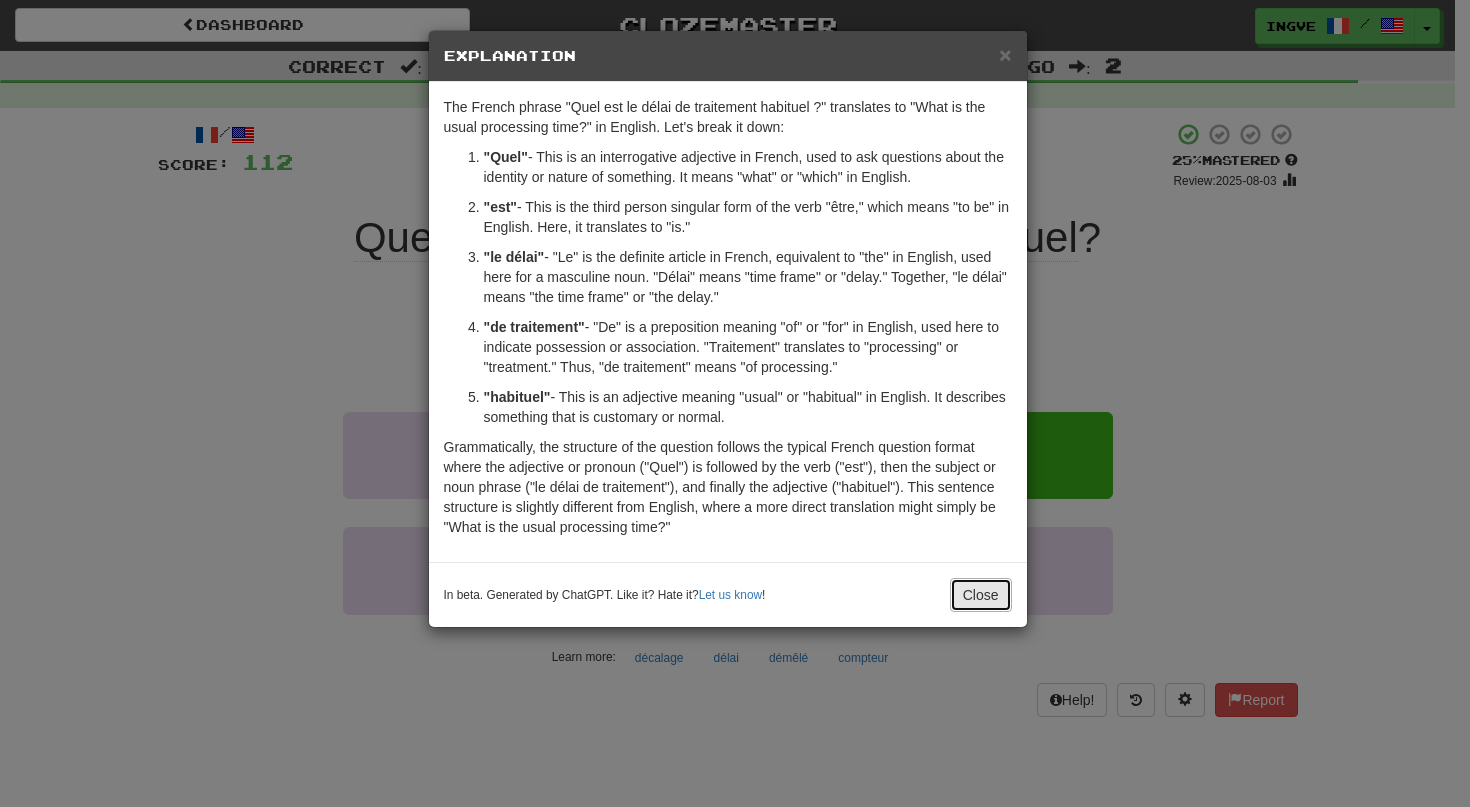 click on "Close" at bounding box center (981, 595) 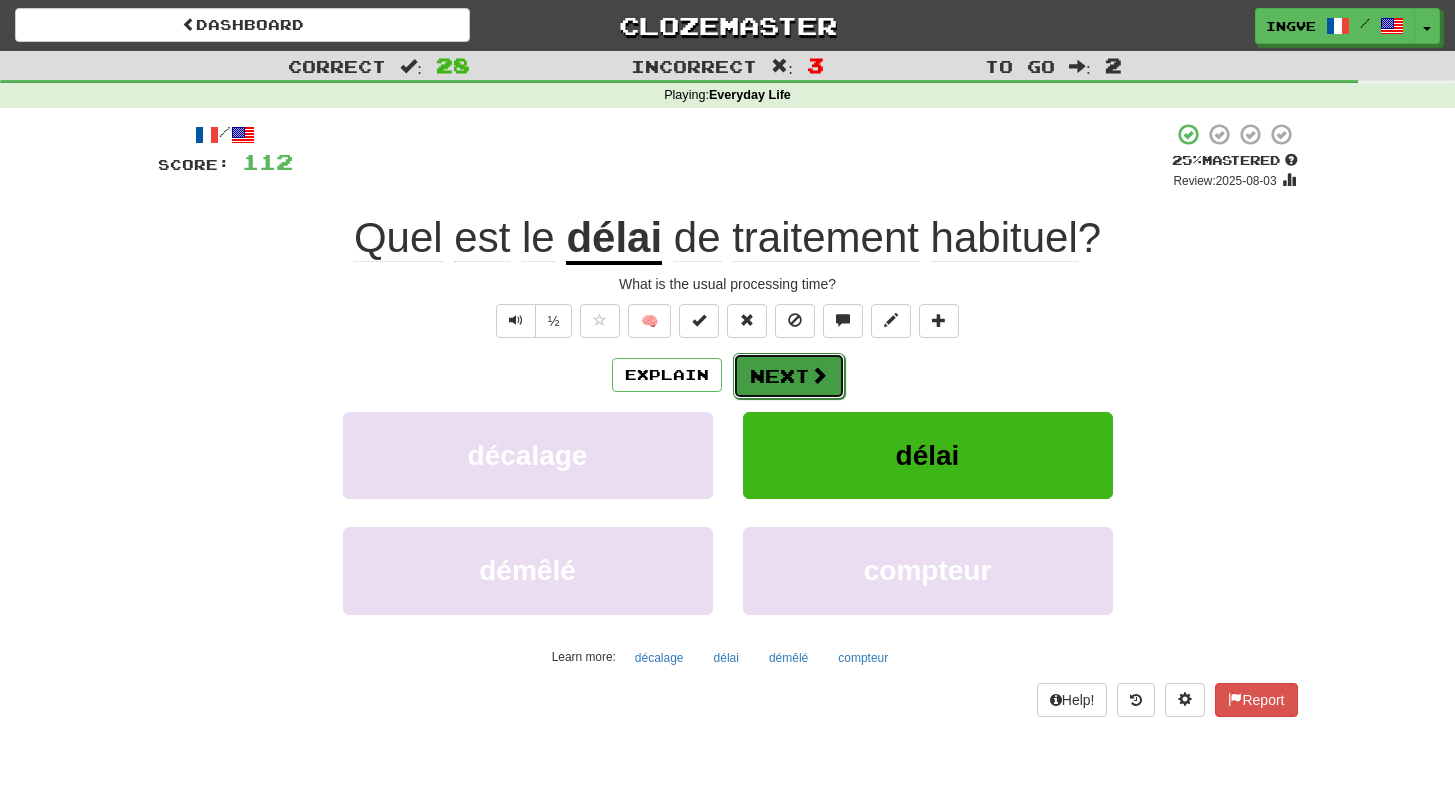 click at bounding box center [819, 375] 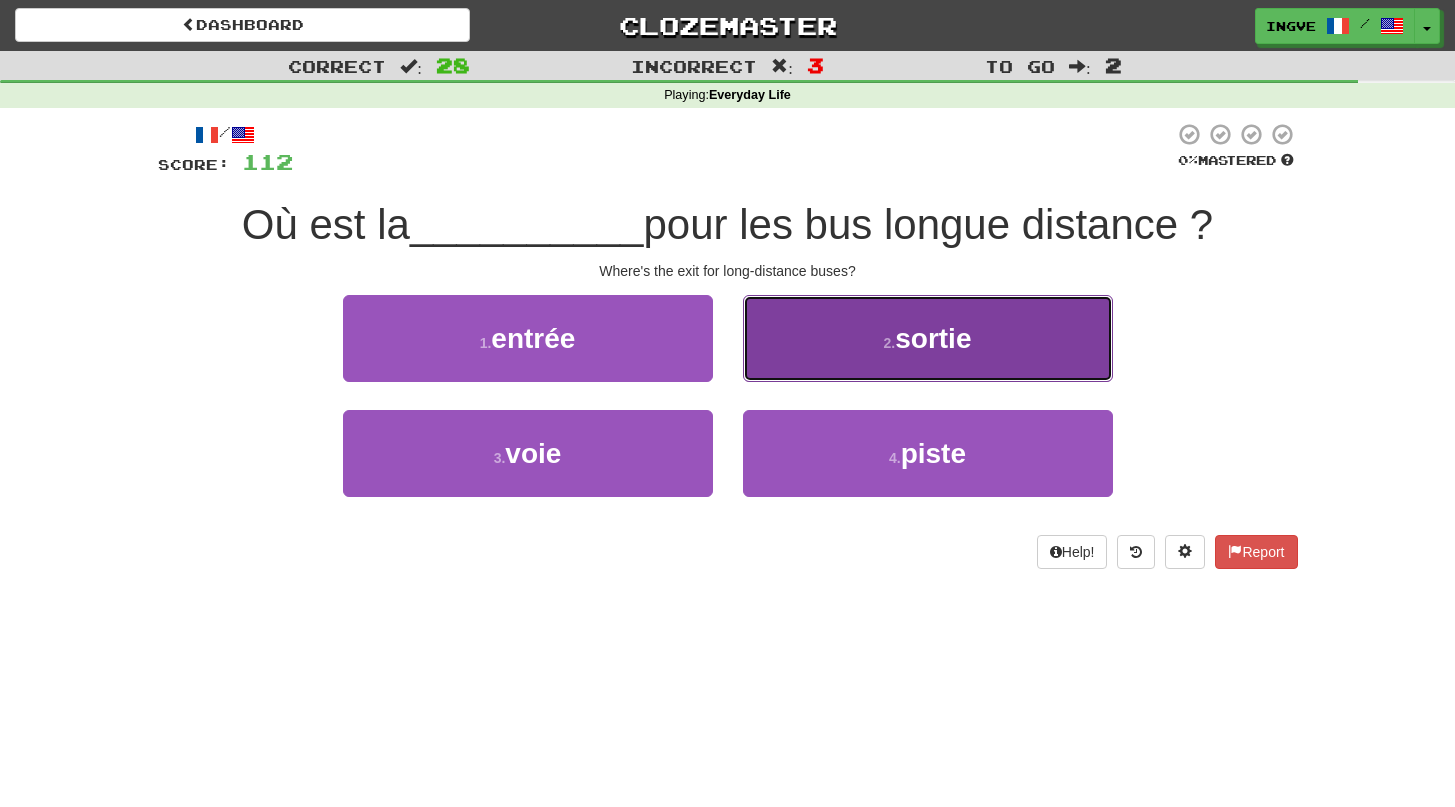 click on "2 .  sortie" at bounding box center [928, 338] 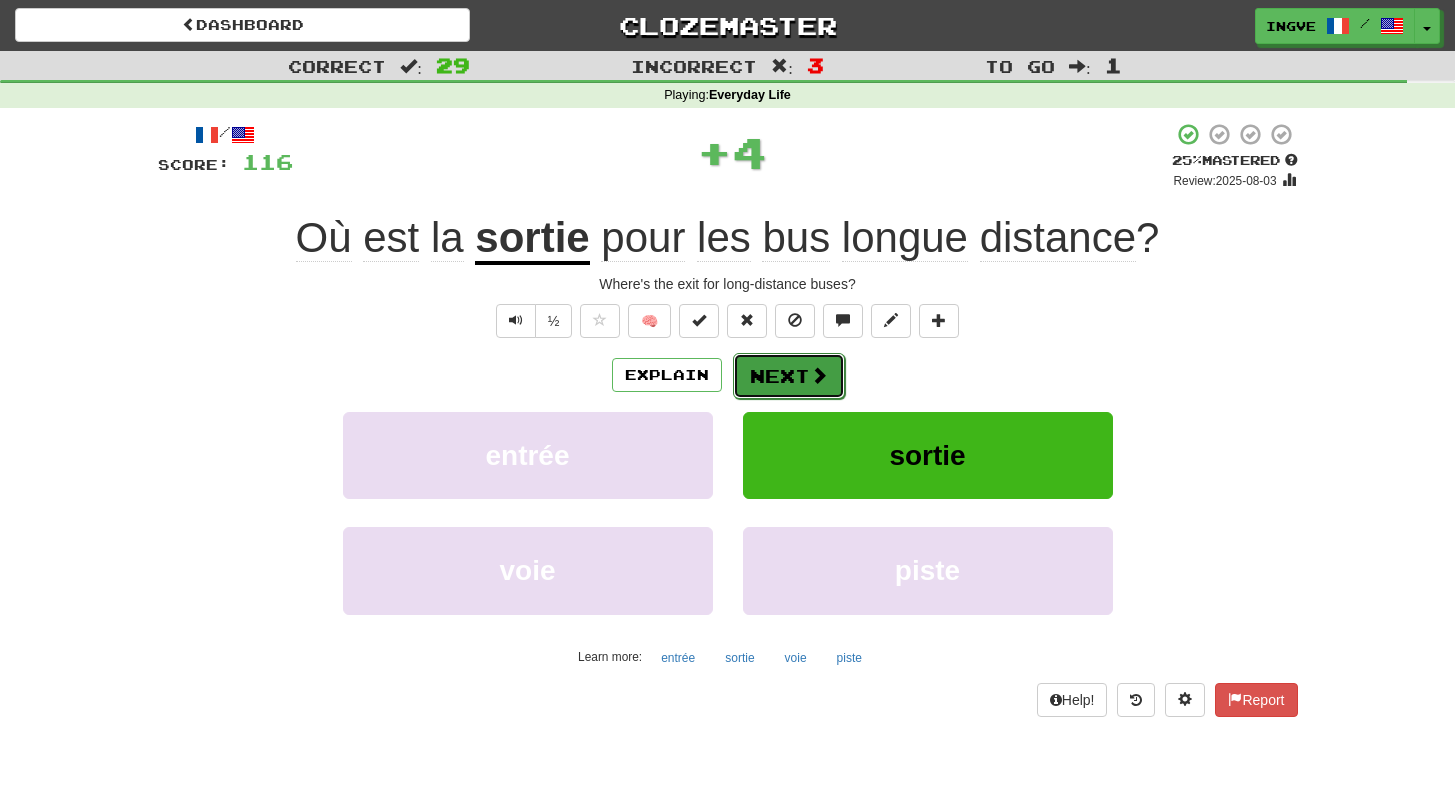 click on "Next" at bounding box center [789, 376] 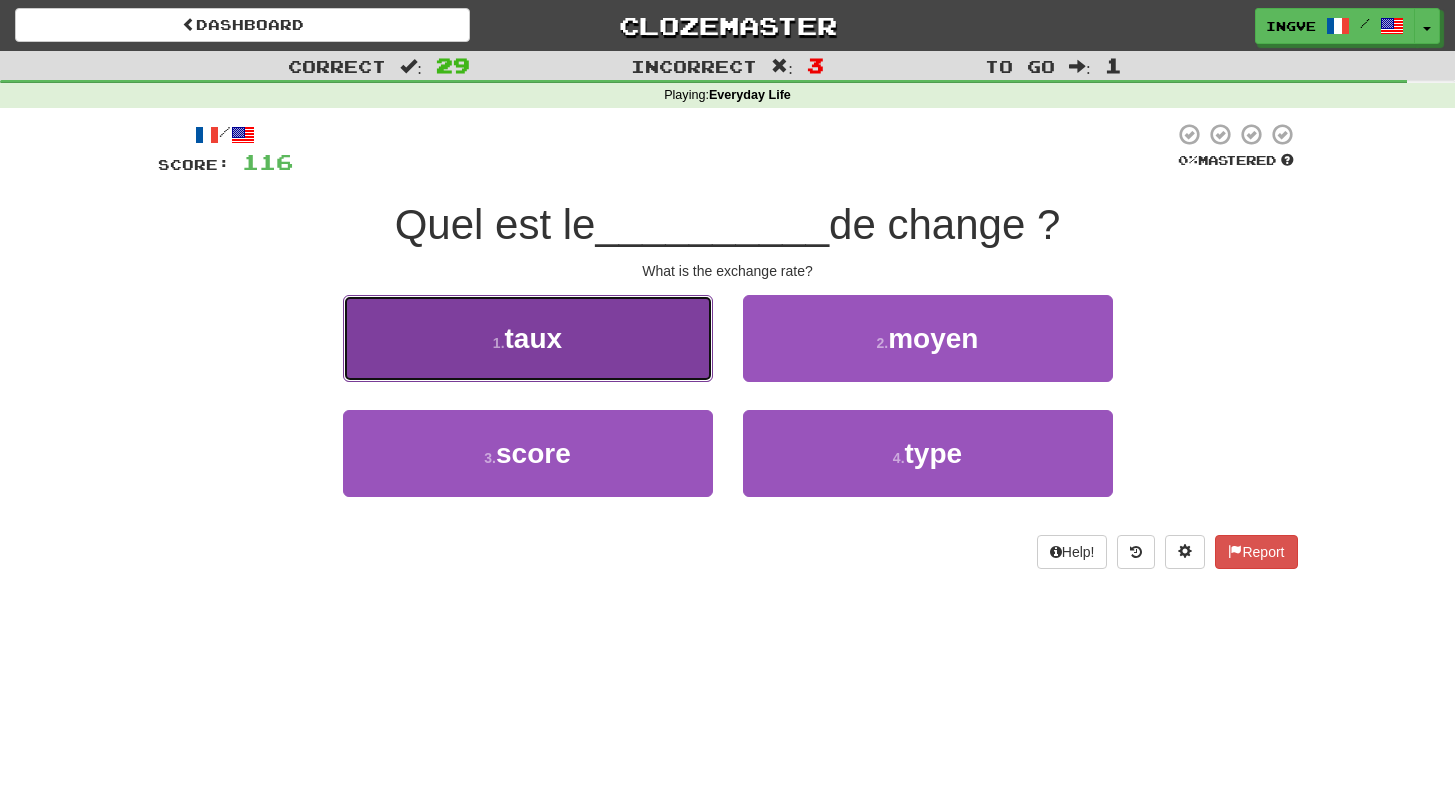 click on "1 .  taux" at bounding box center (528, 338) 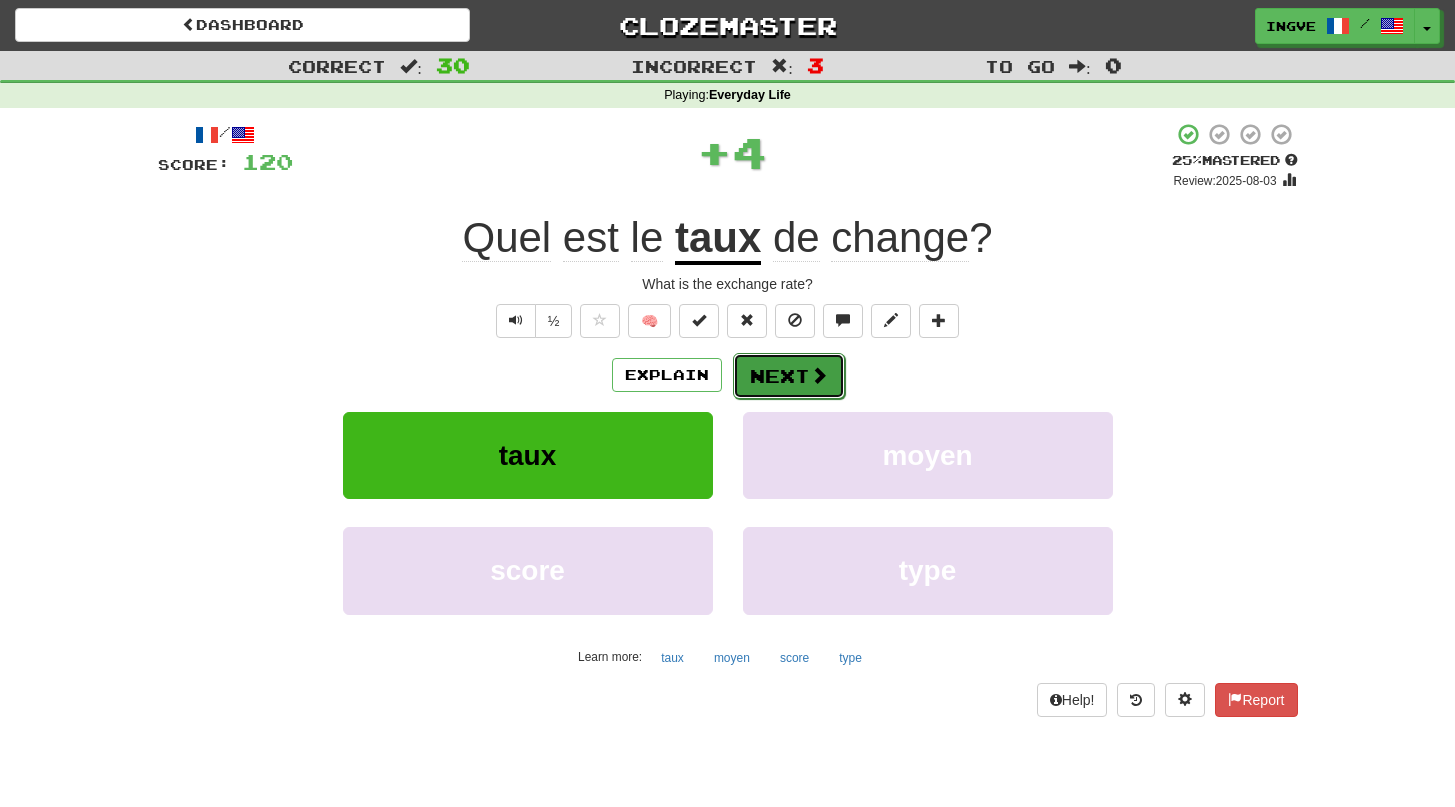 click on "Next" at bounding box center (789, 376) 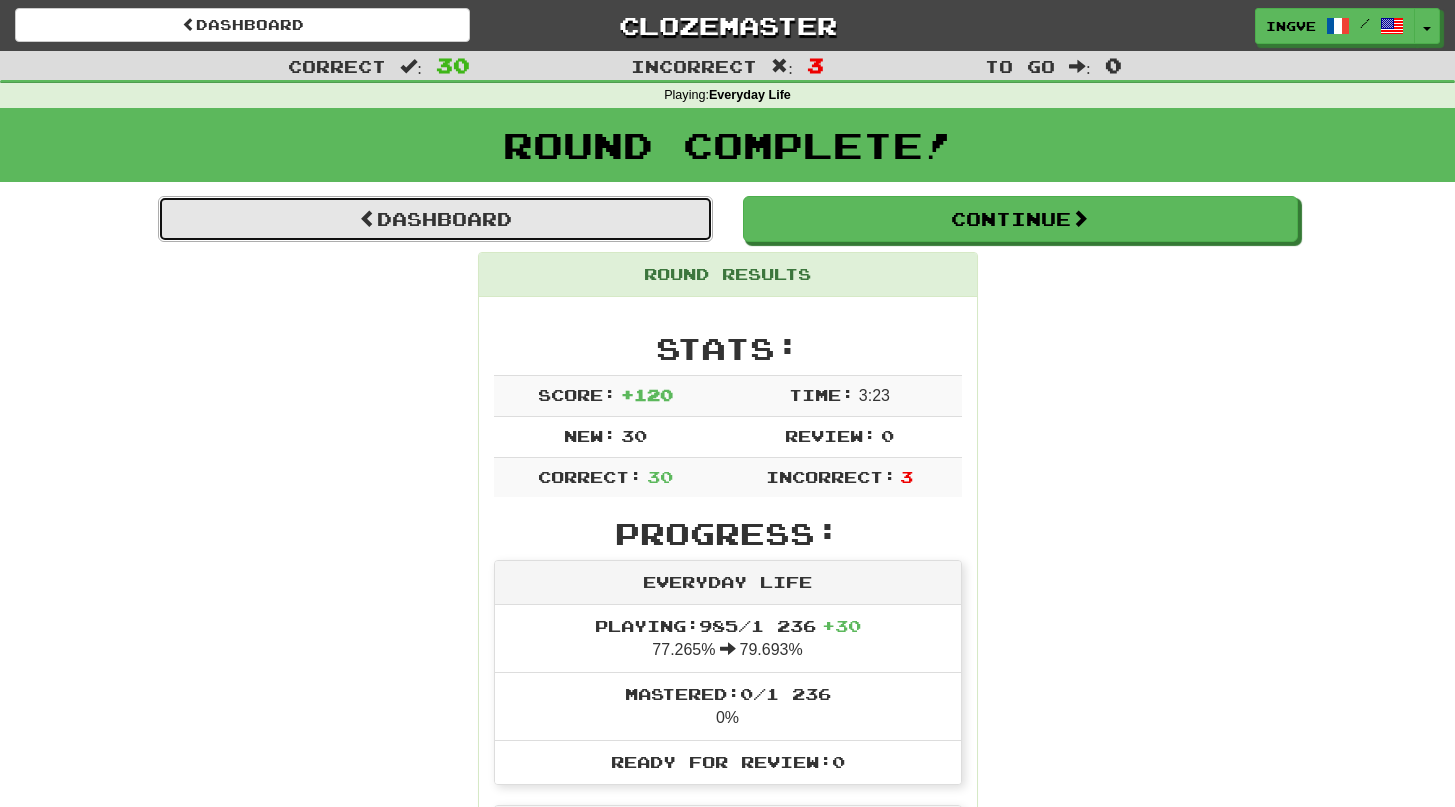 click on "Dashboard" at bounding box center [435, 219] 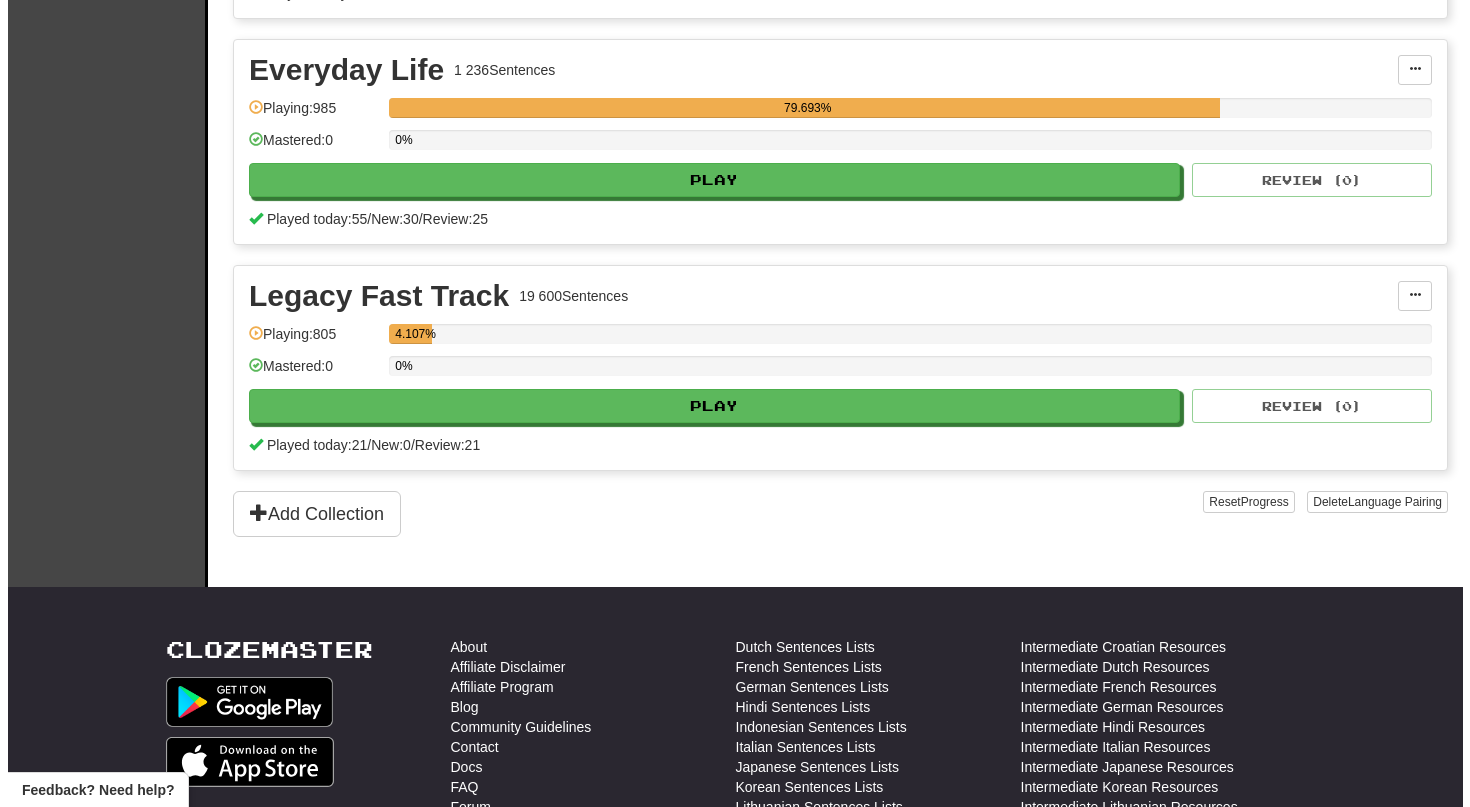 scroll, scrollTop: 652, scrollLeft: 0, axis: vertical 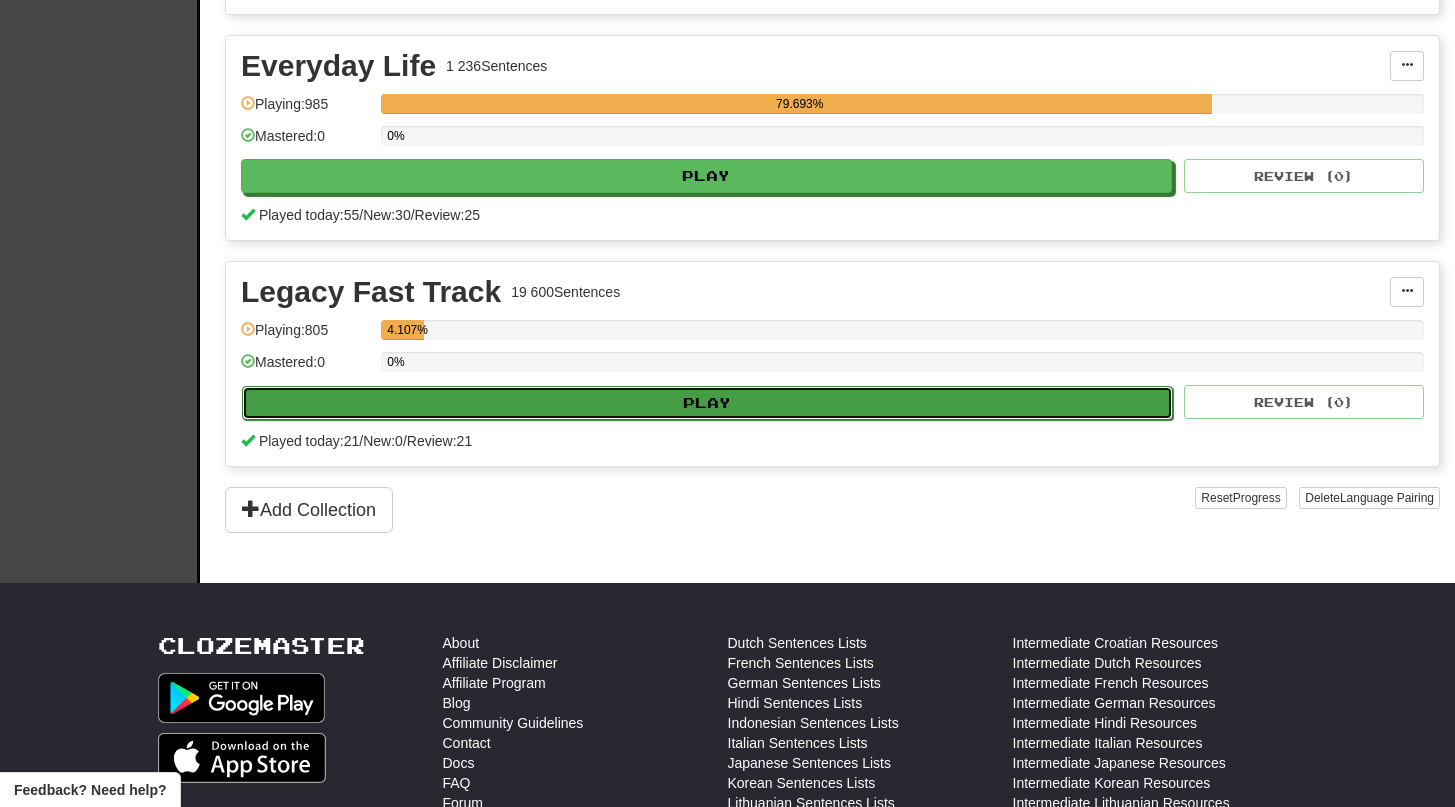 click on "Play" at bounding box center (707, 403) 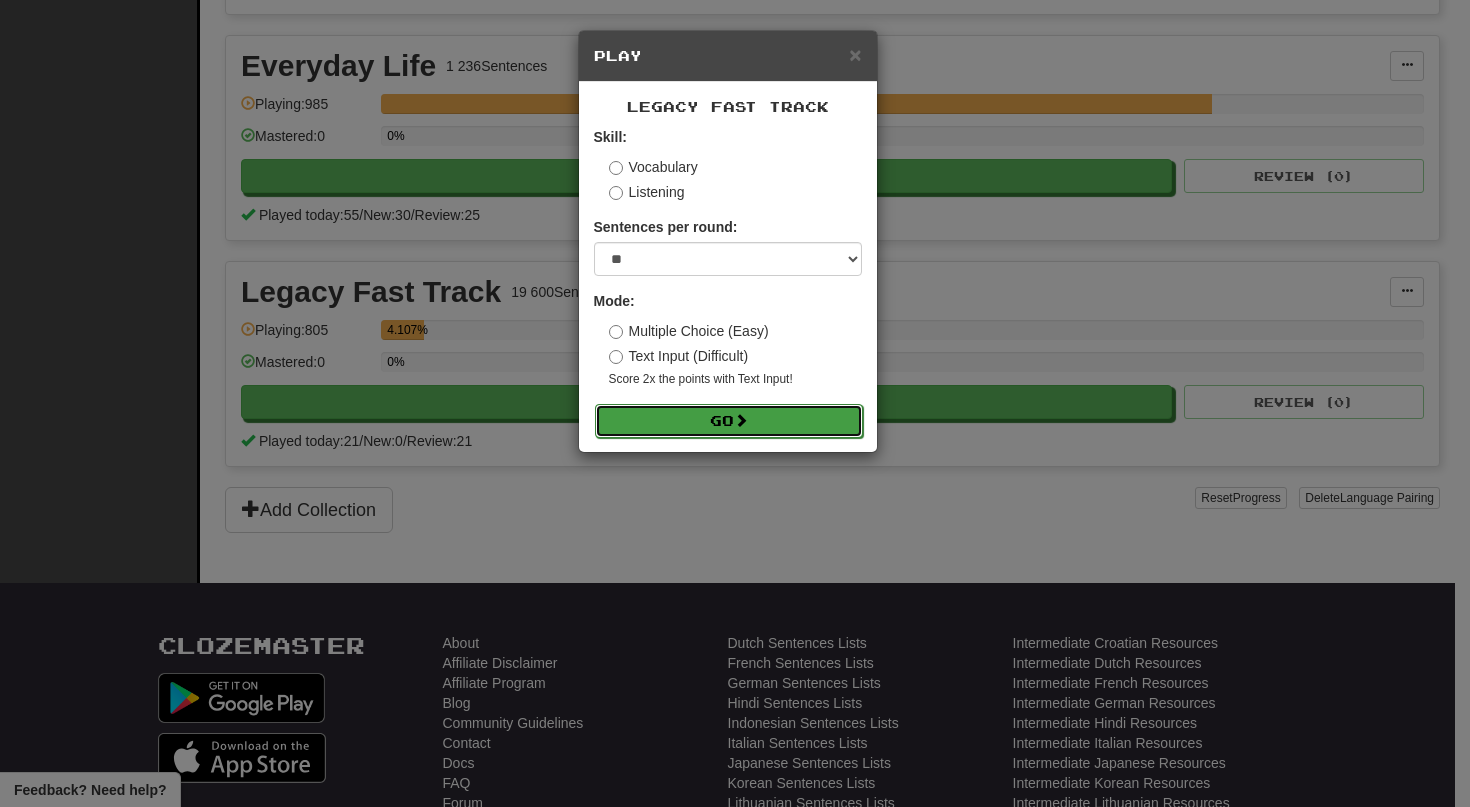 click on "Go" at bounding box center [729, 421] 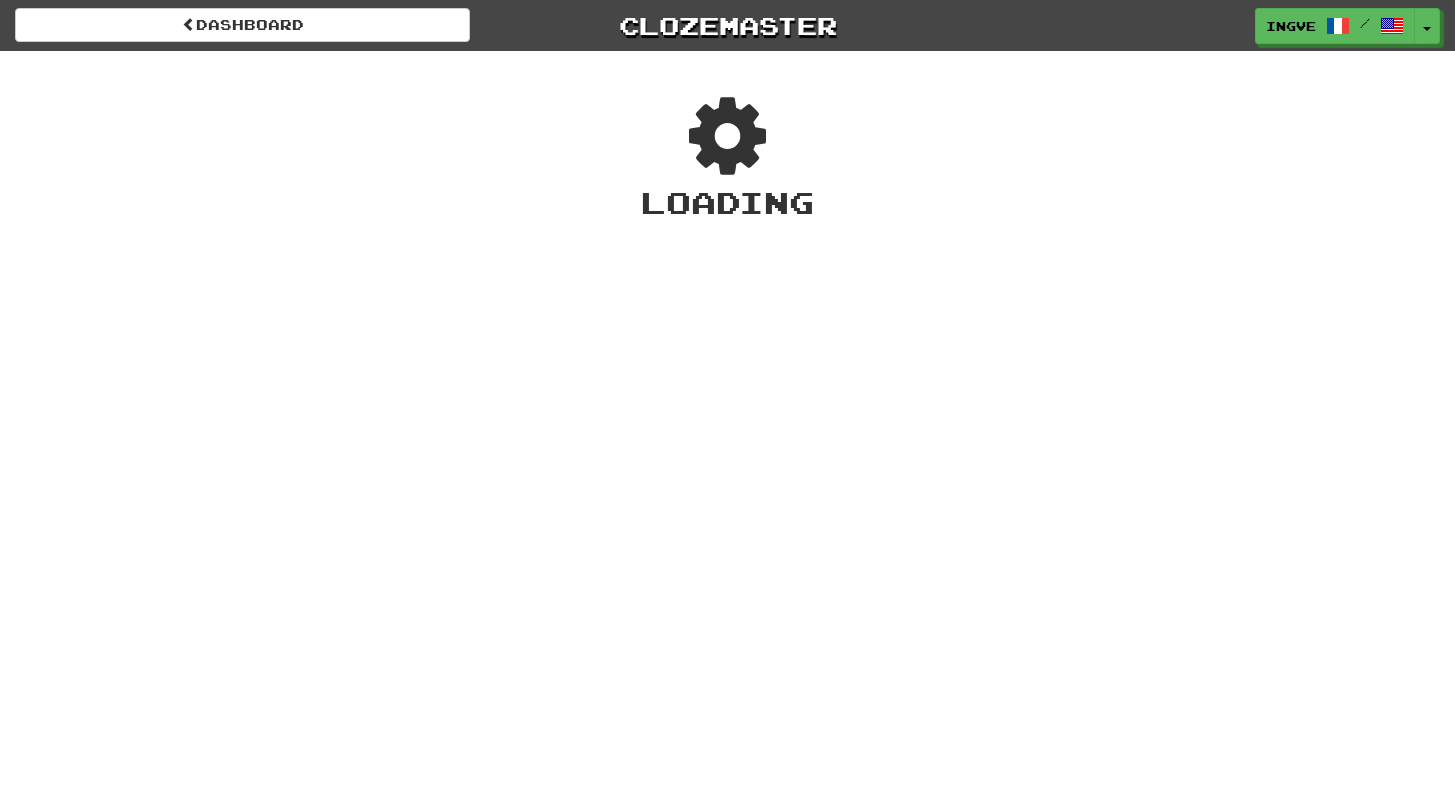 scroll, scrollTop: 0, scrollLeft: 0, axis: both 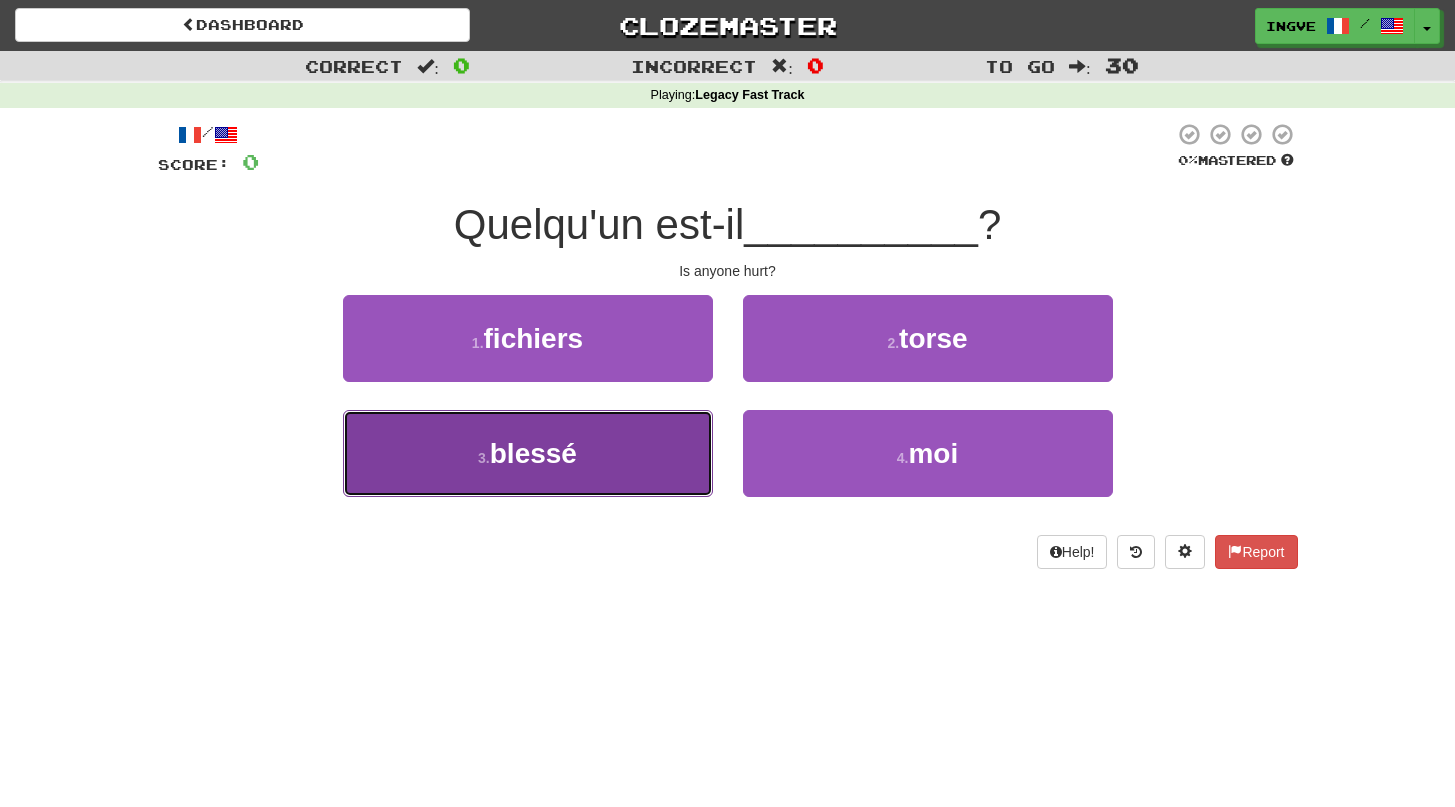 click on "3 .  blessé" at bounding box center [528, 453] 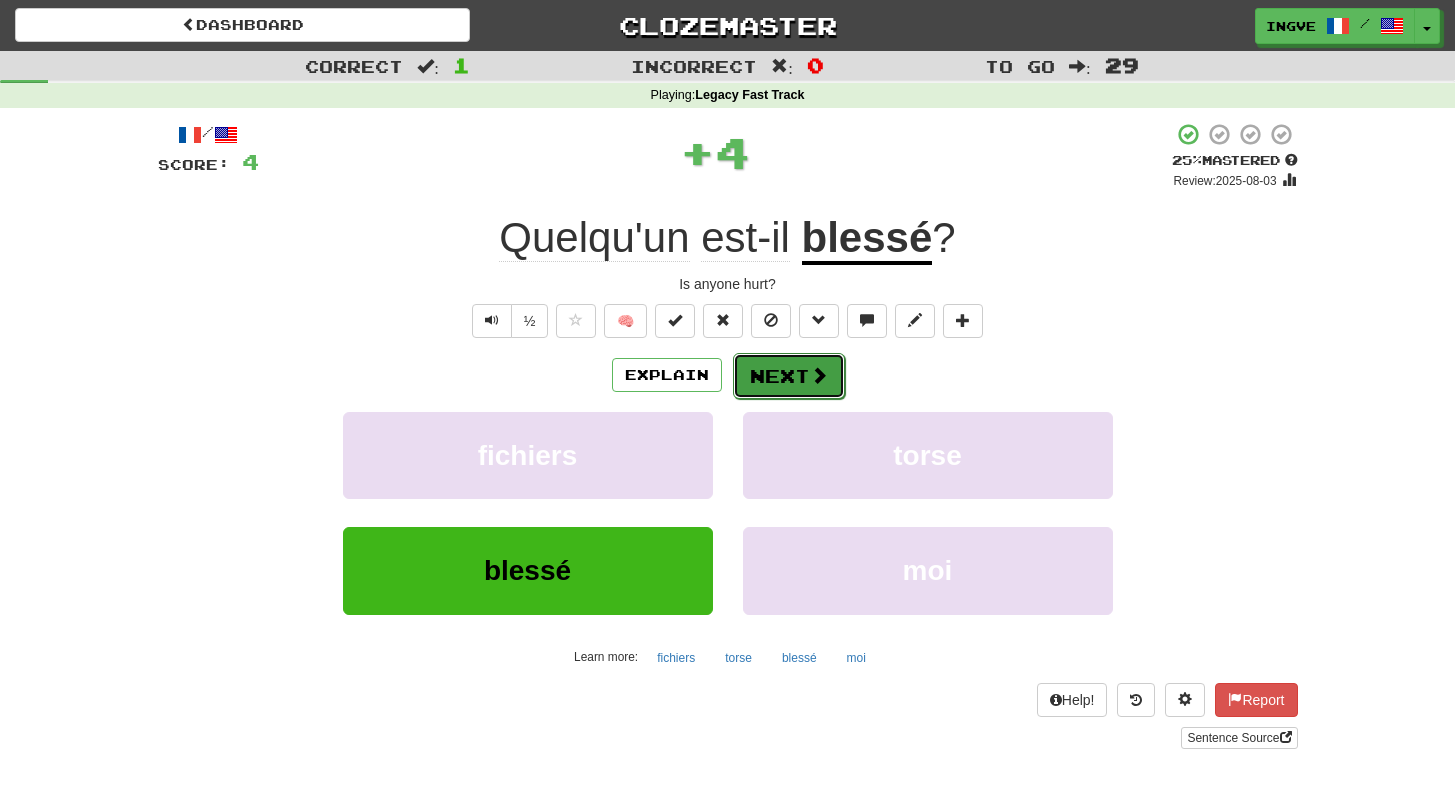 click on "Next" at bounding box center [789, 376] 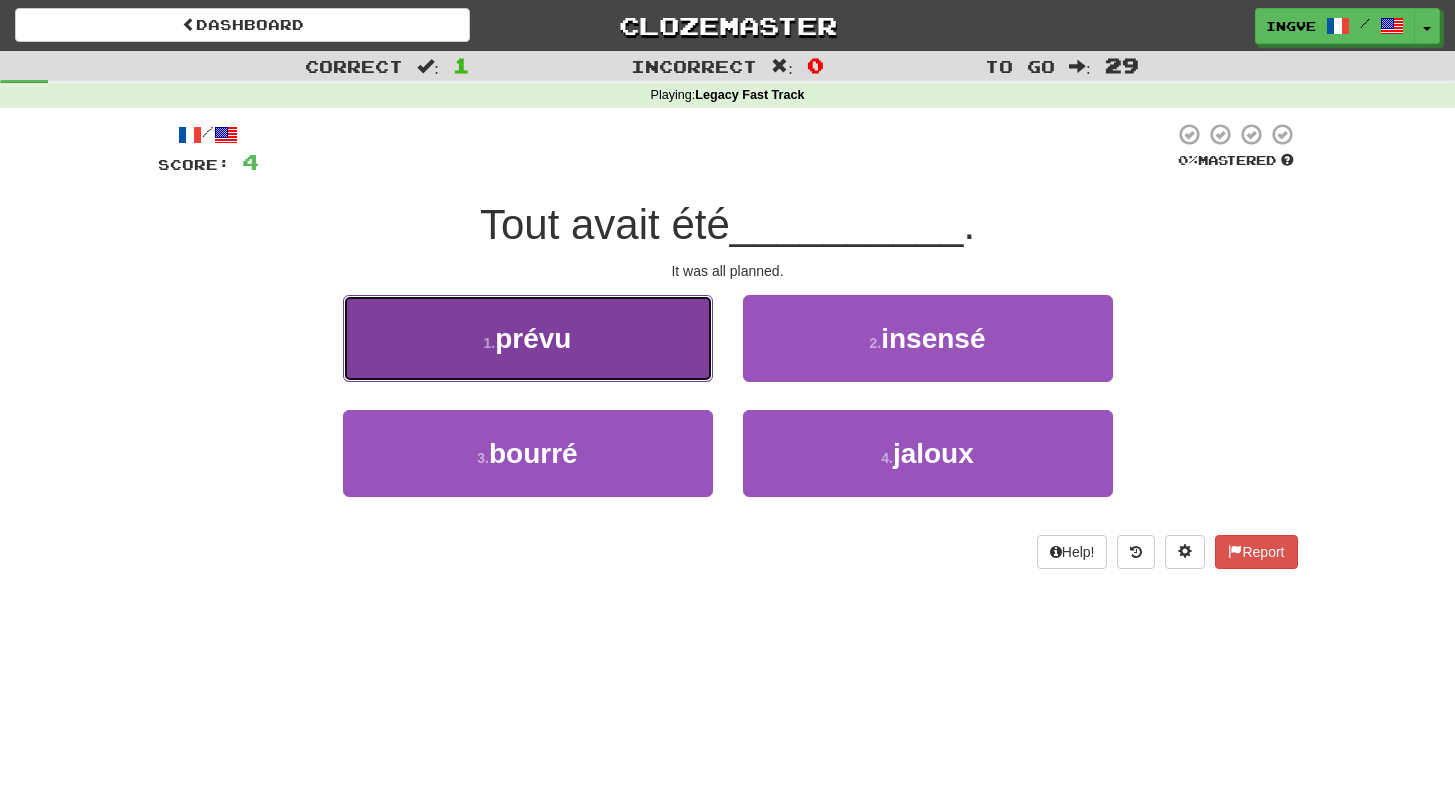 click on "1 .  prévu" at bounding box center [528, 338] 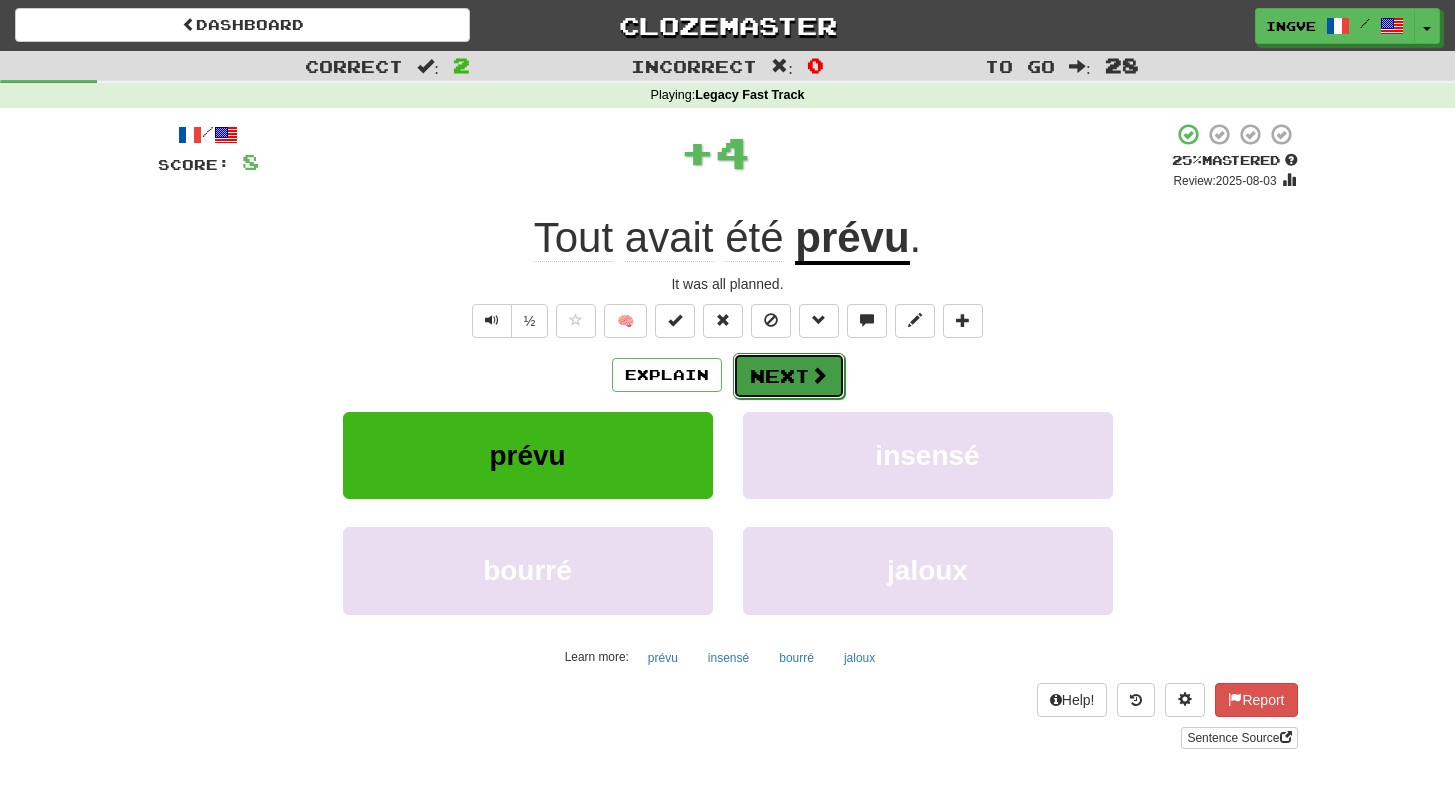click on "Next" at bounding box center (789, 376) 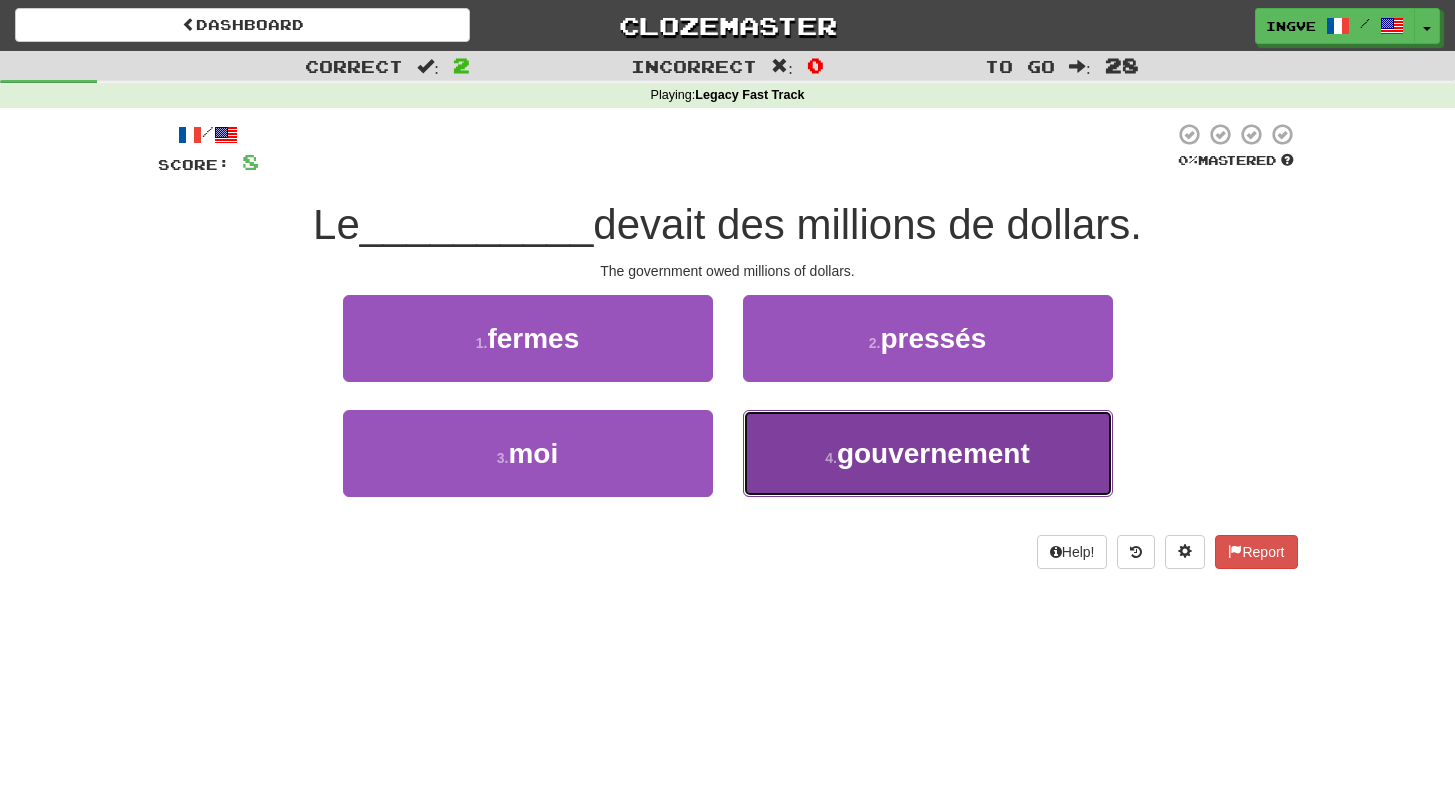 click on "4 .  gouvernement" at bounding box center (928, 453) 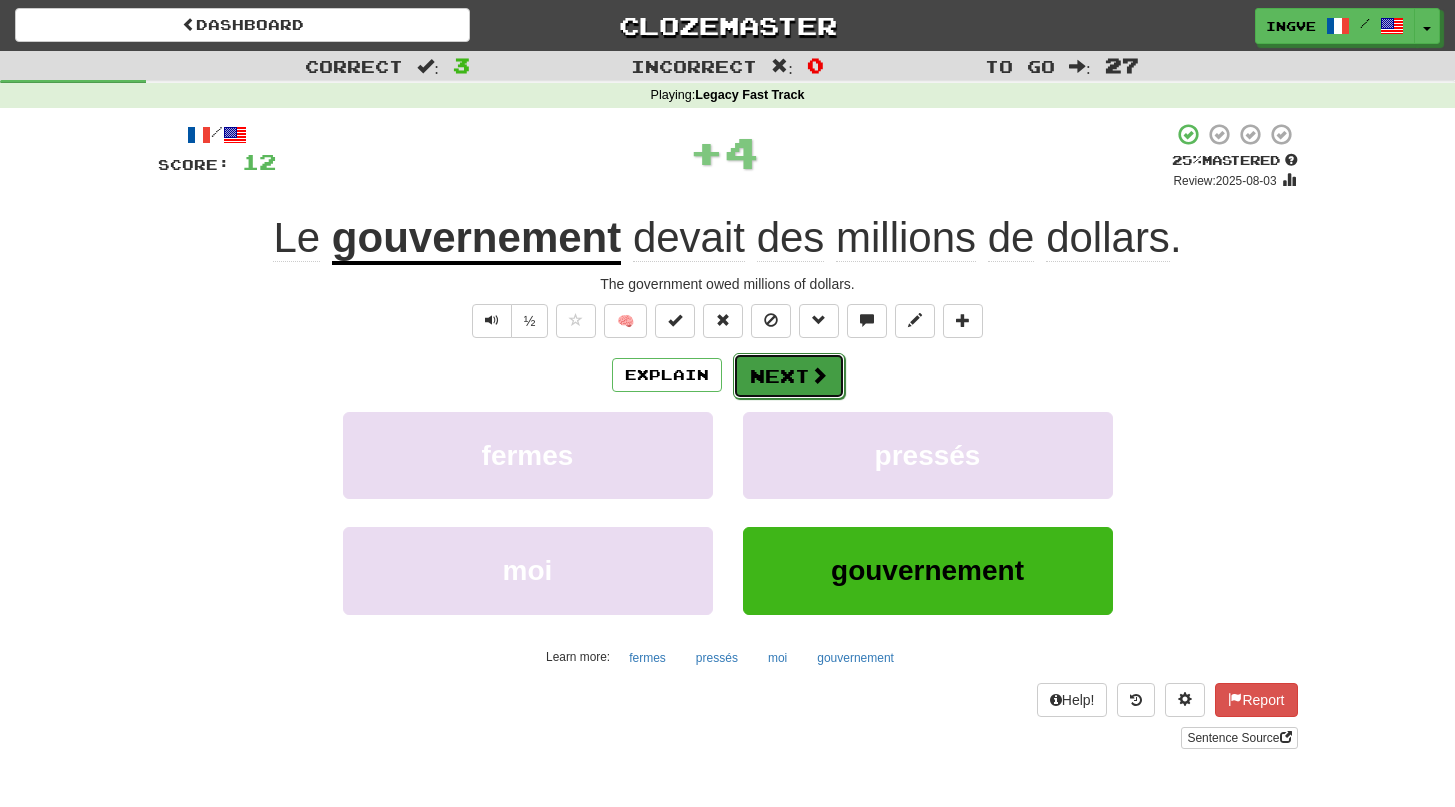 click on "Next" at bounding box center [789, 376] 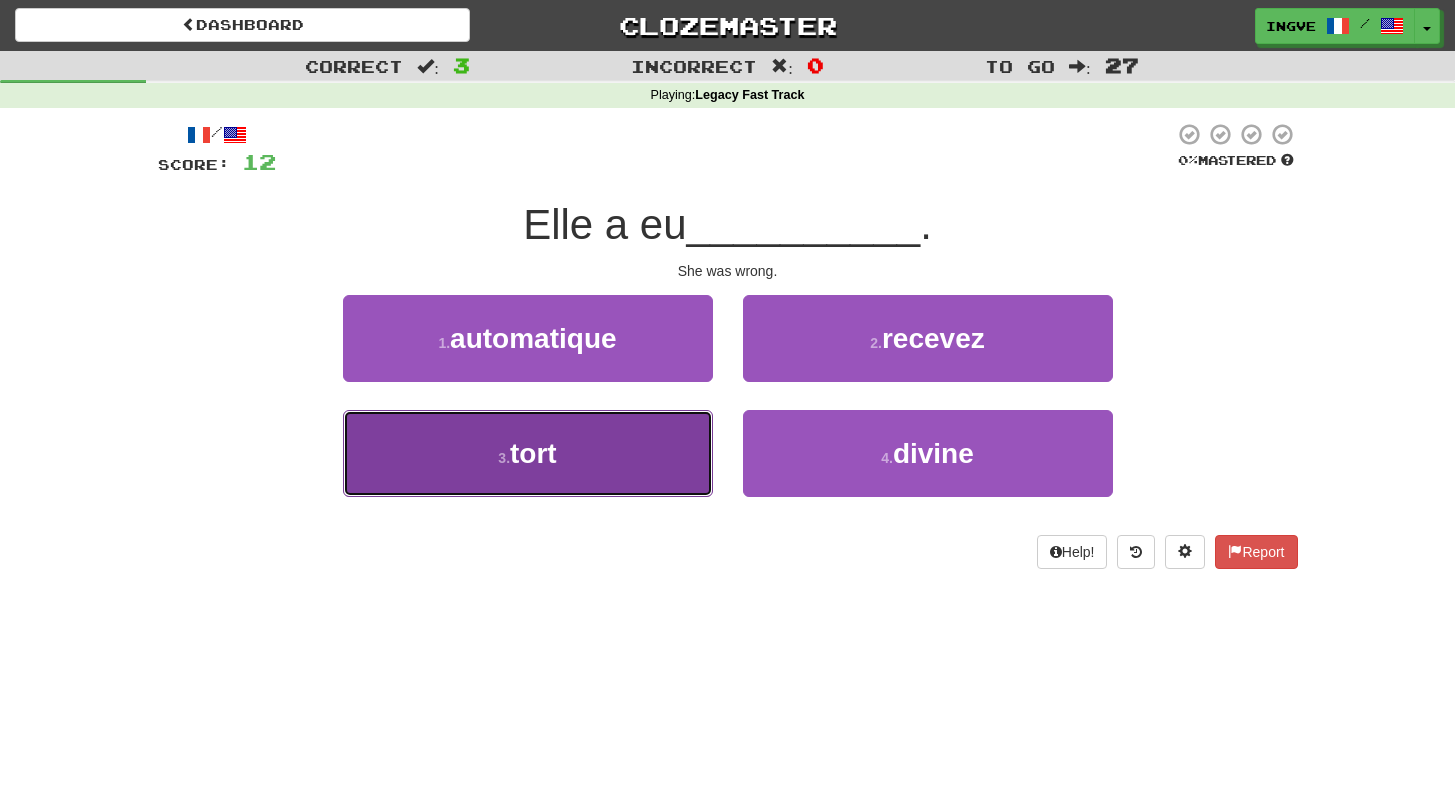 click on "3 .  tort" at bounding box center (528, 453) 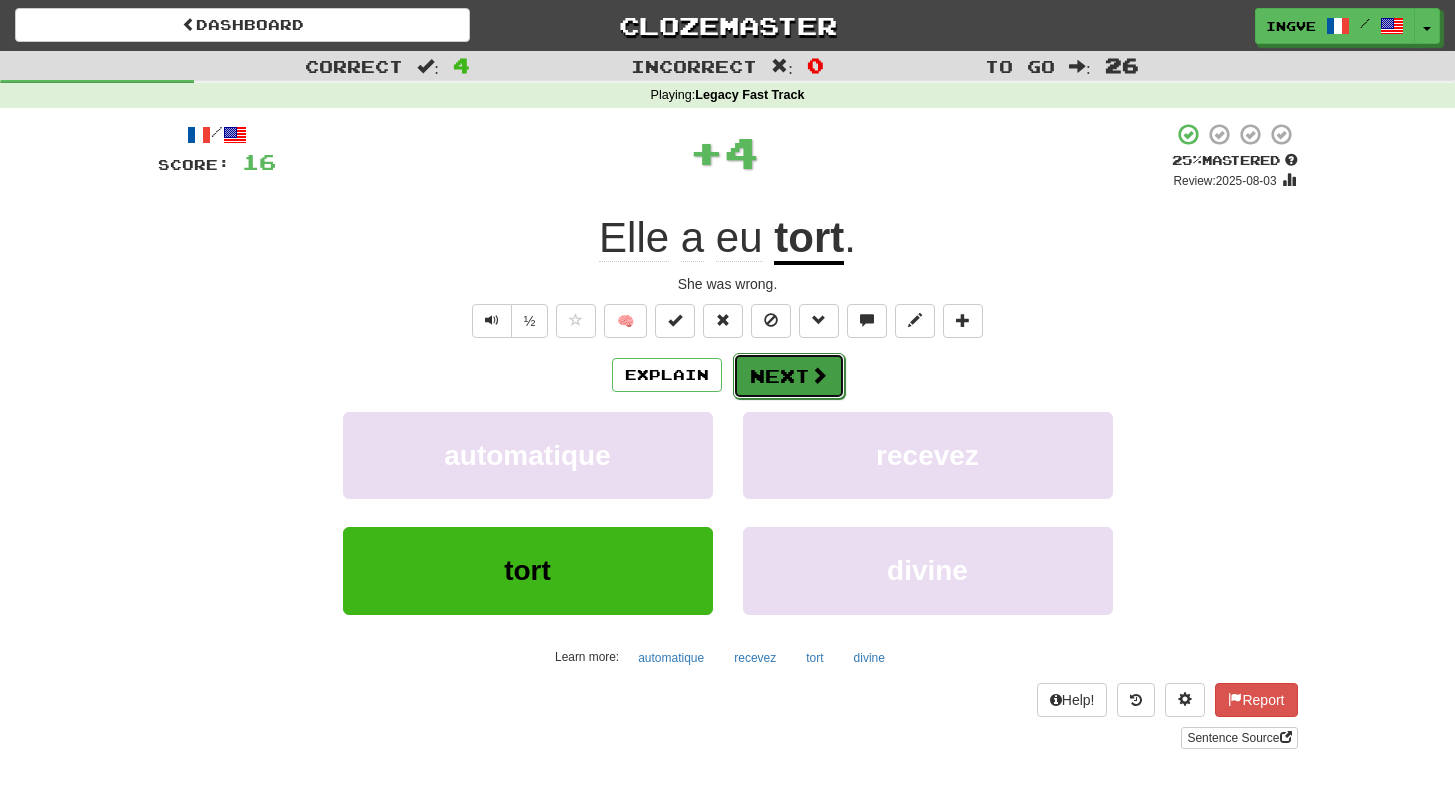 click on "Next" at bounding box center [789, 376] 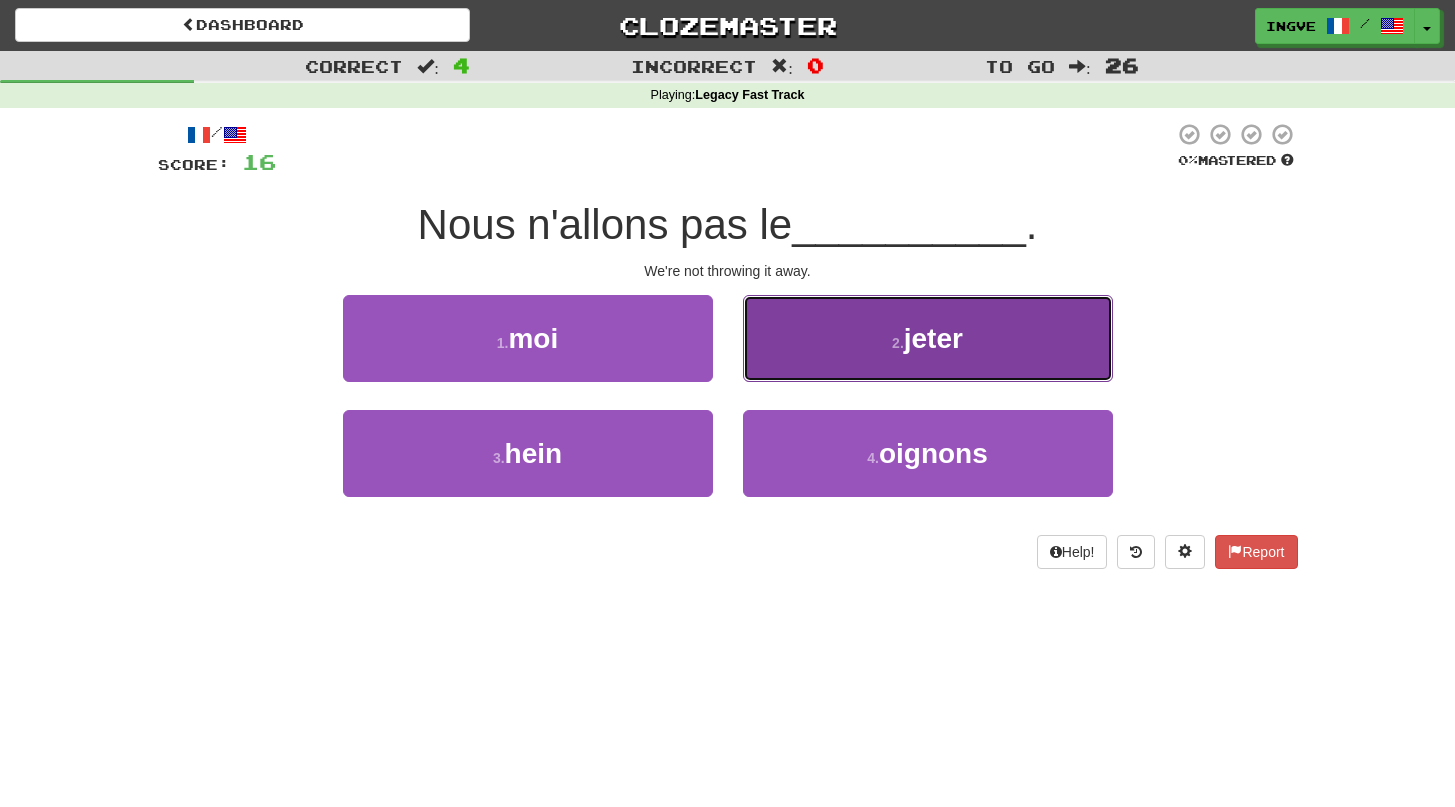 click on "2 .  jeter" at bounding box center (928, 338) 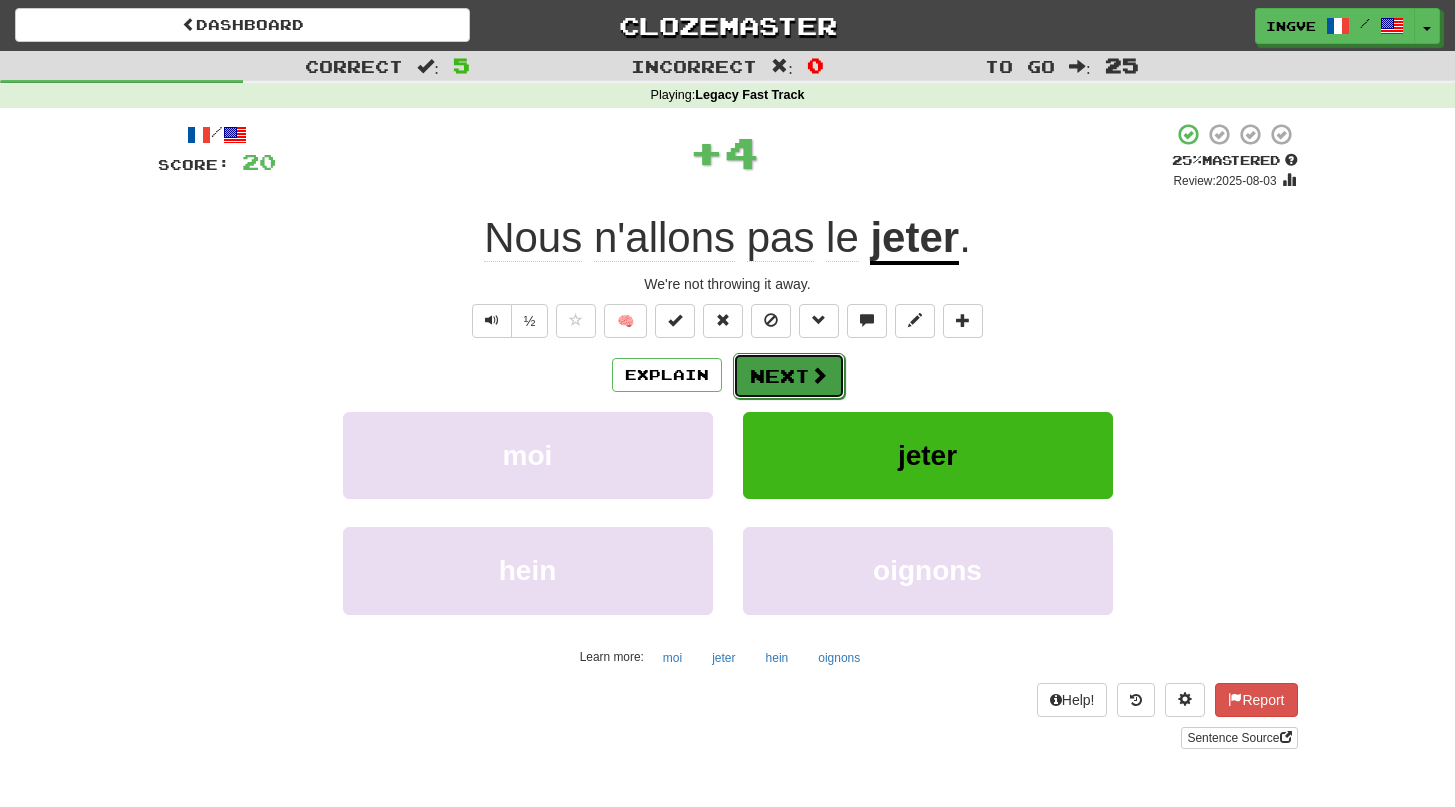 click on "Next" at bounding box center (789, 376) 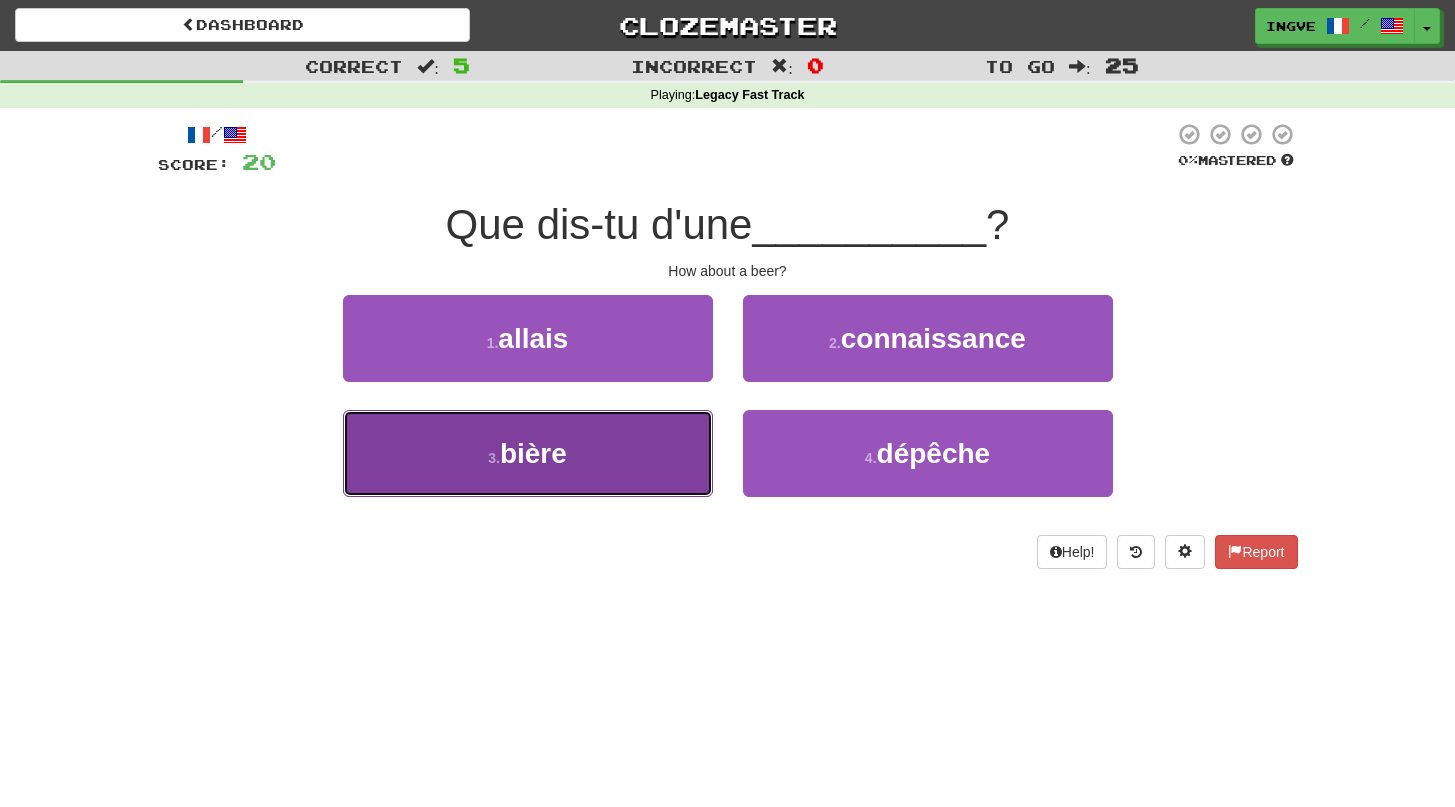 click on "3 .  bière" at bounding box center (528, 453) 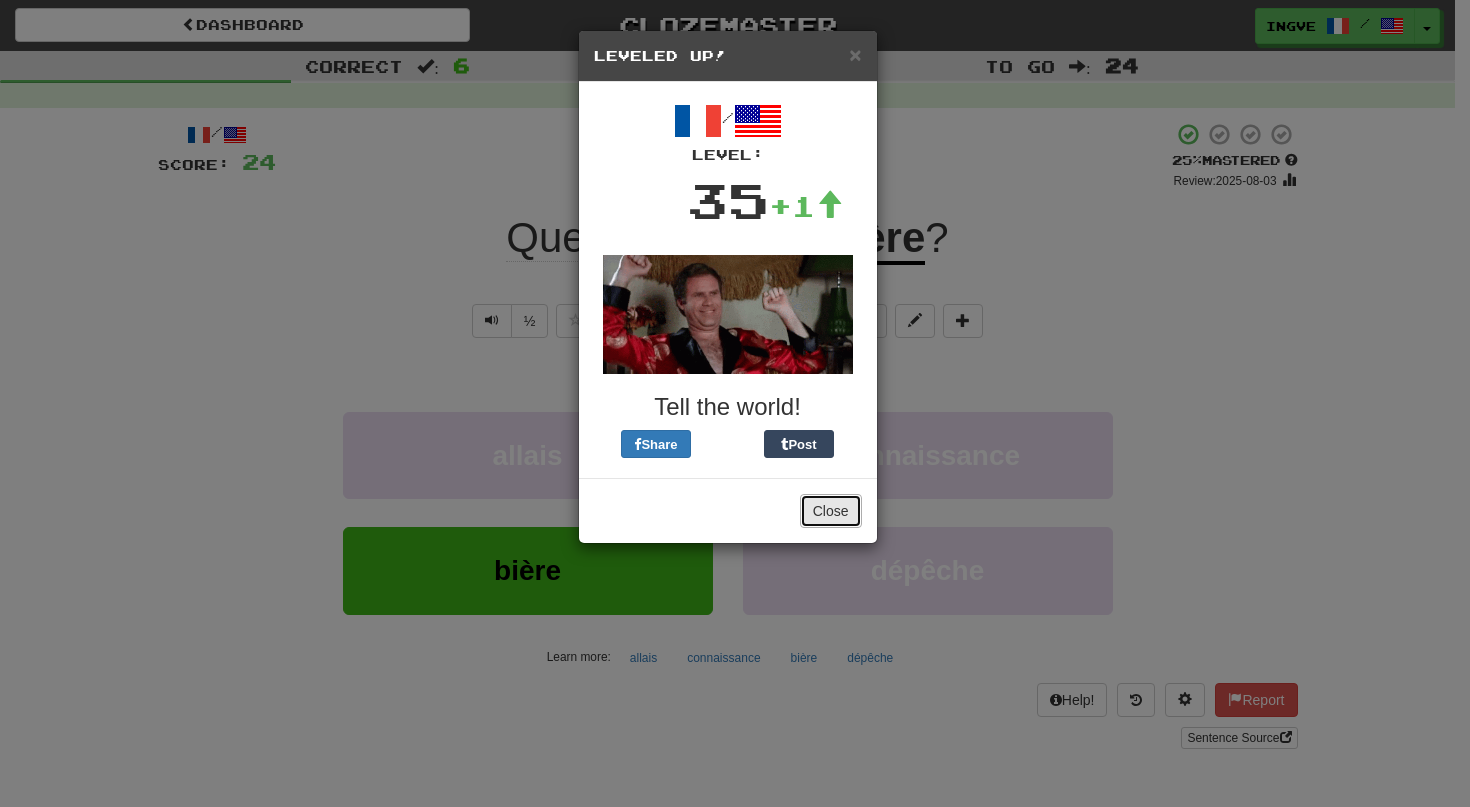 click on "Close" at bounding box center (831, 511) 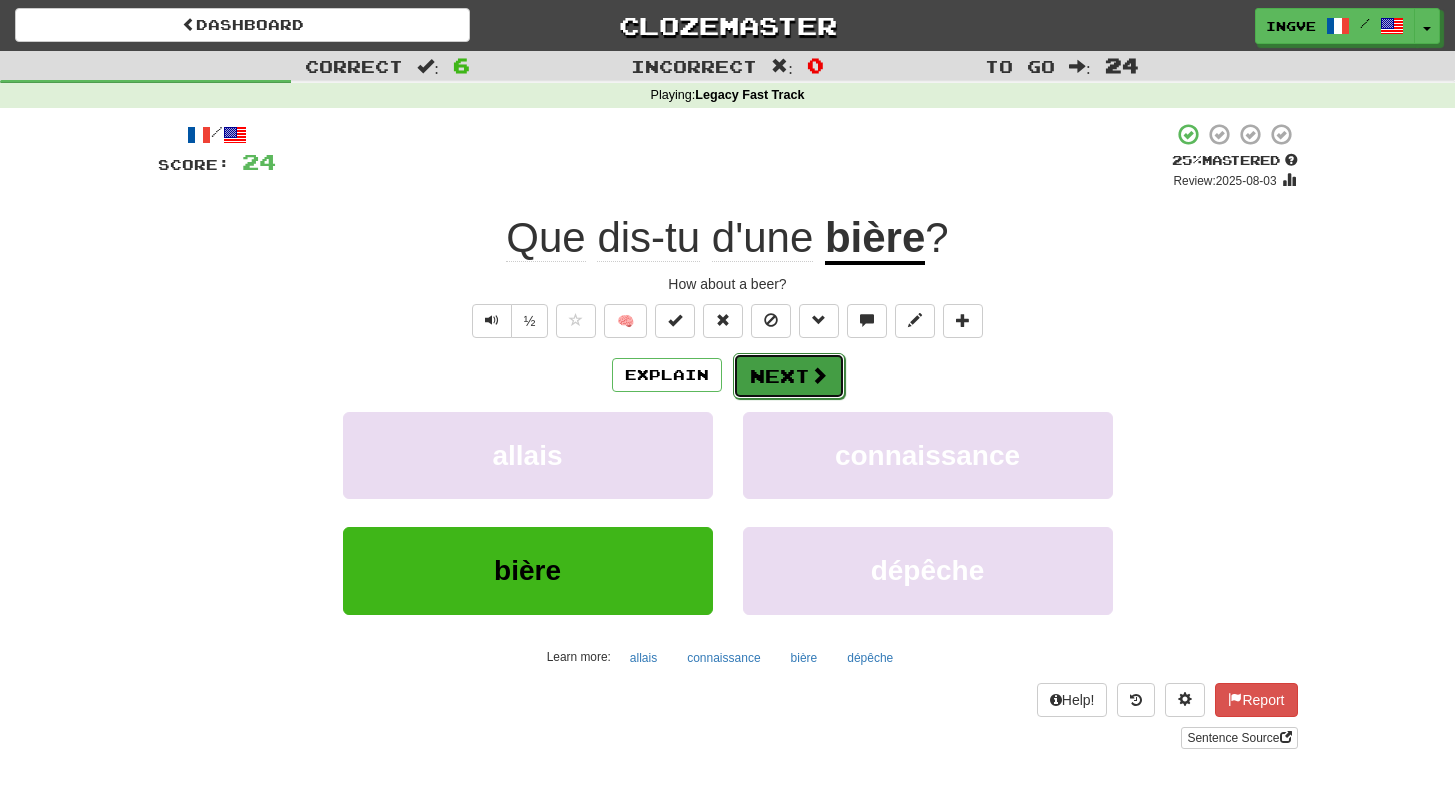 click on "Next" at bounding box center [789, 376] 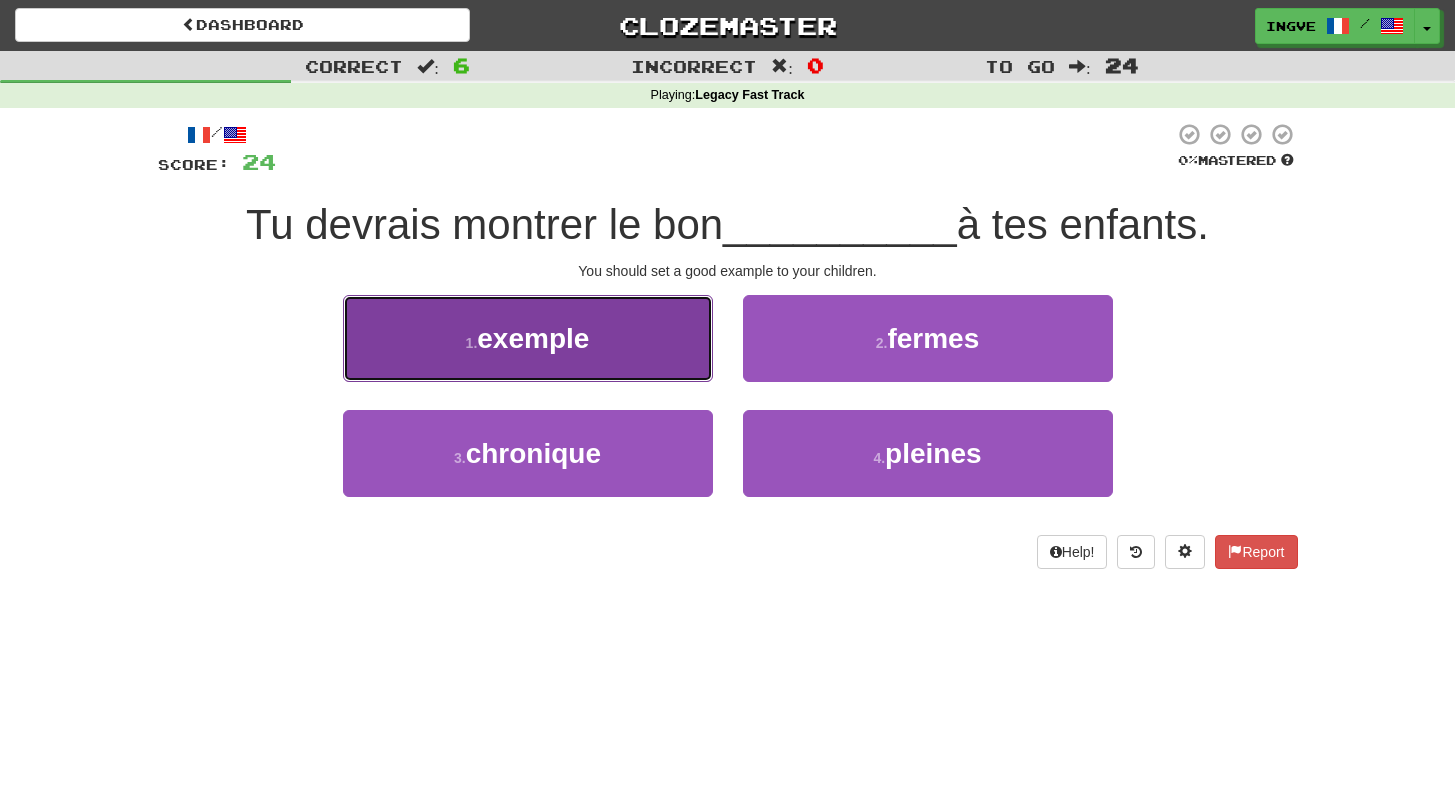 click on "1 .  exemple" at bounding box center [528, 338] 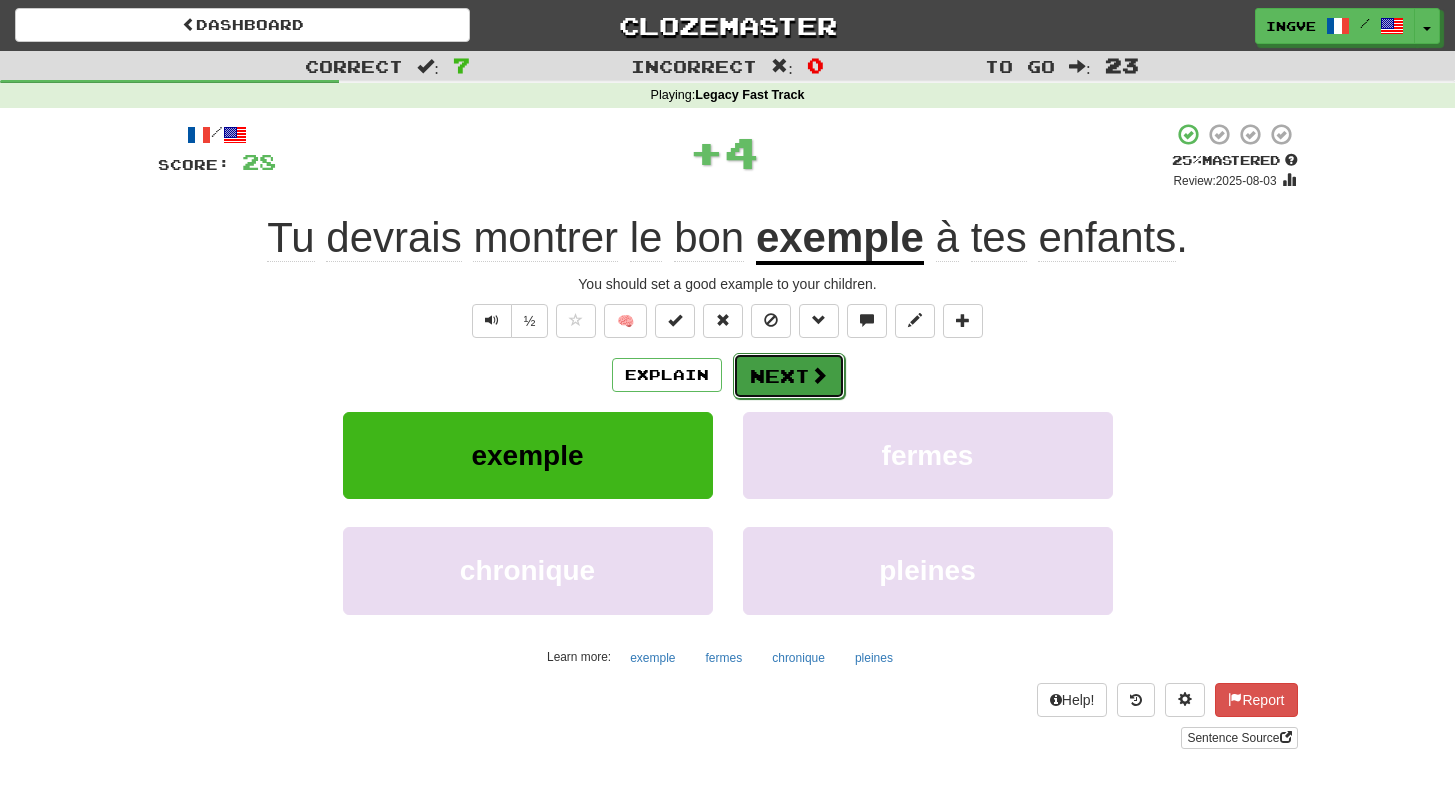 click on "Next" at bounding box center [789, 376] 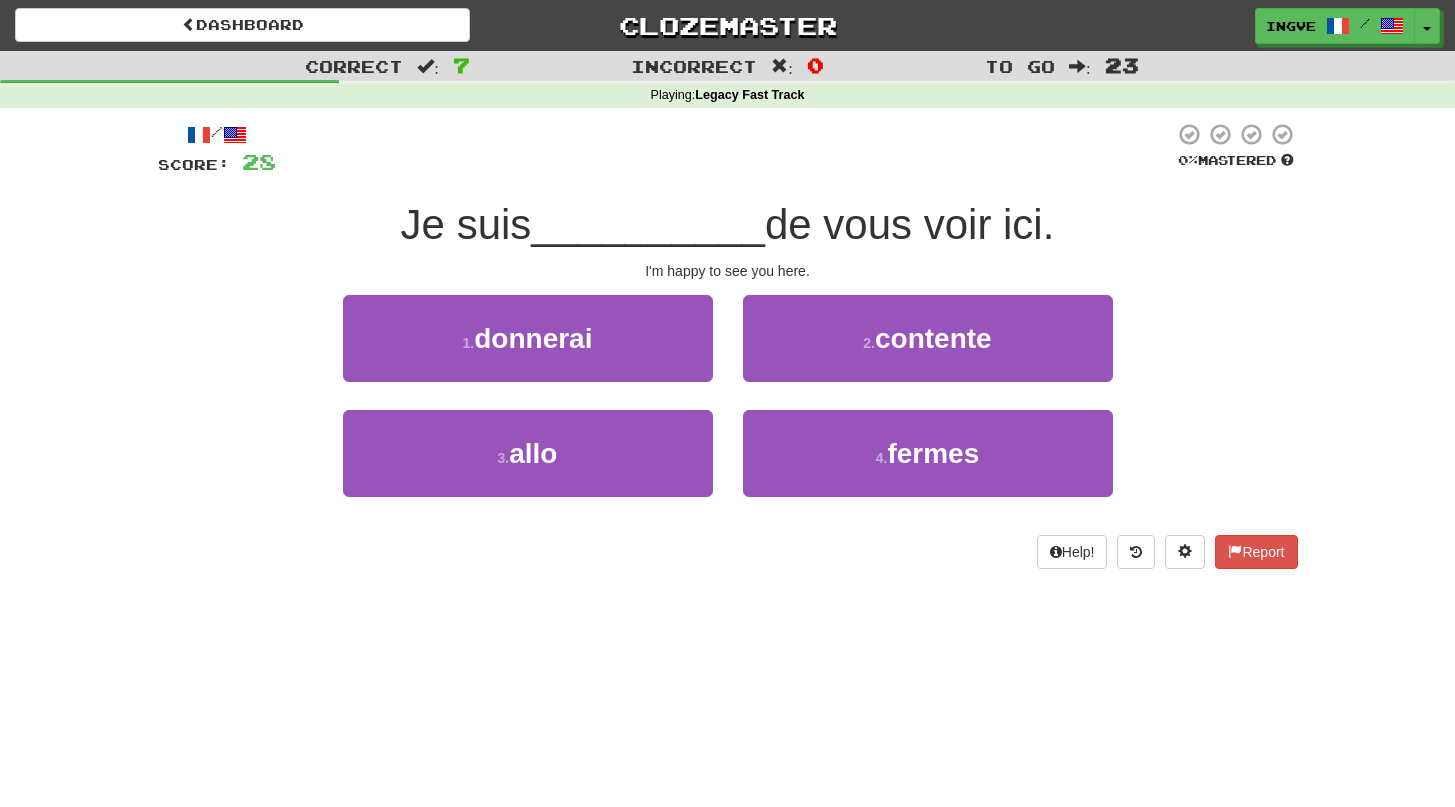 click on "2 .  contente" at bounding box center (928, 352) 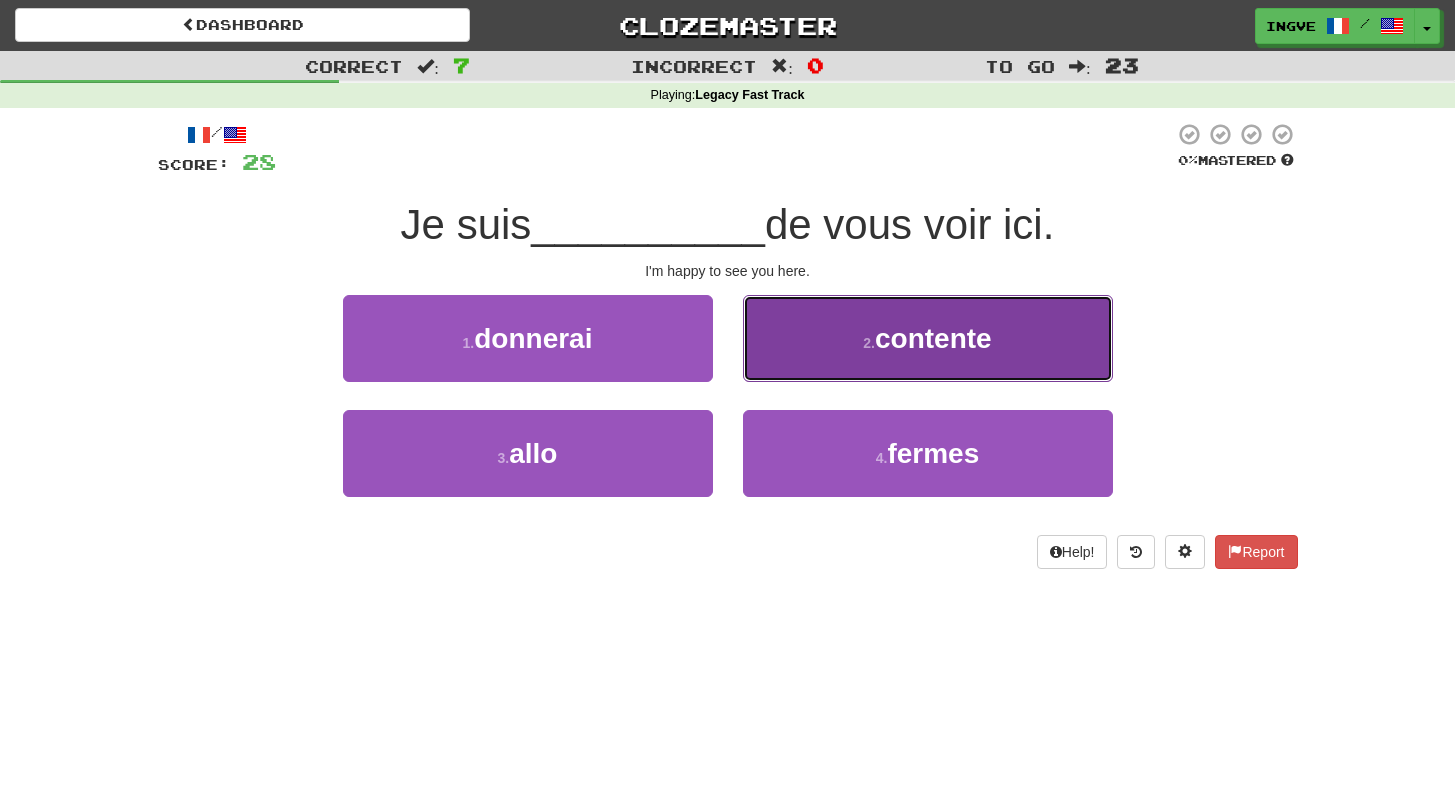 click on "2 .  contente" at bounding box center (928, 338) 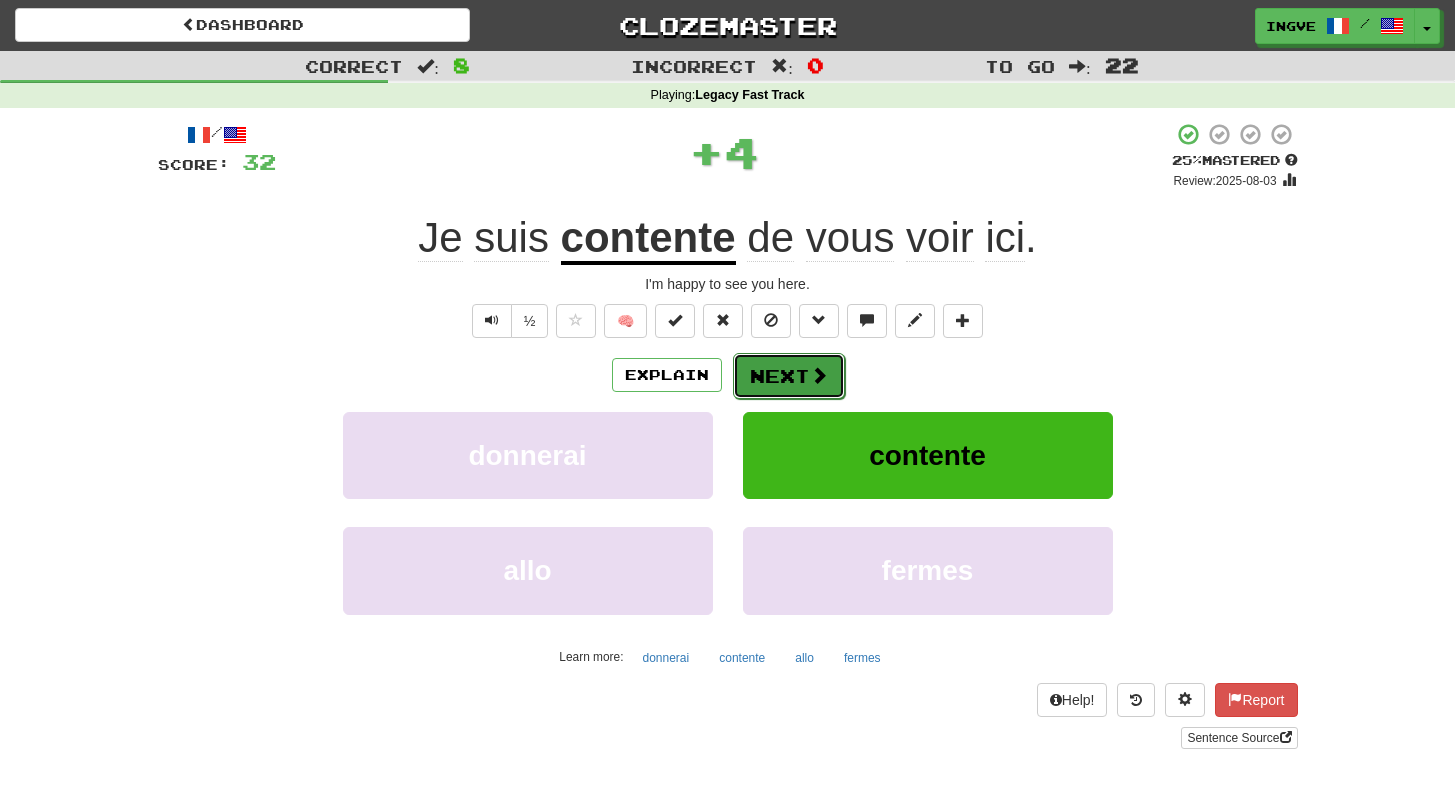 click on "Next" at bounding box center (789, 376) 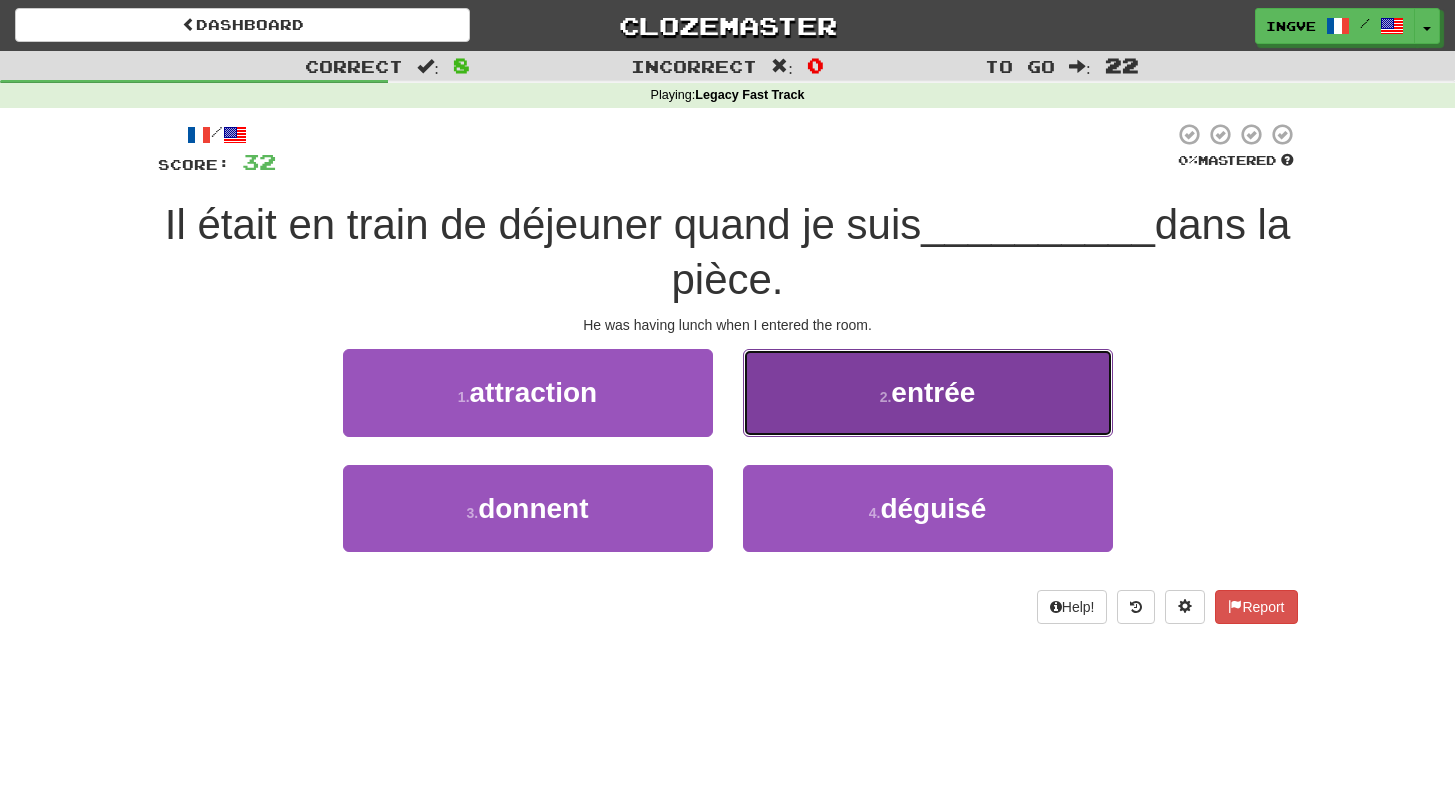 click on "2 .  entrée" at bounding box center (928, 392) 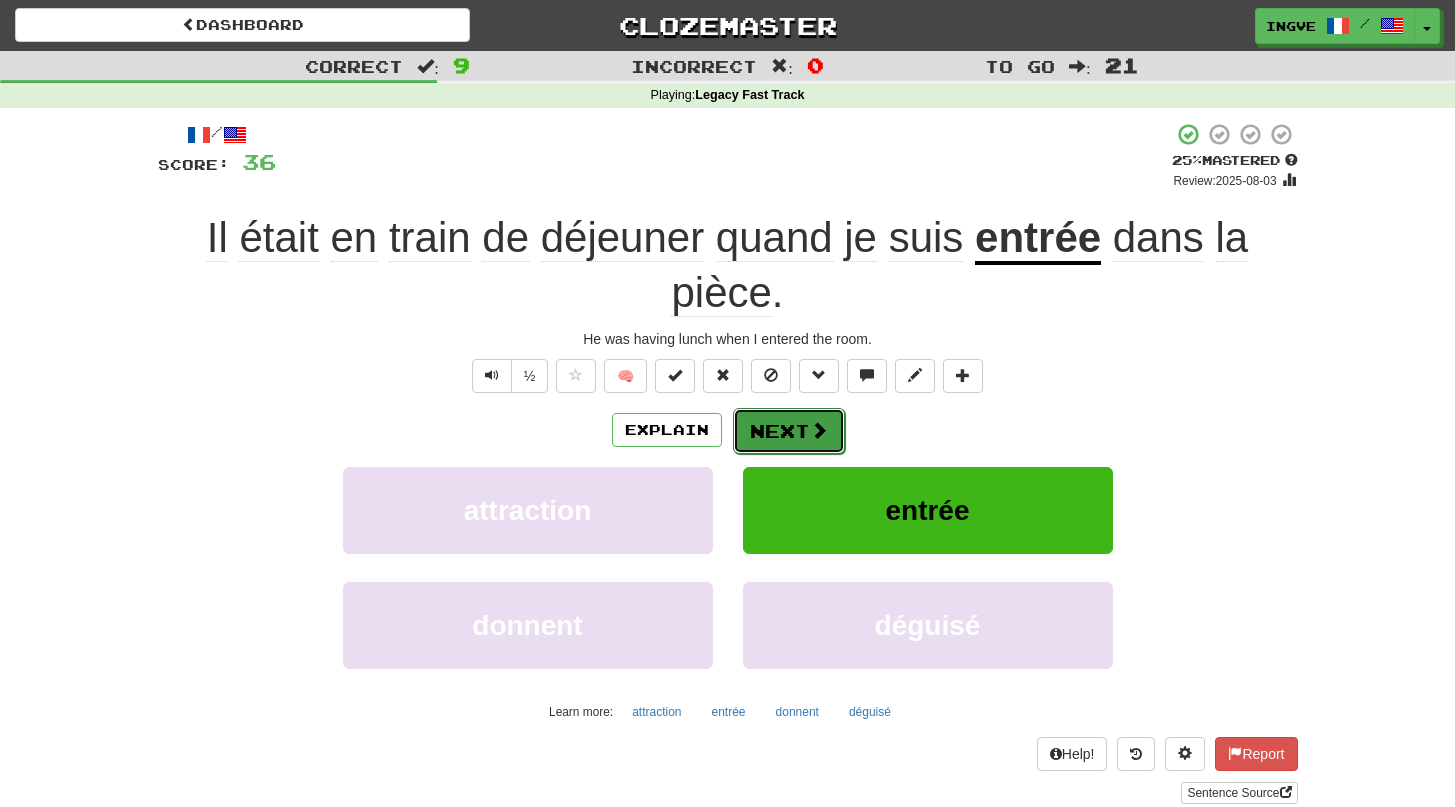click on "Next" at bounding box center (789, 431) 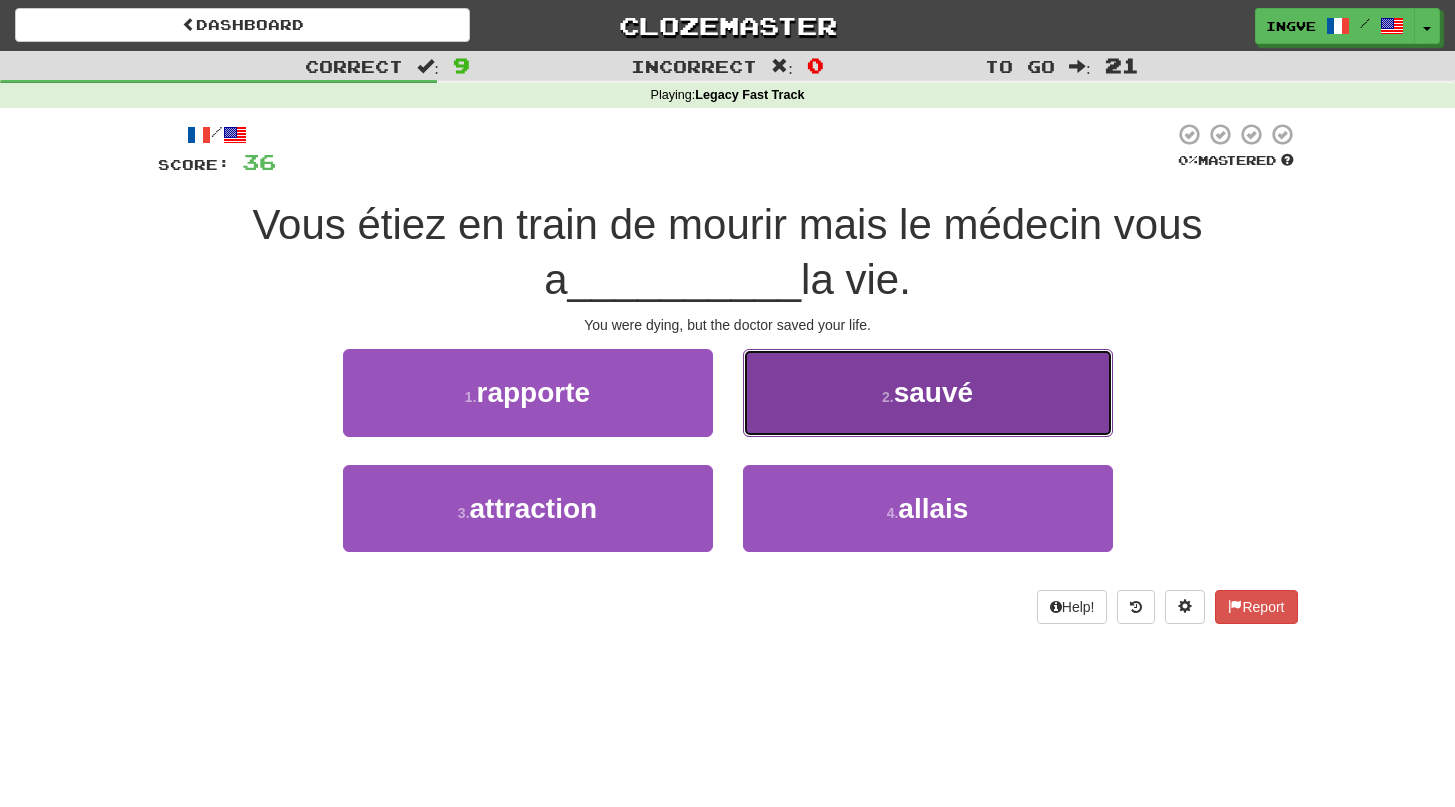 click on "2 .  sauvé" at bounding box center [928, 392] 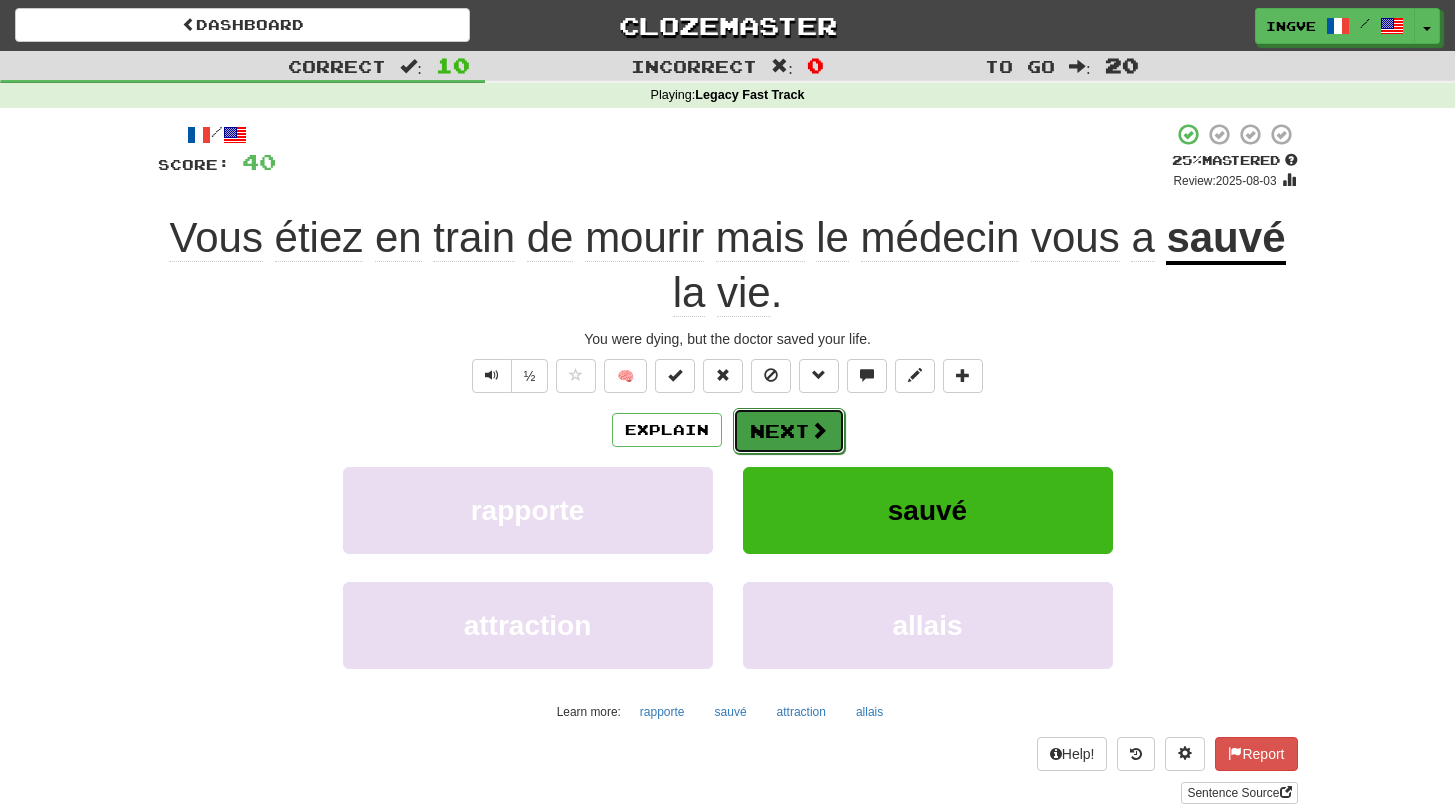 click at bounding box center (819, 430) 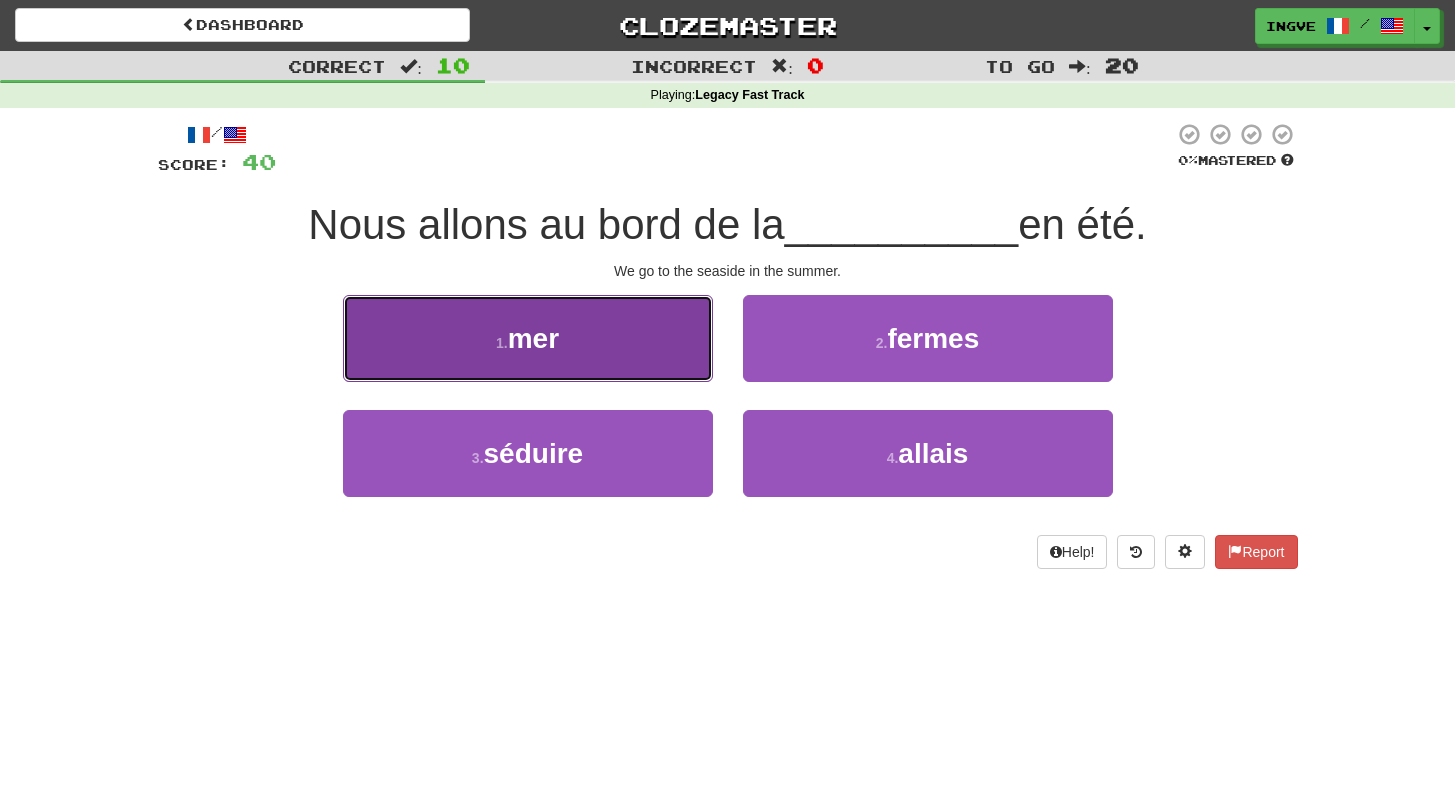 click on "1 .  mer" at bounding box center (528, 338) 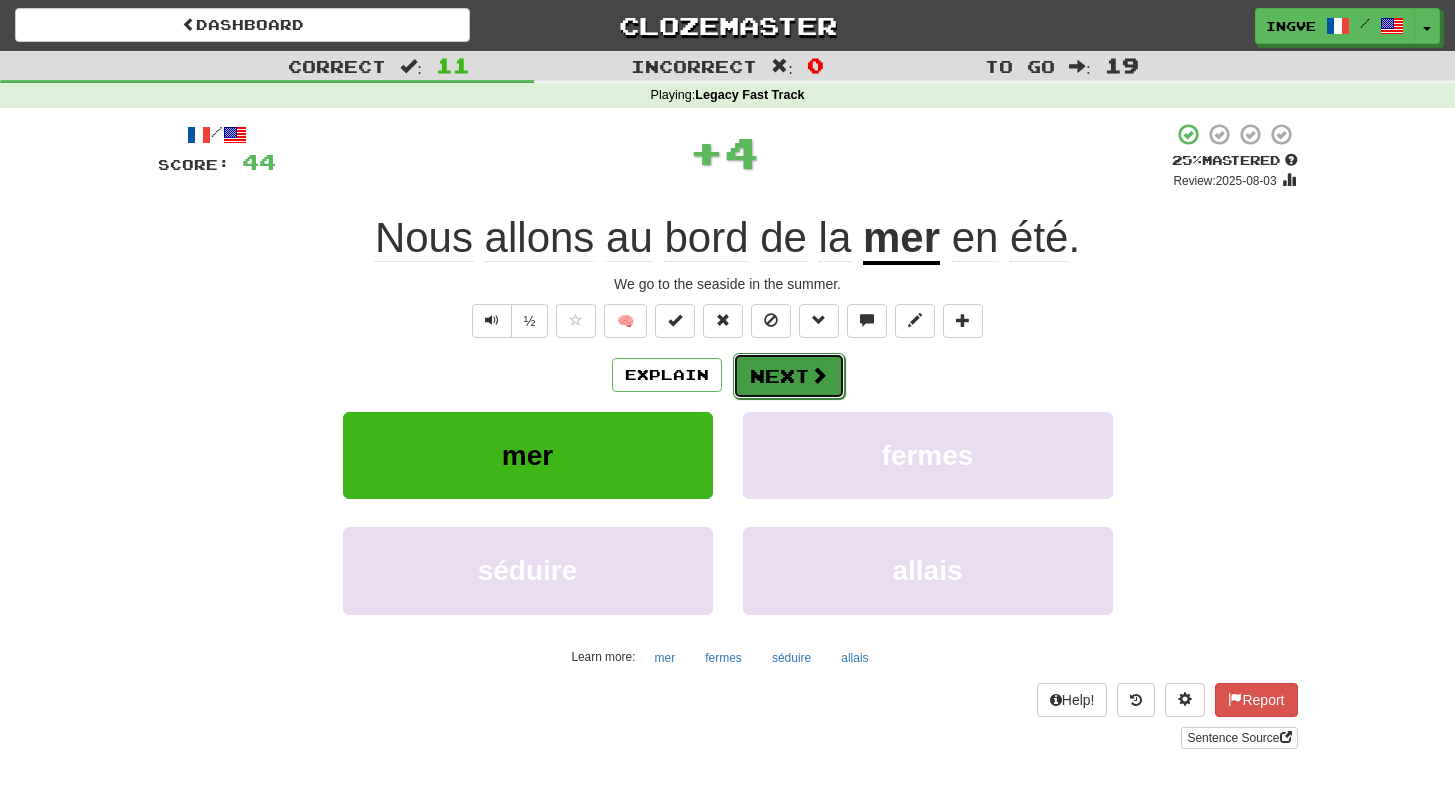 click on "Next" at bounding box center [789, 376] 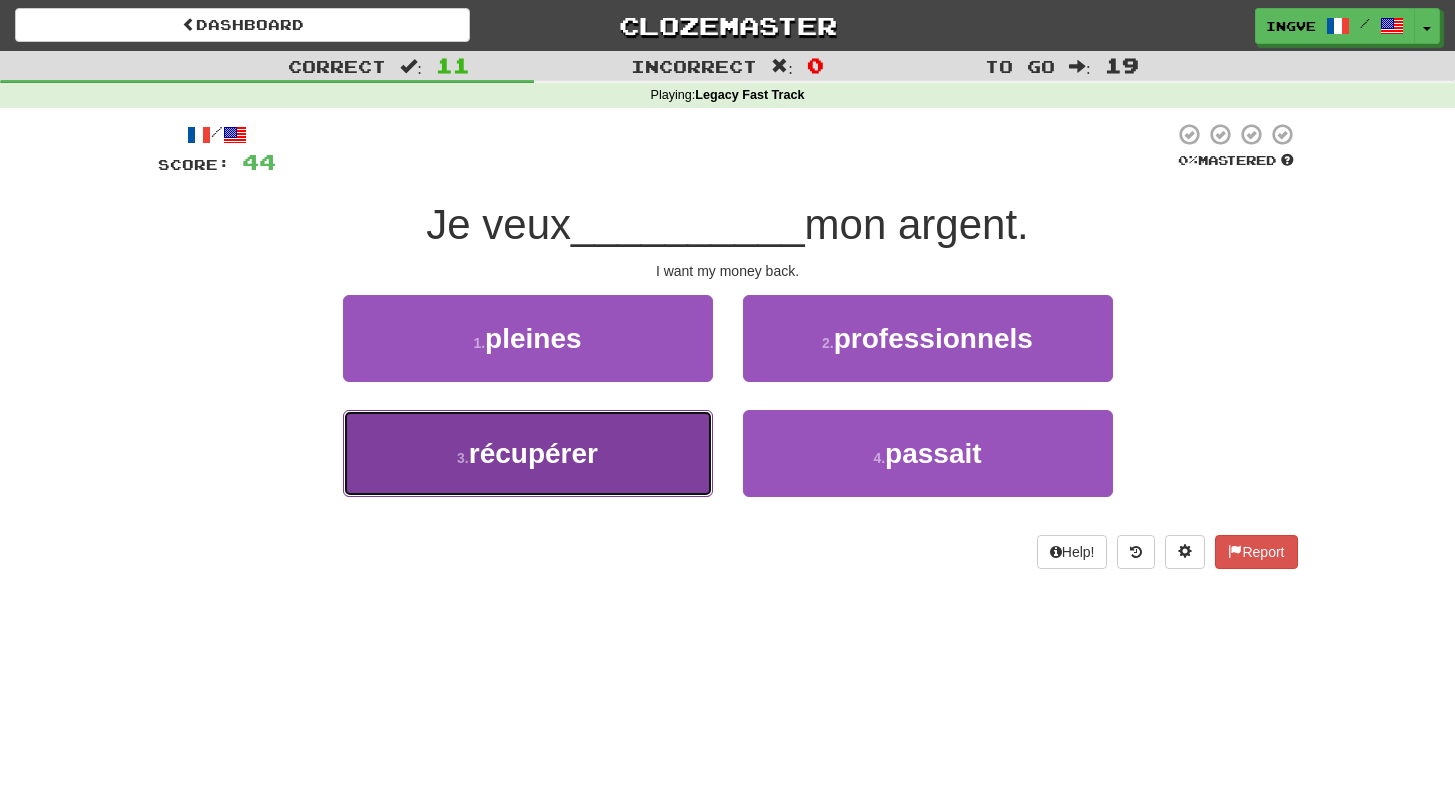 click on "récupérer" at bounding box center [533, 453] 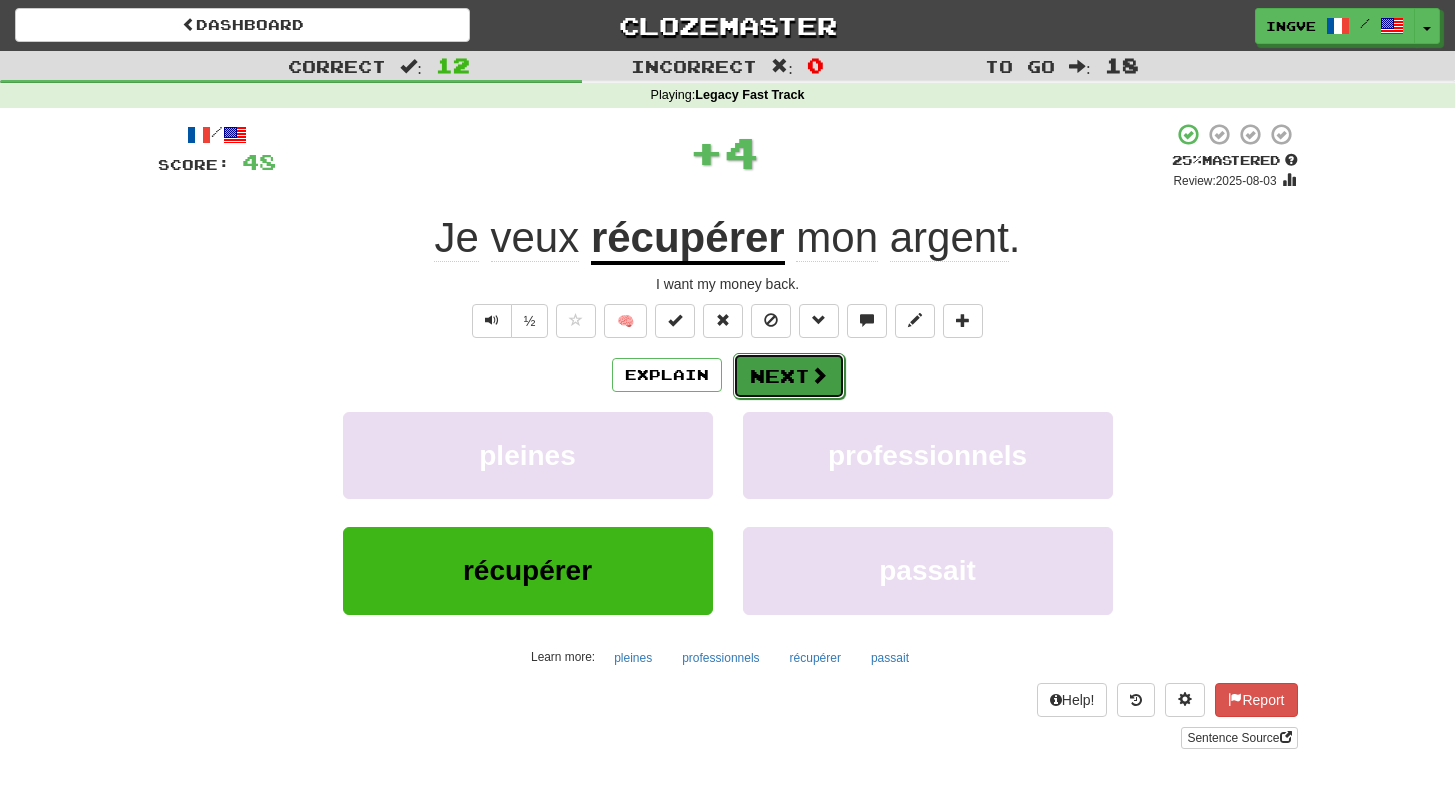 click at bounding box center [819, 375] 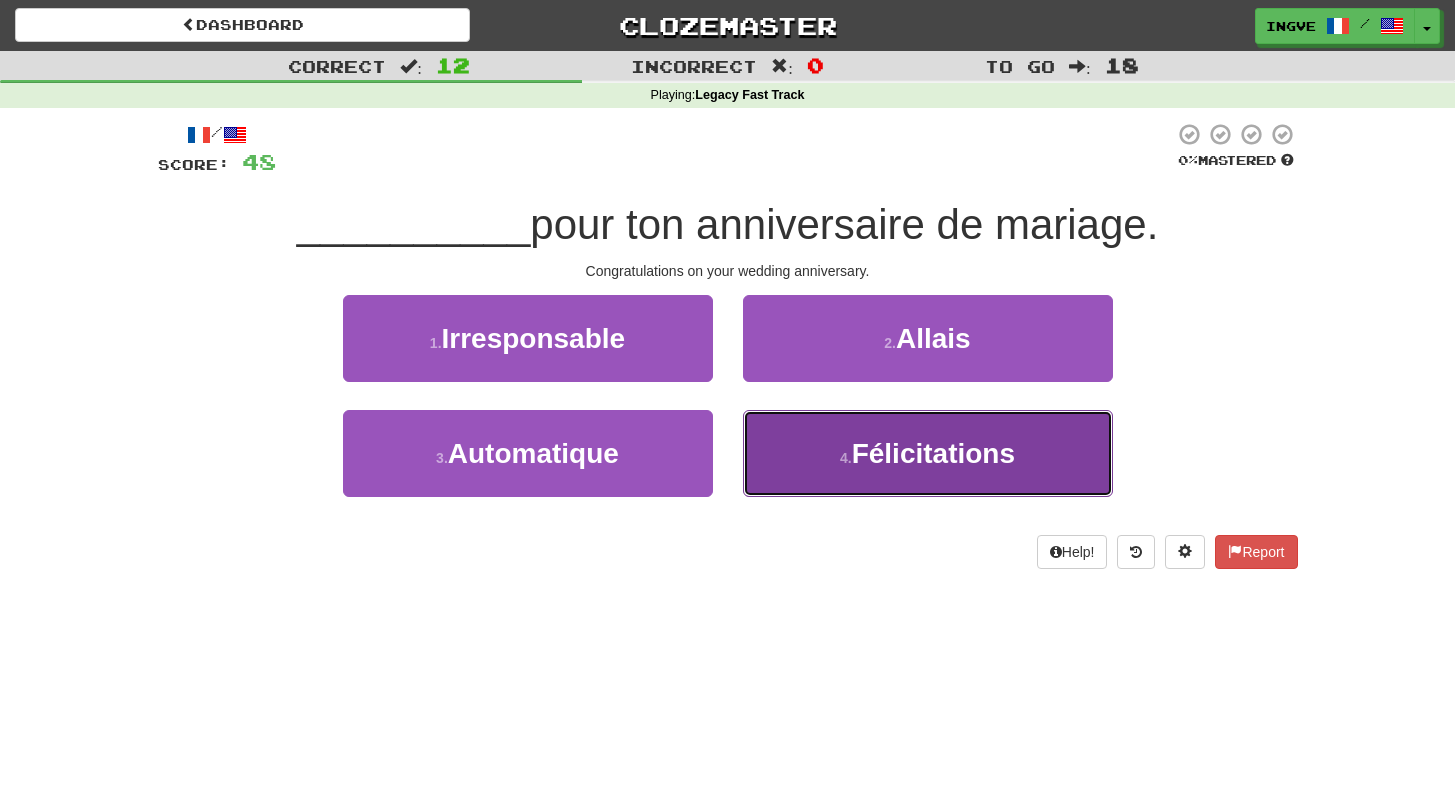 click on "4 .  Félicitations" at bounding box center (928, 453) 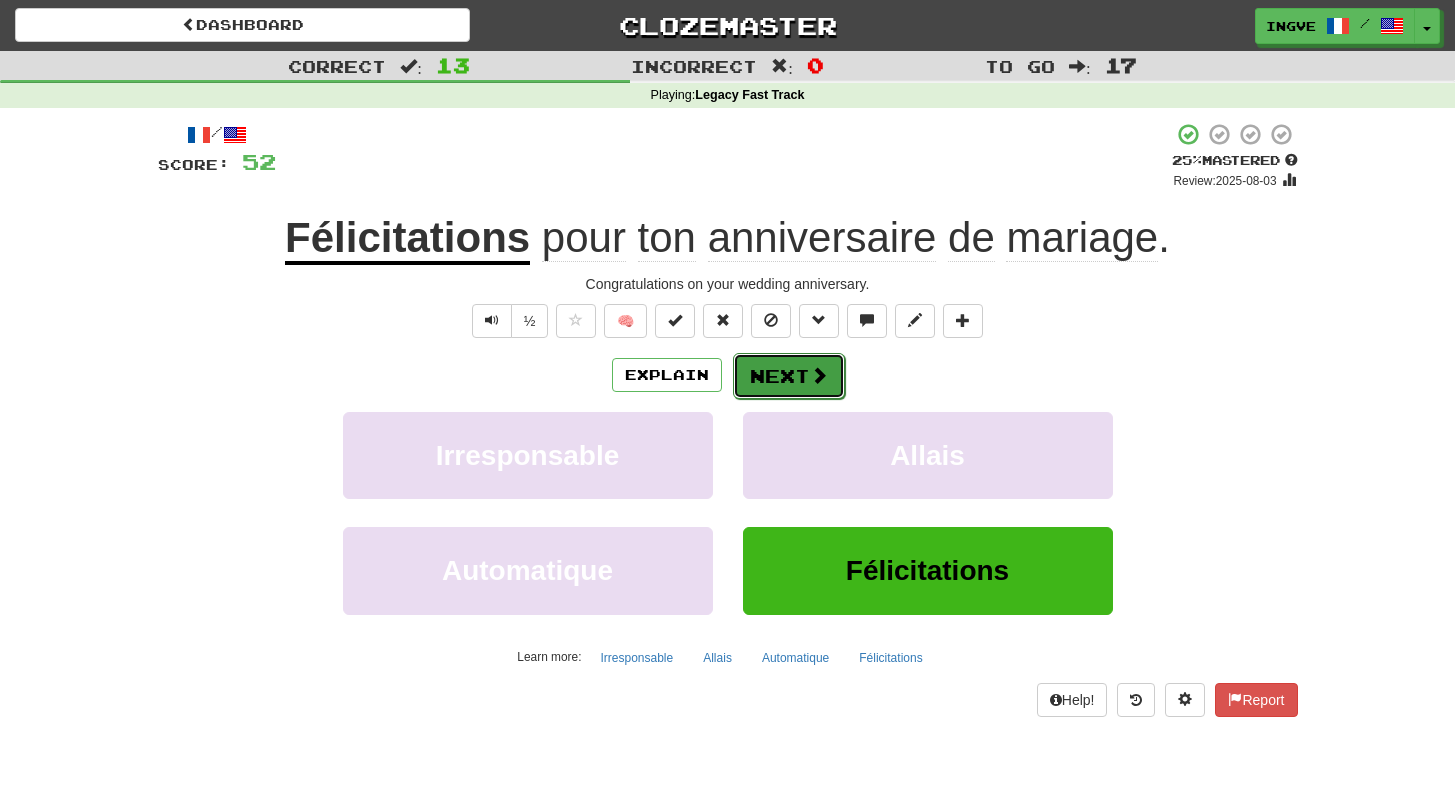 click on "Next" at bounding box center [789, 376] 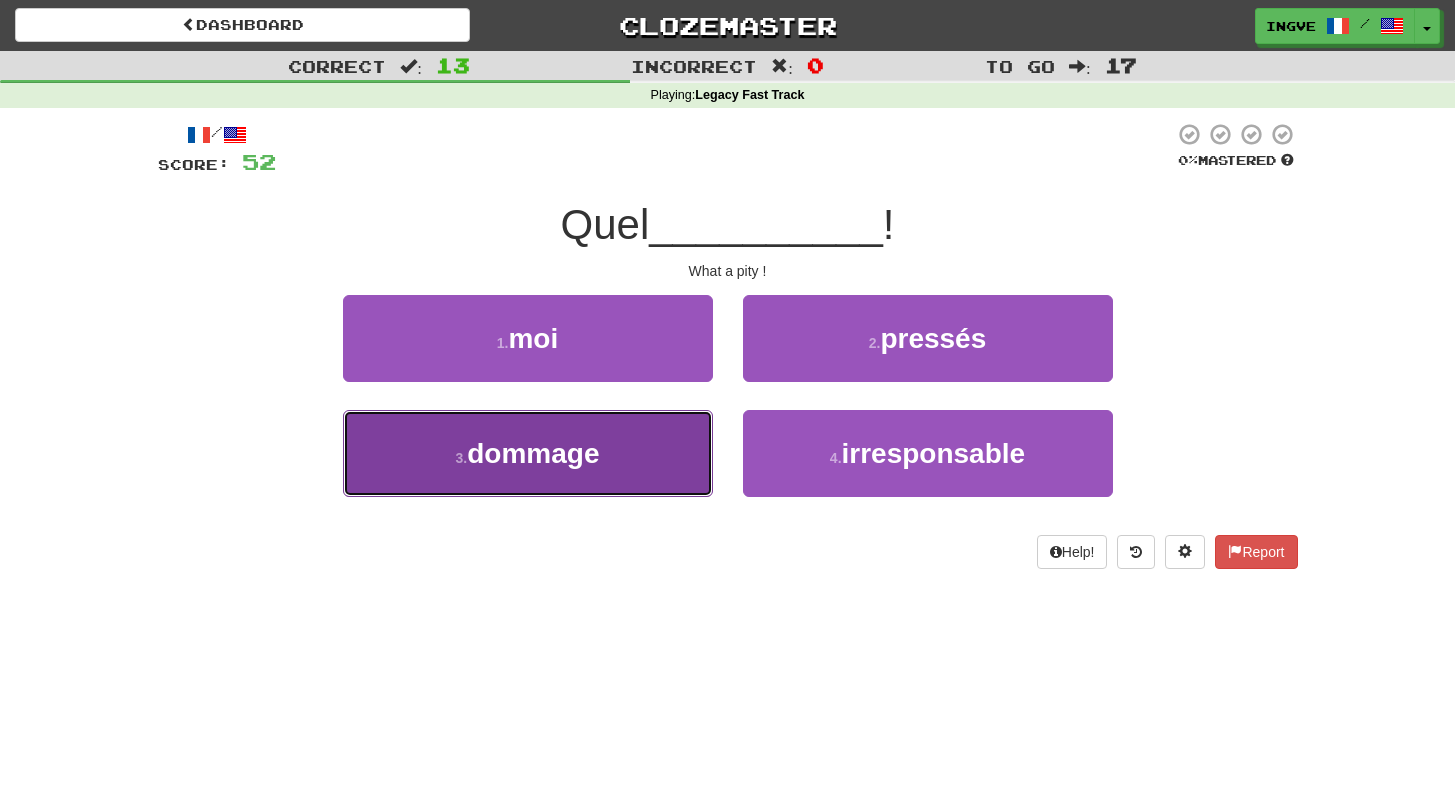 click on "3 .  dommage" at bounding box center (528, 453) 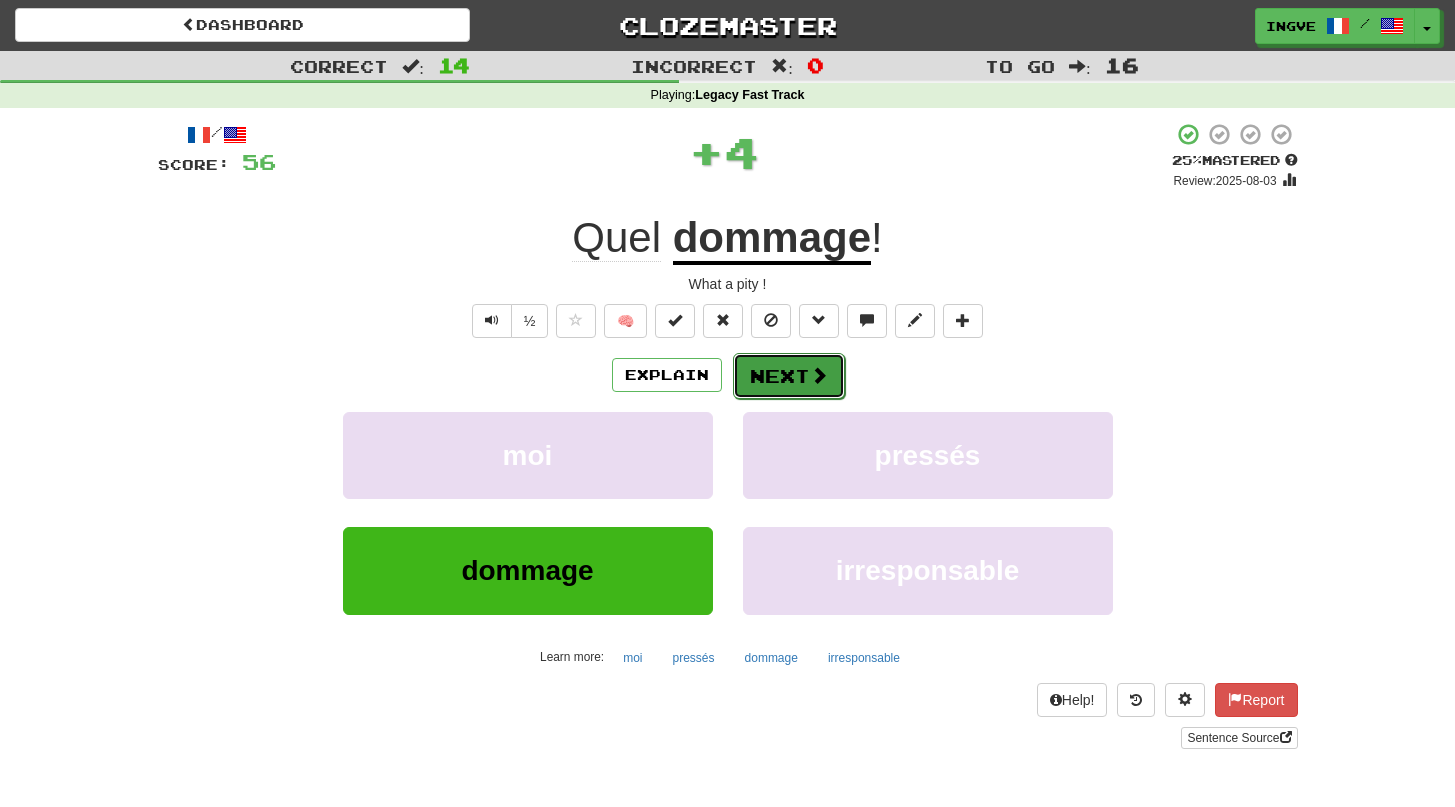 click on "Next" at bounding box center [789, 376] 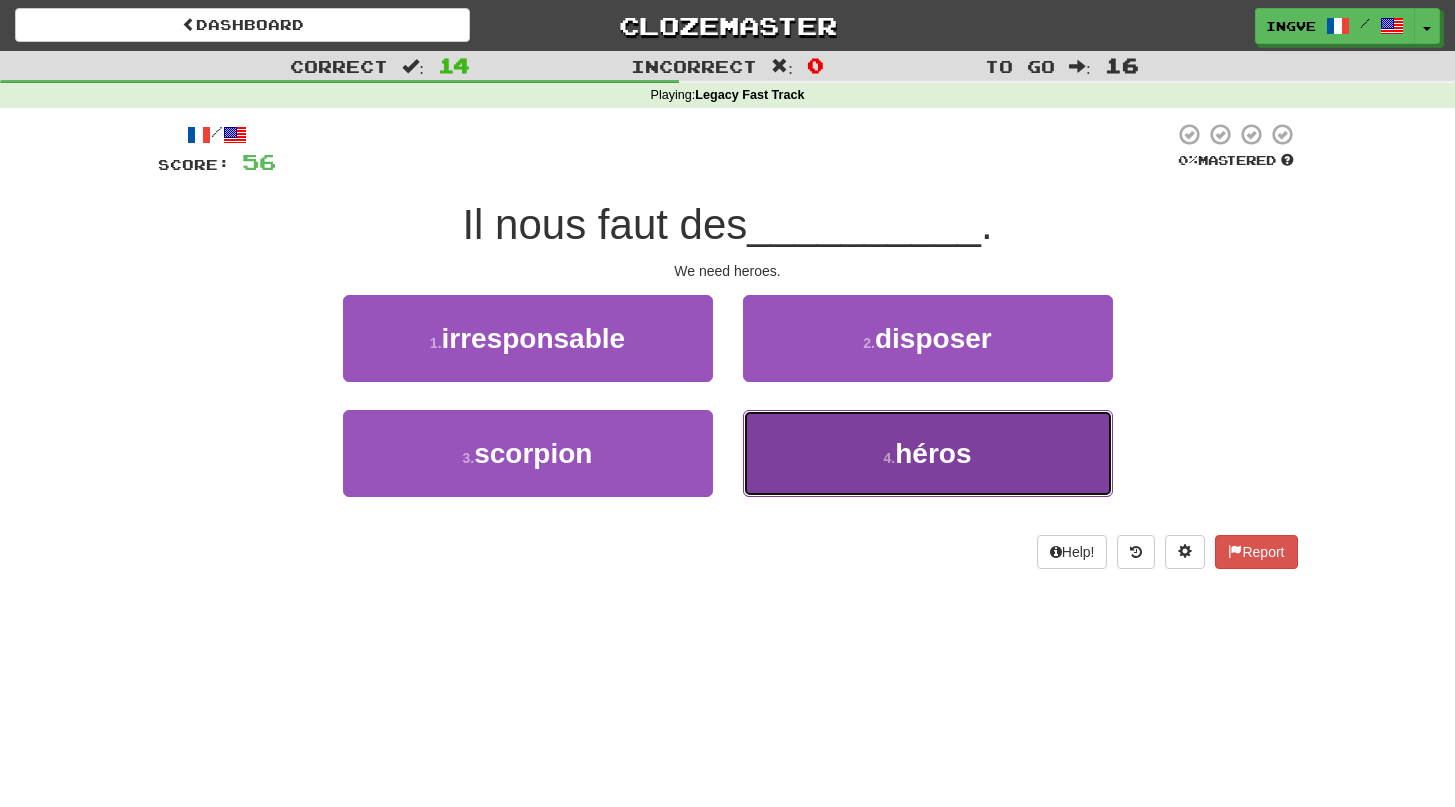 click on "4 .  héros" at bounding box center (928, 453) 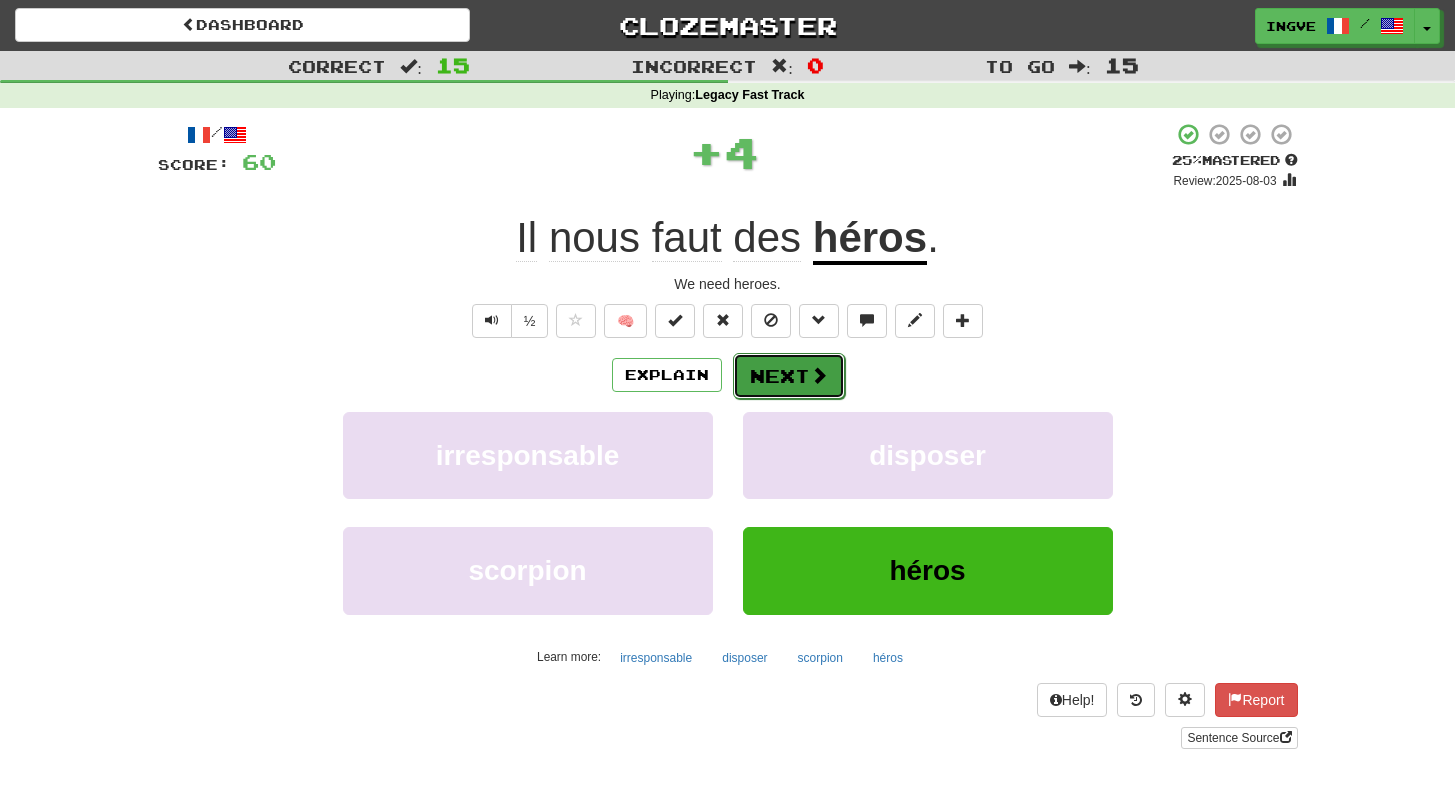 click on "Next" at bounding box center (789, 376) 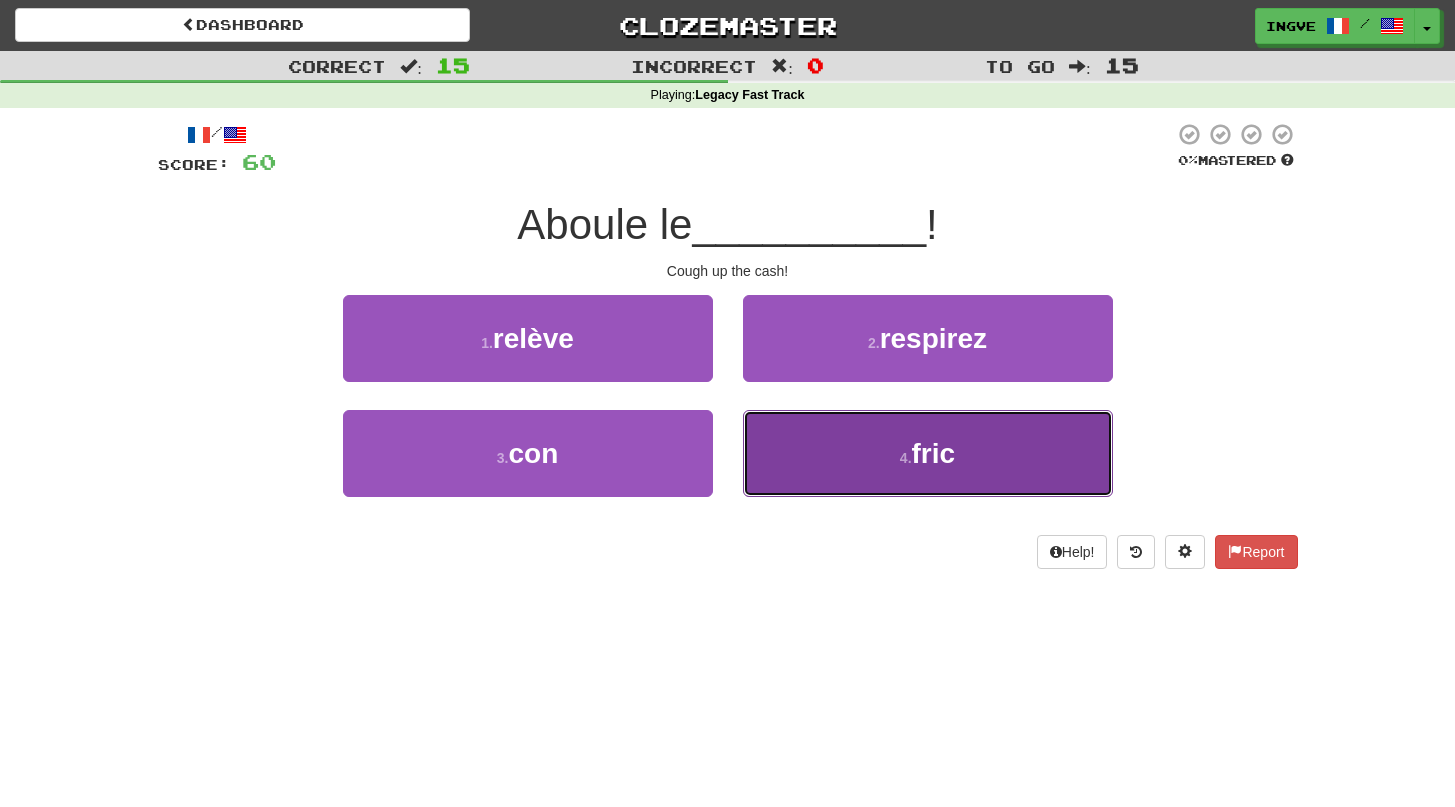 click on "4 .  fric" at bounding box center [928, 453] 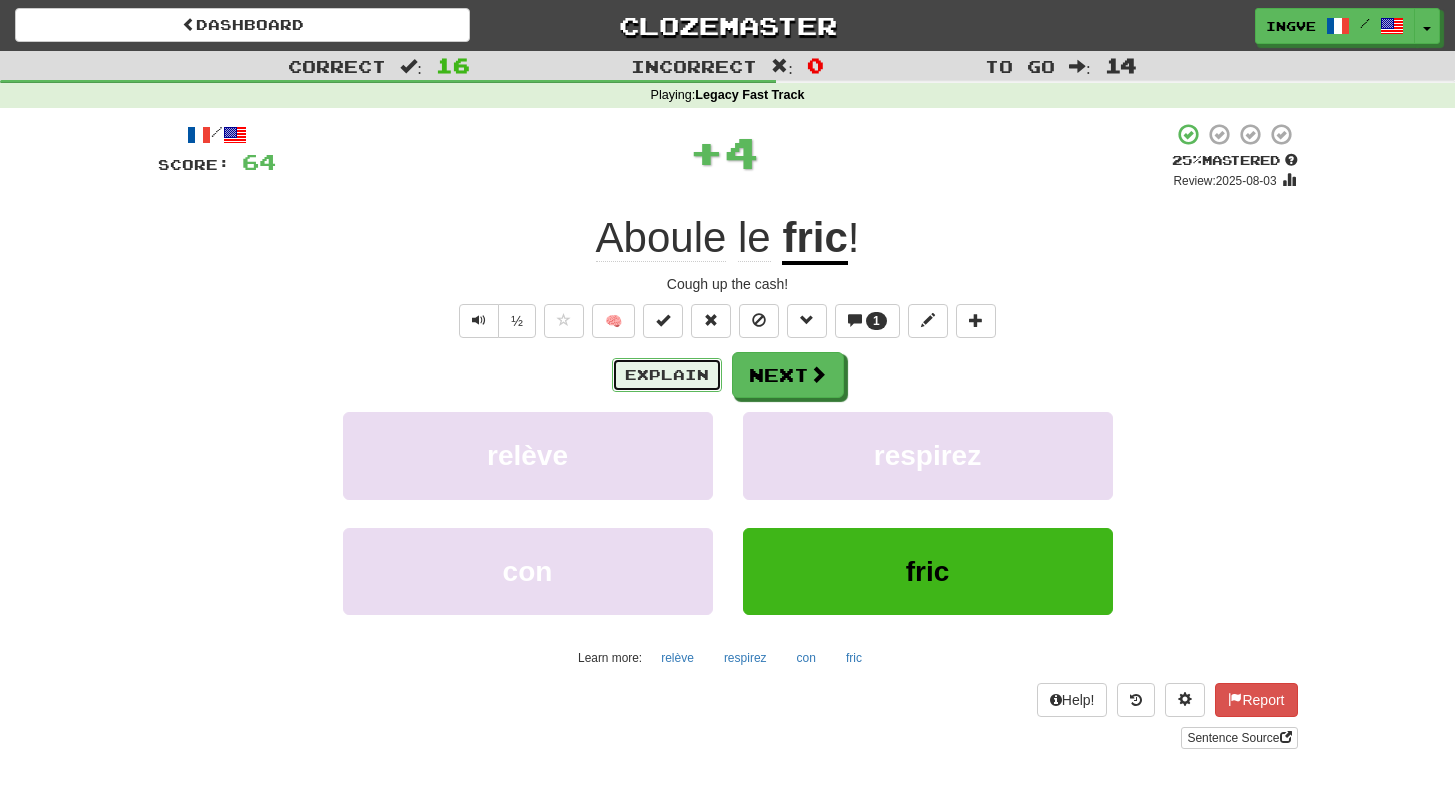 click on "Explain" at bounding box center [667, 375] 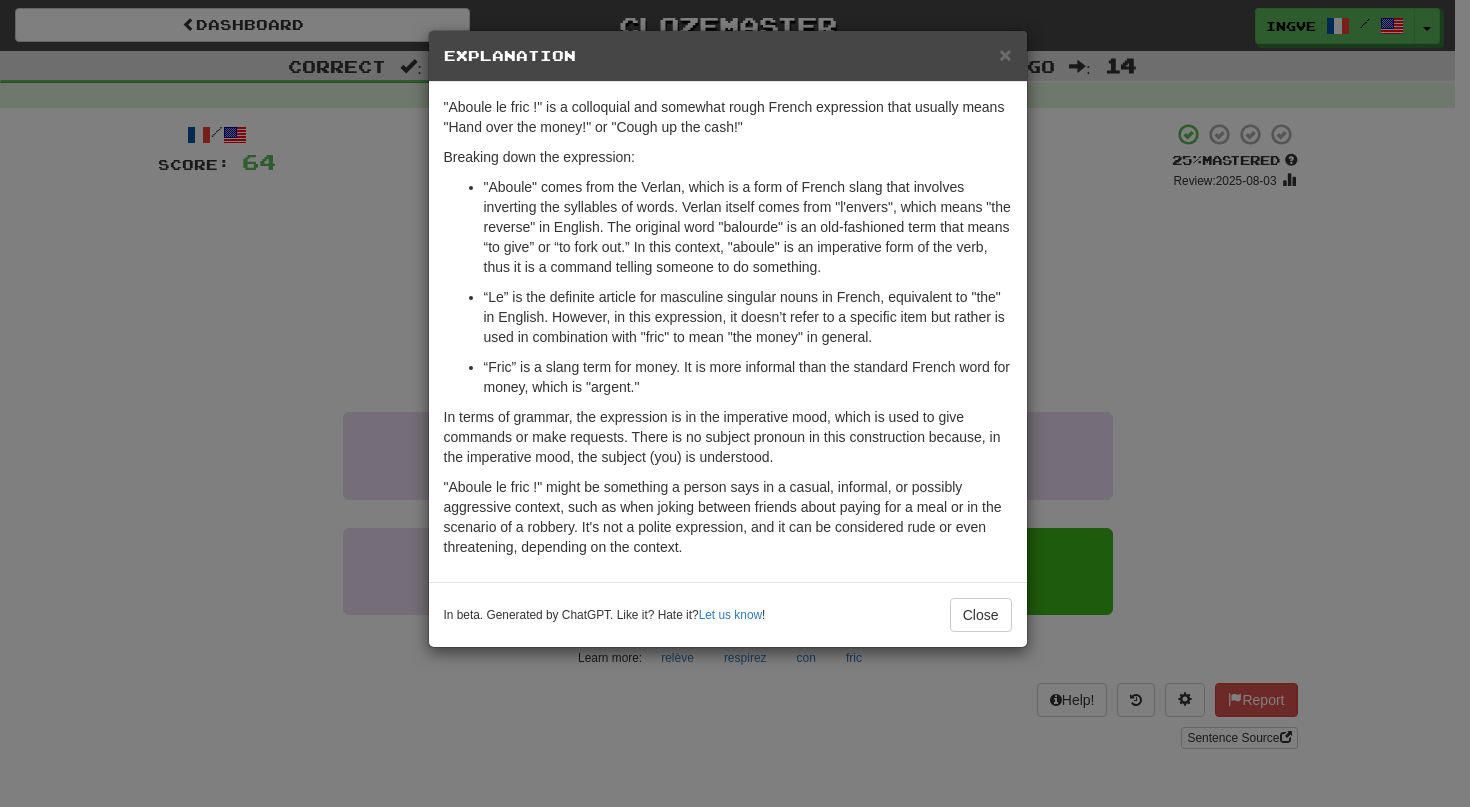 click on "“Fric” is a slang term for money. It is more informal than the standard French word for money, which is "argent."" at bounding box center (748, 377) 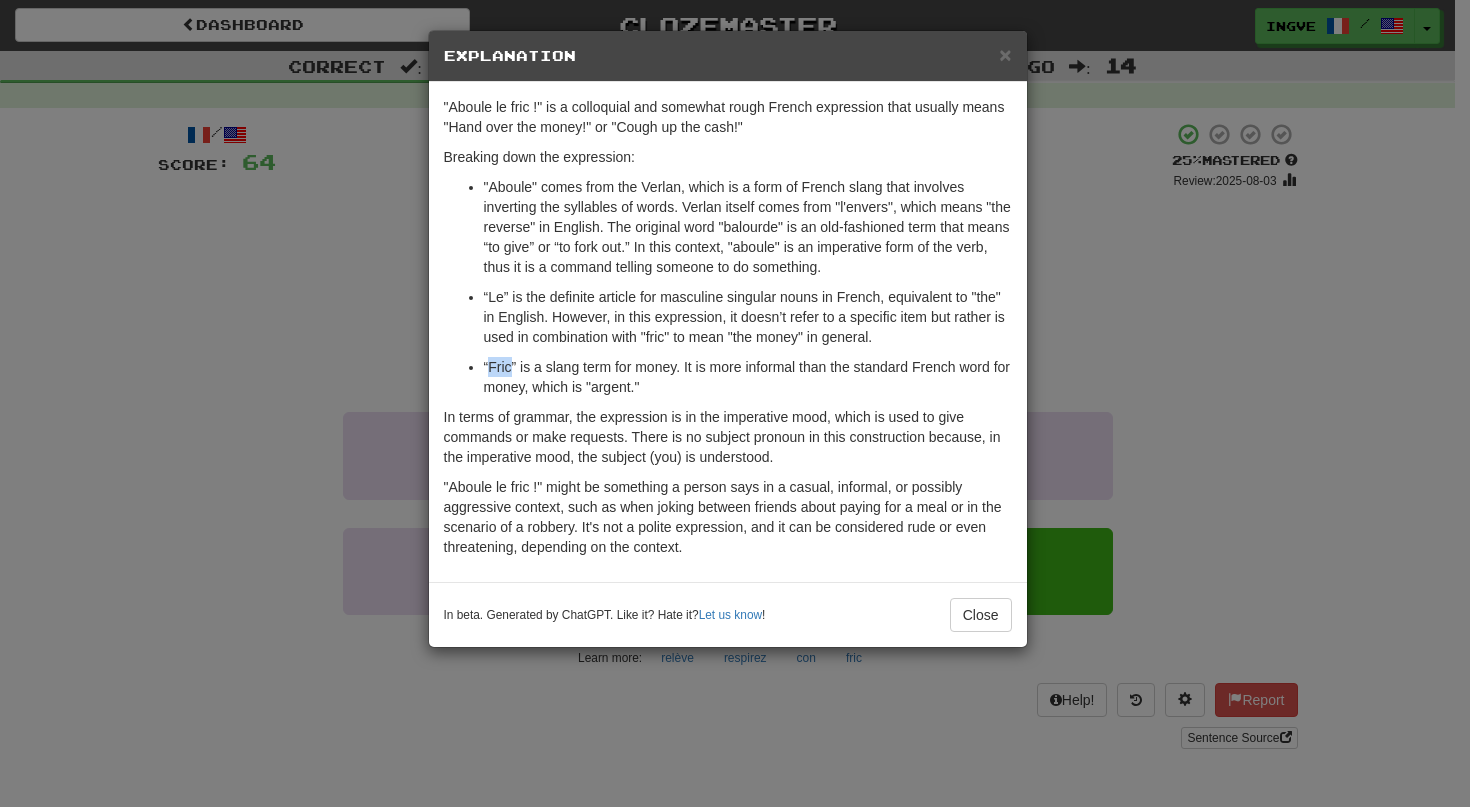 copy on "Fric" 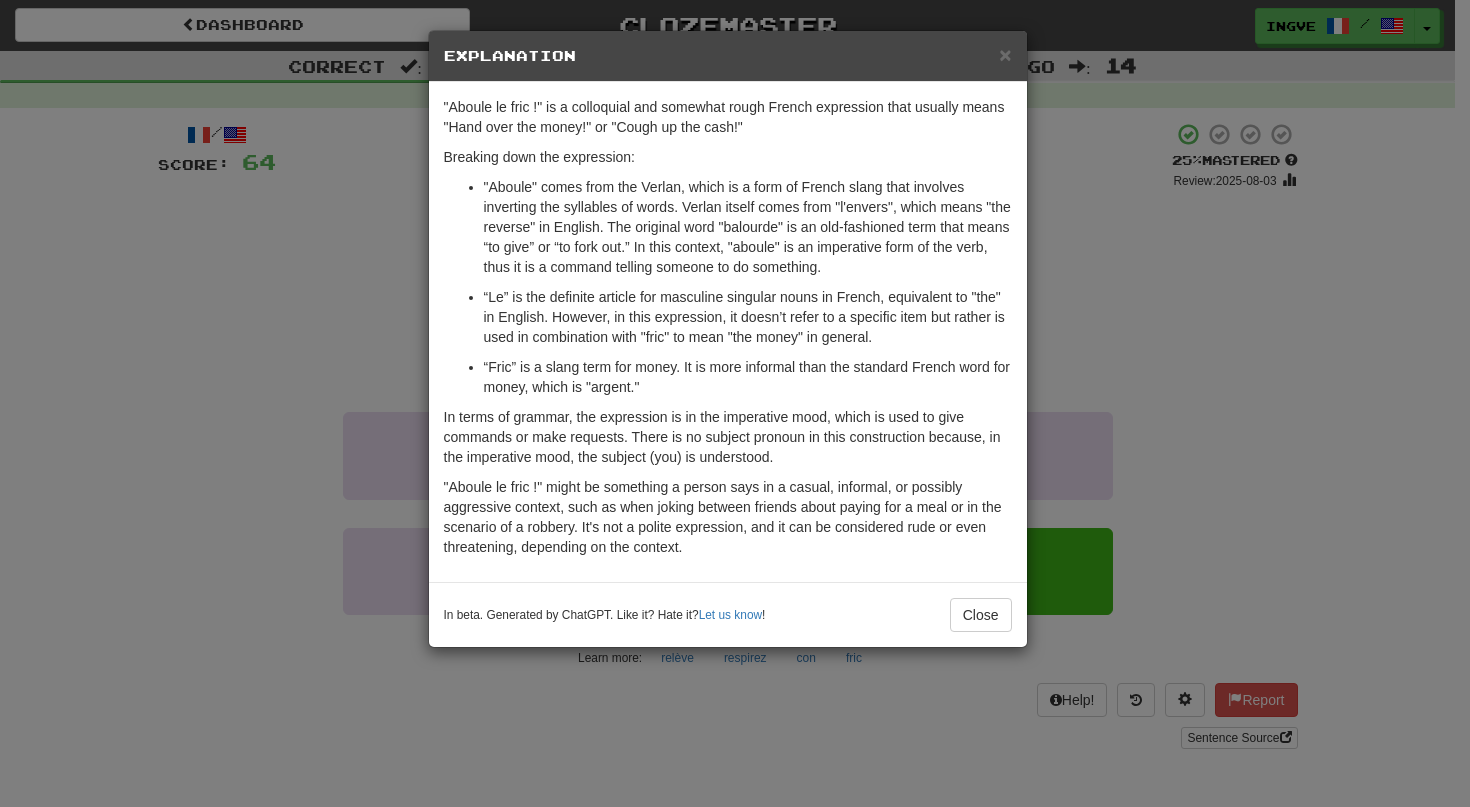 click on ""Aboule" comes from the Verlan, which is a form of French slang that involves inverting the syllables of words. Verlan itself comes from "l'envers", which means "the reverse" in English. The original word "balourde" is an old-fashioned term that means “to give” or “to fork out.” In this context, "aboule" is an imperative form of the verb, thus it is a command telling someone to do something." at bounding box center (748, 227) 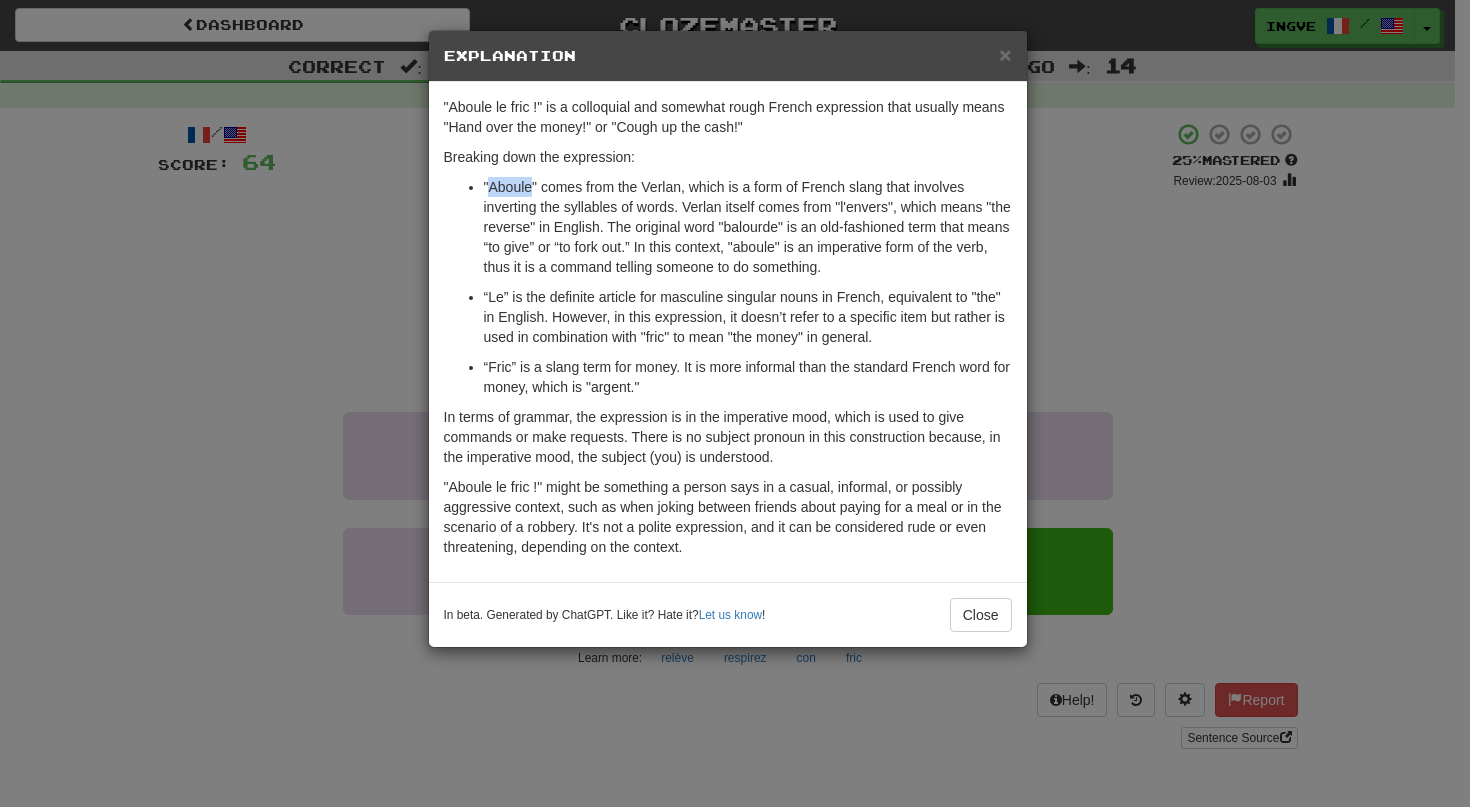 copy on "Aboule" 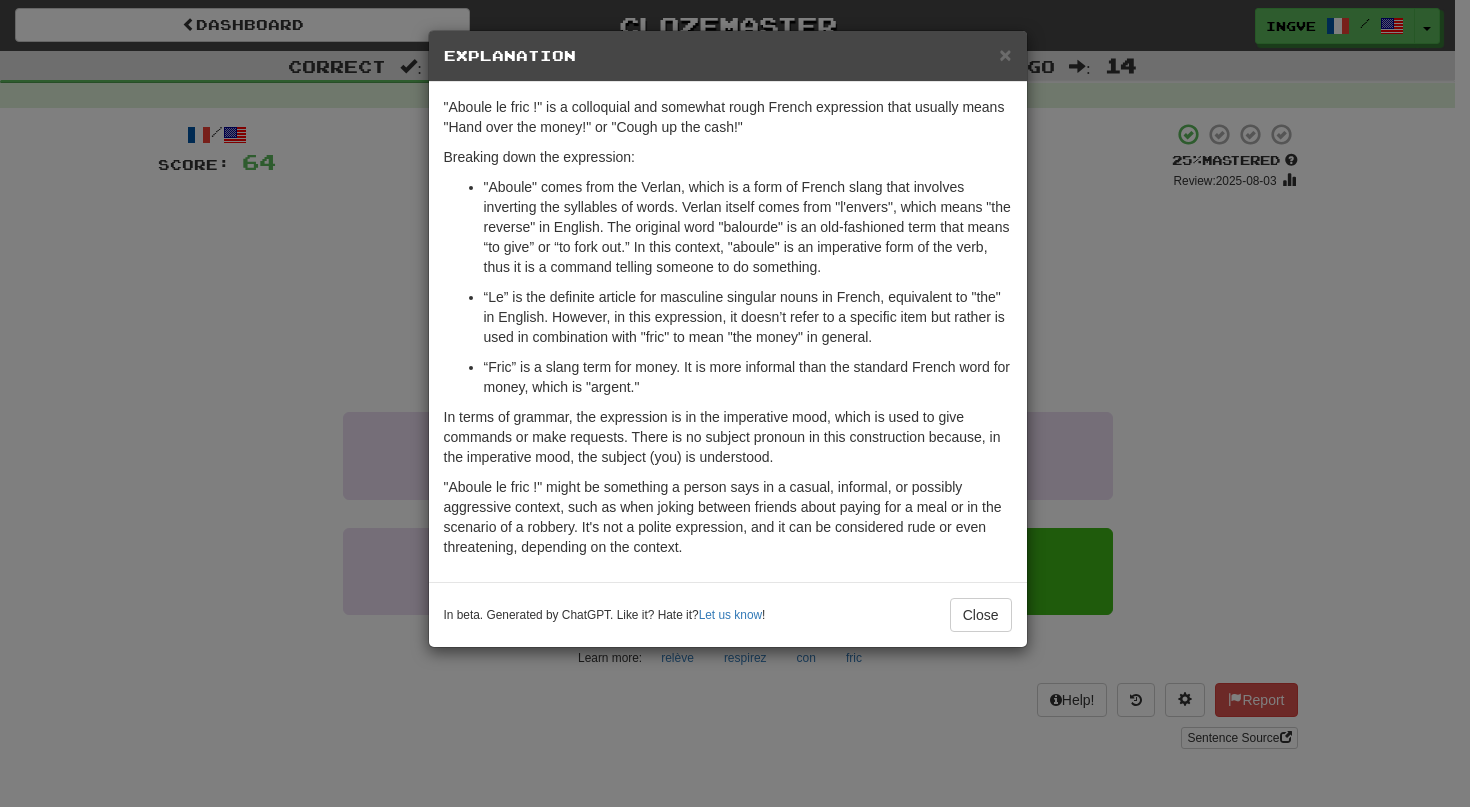click on ""Aboule" comes from the Verlan, which is a form of French slang that involves inverting the syllables of words. Verlan itself comes from "l'envers", which means "the reverse" in English. The original word "balourde" is an old-fashioned term that means “to give” or “to fork out.” In this context, "aboule" is an imperative form of the verb, thus it is a command telling someone to do something." at bounding box center (748, 227) 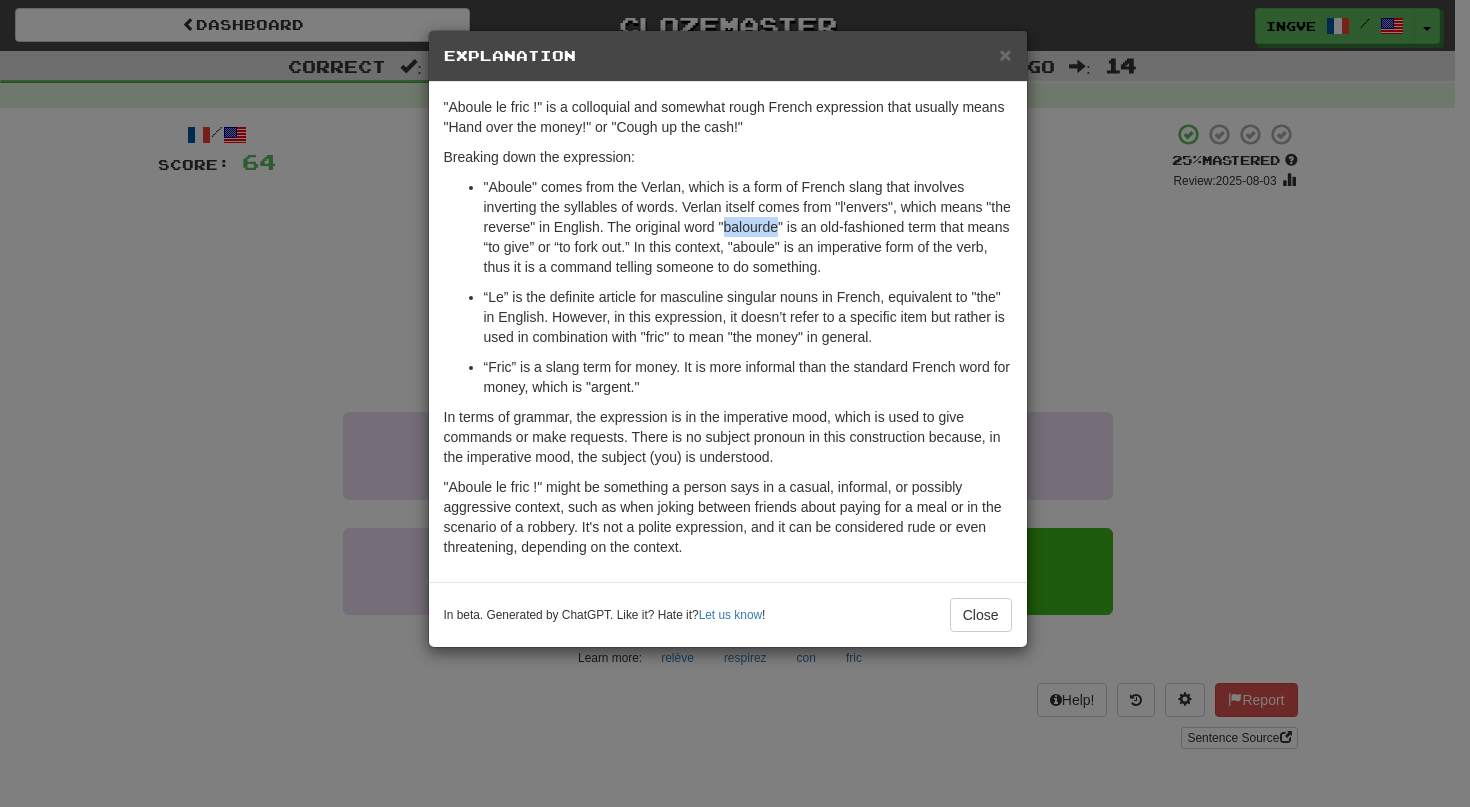 copy on "balourde" 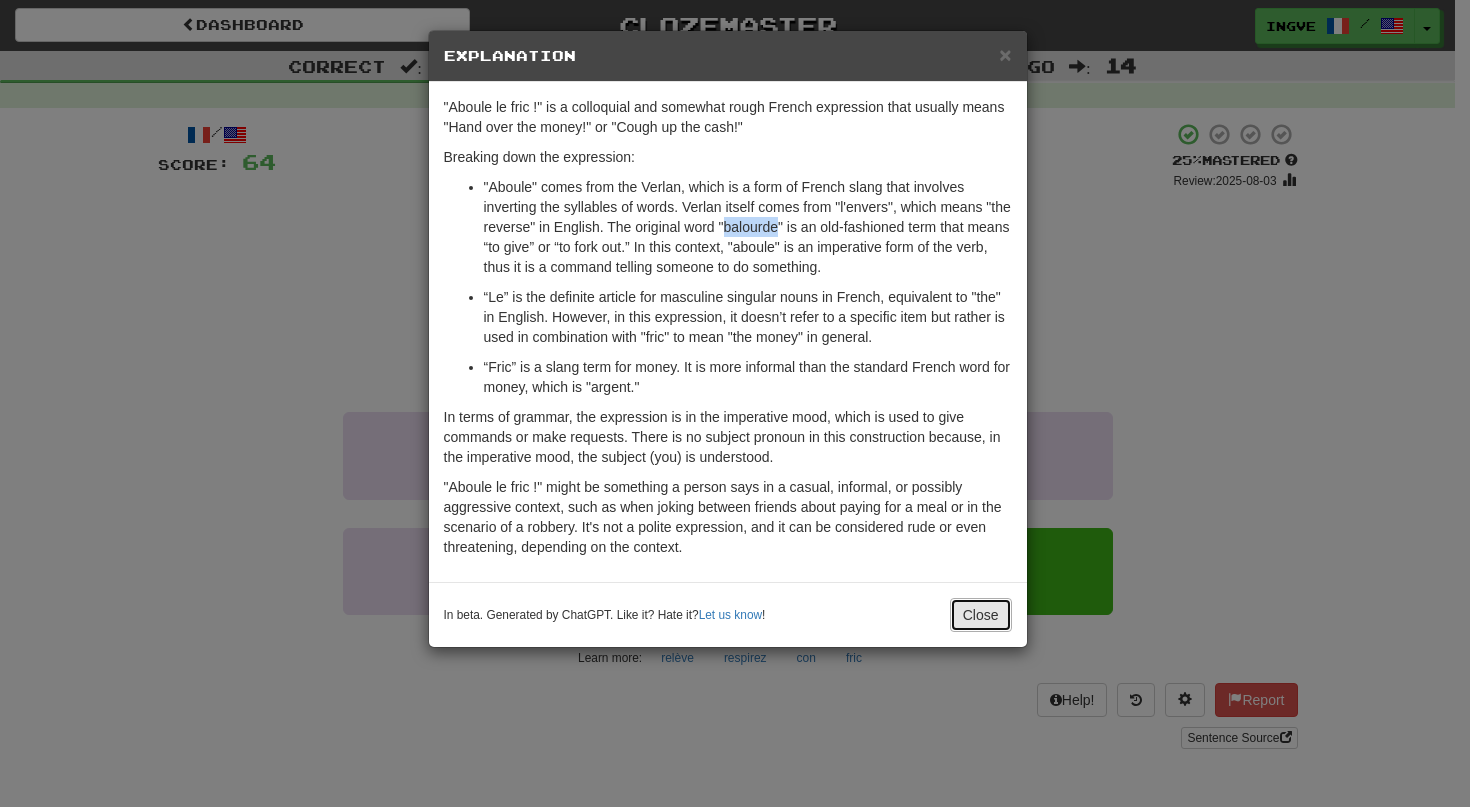 click on "Close" at bounding box center [981, 615] 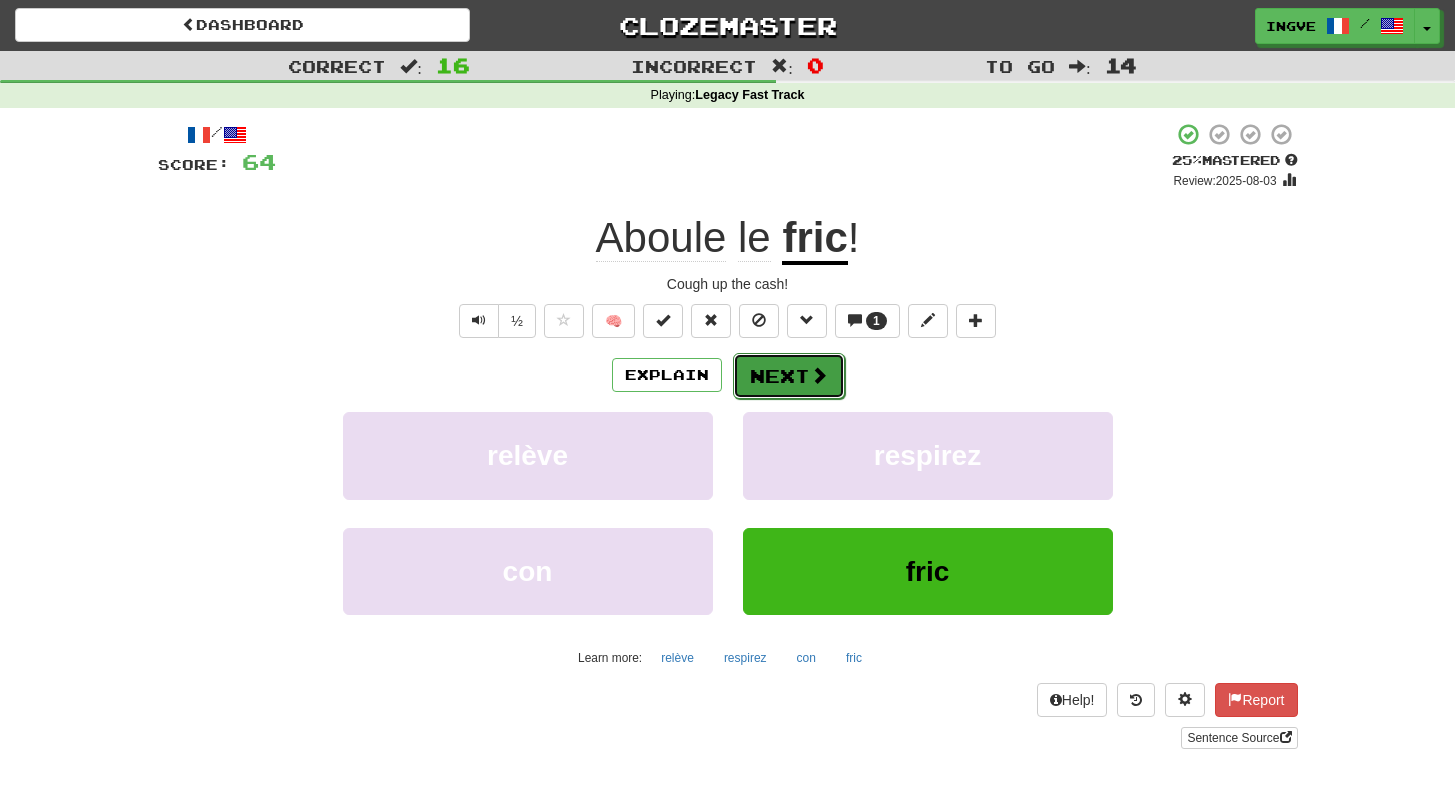 click on "Next" at bounding box center [789, 376] 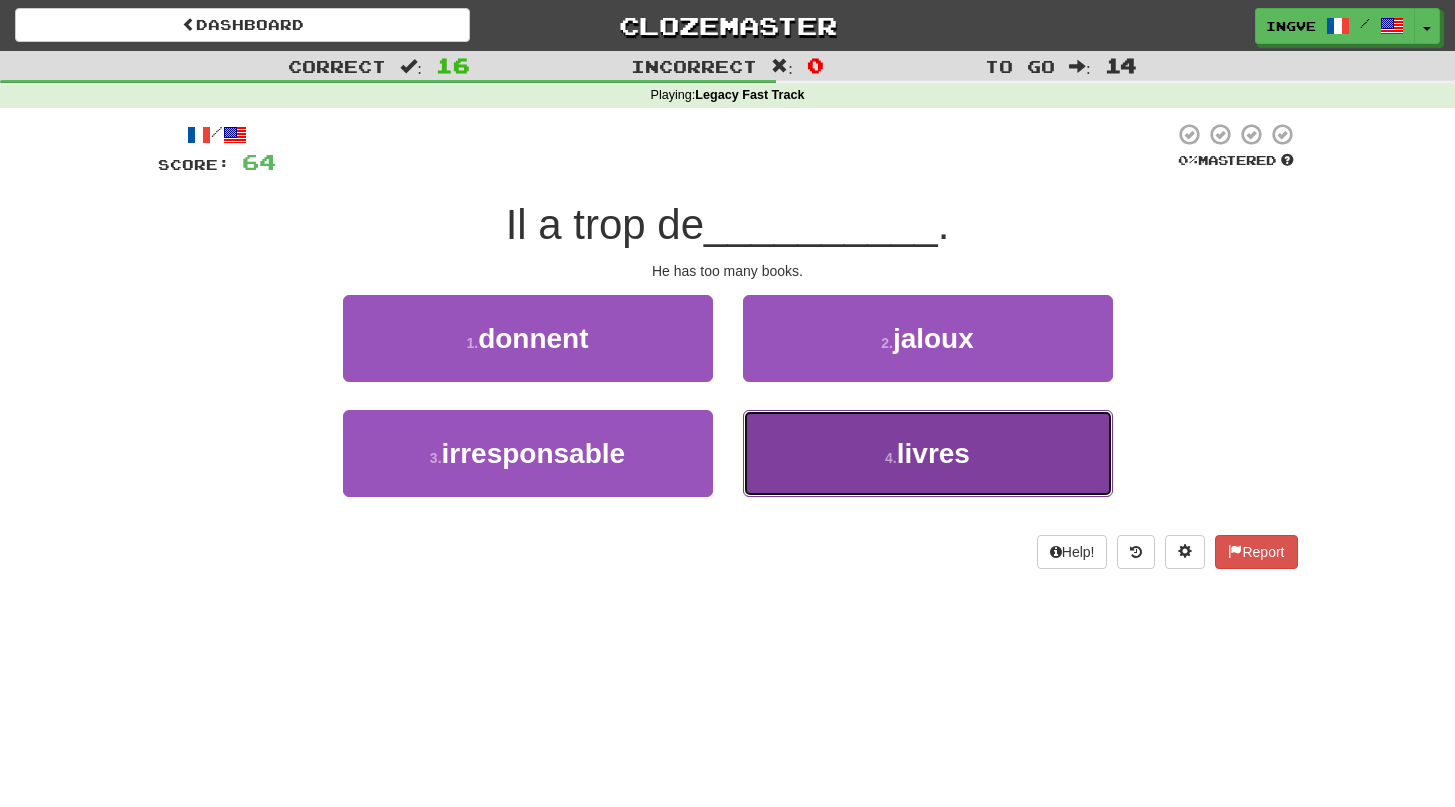 click on "4 .  livres" at bounding box center (928, 453) 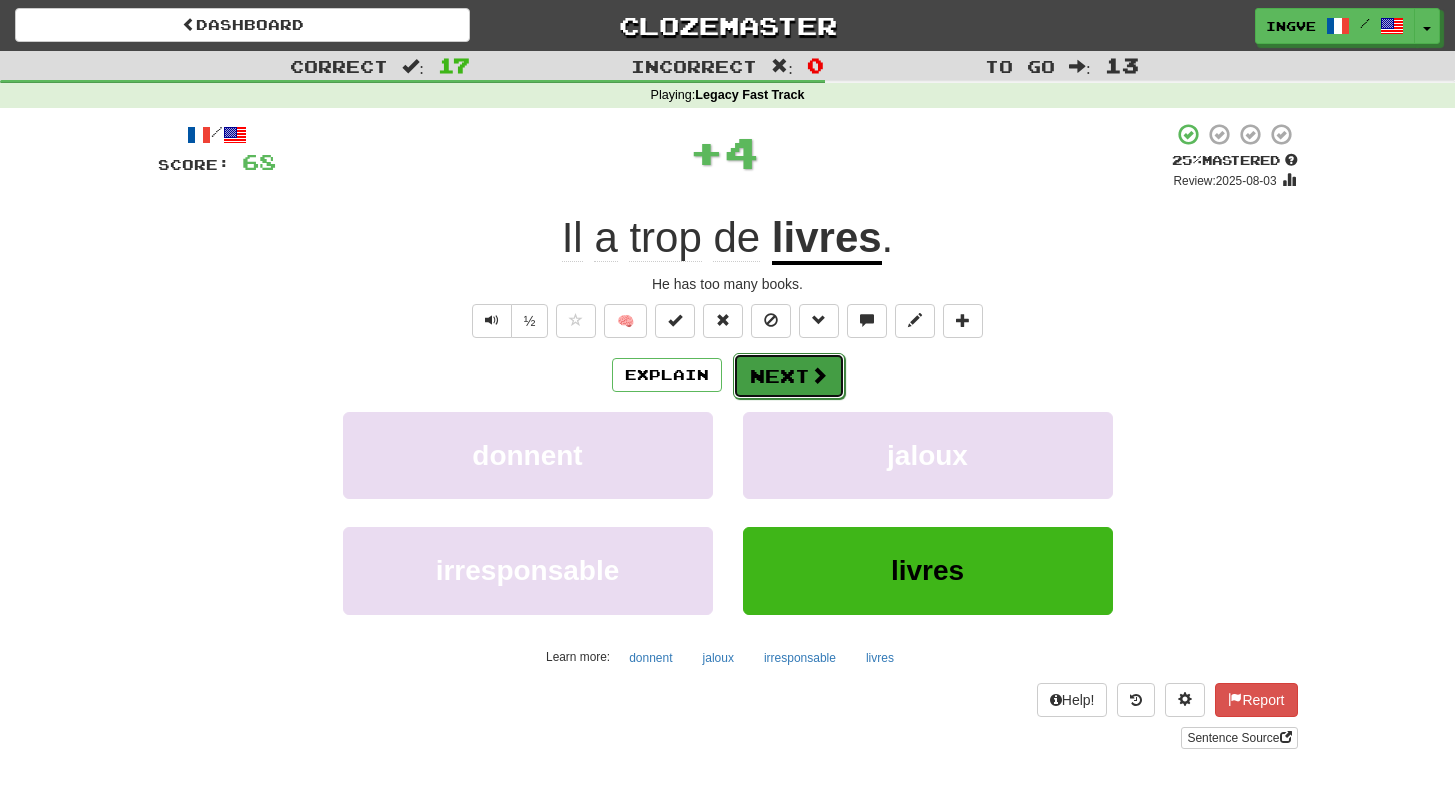 click on "Next" at bounding box center (789, 376) 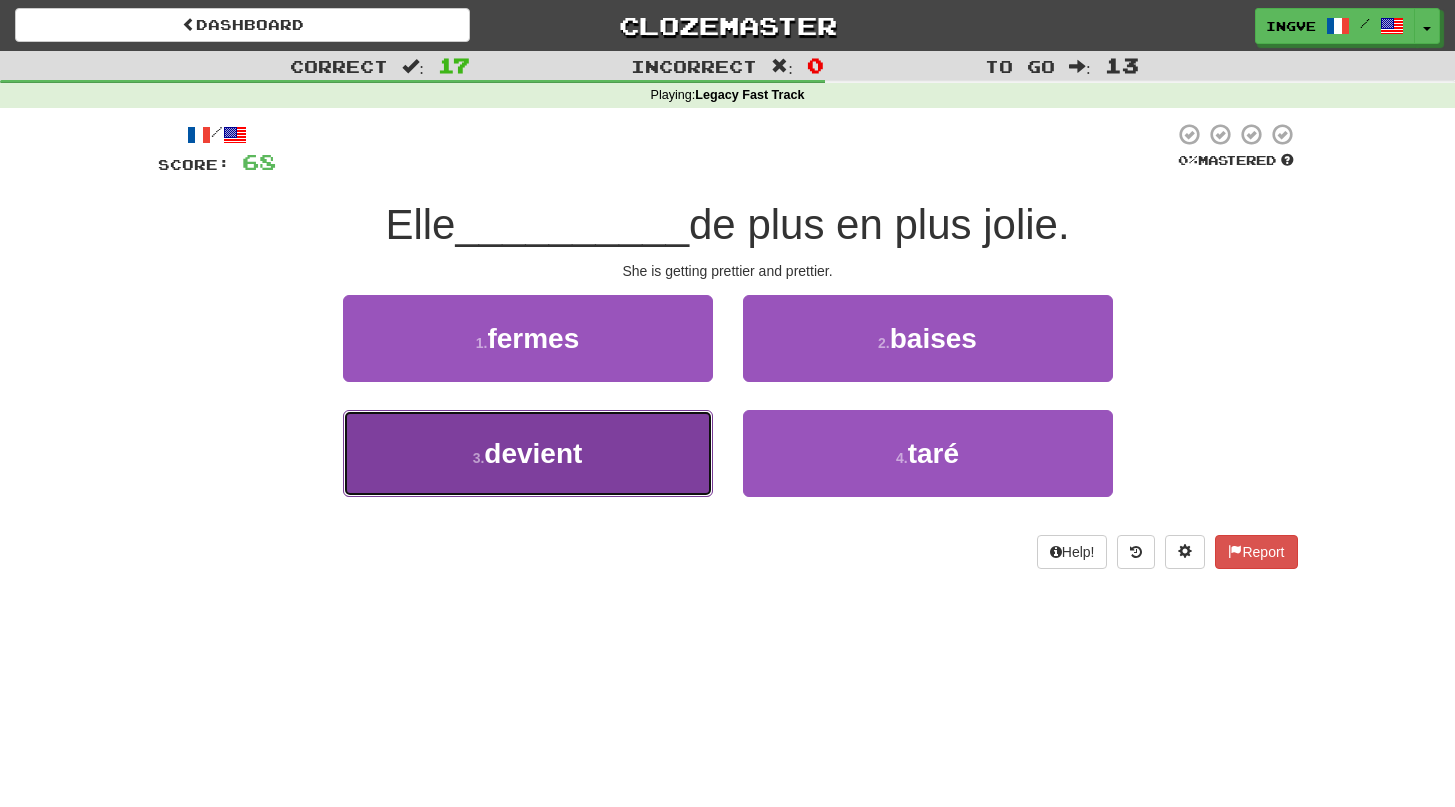 click on "3 .  devient" at bounding box center (528, 453) 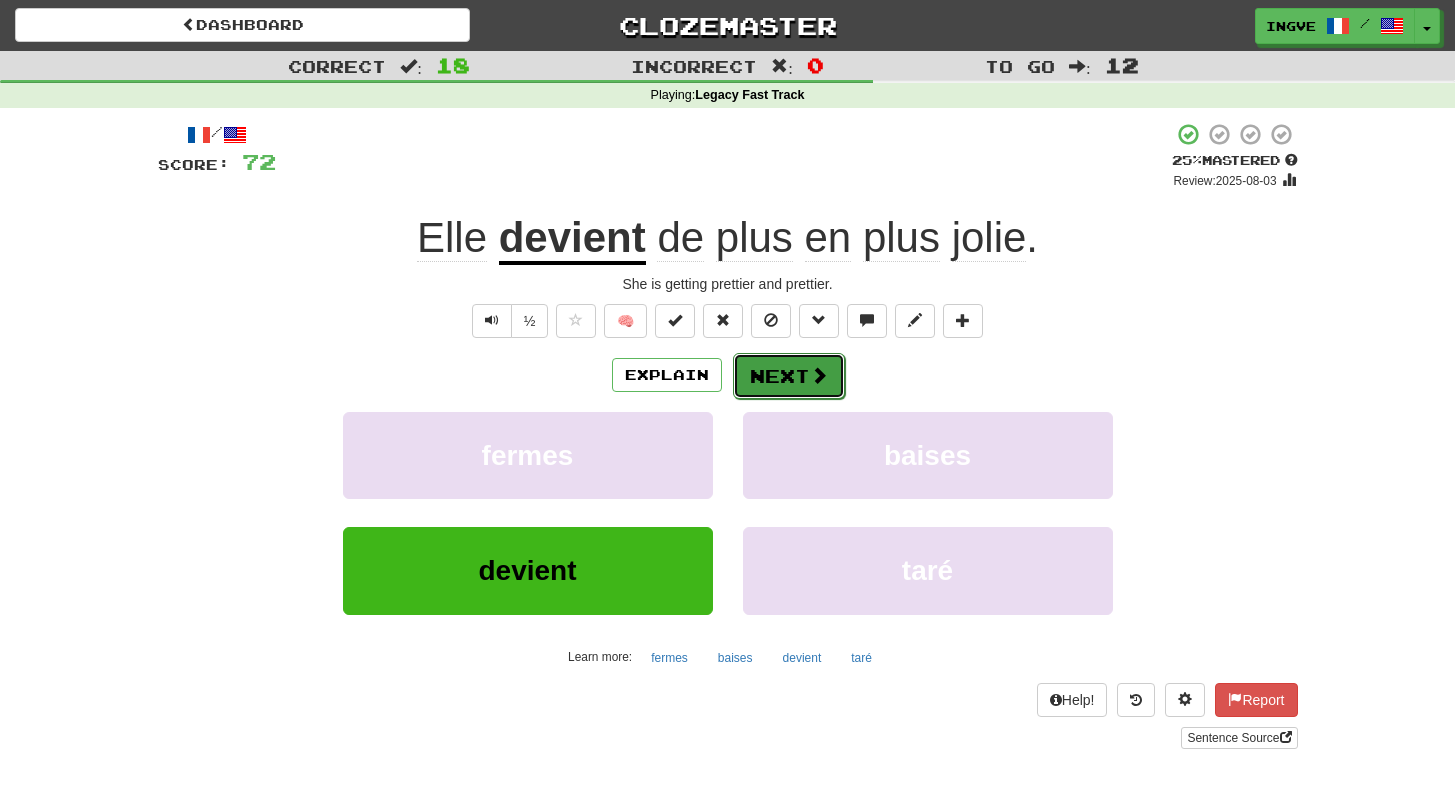 click on "Next" at bounding box center (789, 376) 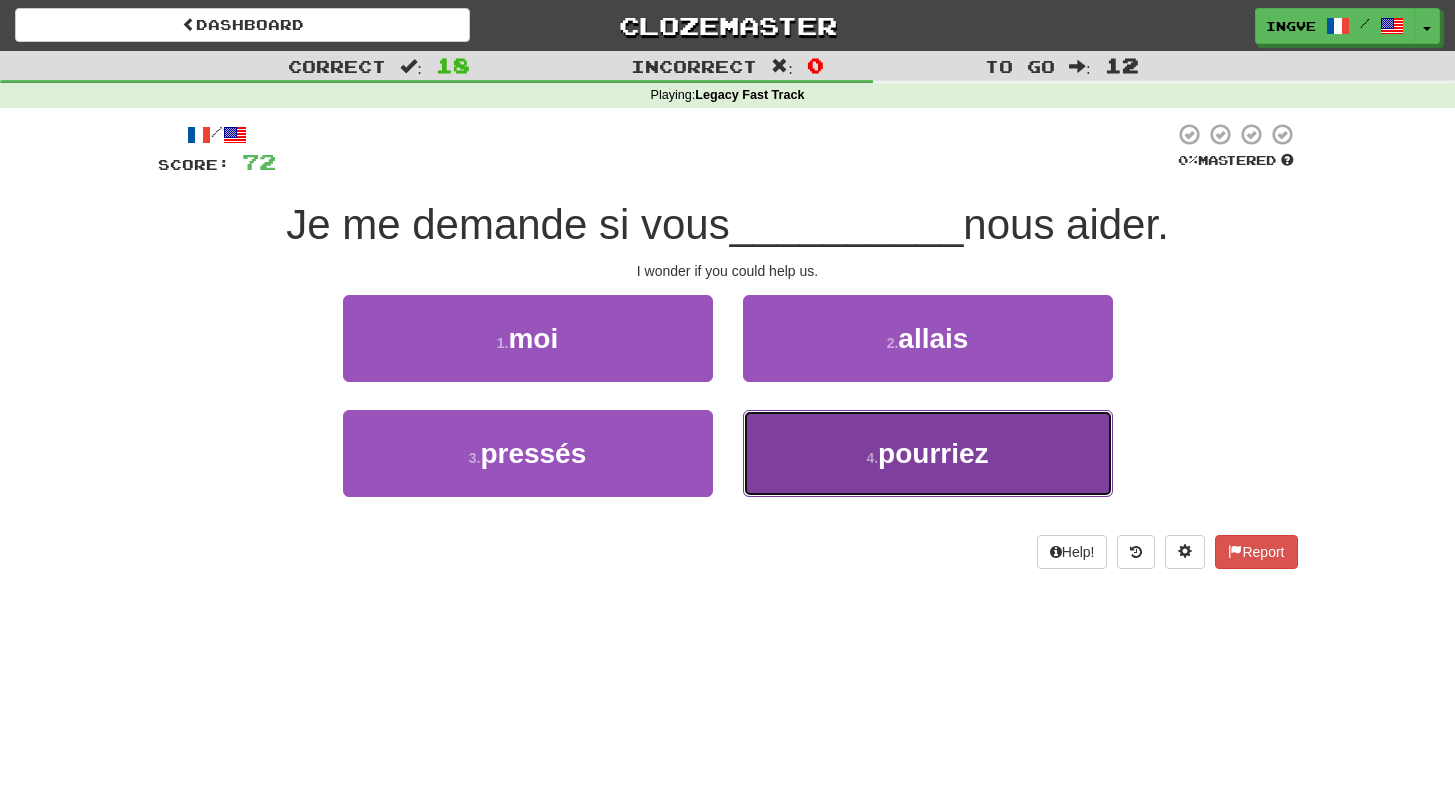 click on "4 .  pourriez" at bounding box center [928, 453] 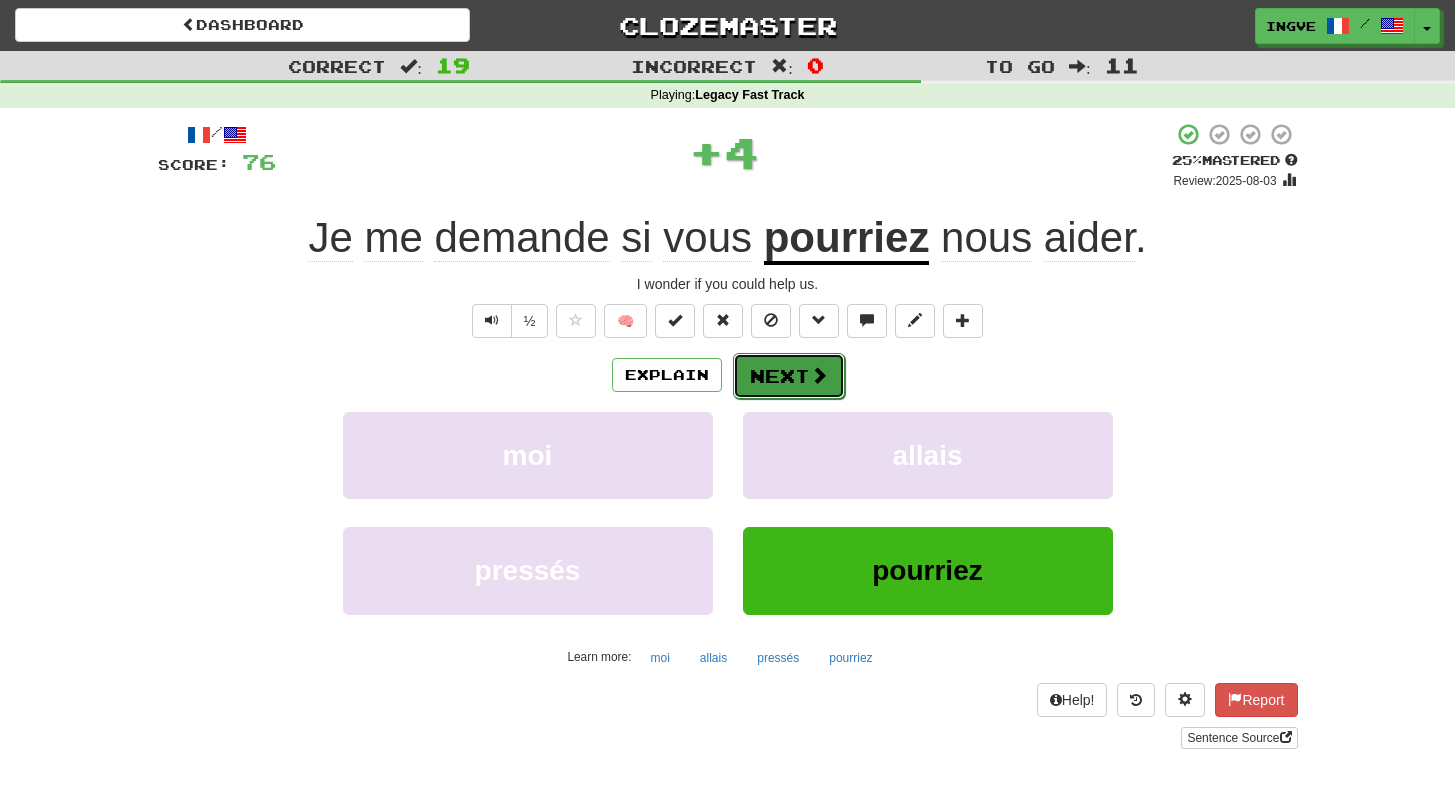 click on "Next" at bounding box center [789, 376] 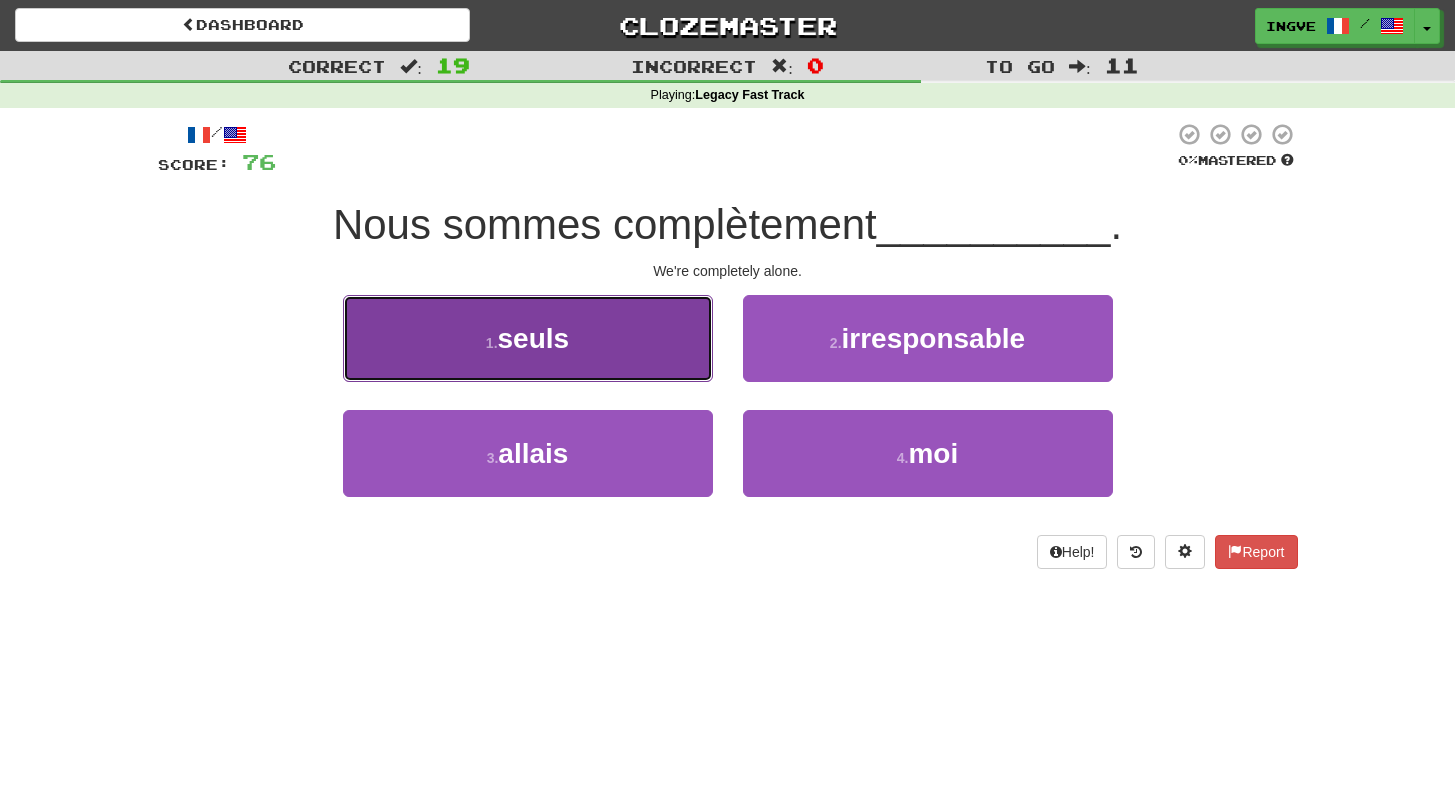 click on "1 .  seuls" at bounding box center (528, 338) 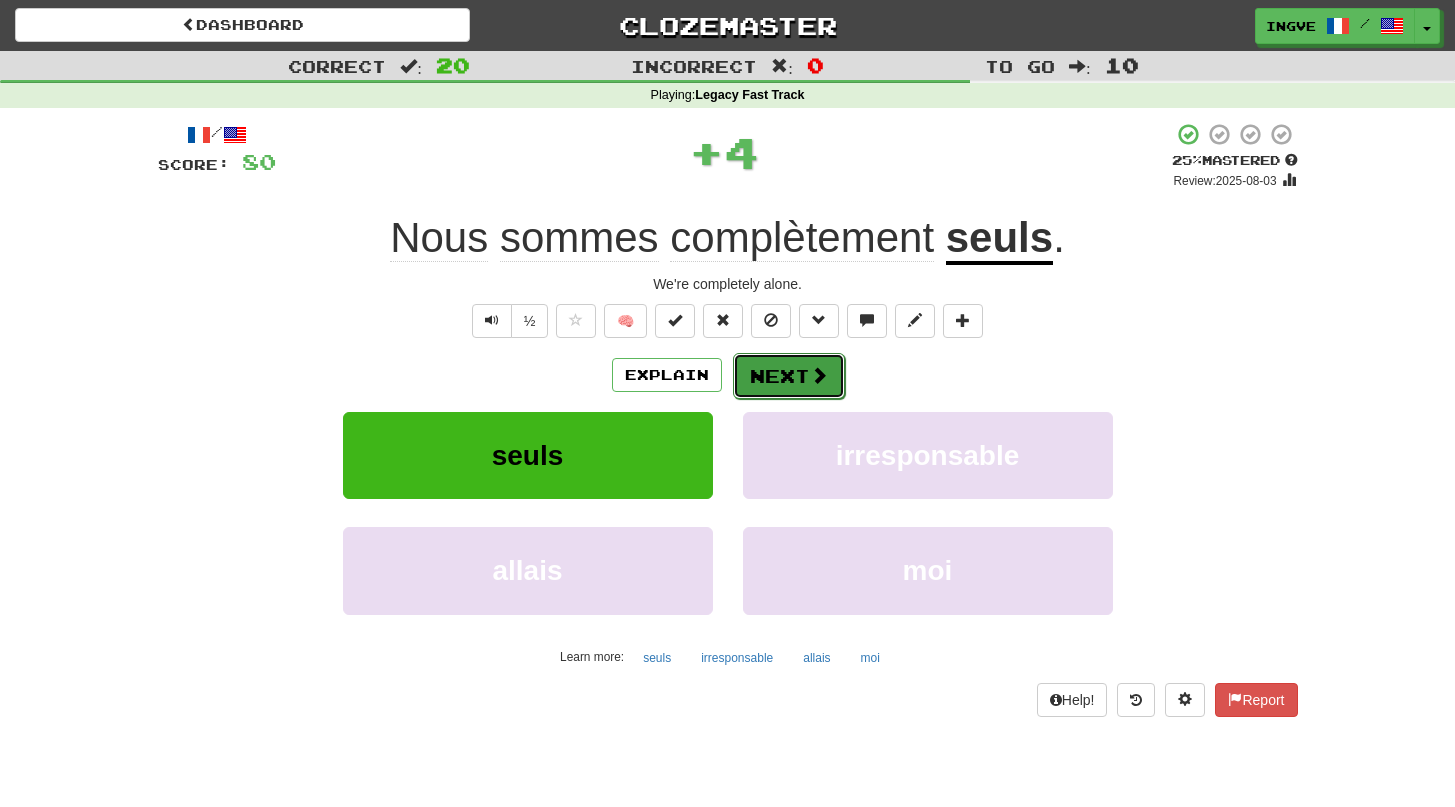 click on "Next" at bounding box center [789, 376] 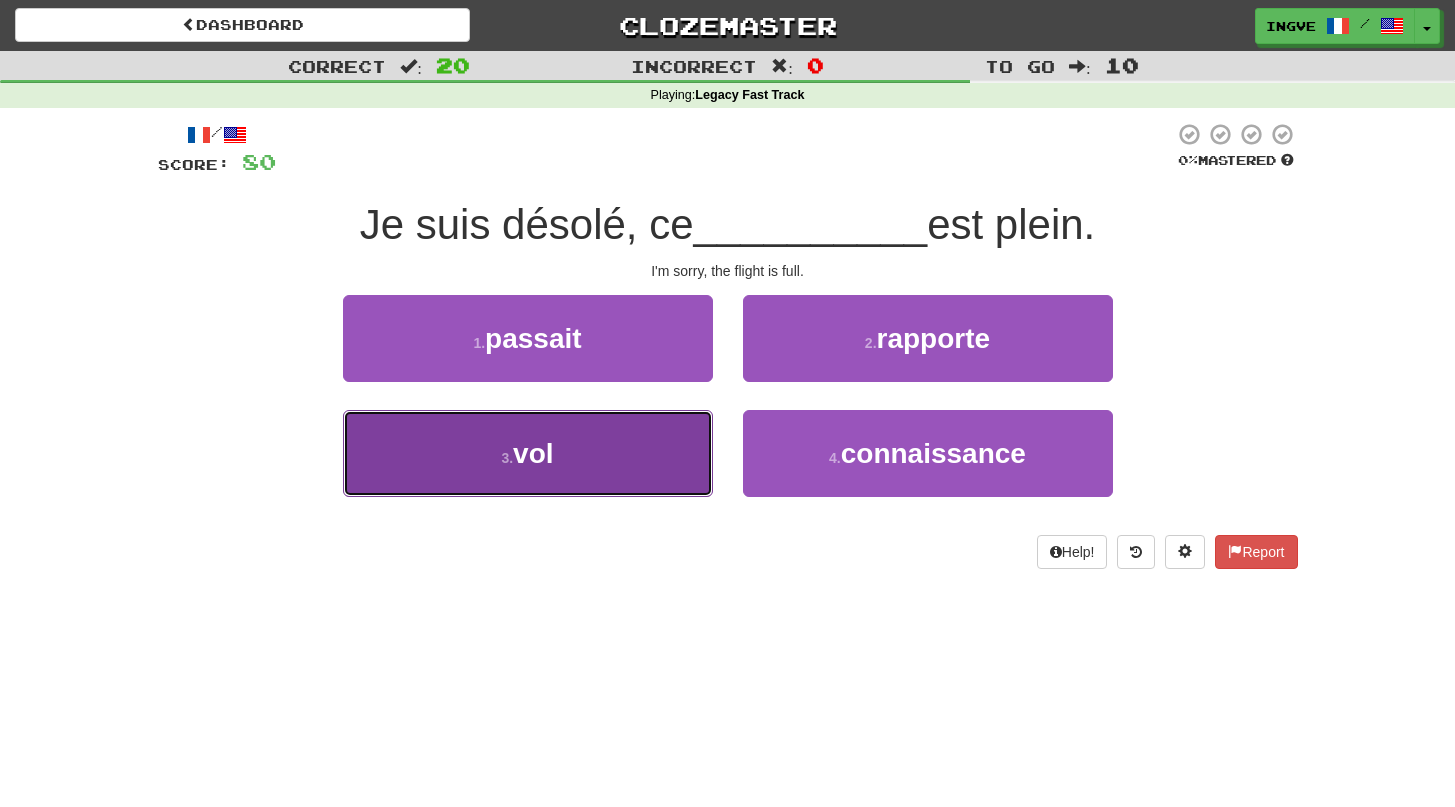 click on "3 .  vol" at bounding box center [528, 453] 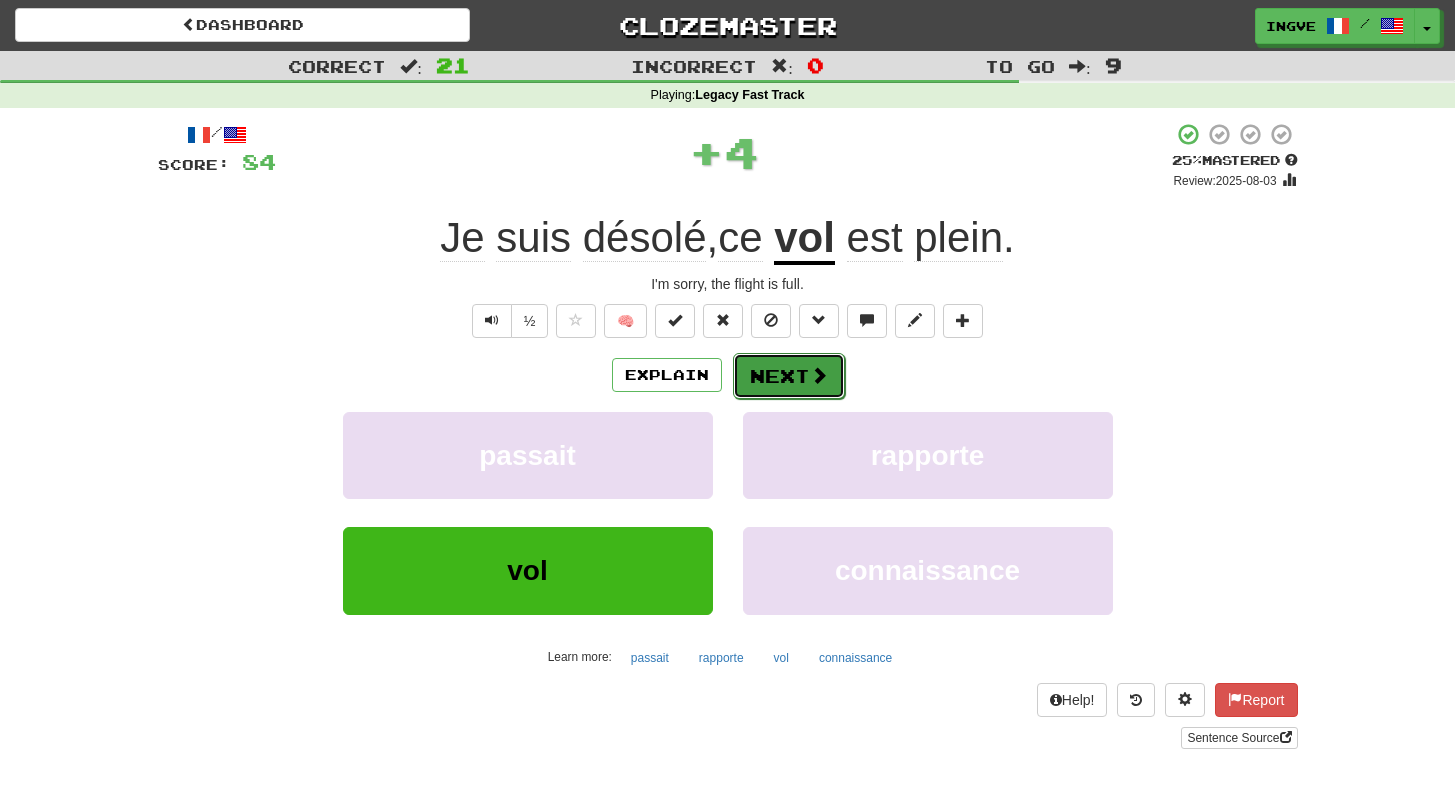click on "Next" at bounding box center (789, 376) 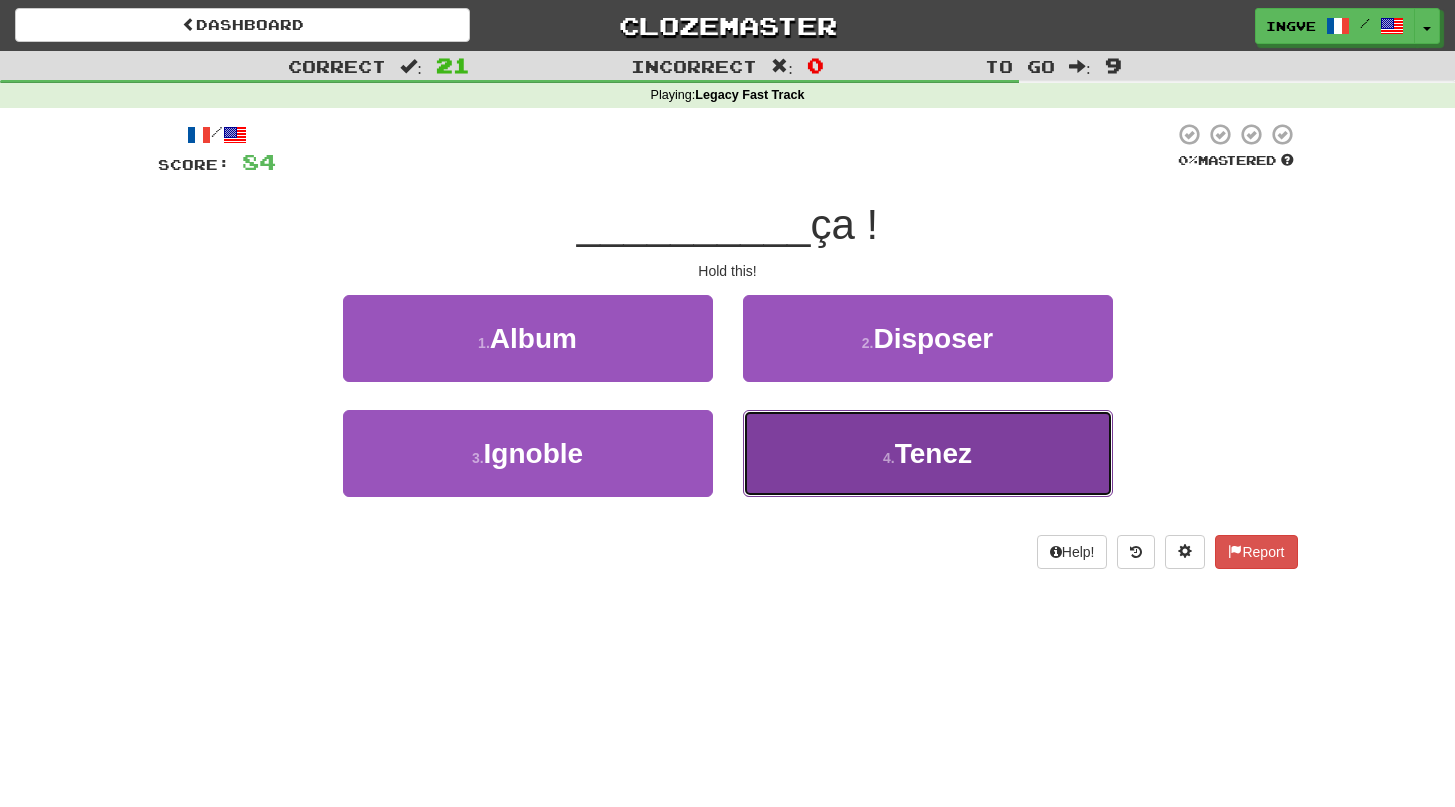 click on "4 .  Tenez" at bounding box center [928, 453] 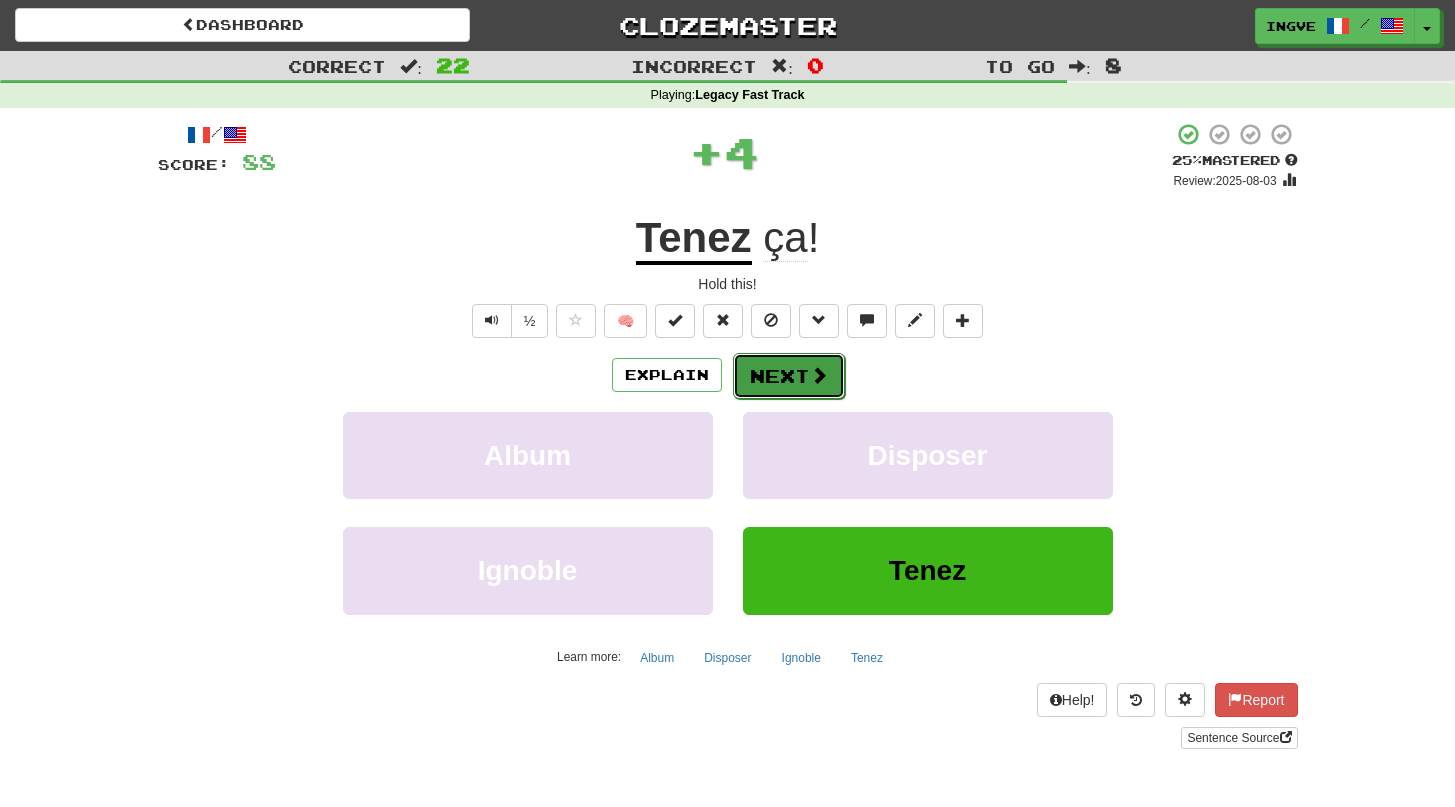 click on "Next" at bounding box center (789, 376) 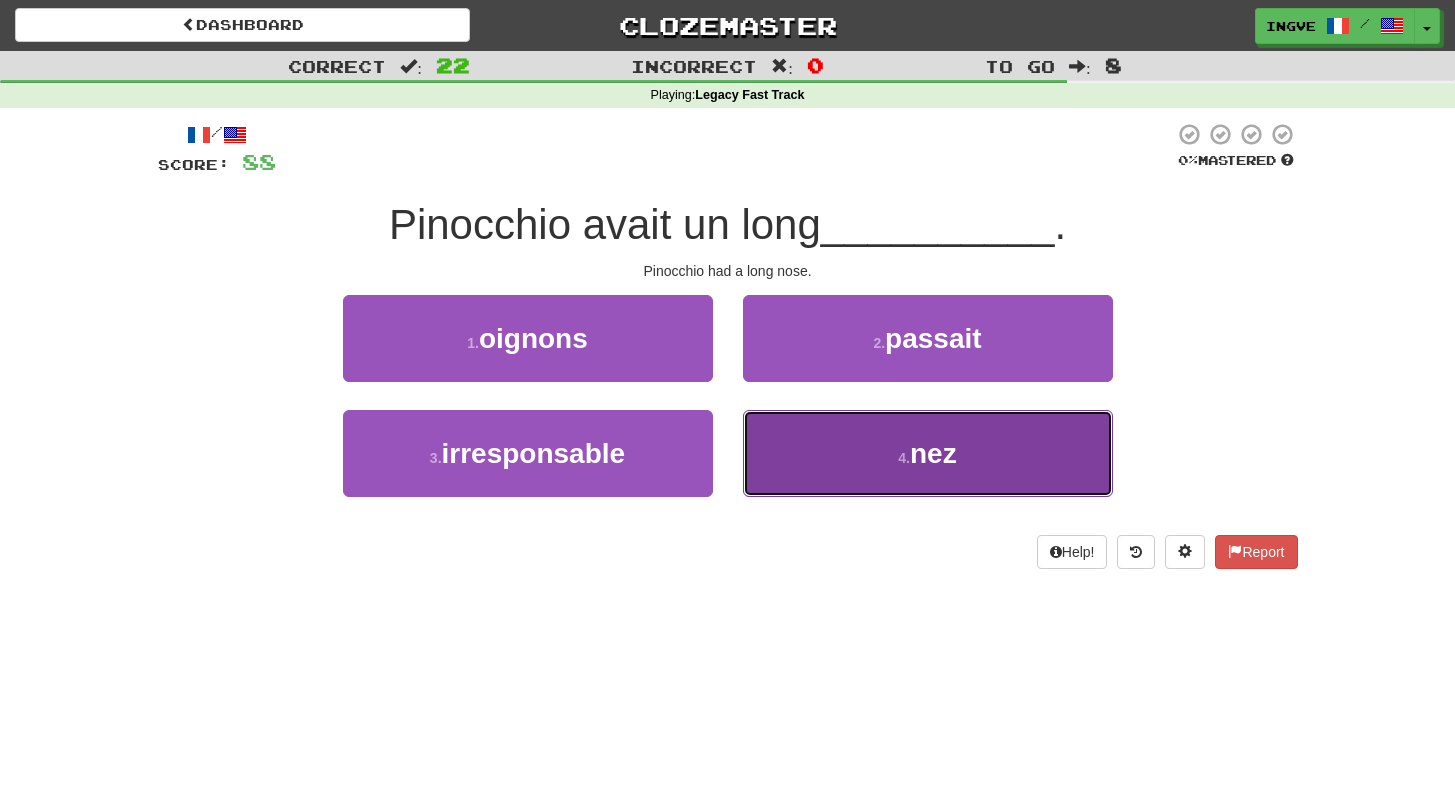 click on "4 .  nez" at bounding box center (928, 453) 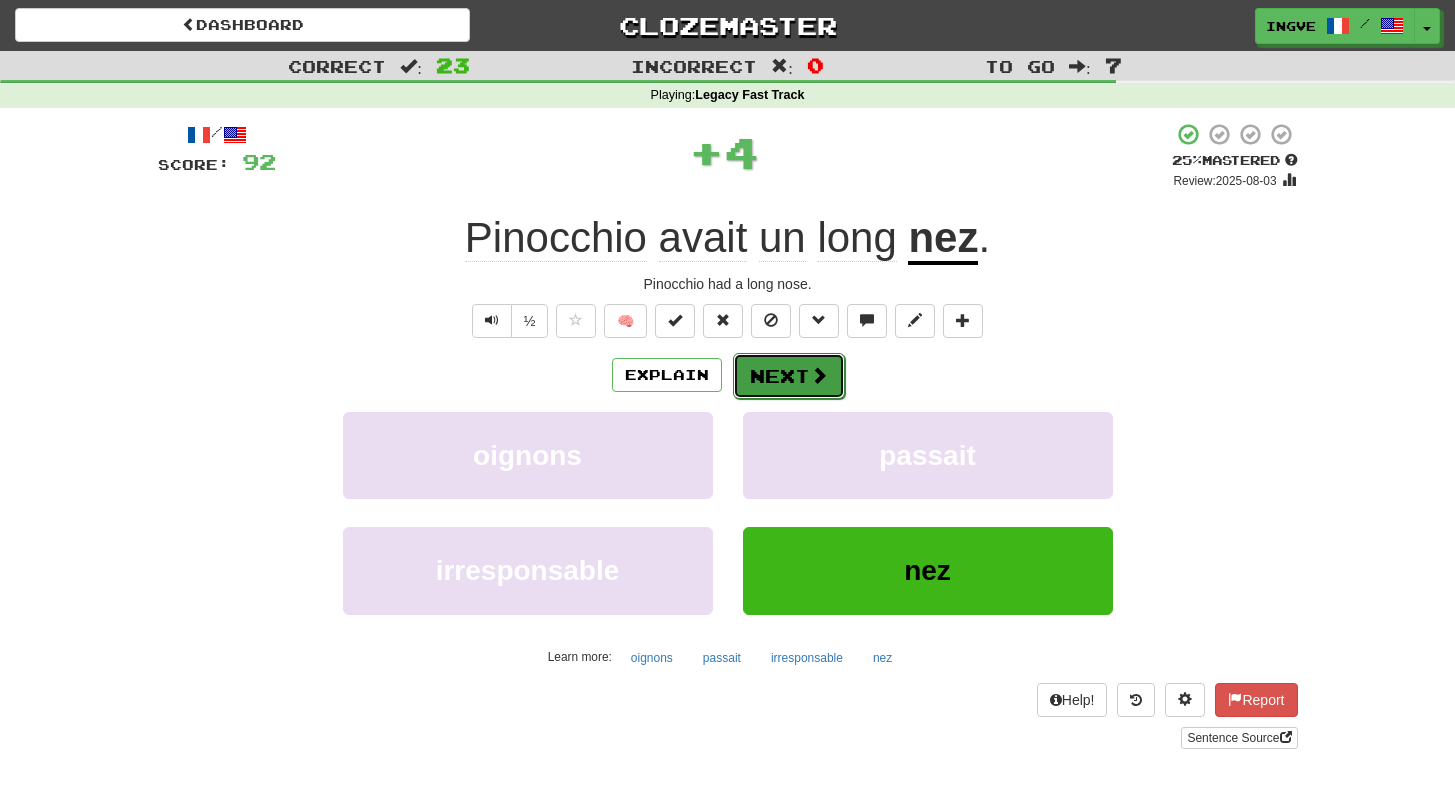 click on "Next" at bounding box center (789, 376) 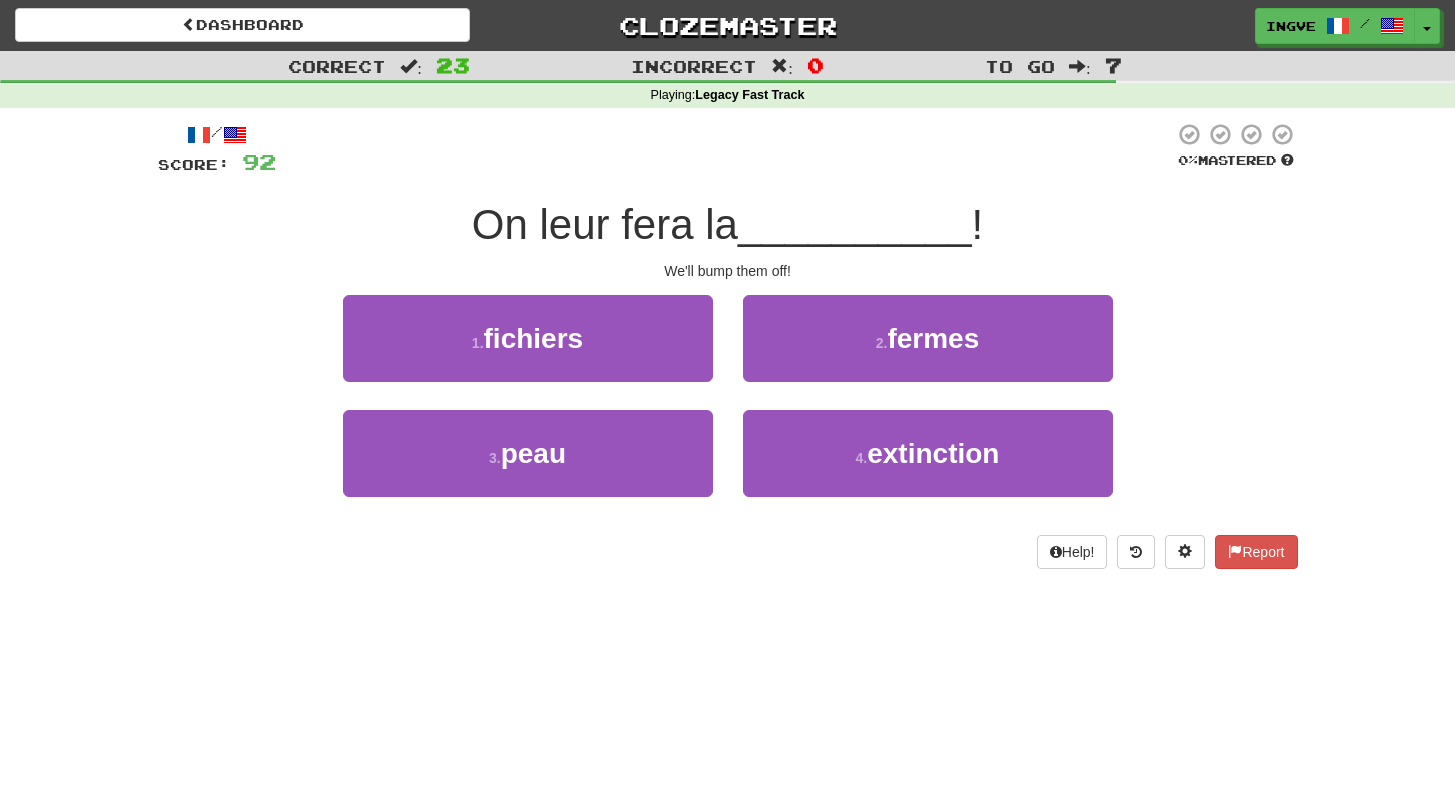 click on "We'll bump them off!" at bounding box center (728, 271) 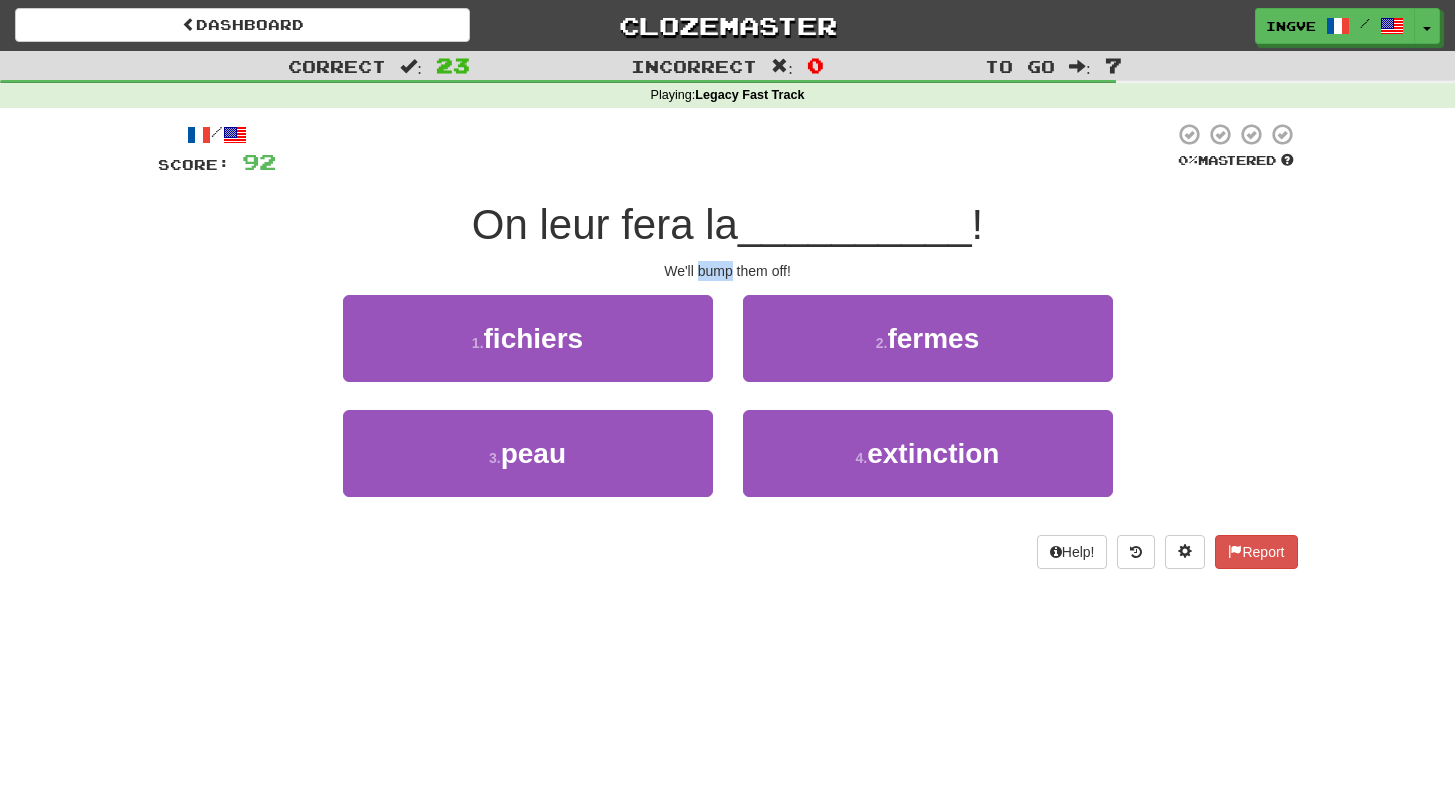 click on "We'll bump them off!" at bounding box center [728, 271] 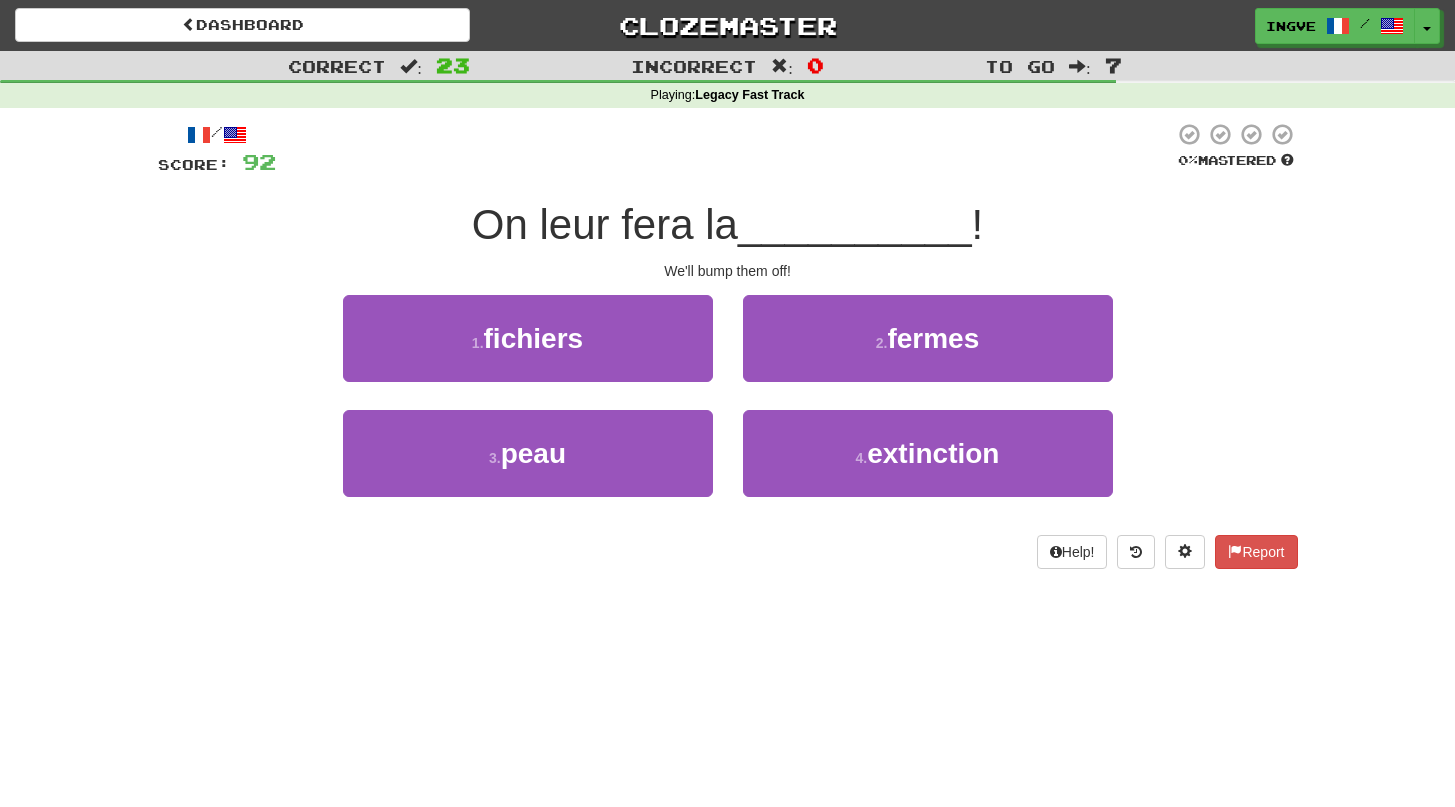 click on "We'll bump them off!" at bounding box center (728, 271) 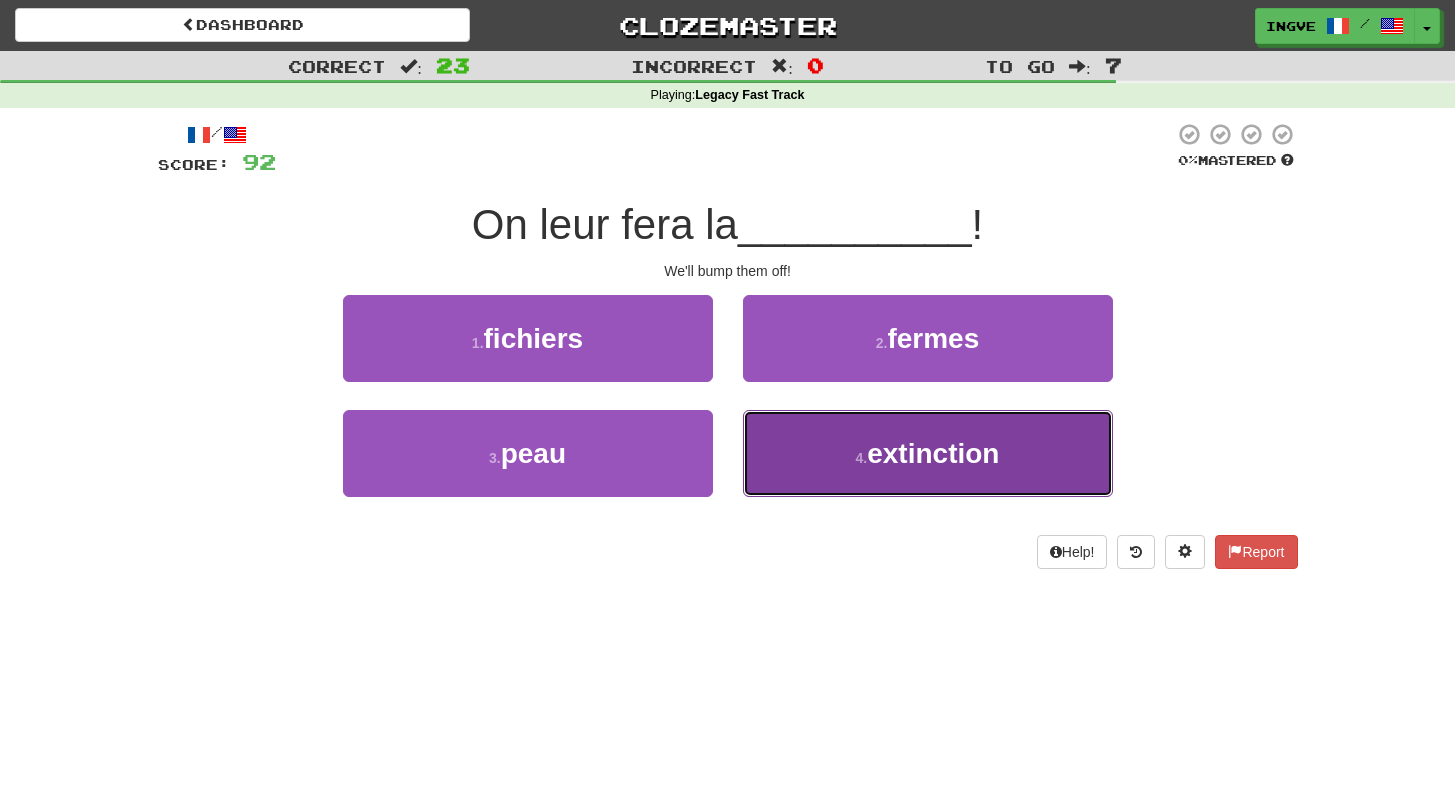 click on "4 .  extinction" at bounding box center [928, 453] 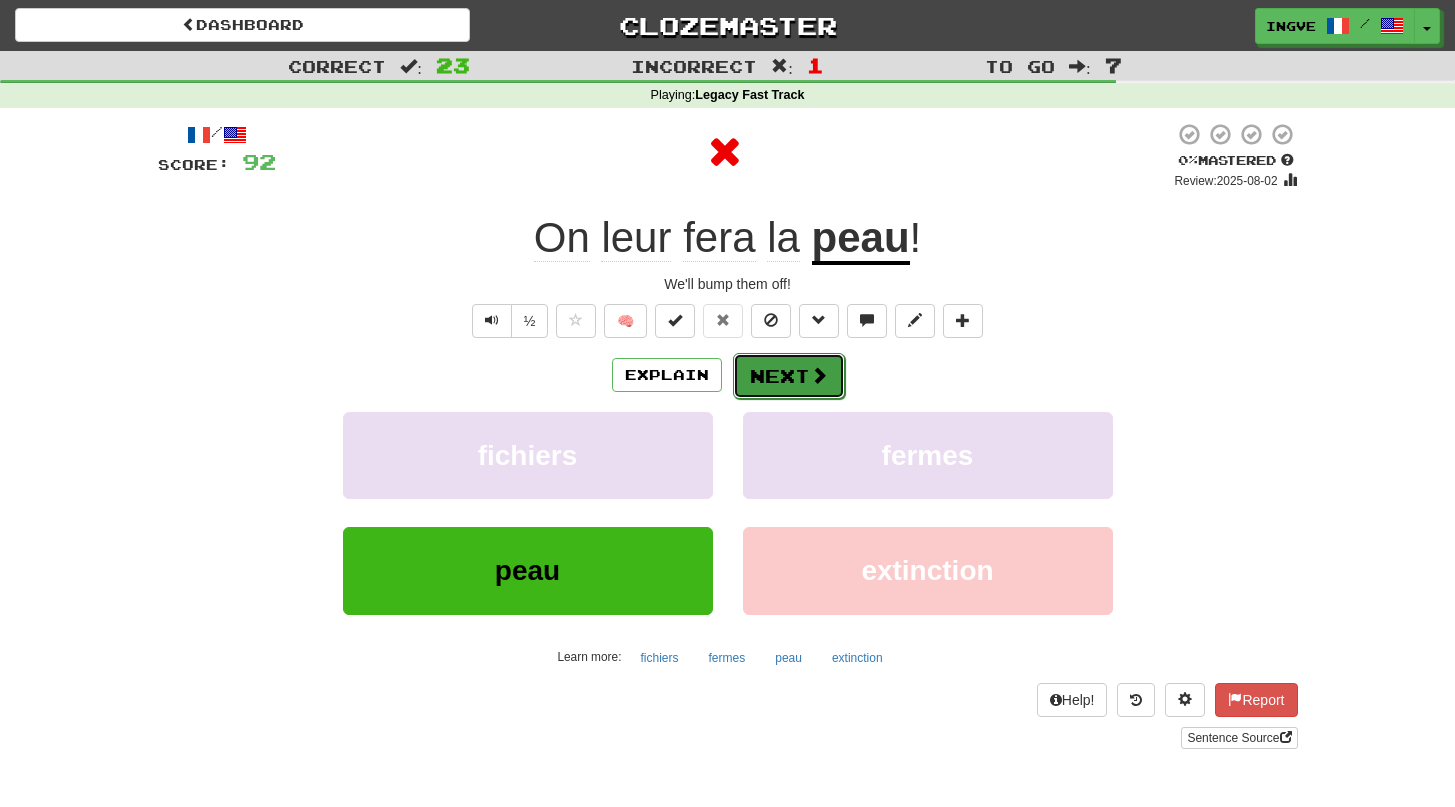 click on "Next" at bounding box center (789, 376) 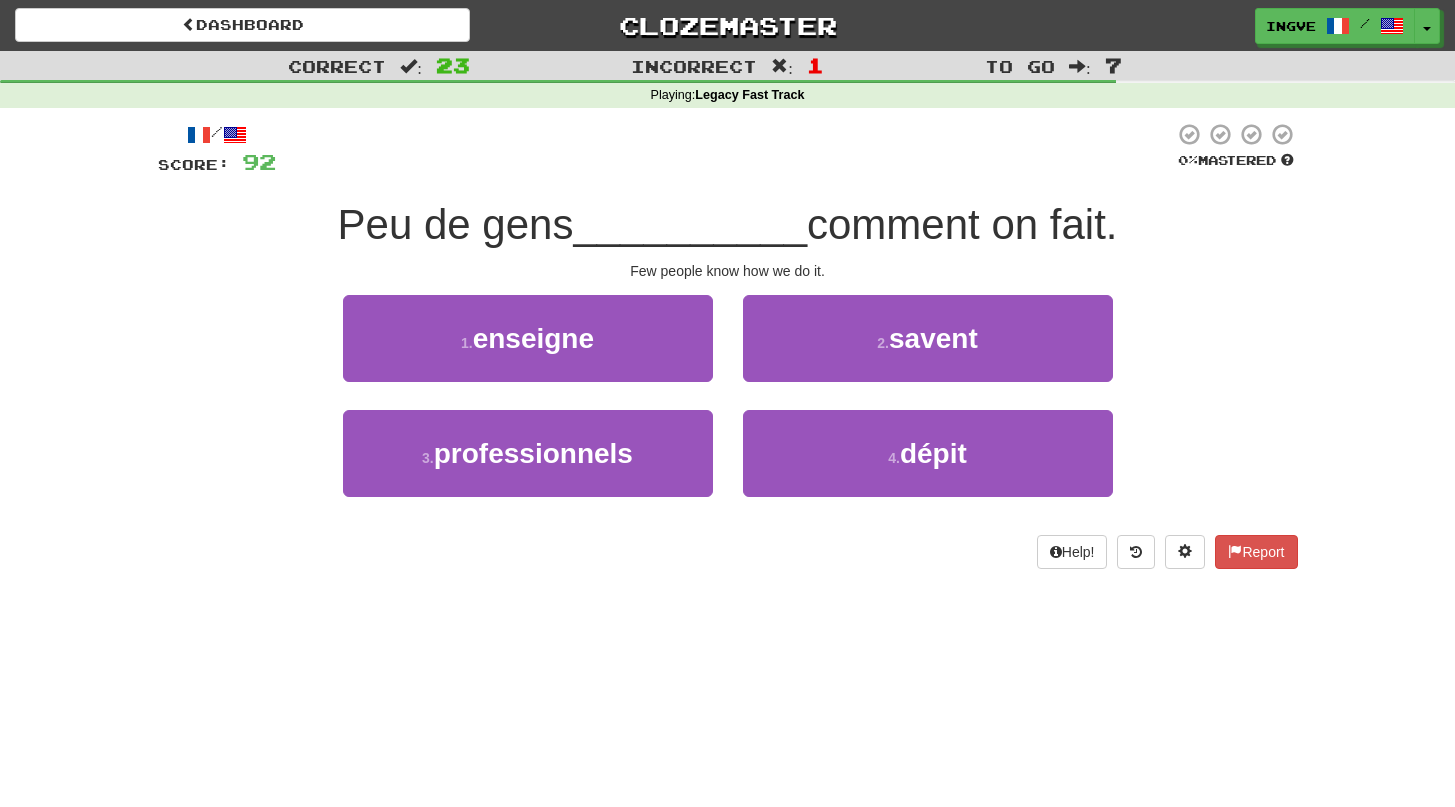 click on "Few people know how we do it." at bounding box center (728, 271) 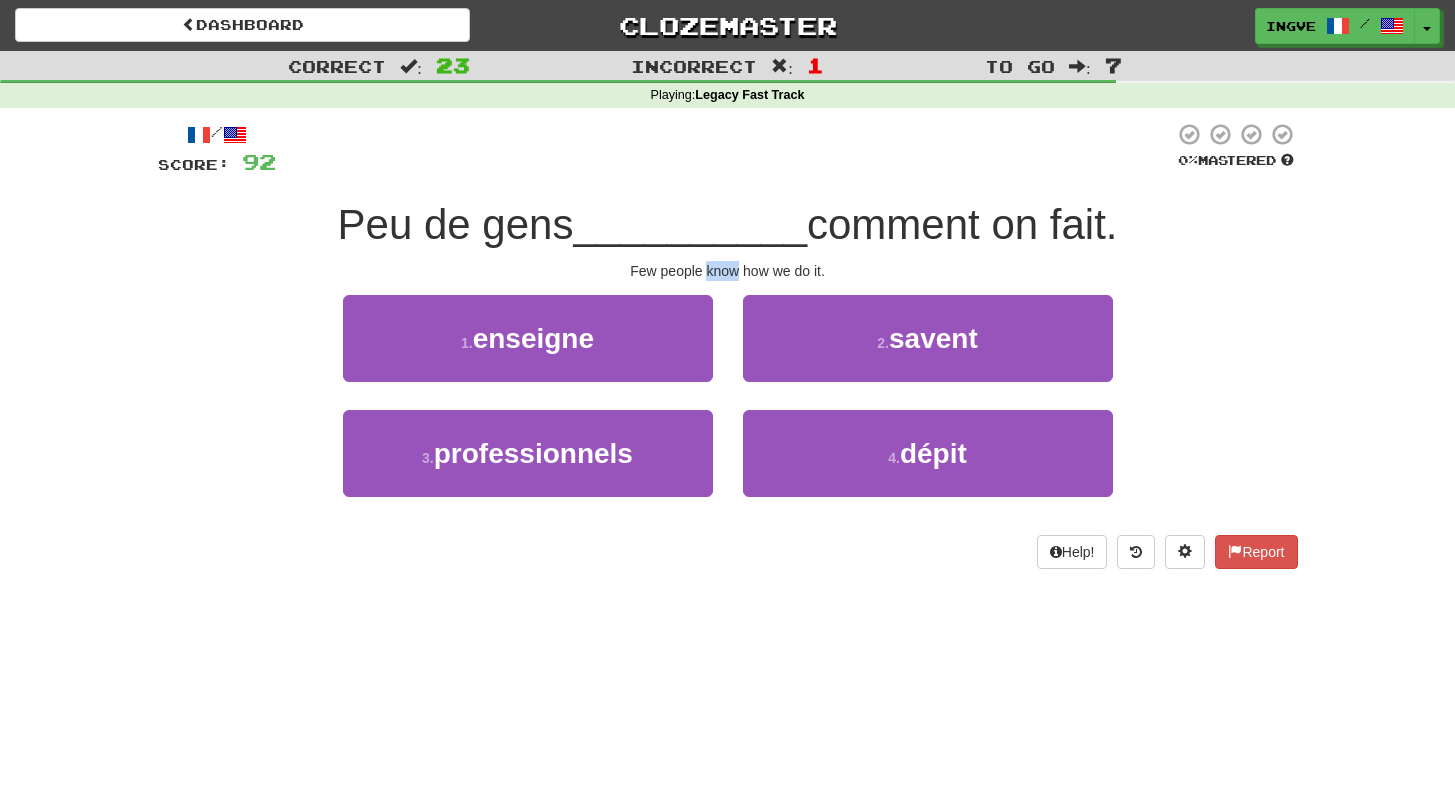 click on "Few people know how we do it." at bounding box center (728, 271) 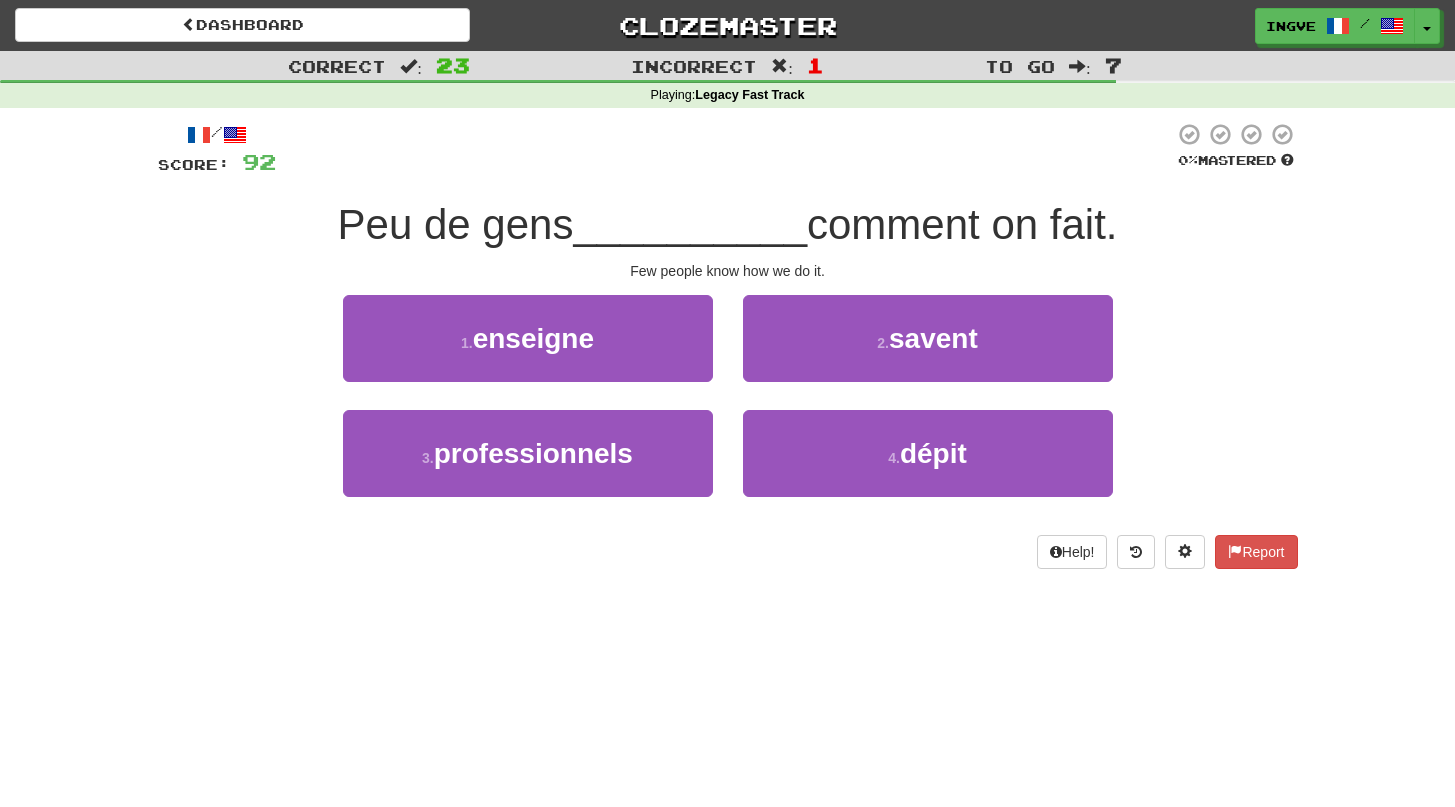 click on "Few people know how we do it." at bounding box center [728, 271] 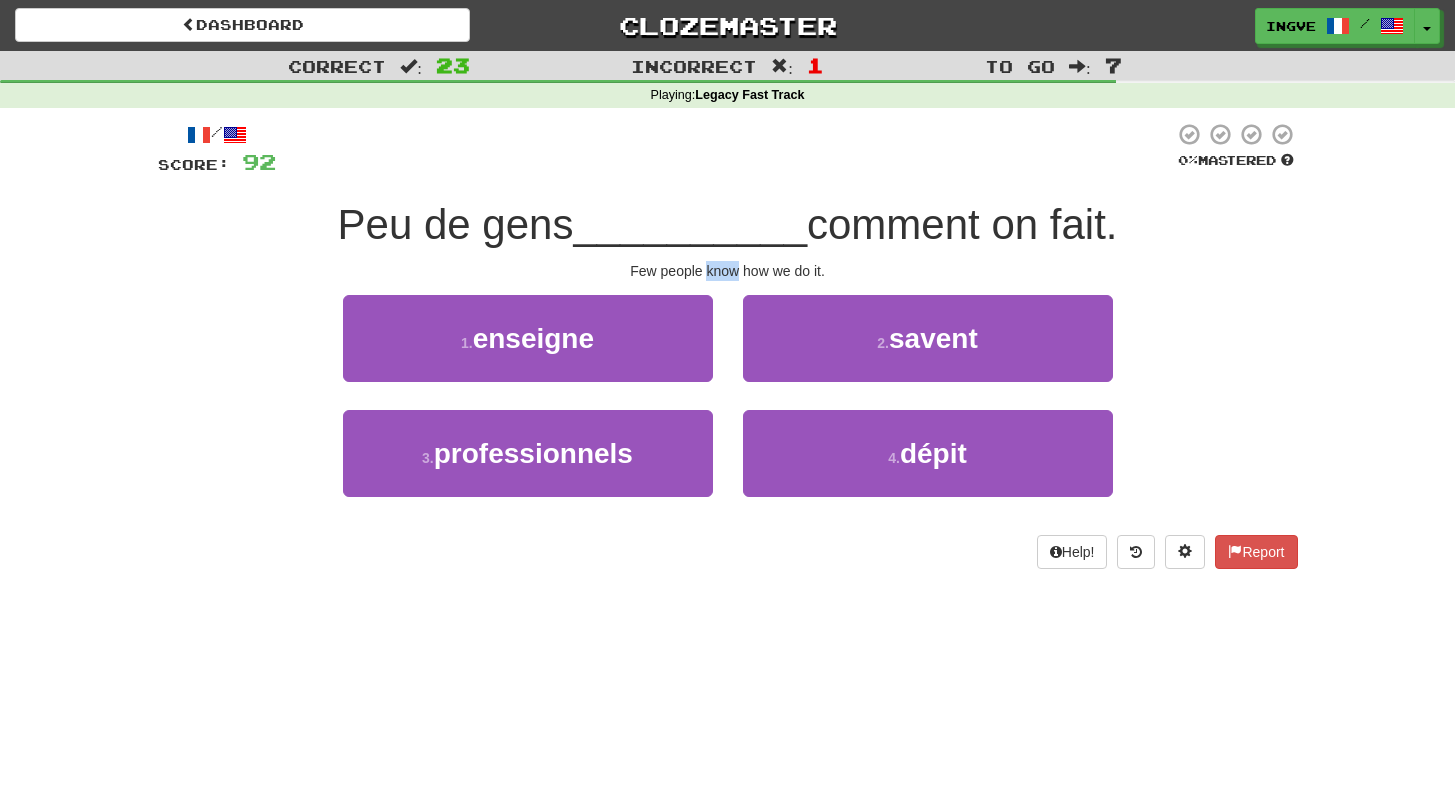 click on "Few people know how we do it." at bounding box center [728, 271] 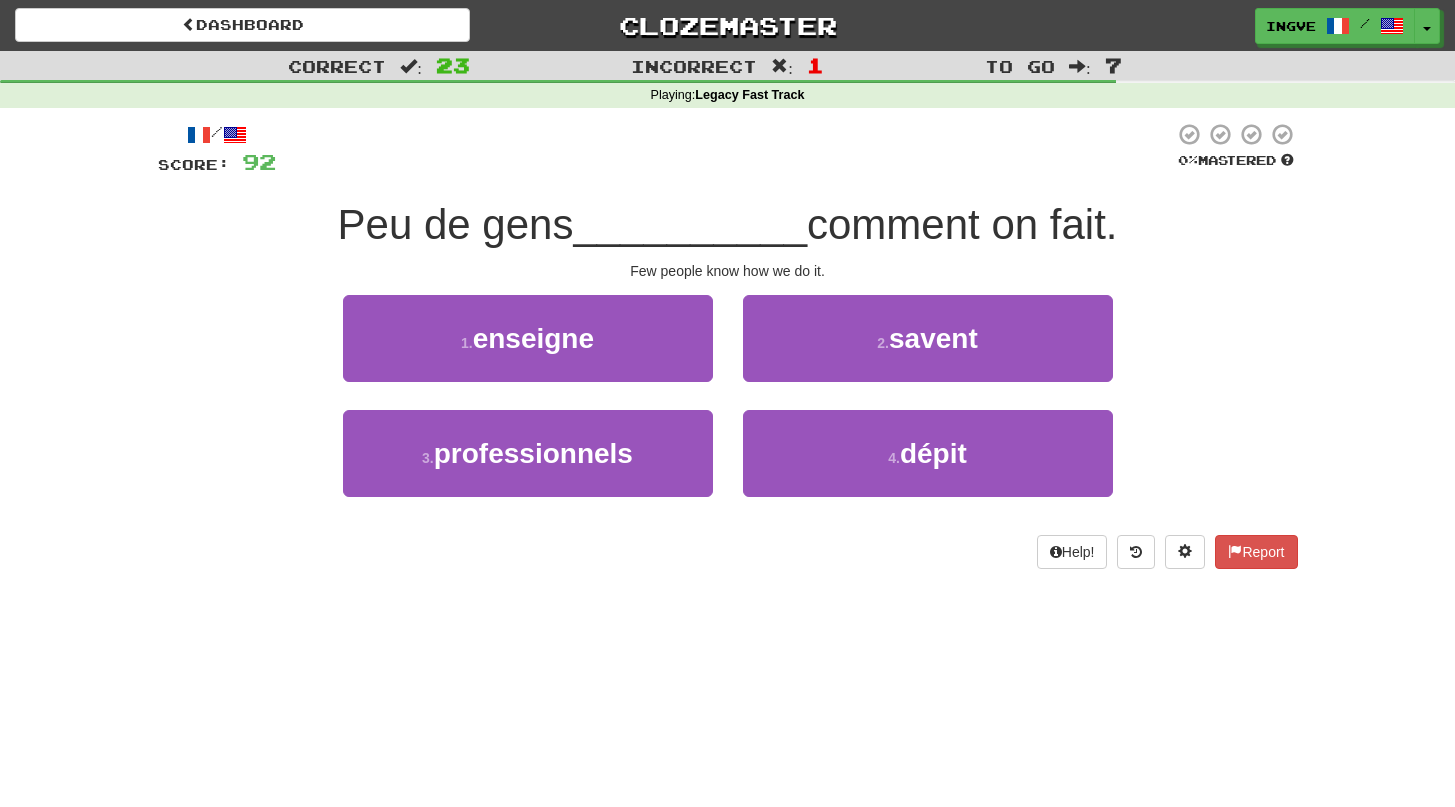 click on "Few people know how we do it." at bounding box center (728, 271) 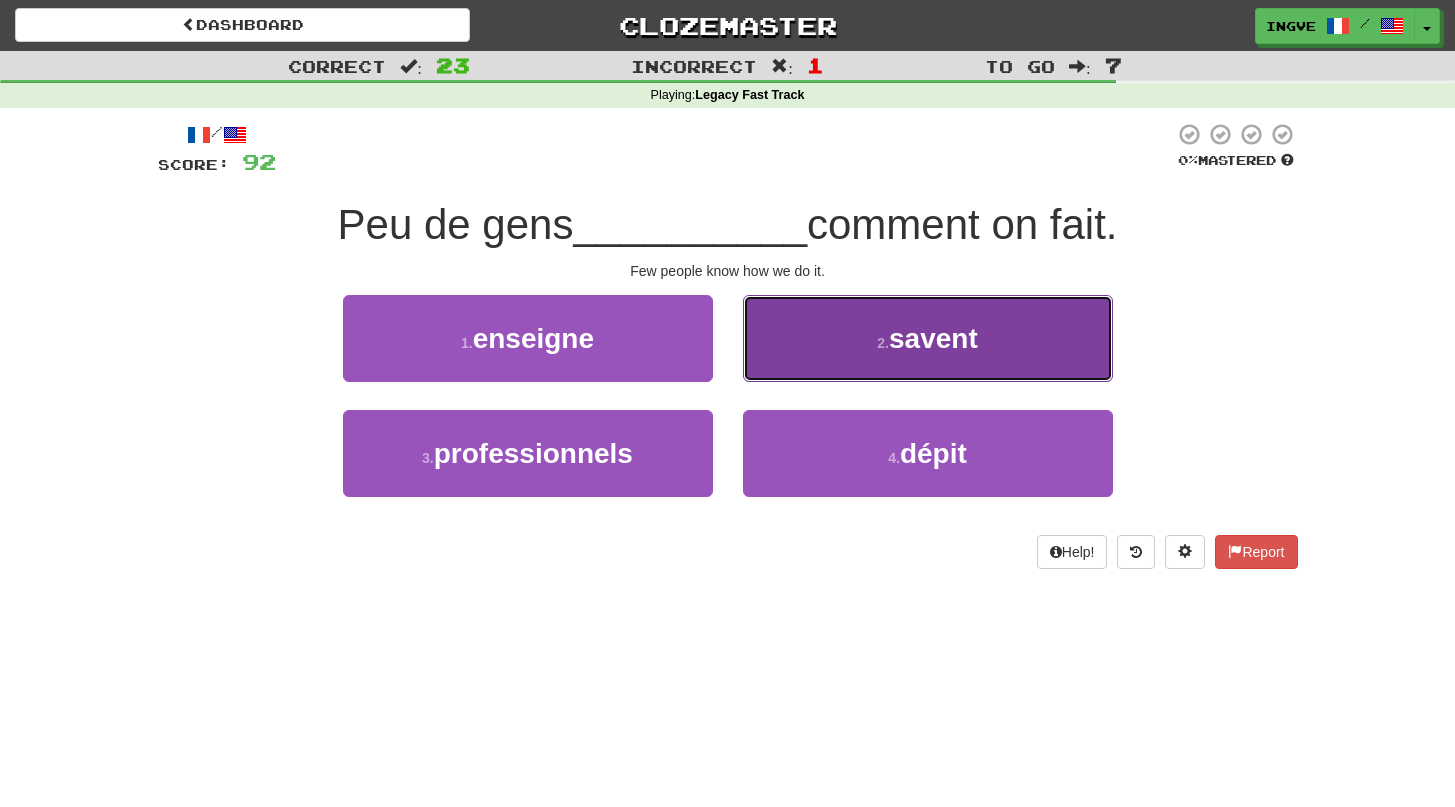click on "2 .  savent" at bounding box center (928, 338) 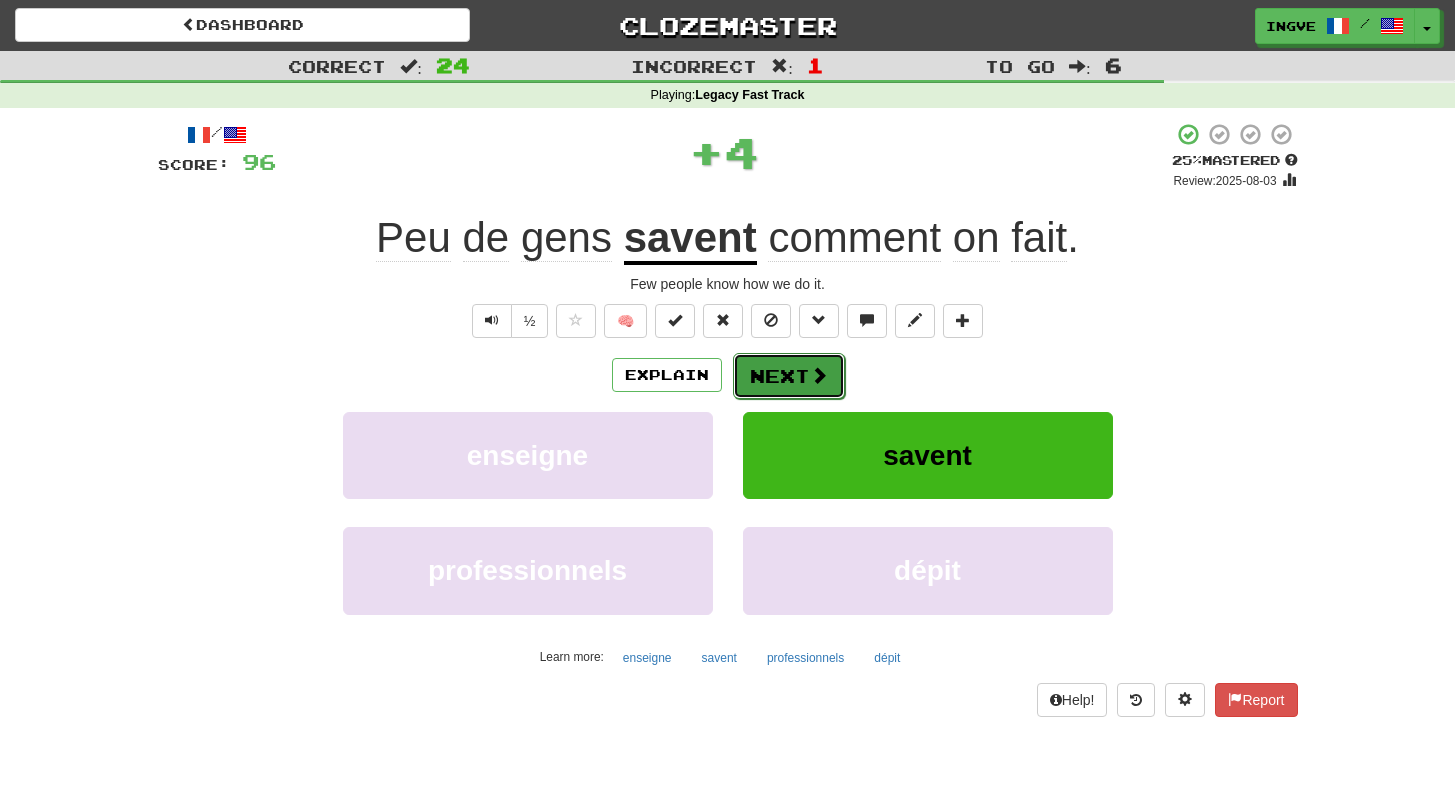 click on "Next" at bounding box center [789, 376] 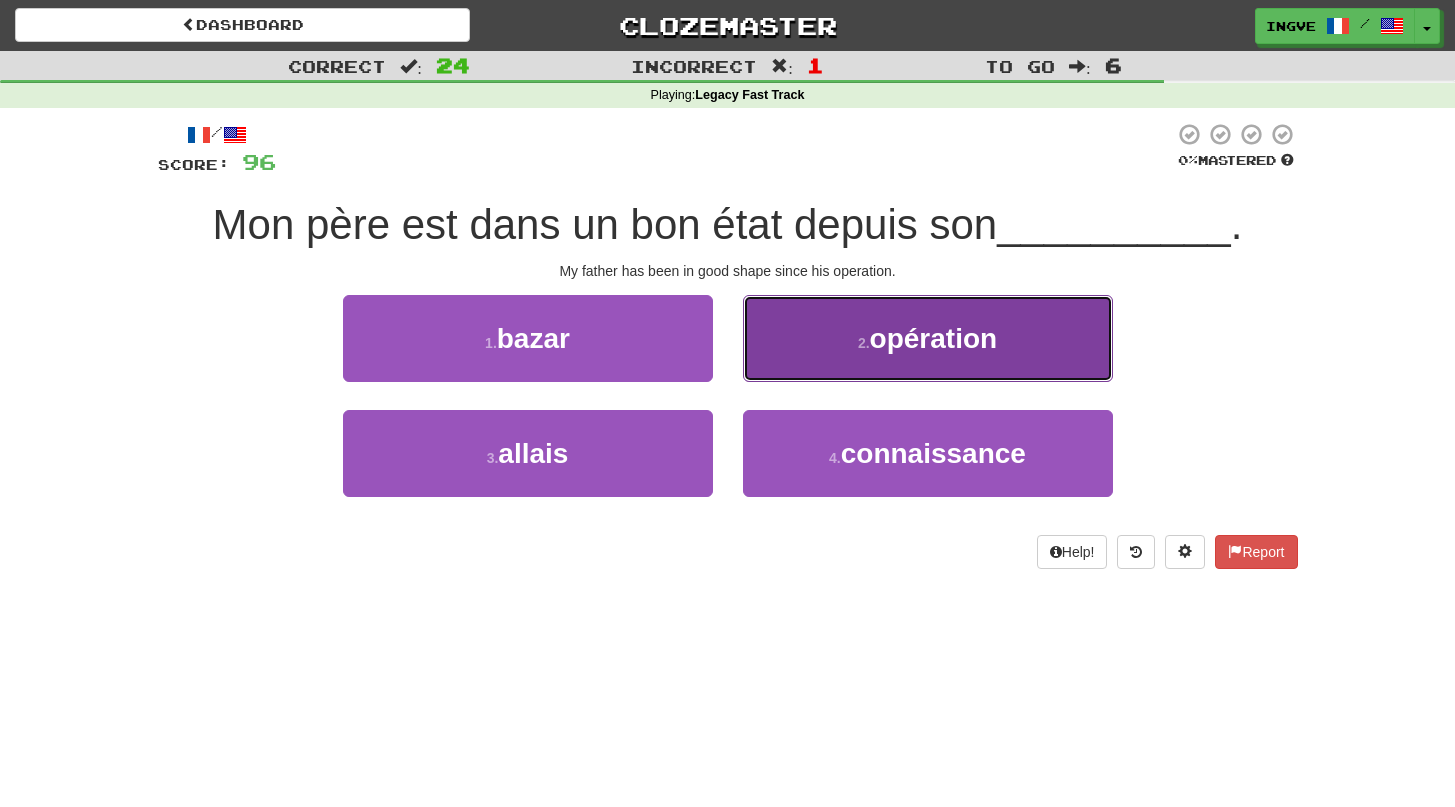 click on "2 .  opération" at bounding box center (928, 338) 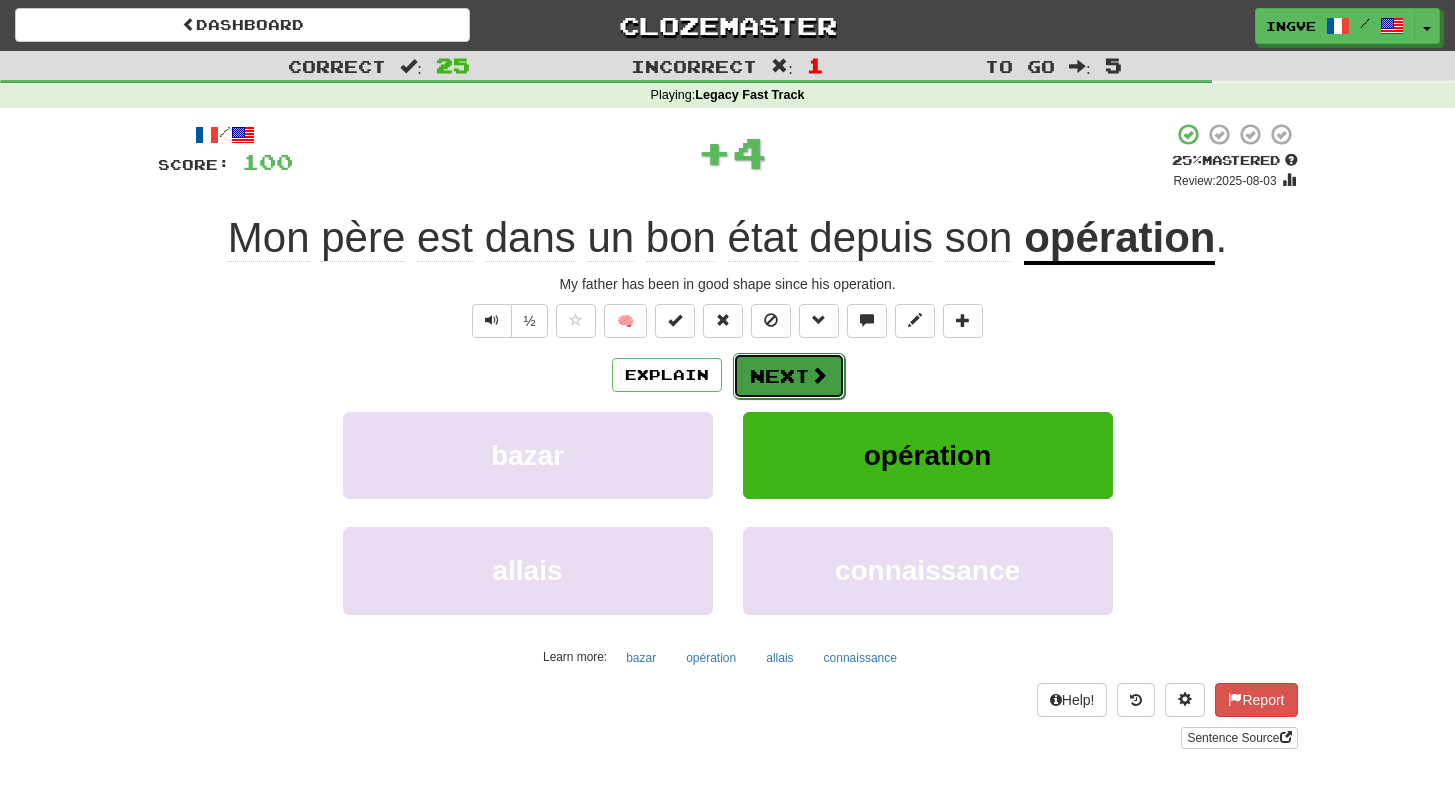 click on "Next" at bounding box center (789, 376) 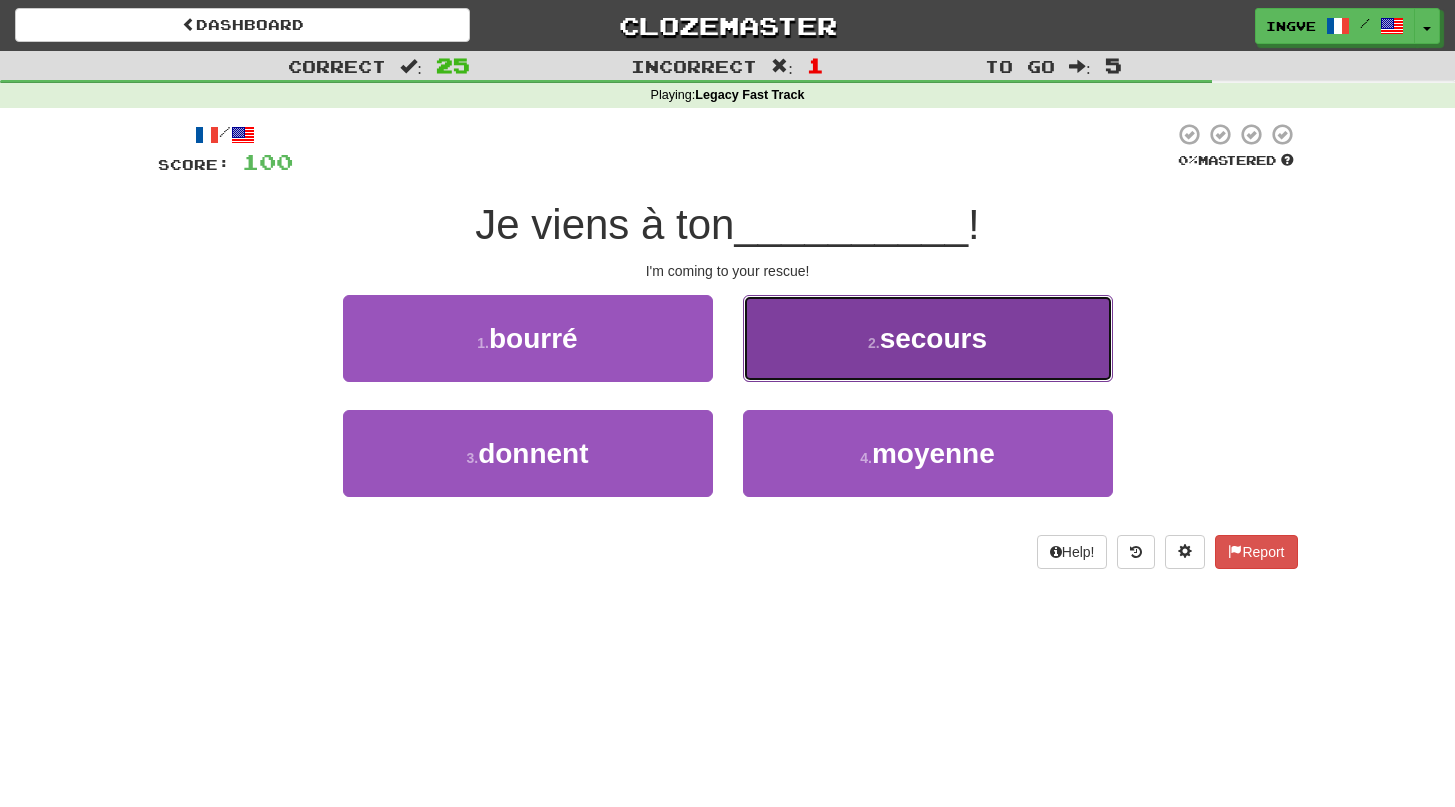 click on "2 .  secours" at bounding box center [928, 338] 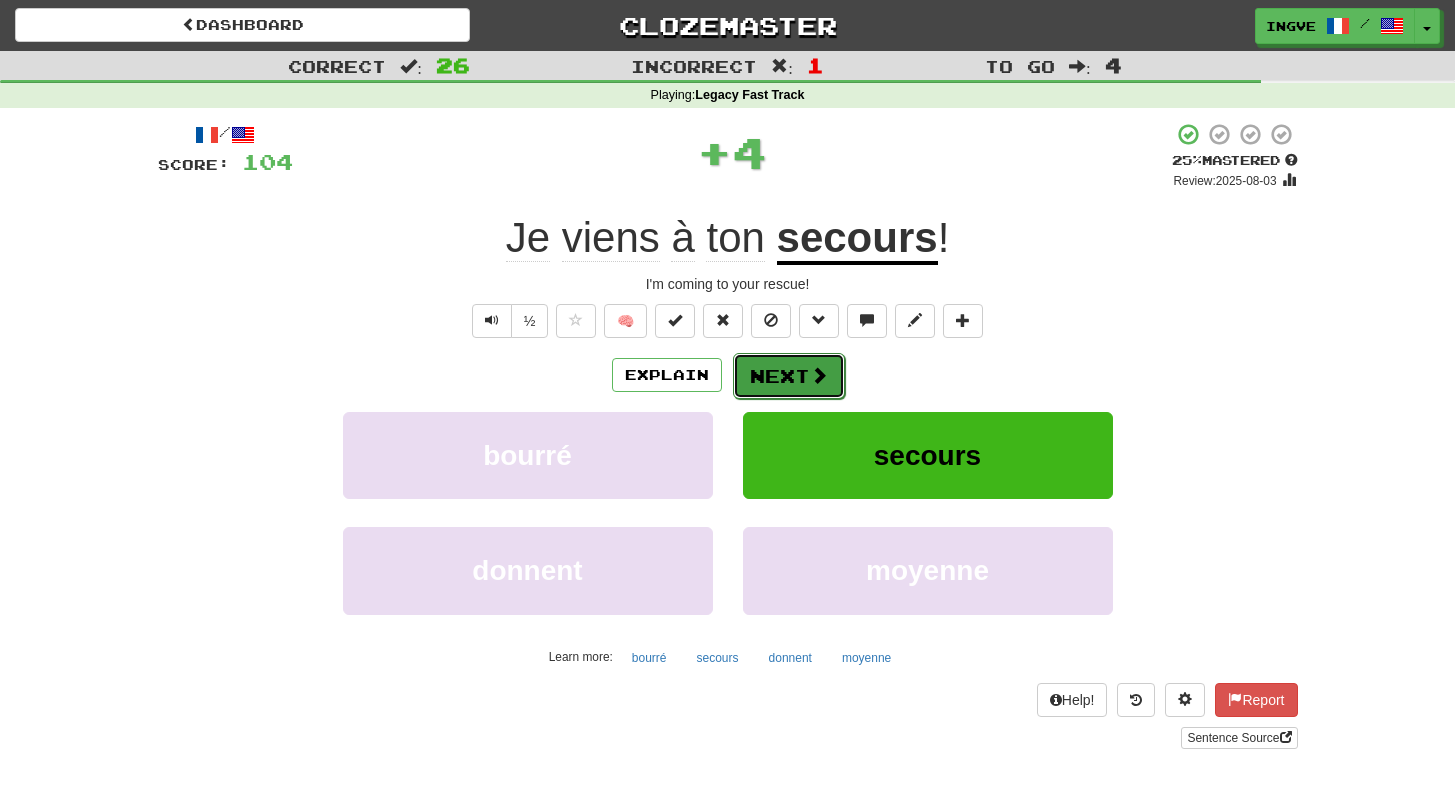 click on "Next" at bounding box center [789, 376] 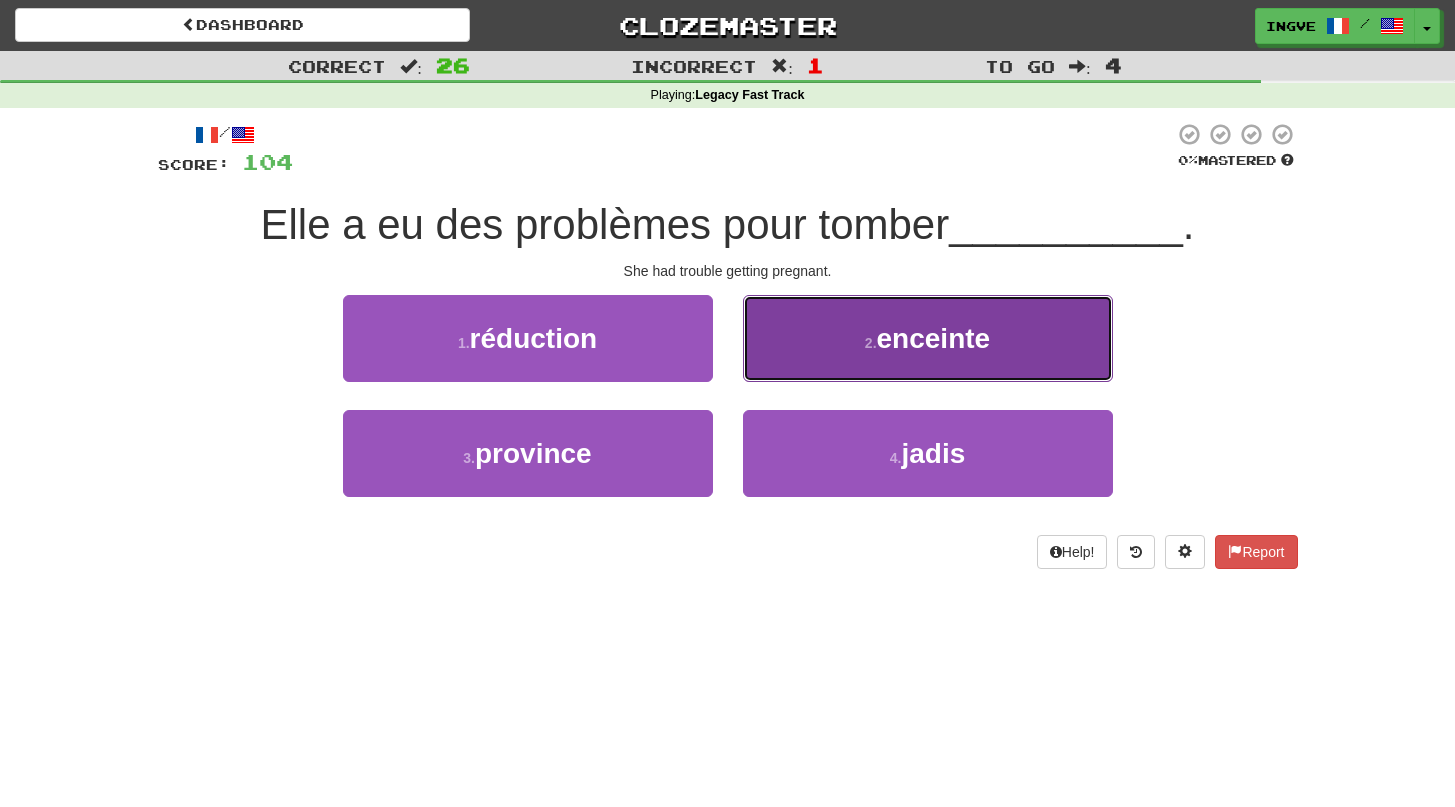 click on "2 .  enceinte" at bounding box center (928, 338) 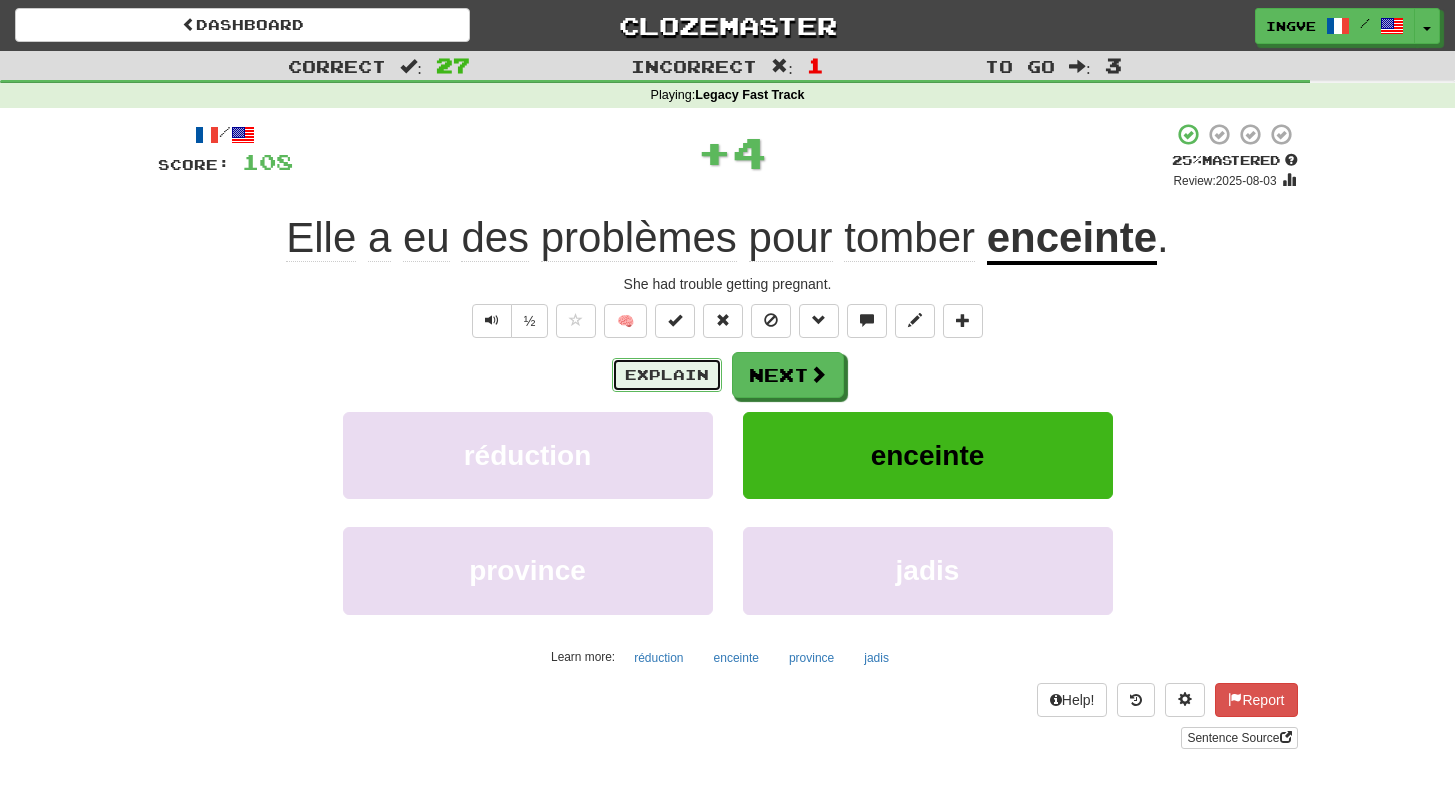 click on "Explain" at bounding box center [667, 375] 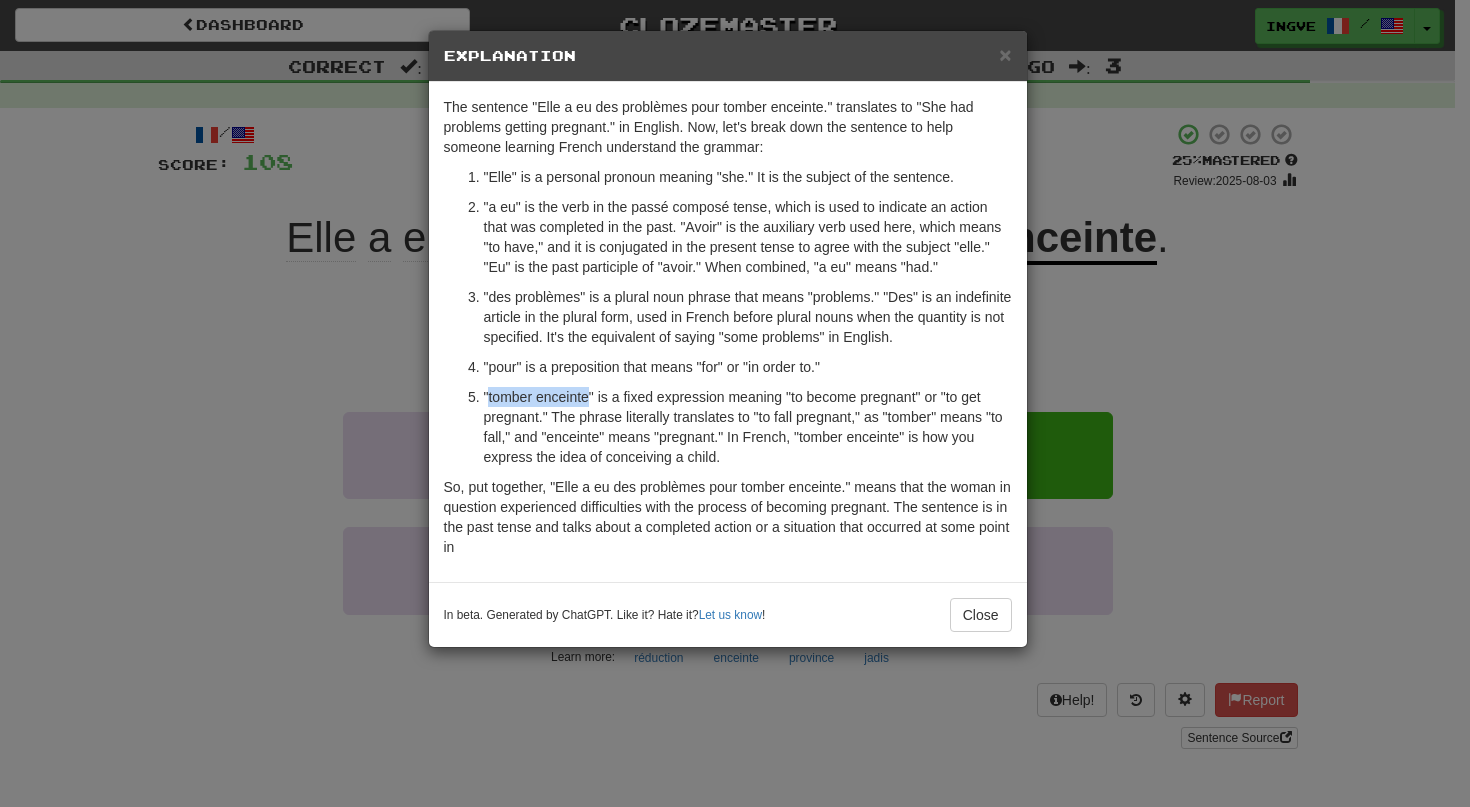drag, startPoint x: 594, startPoint y: 399, endPoint x: 490, endPoint y: 402, distance: 104.04326 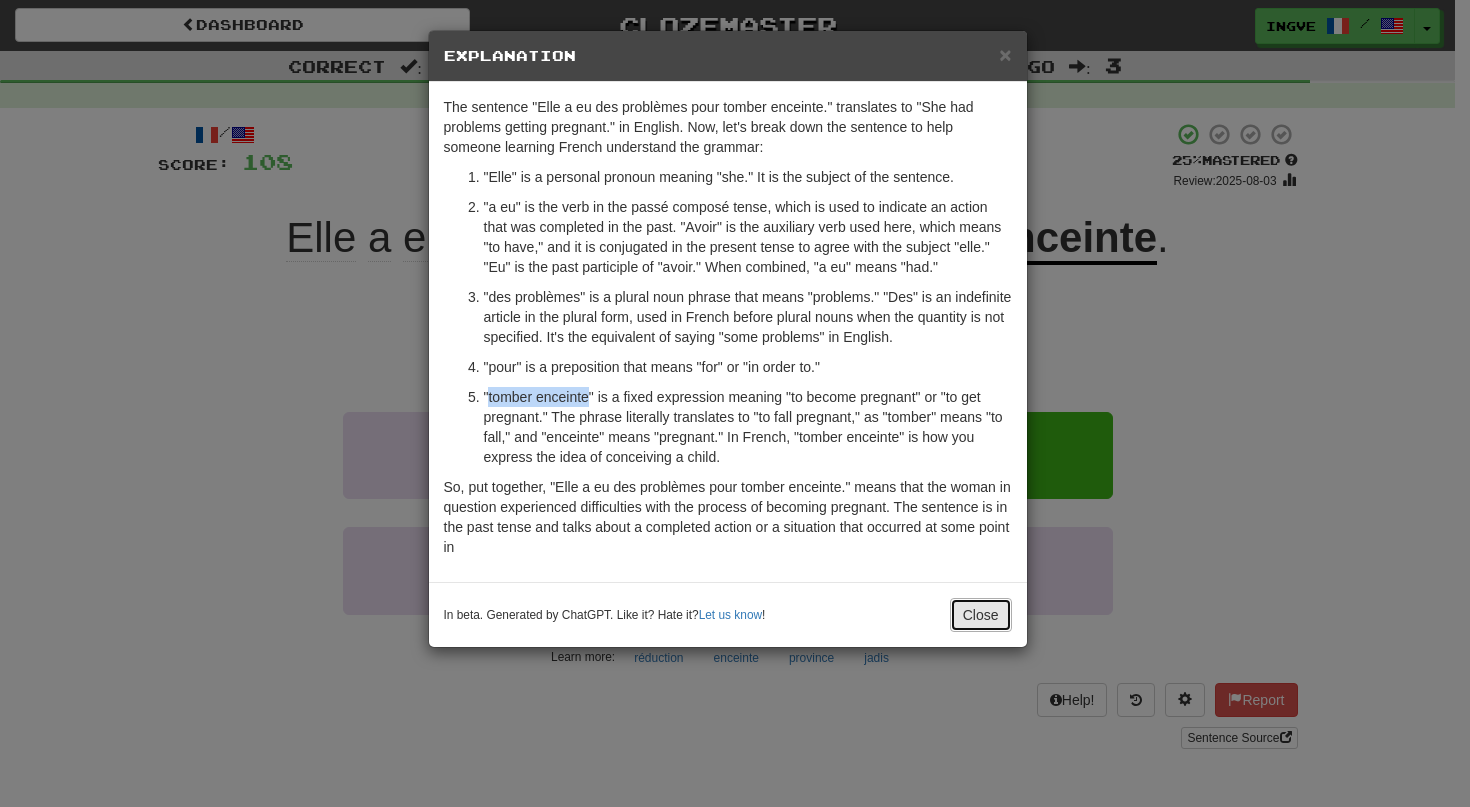 click on "Close" at bounding box center [981, 615] 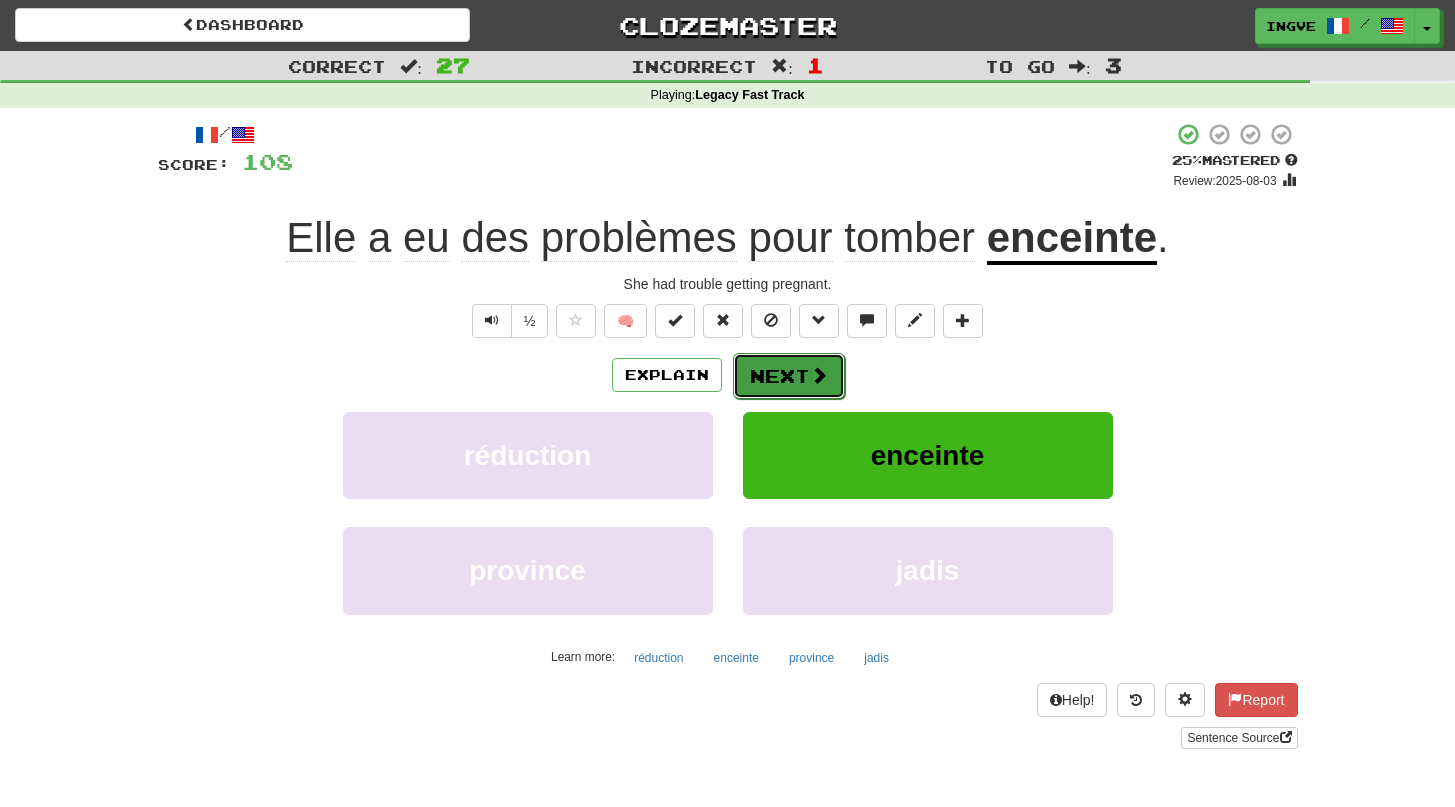 click on "Next" at bounding box center [789, 376] 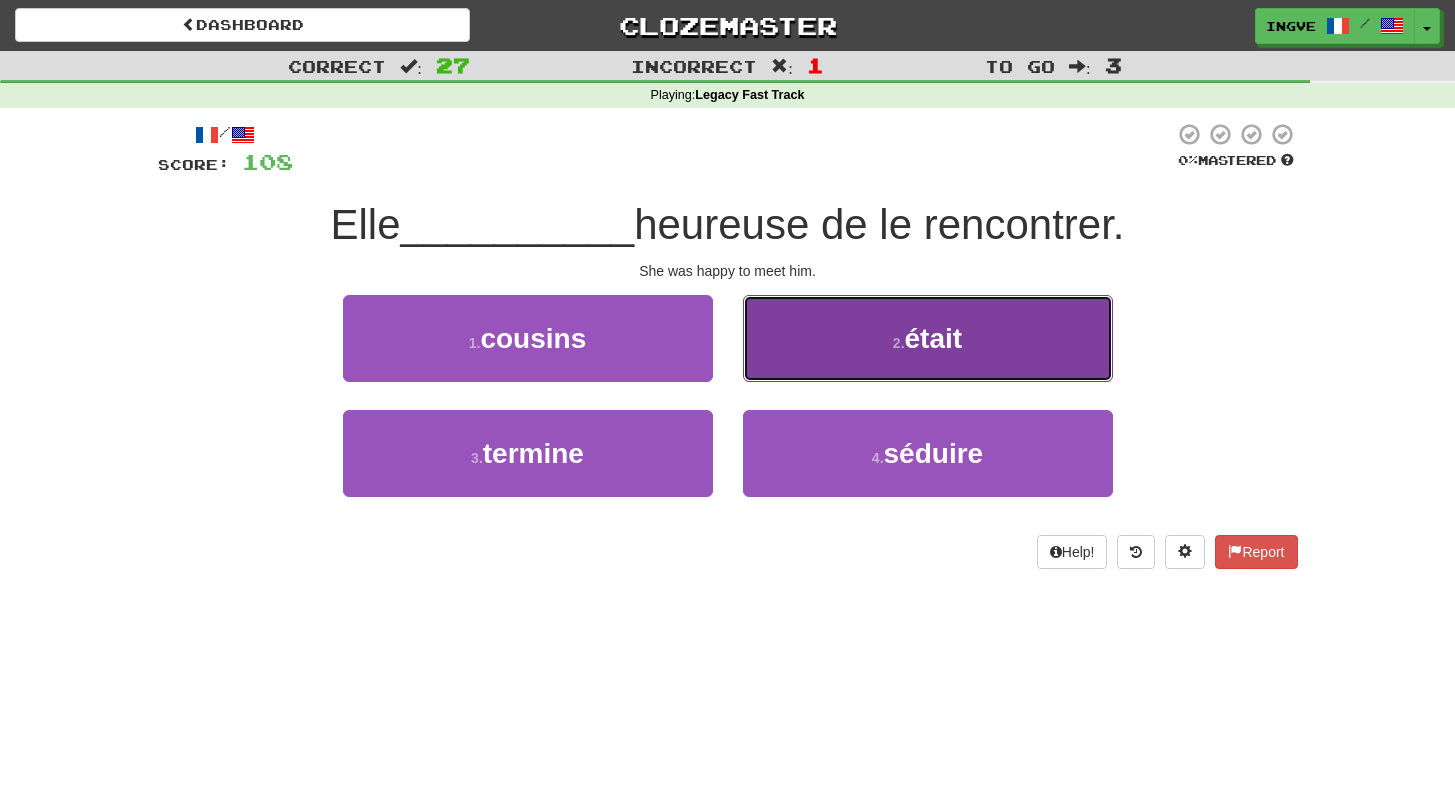click on "2 .  était" at bounding box center (928, 338) 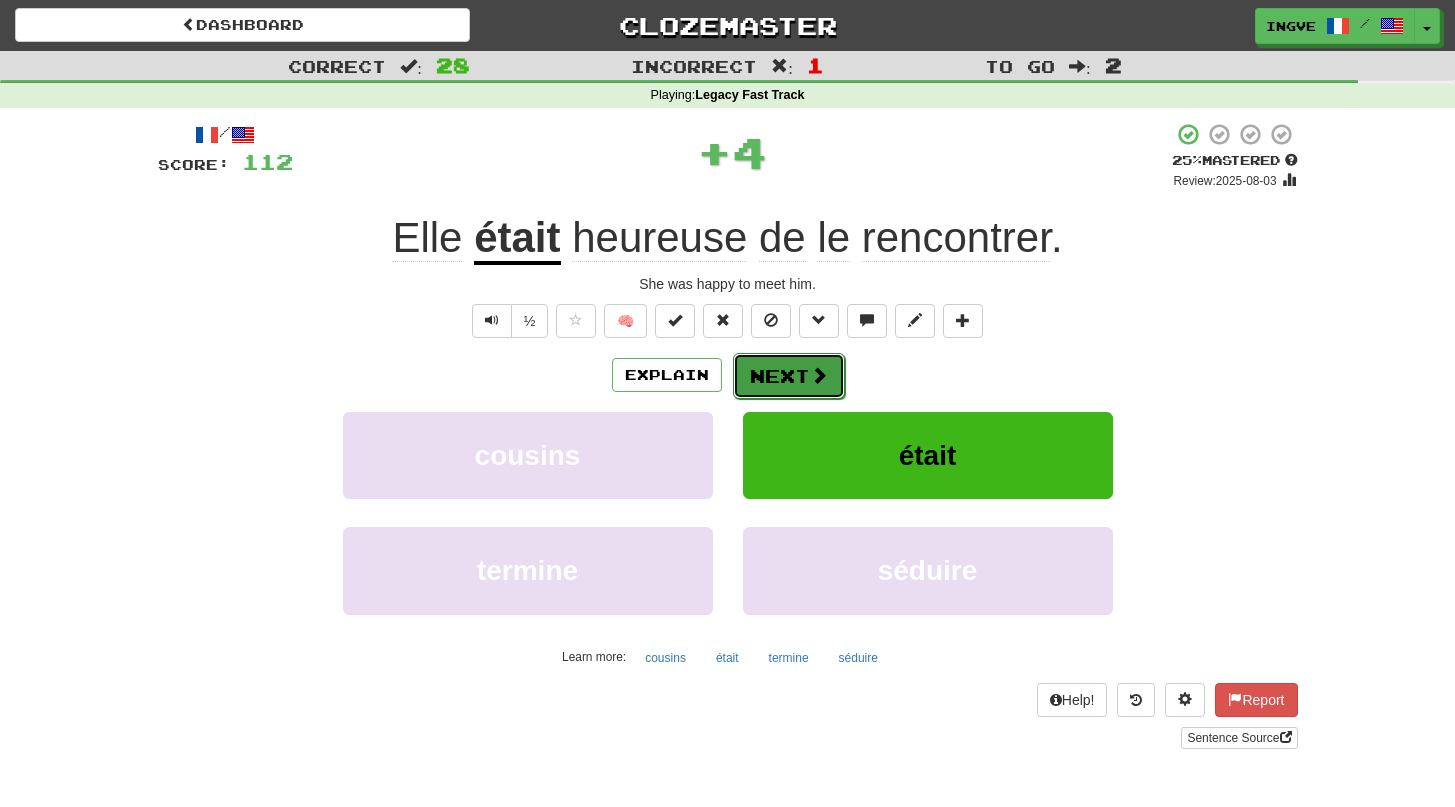 click on "Next" at bounding box center (789, 376) 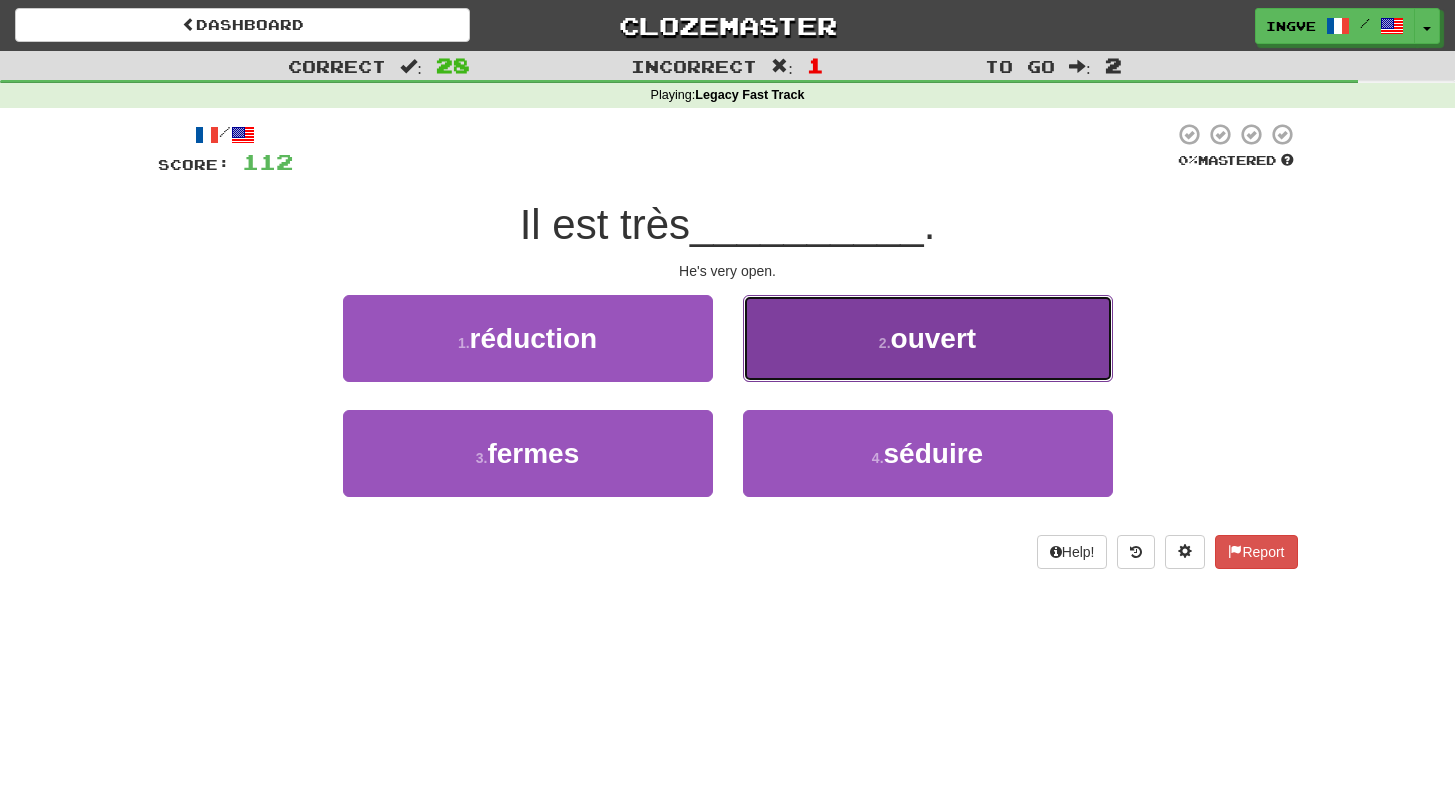 click on "2 .  ouvert" at bounding box center [928, 338] 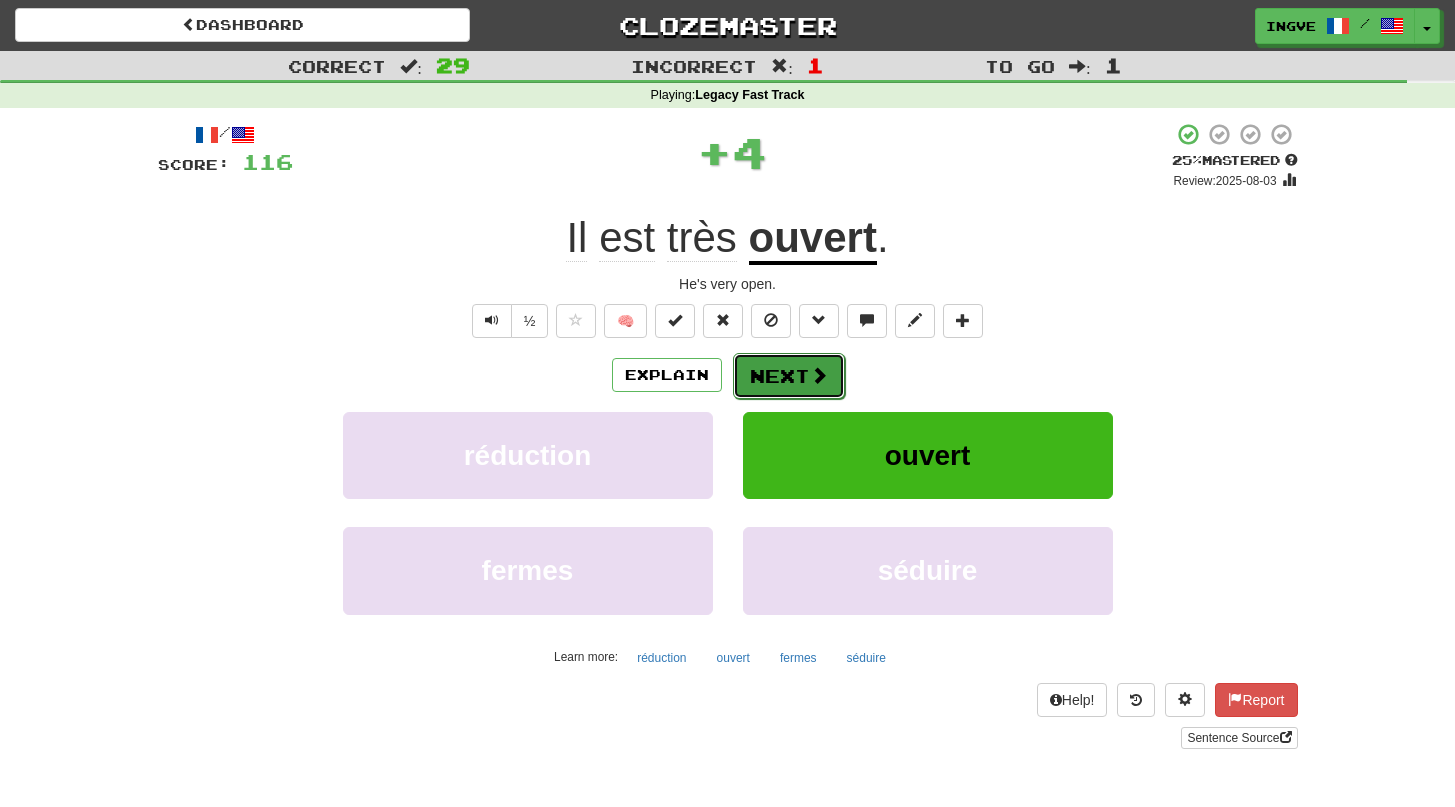click on "Next" at bounding box center [789, 376] 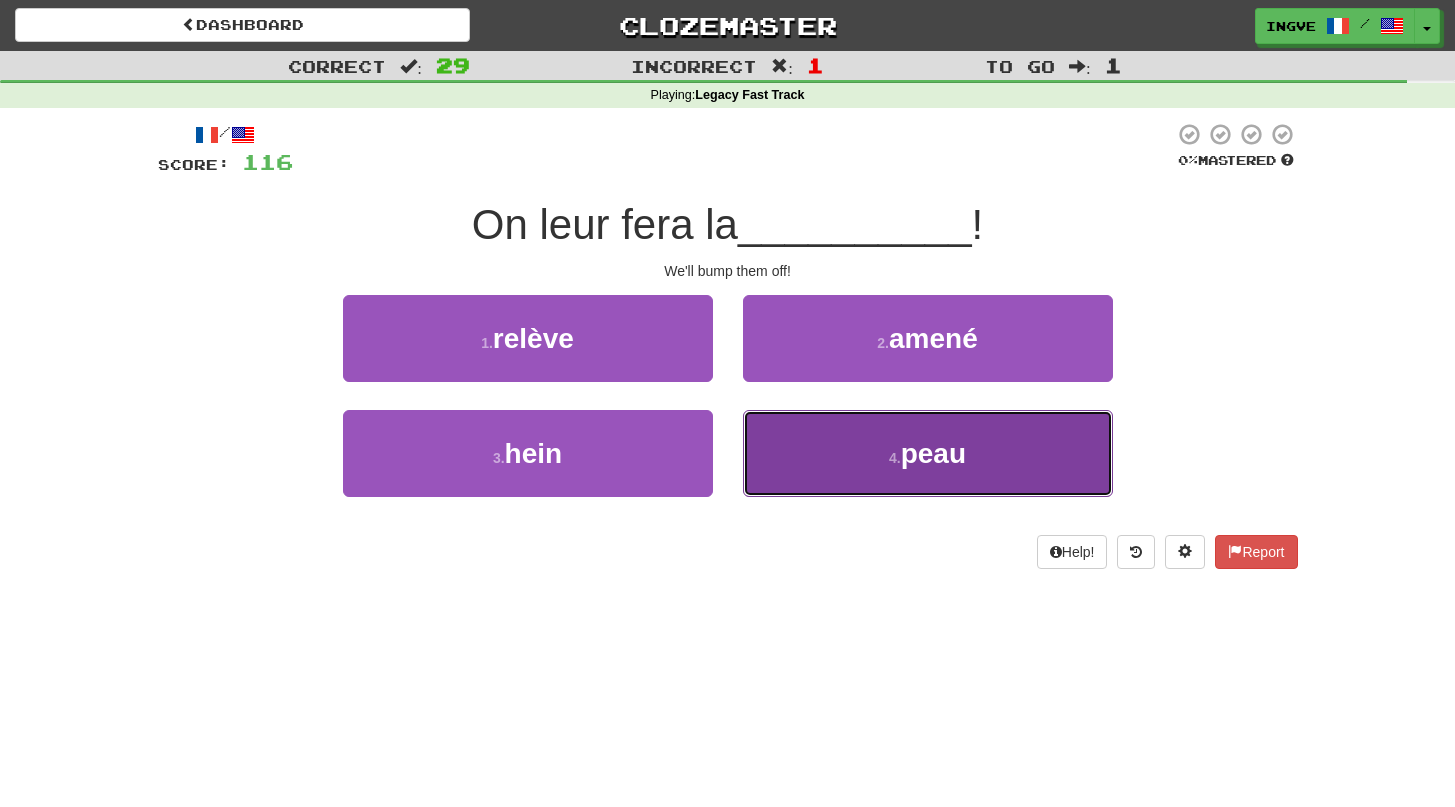 click on "4 .  peau" at bounding box center [928, 453] 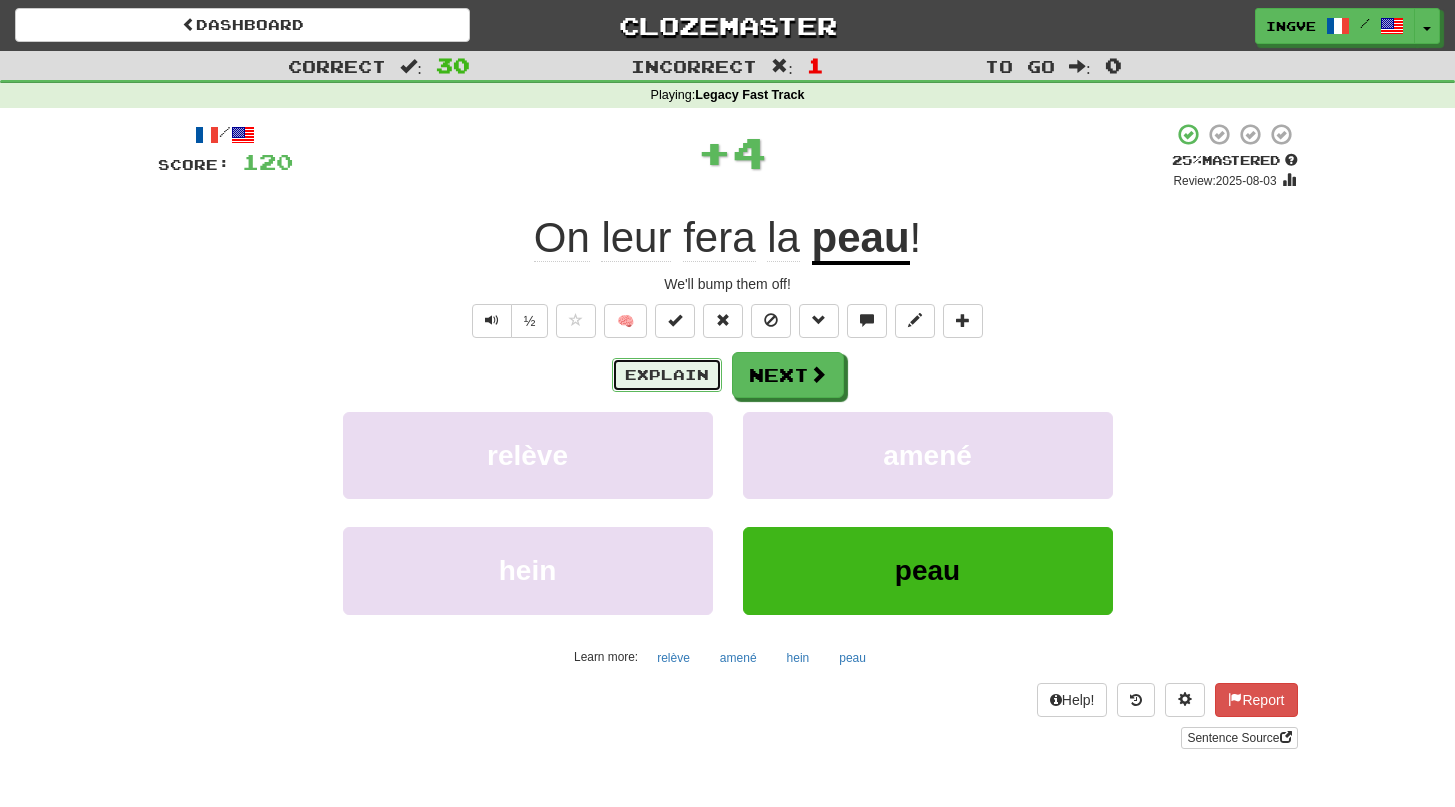 click on "Explain" at bounding box center [667, 375] 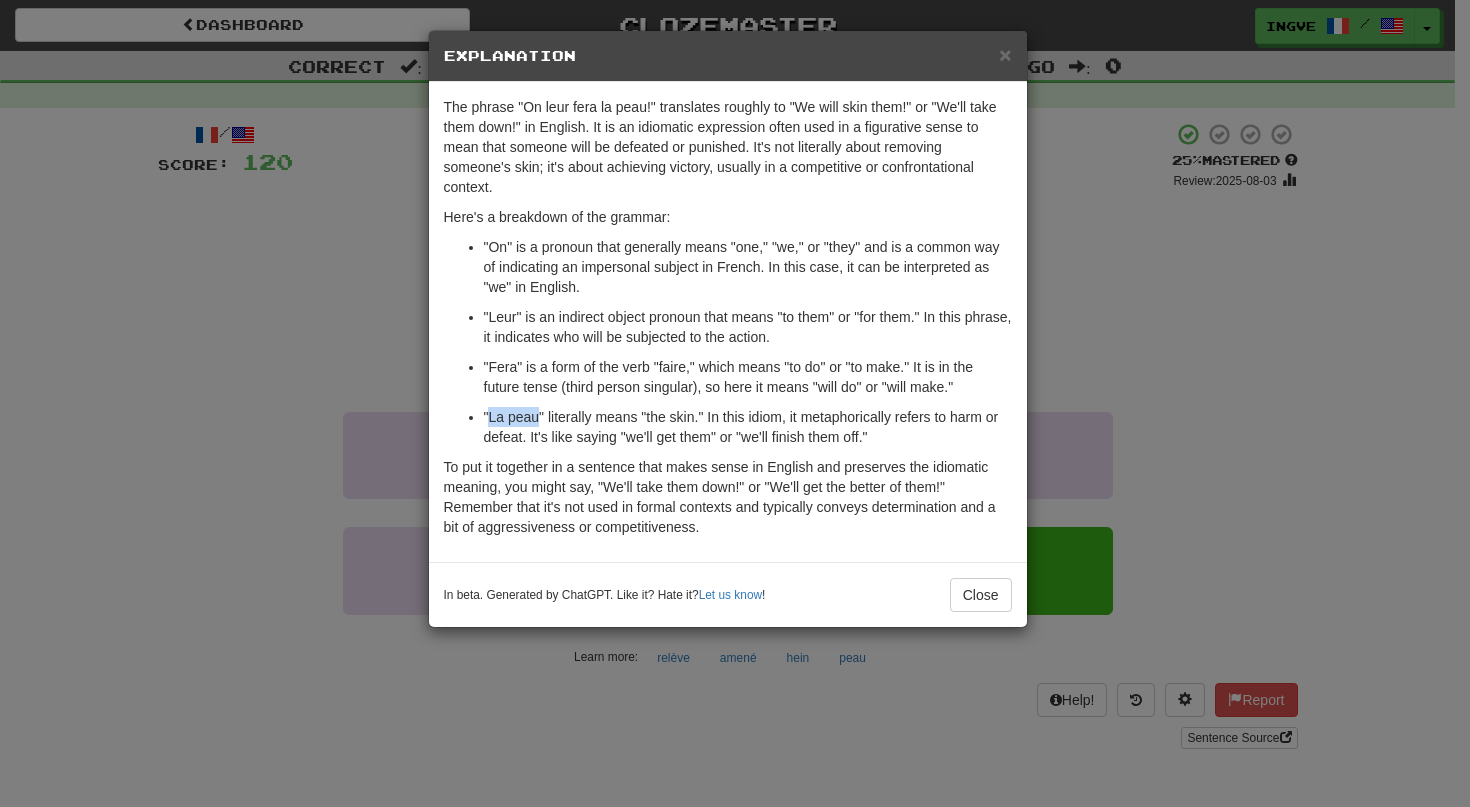drag, startPoint x: 540, startPoint y: 423, endPoint x: 491, endPoint y: 422, distance: 49.010204 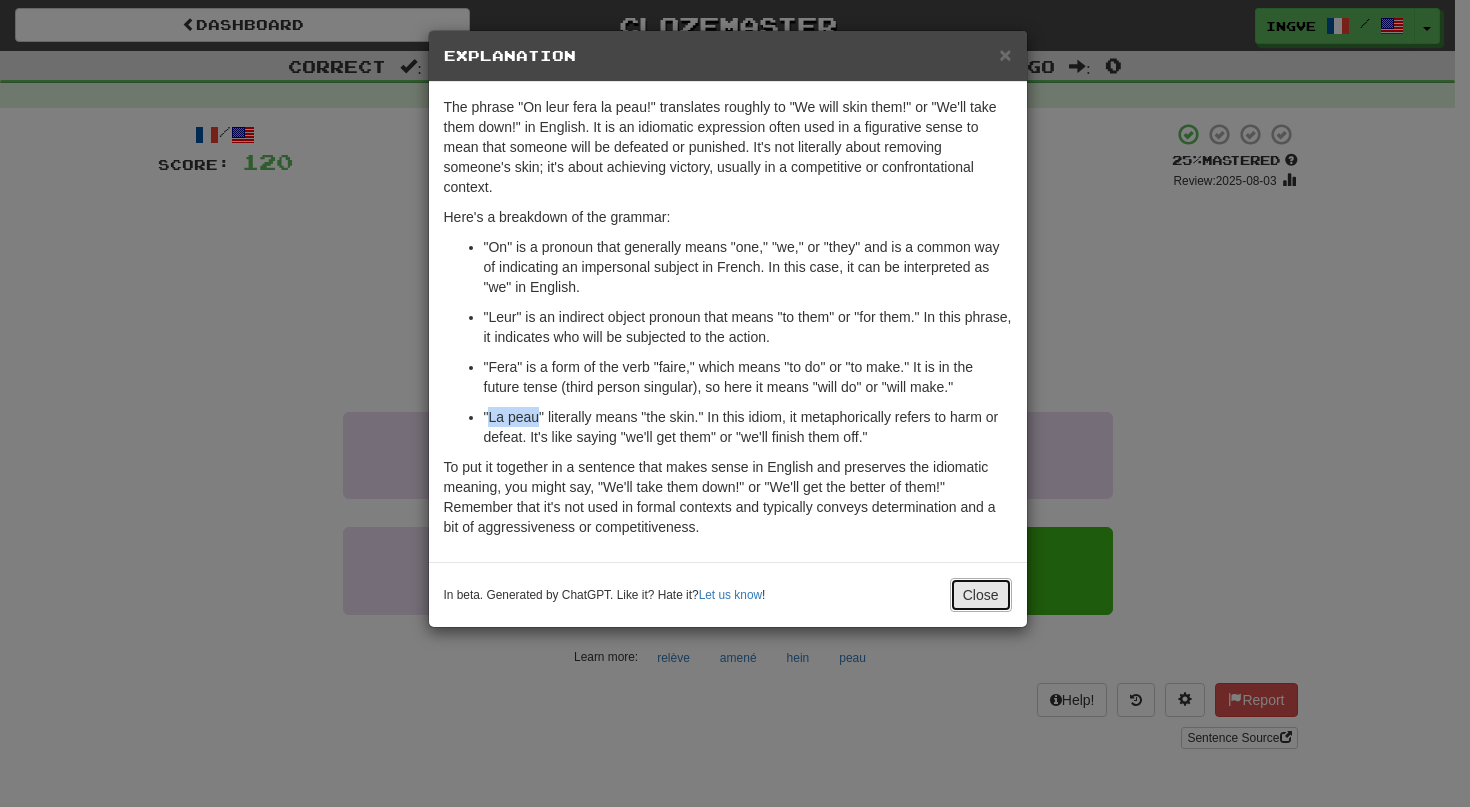 click on "Close" at bounding box center [981, 595] 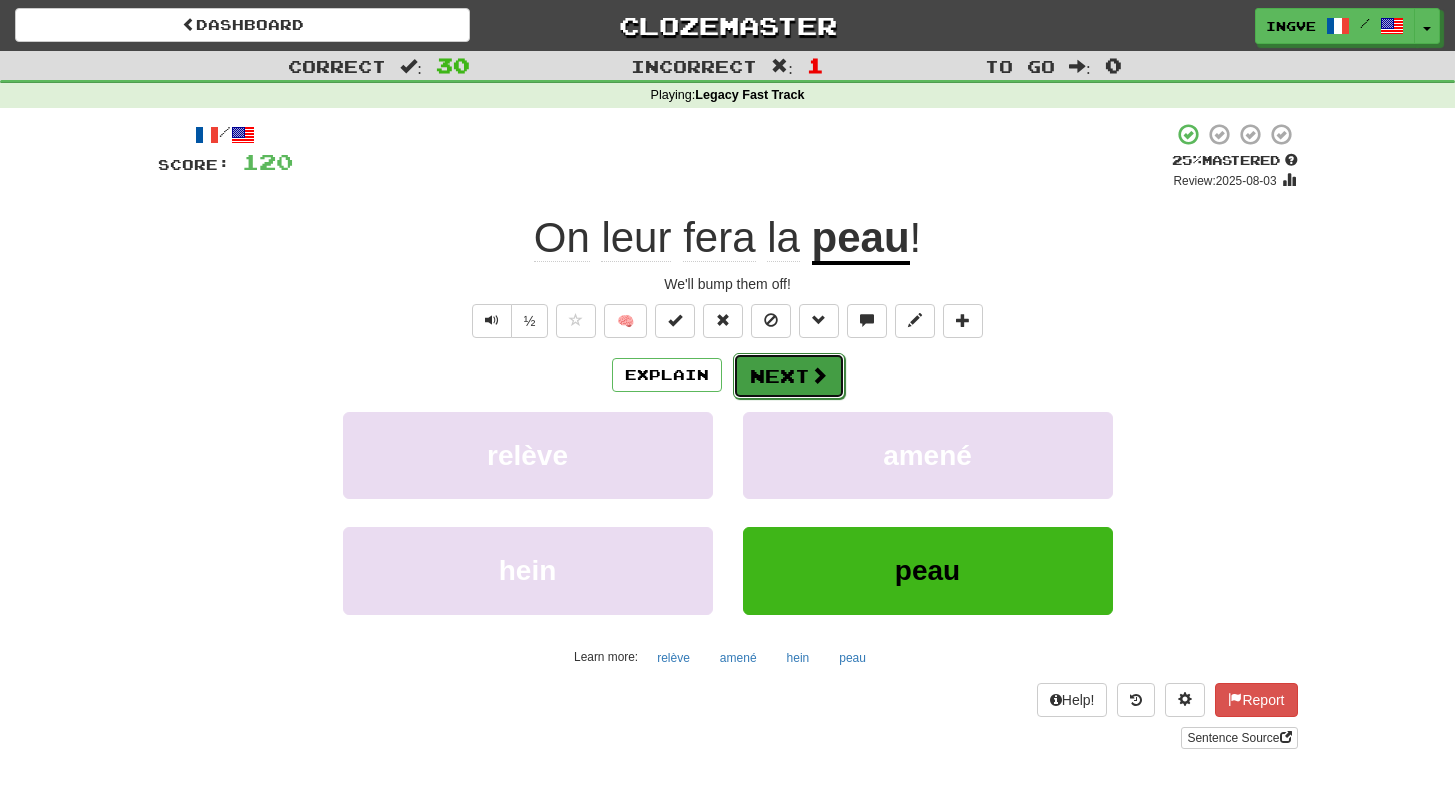click on "Next" at bounding box center [789, 376] 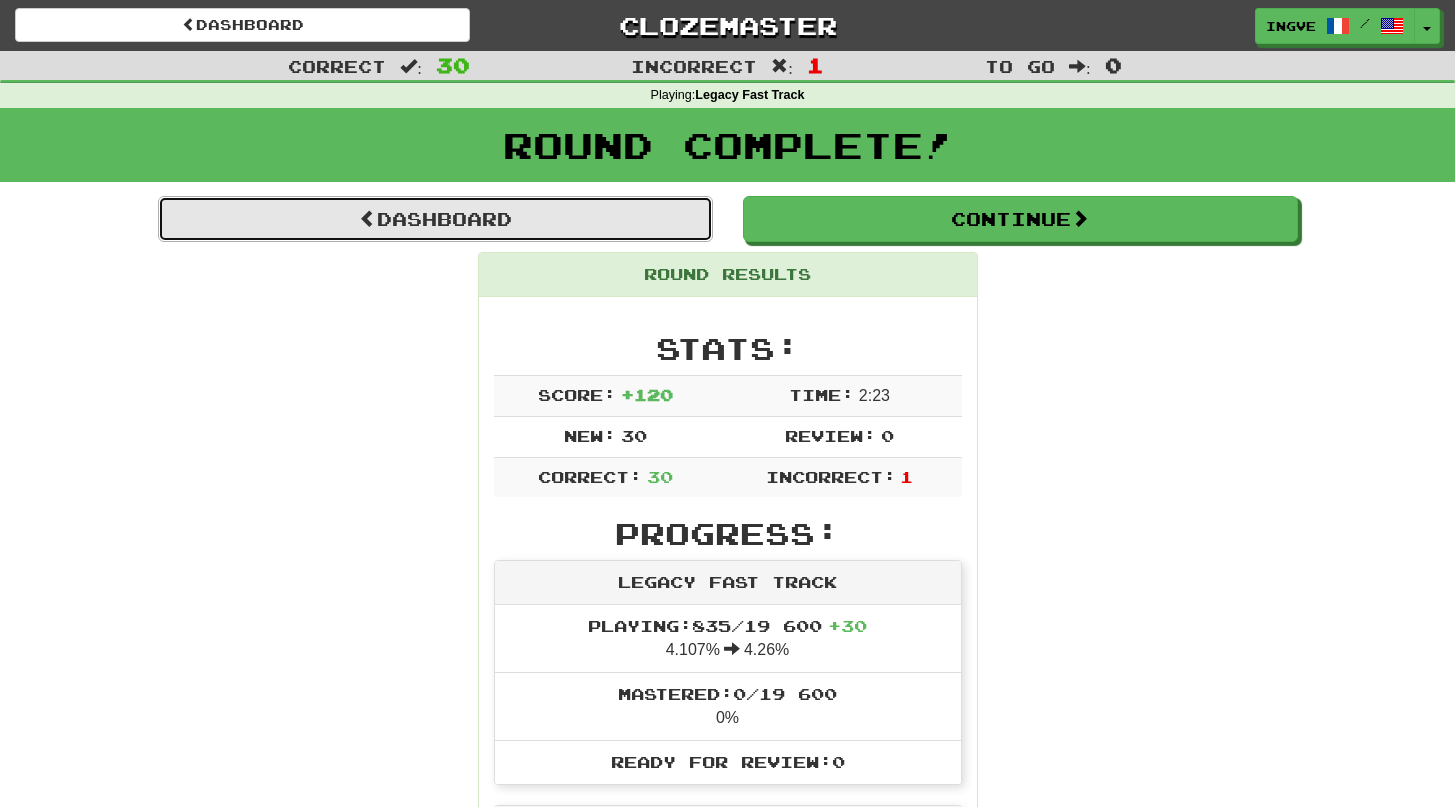 click on "Dashboard" at bounding box center [435, 219] 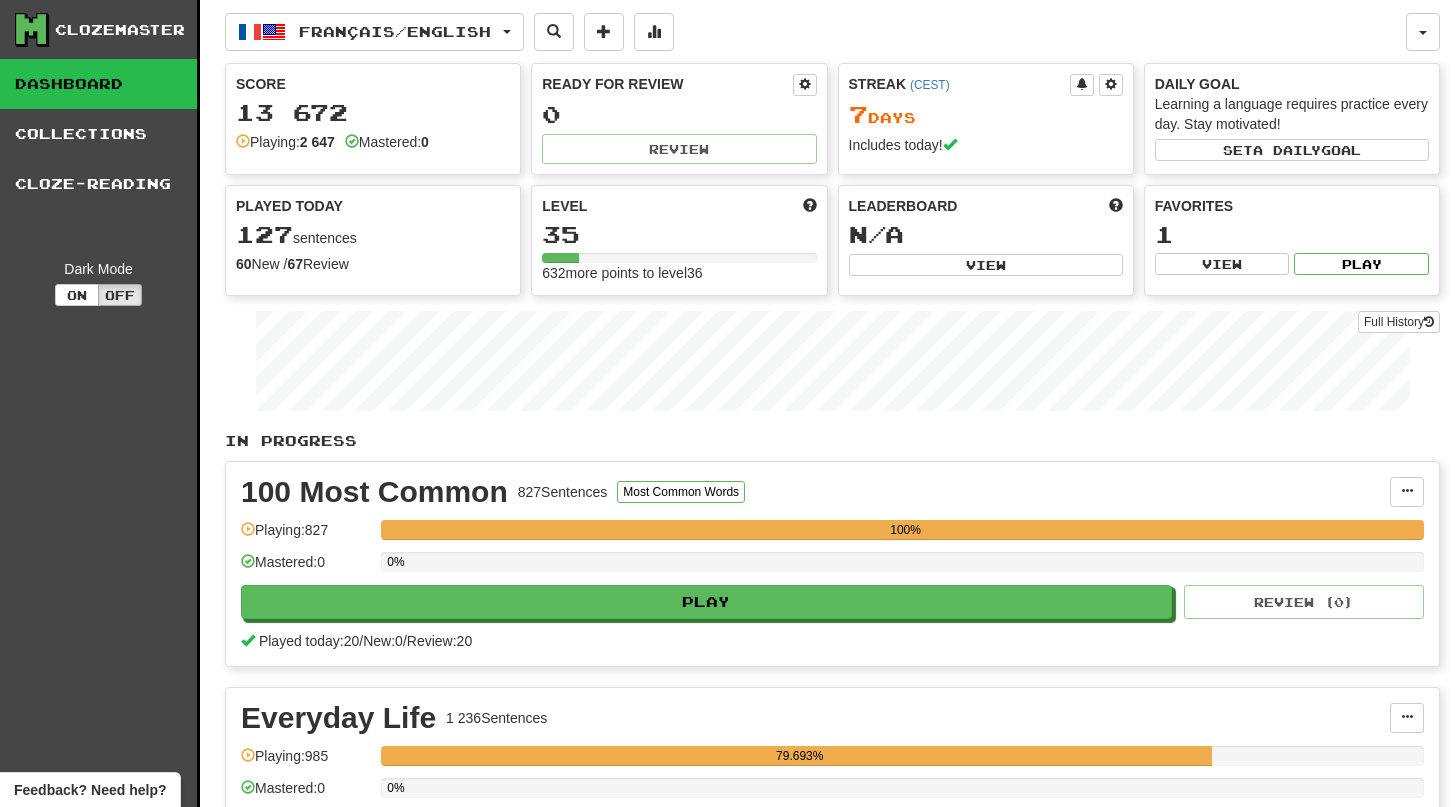 scroll, scrollTop: 0, scrollLeft: 0, axis: both 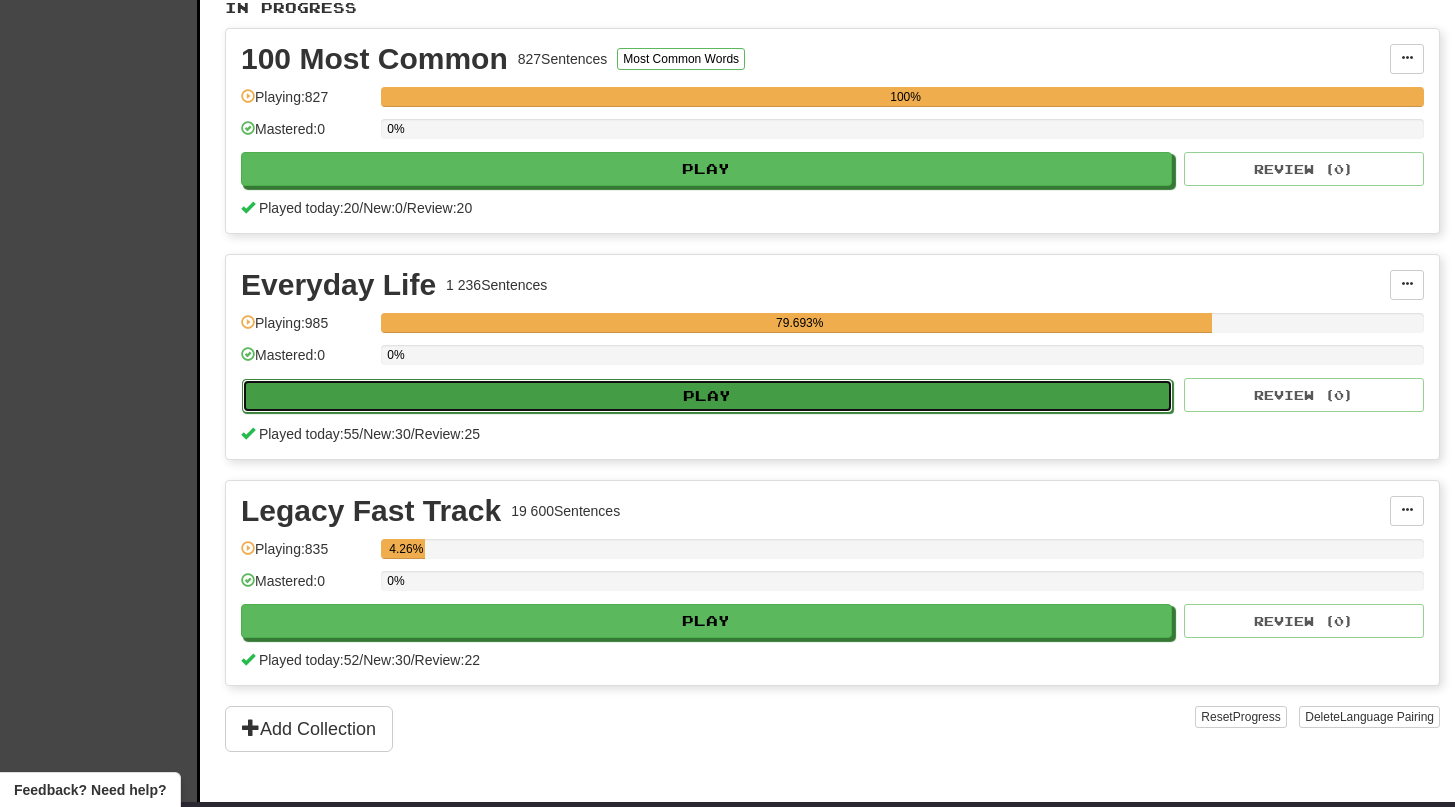 click on "Play" at bounding box center [707, 396] 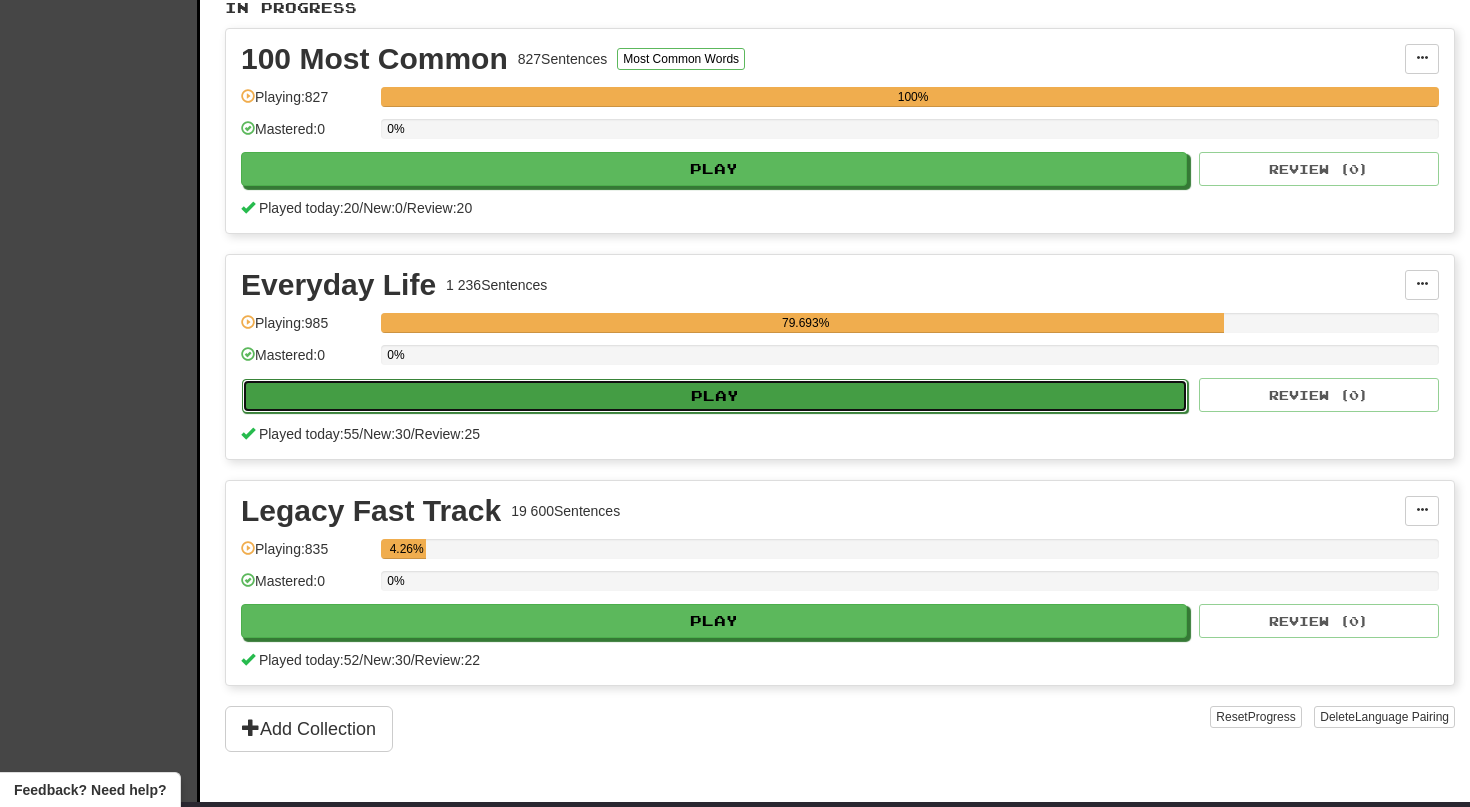 select on "**" 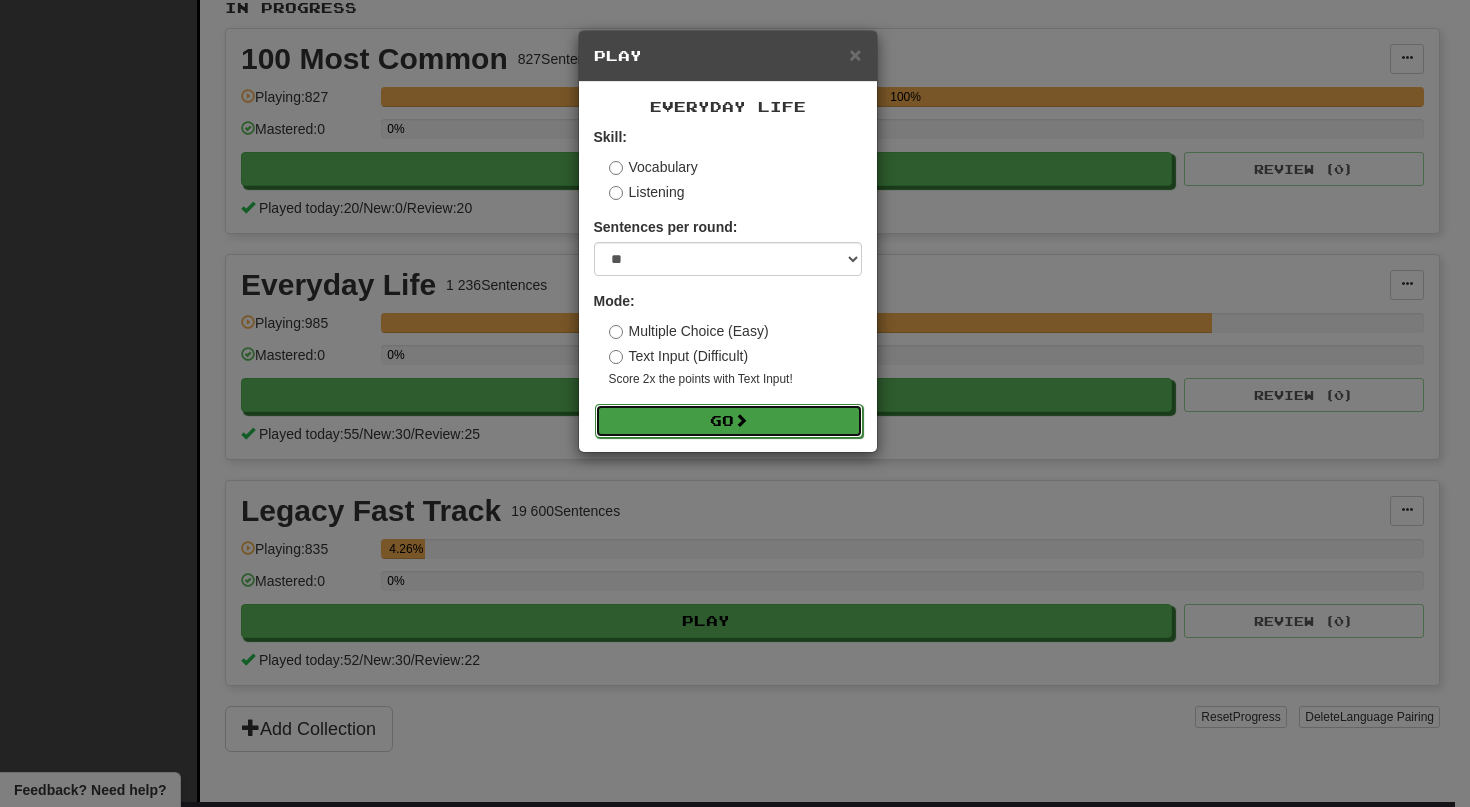click on "Go" at bounding box center (729, 421) 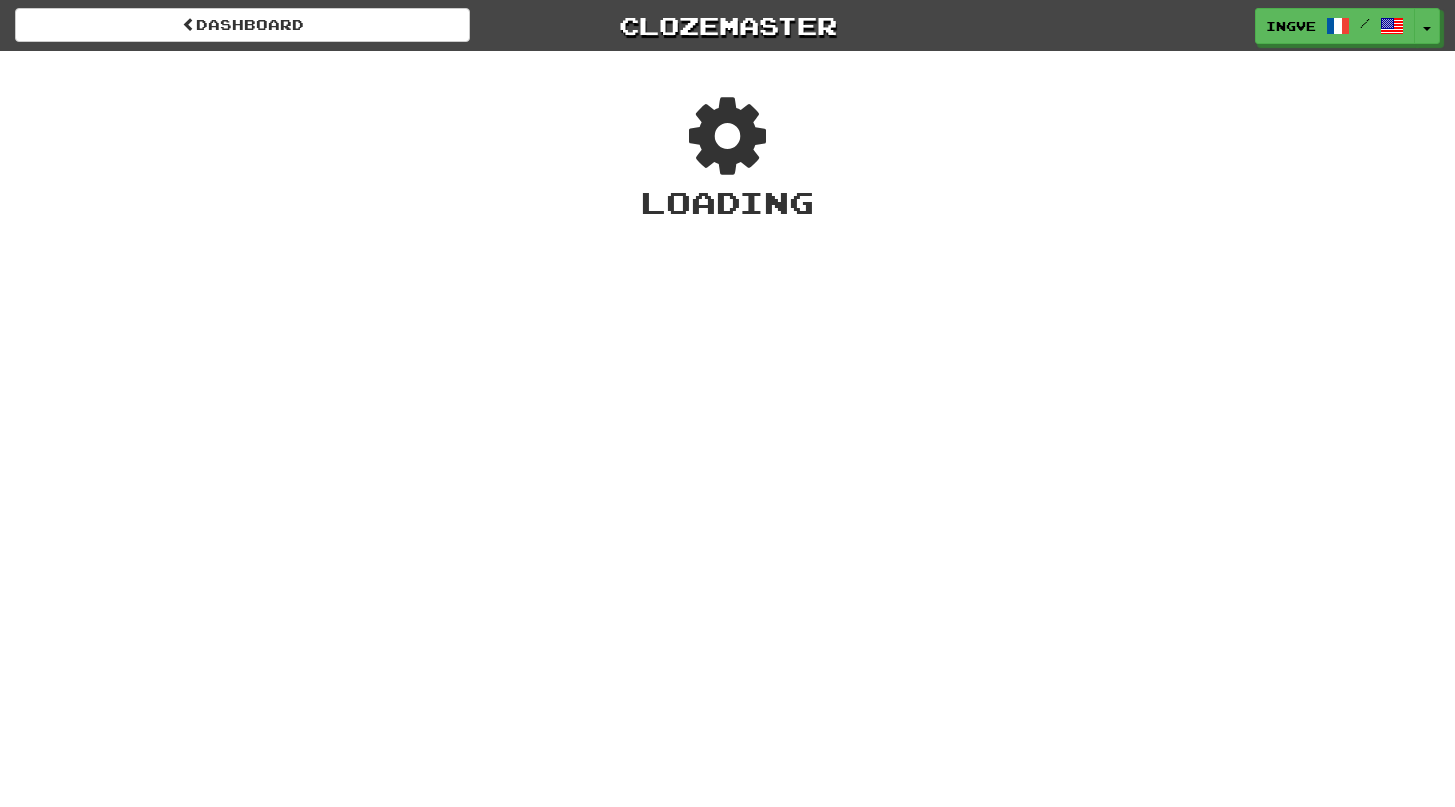 scroll, scrollTop: 0, scrollLeft: 0, axis: both 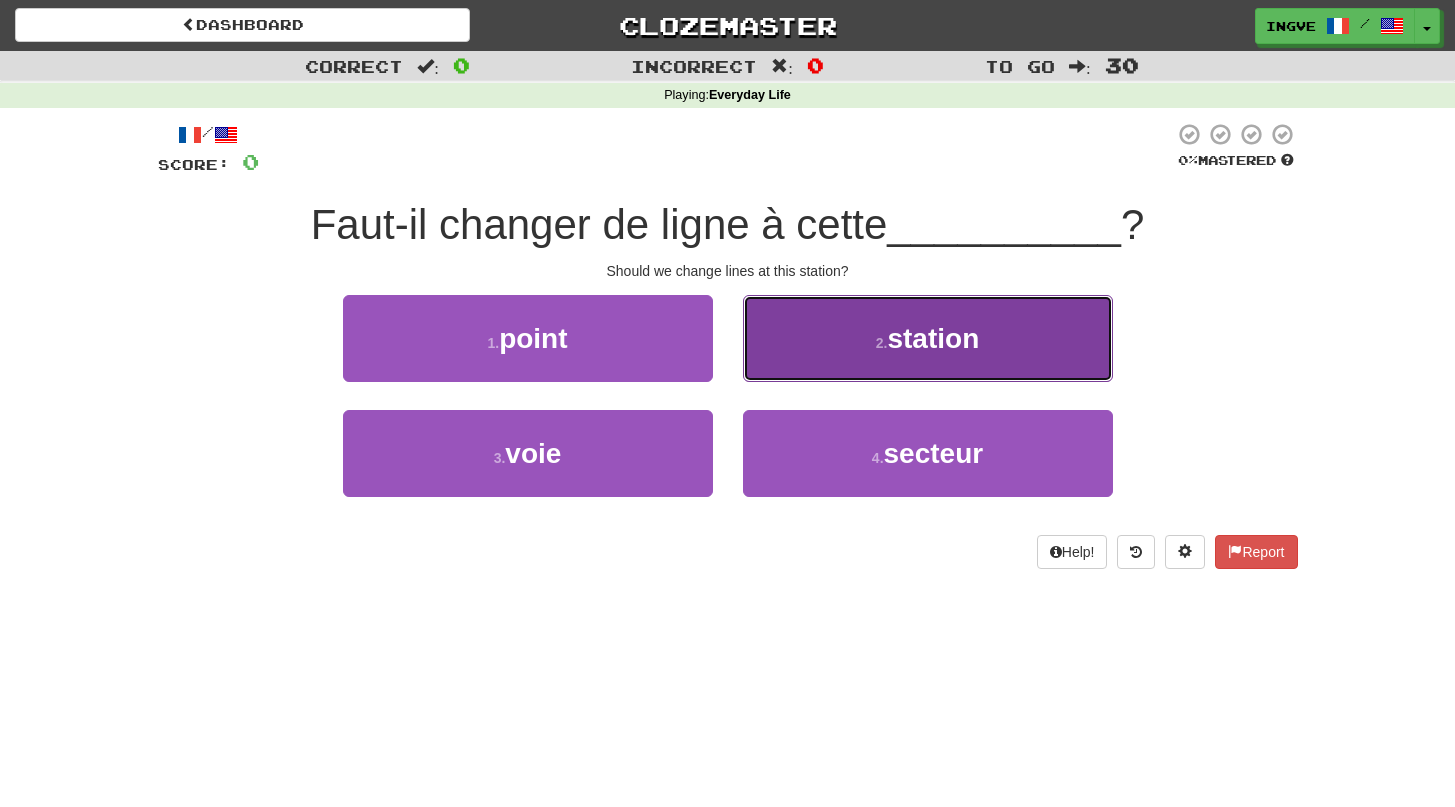 click on "2 .  station" at bounding box center (928, 338) 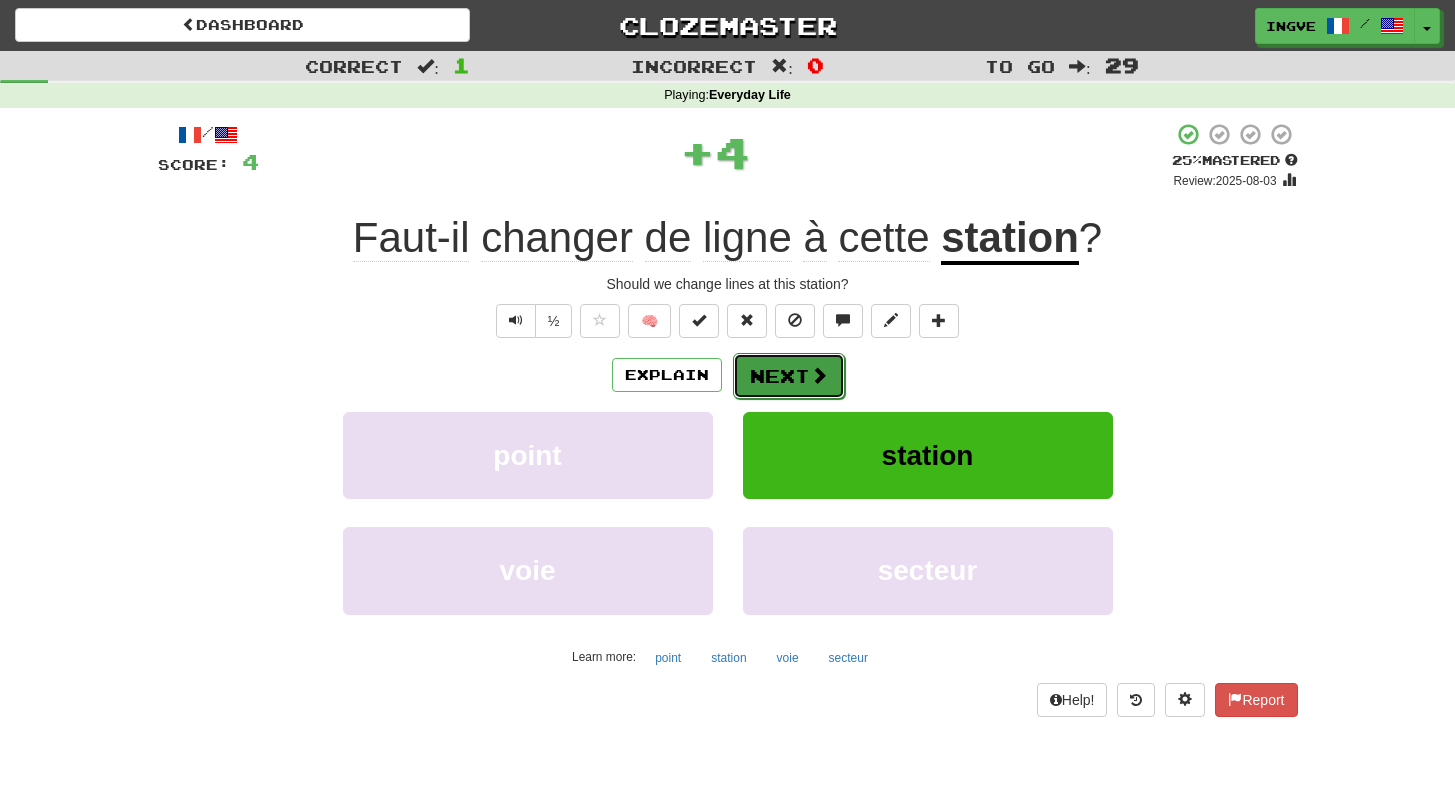 click on "Next" at bounding box center [789, 376] 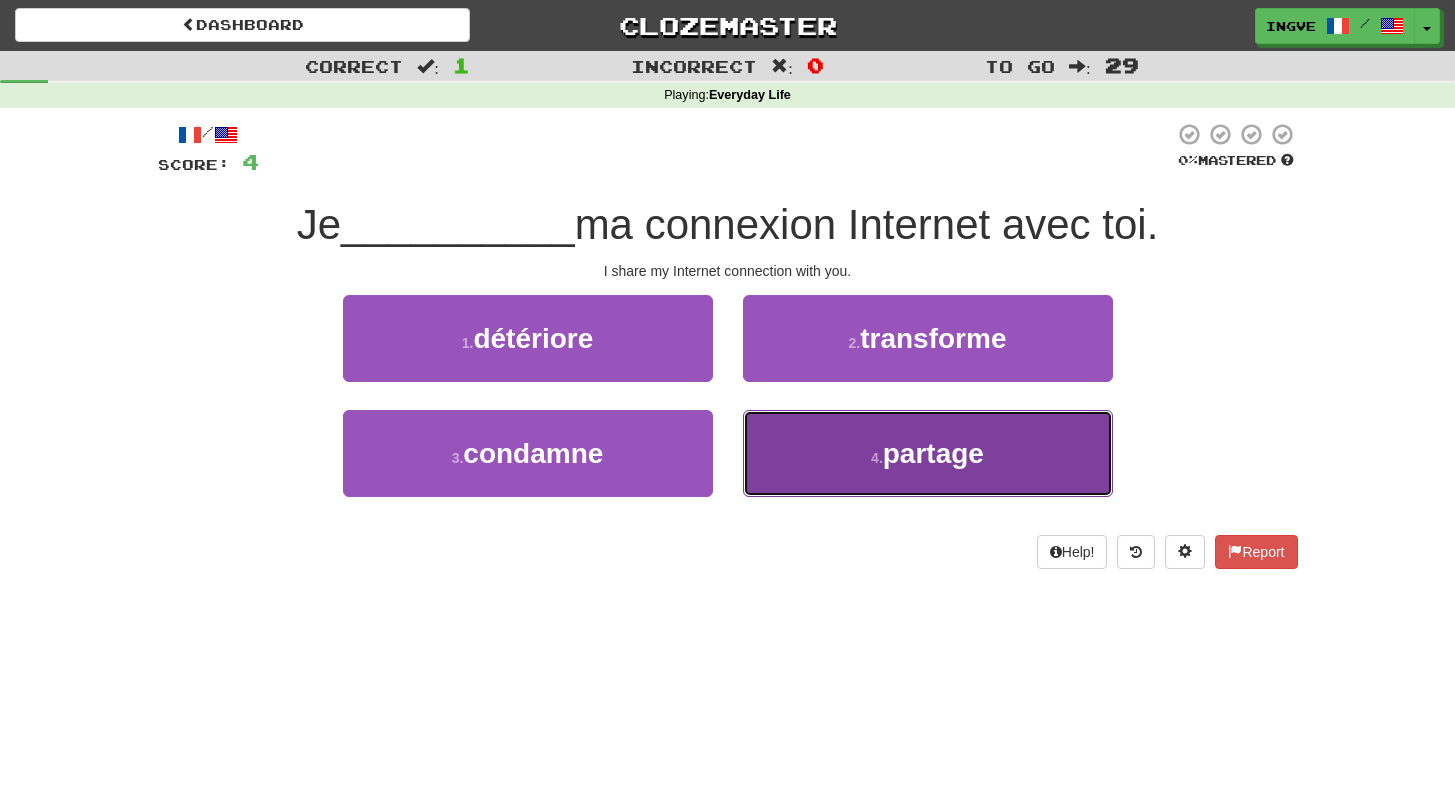 click on "4 .  partage" at bounding box center (928, 453) 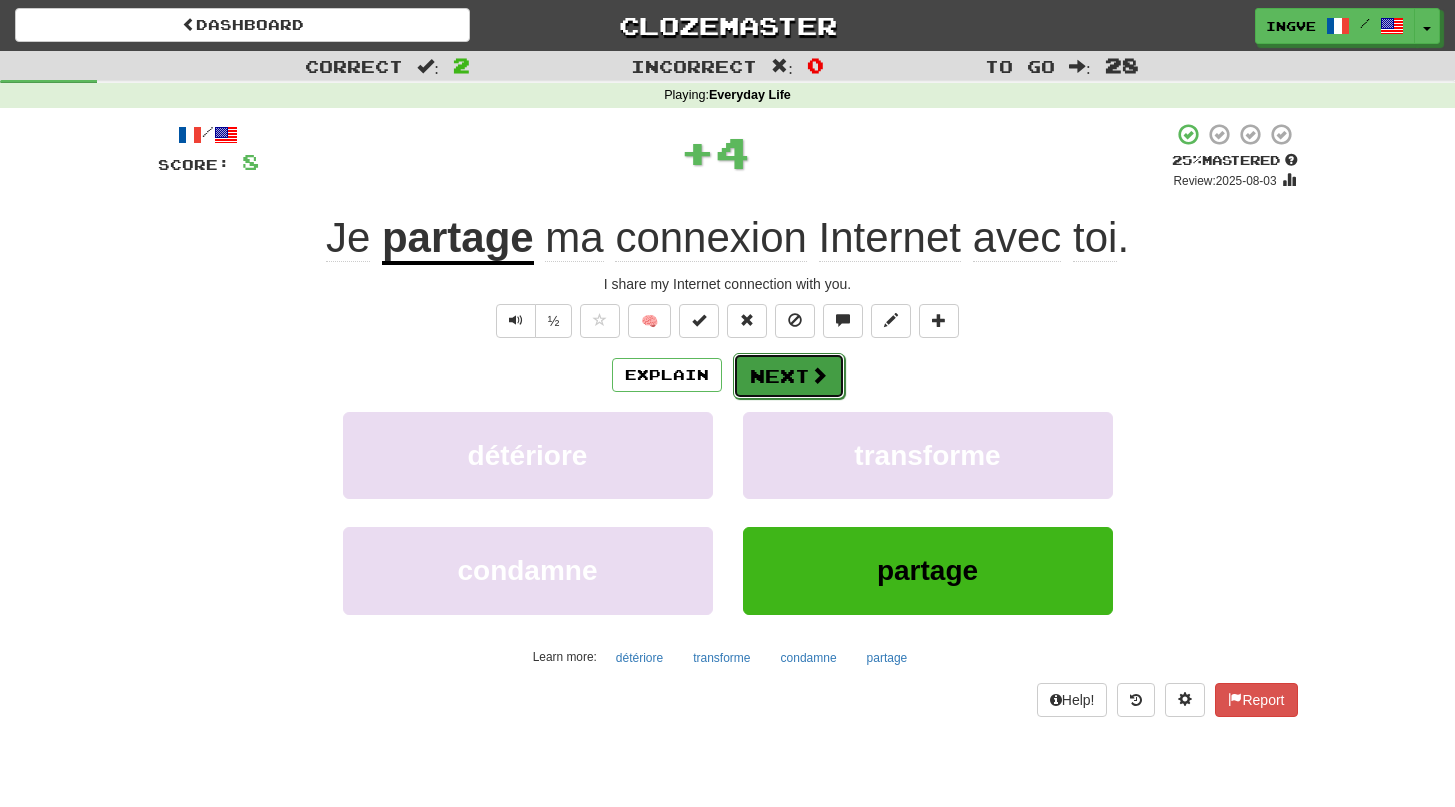 click on "Next" at bounding box center (789, 376) 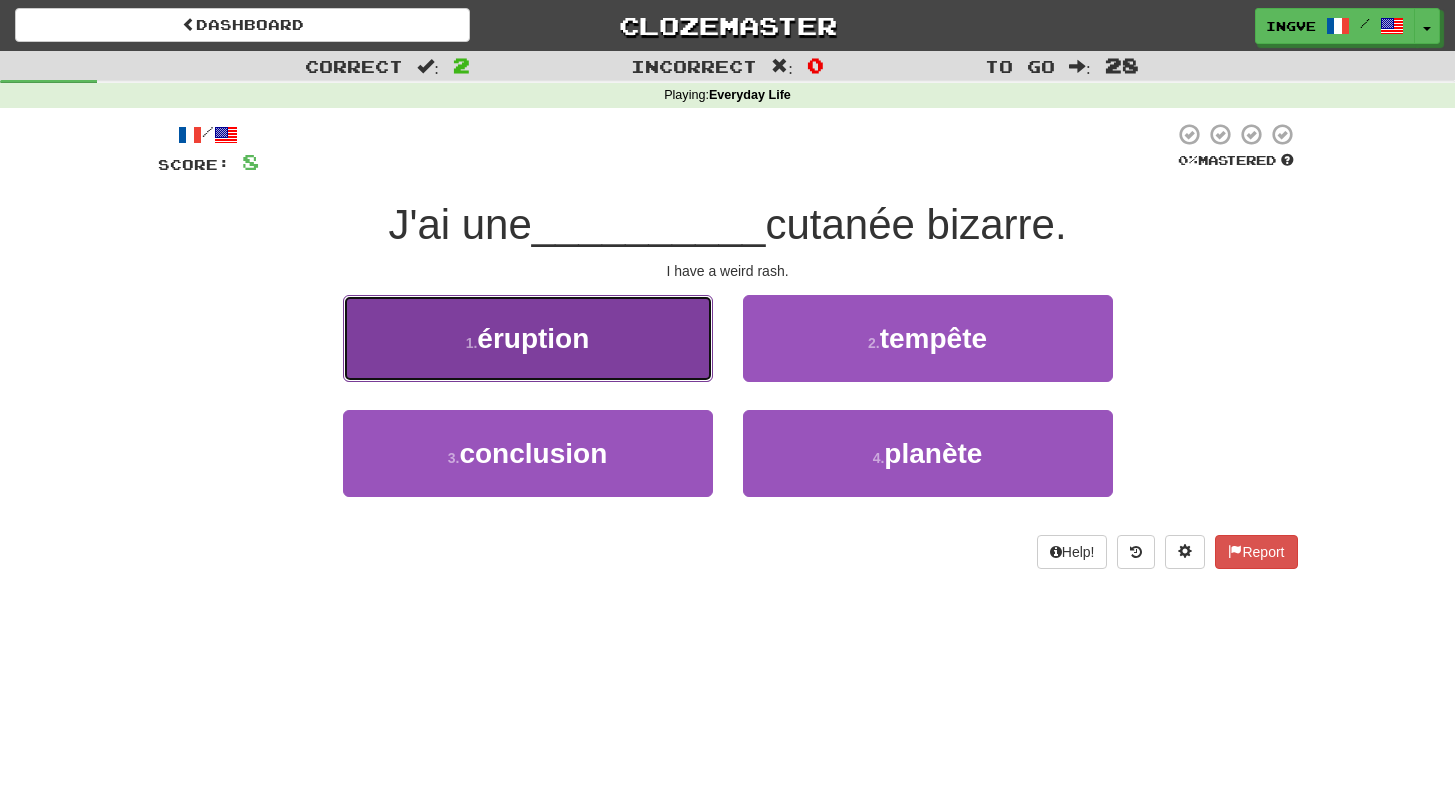 click on "1 .  éruption" at bounding box center [528, 338] 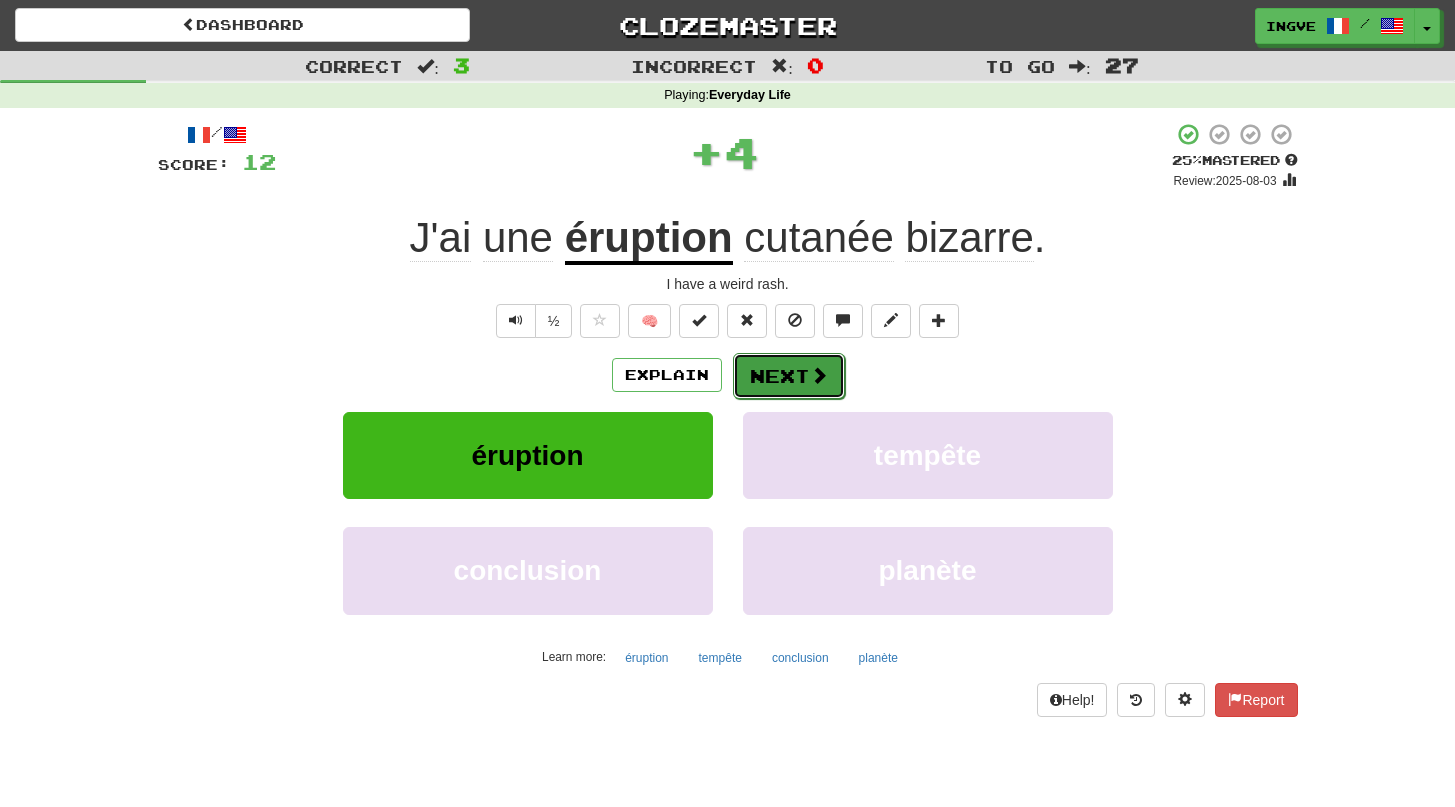 click on "Next" at bounding box center [789, 376] 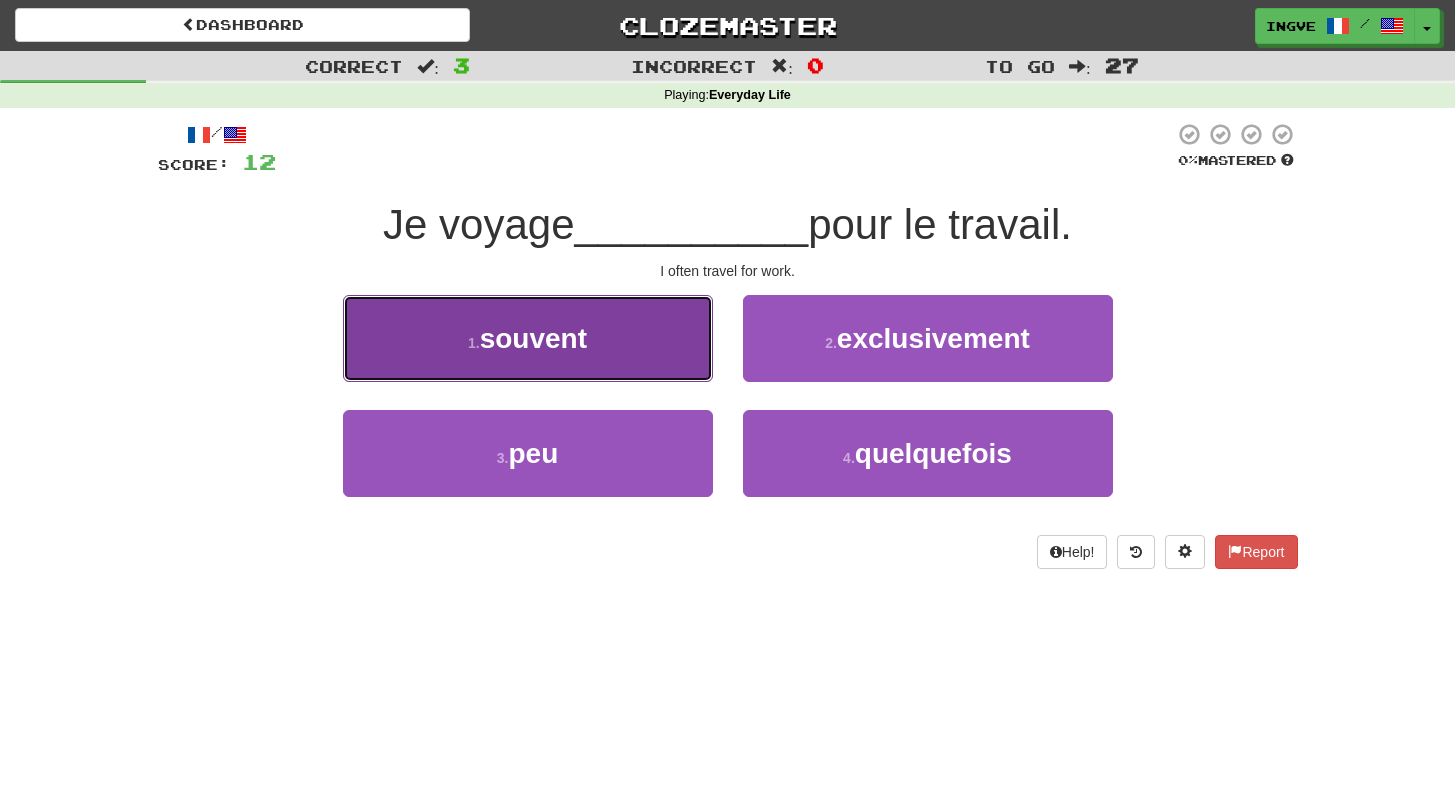 click on "1 .  souvent" at bounding box center (528, 338) 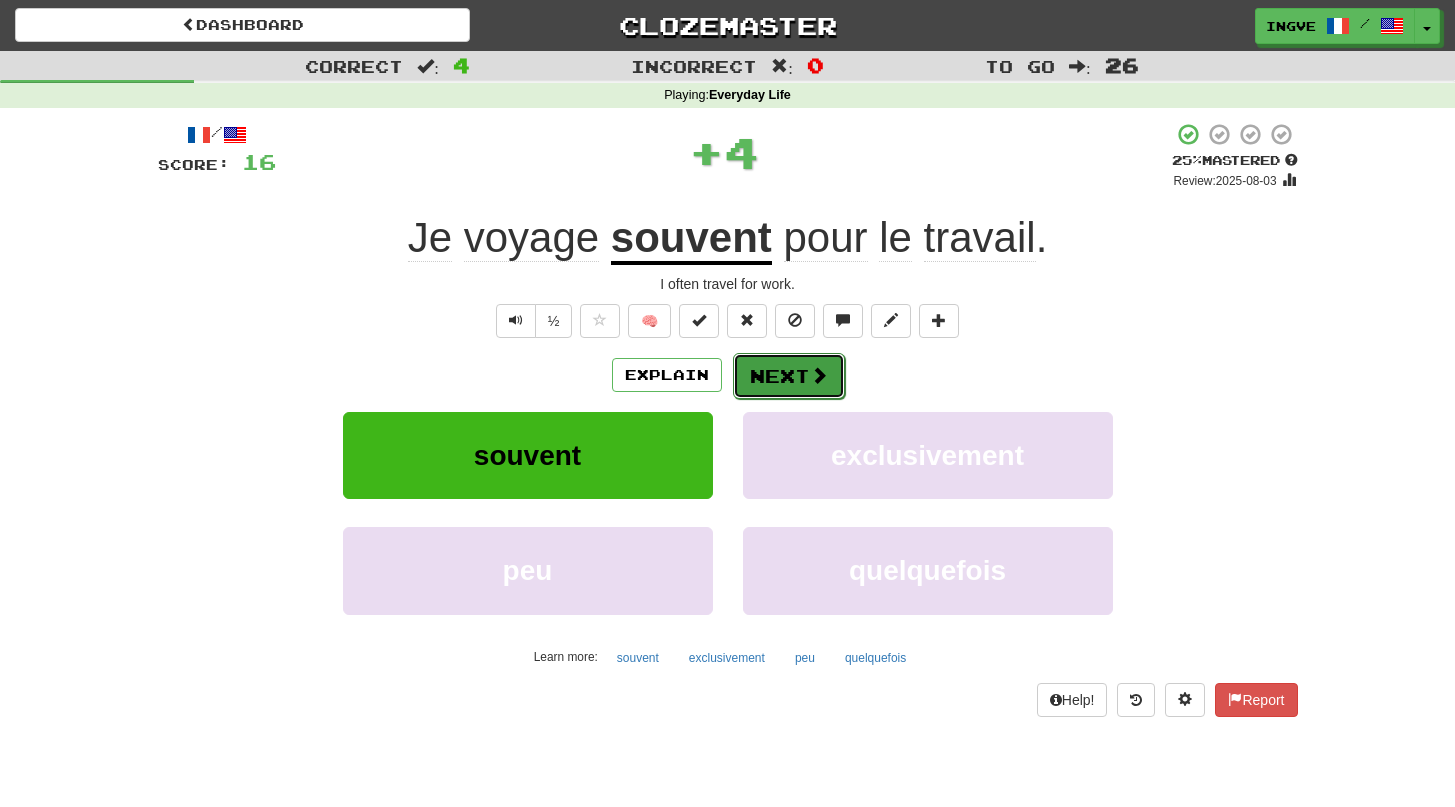 click on "Next" at bounding box center [789, 376] 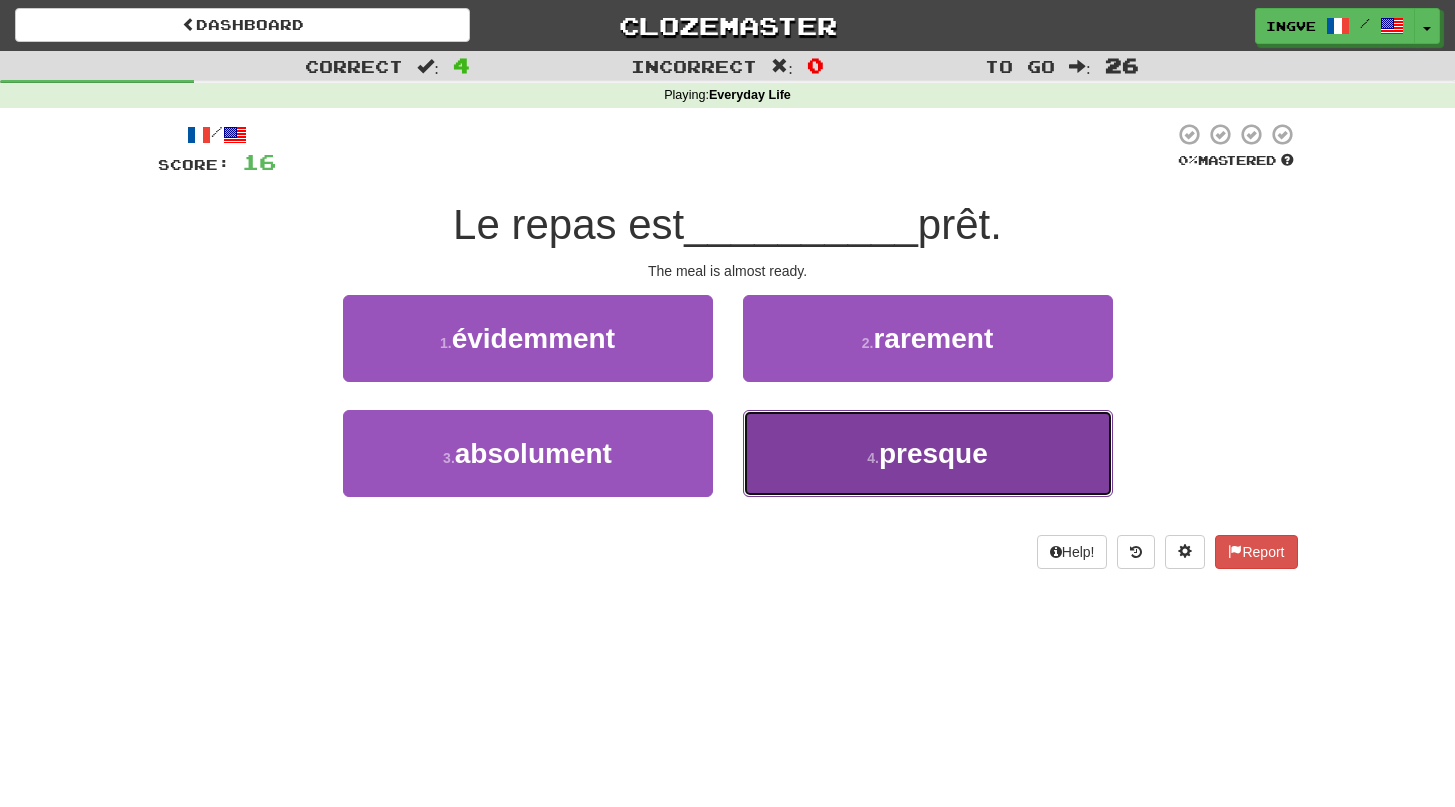 click on "4 .  presque" at bounding box center [928, 453] 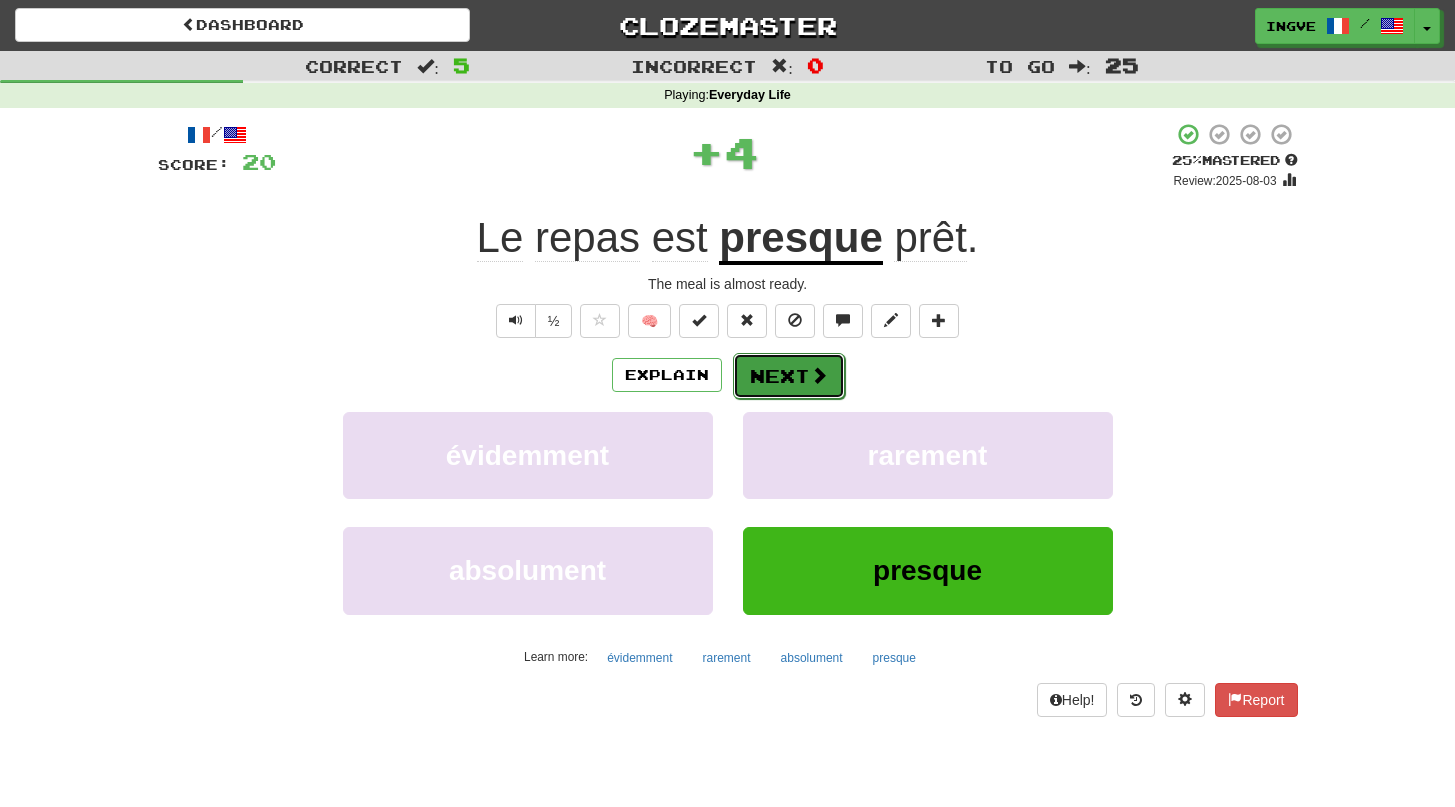 click on "Next" at bounding box center (789, 376) 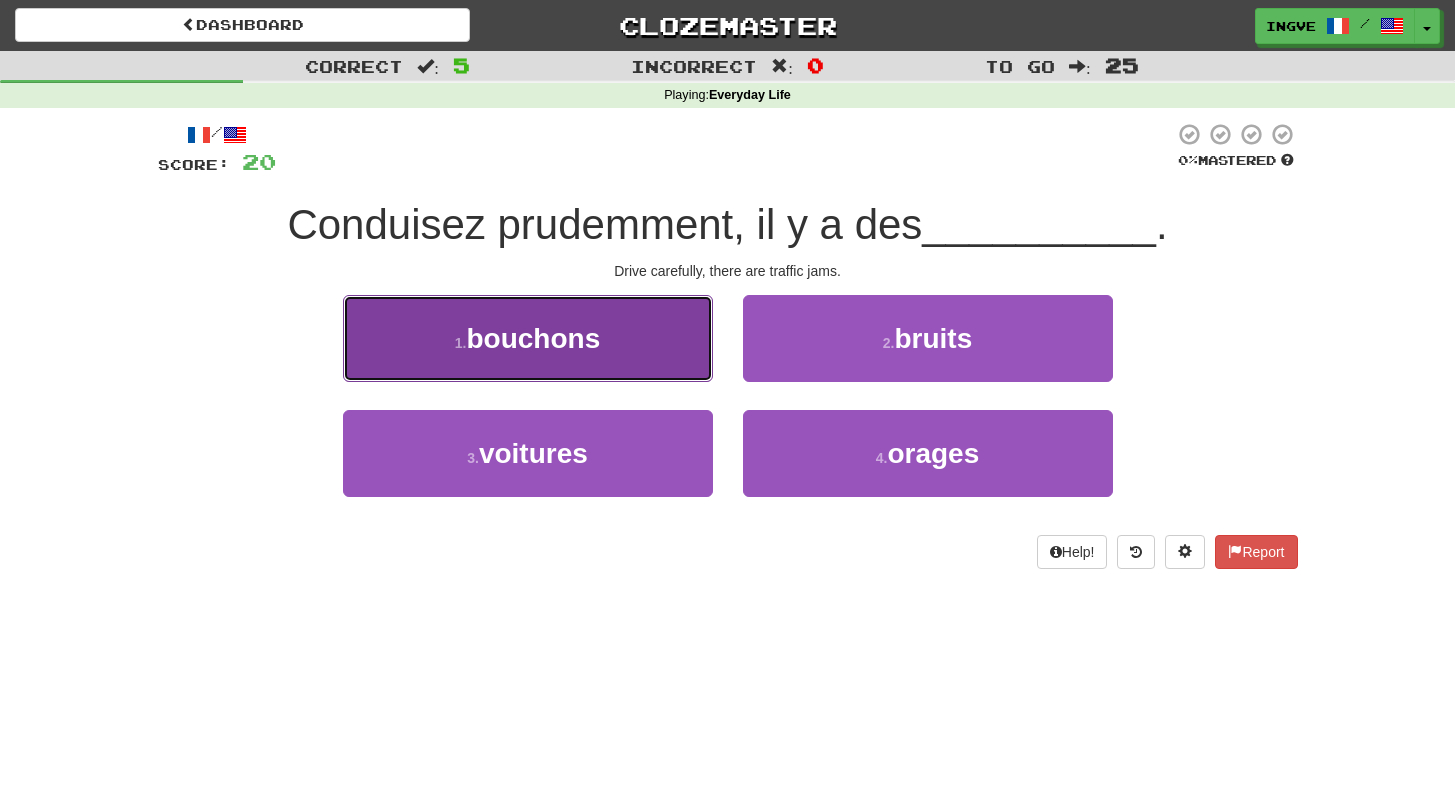 click on "1 .  bouchons" at bounding box center [528, 338] 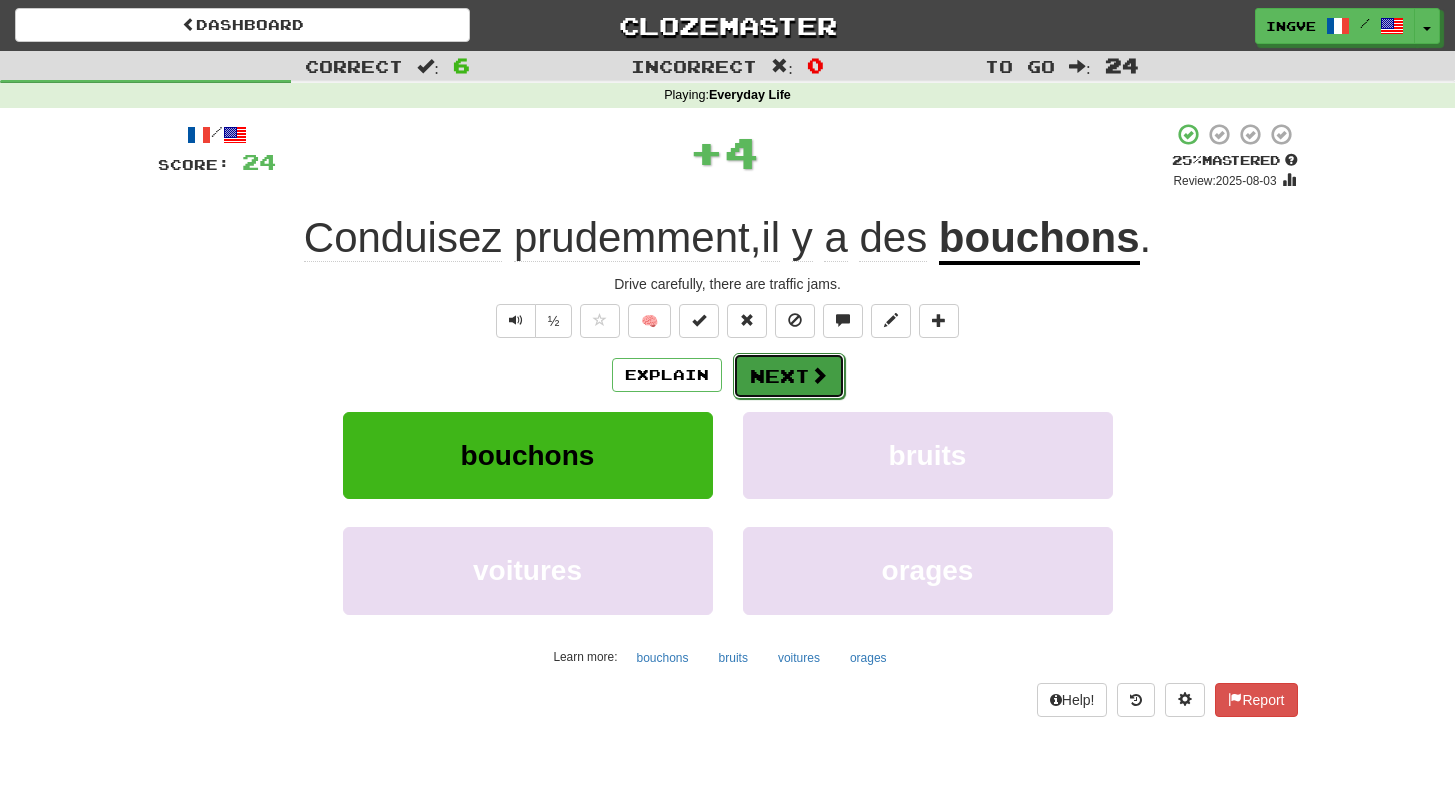 click on "Next" at bounding box center (789, 376) 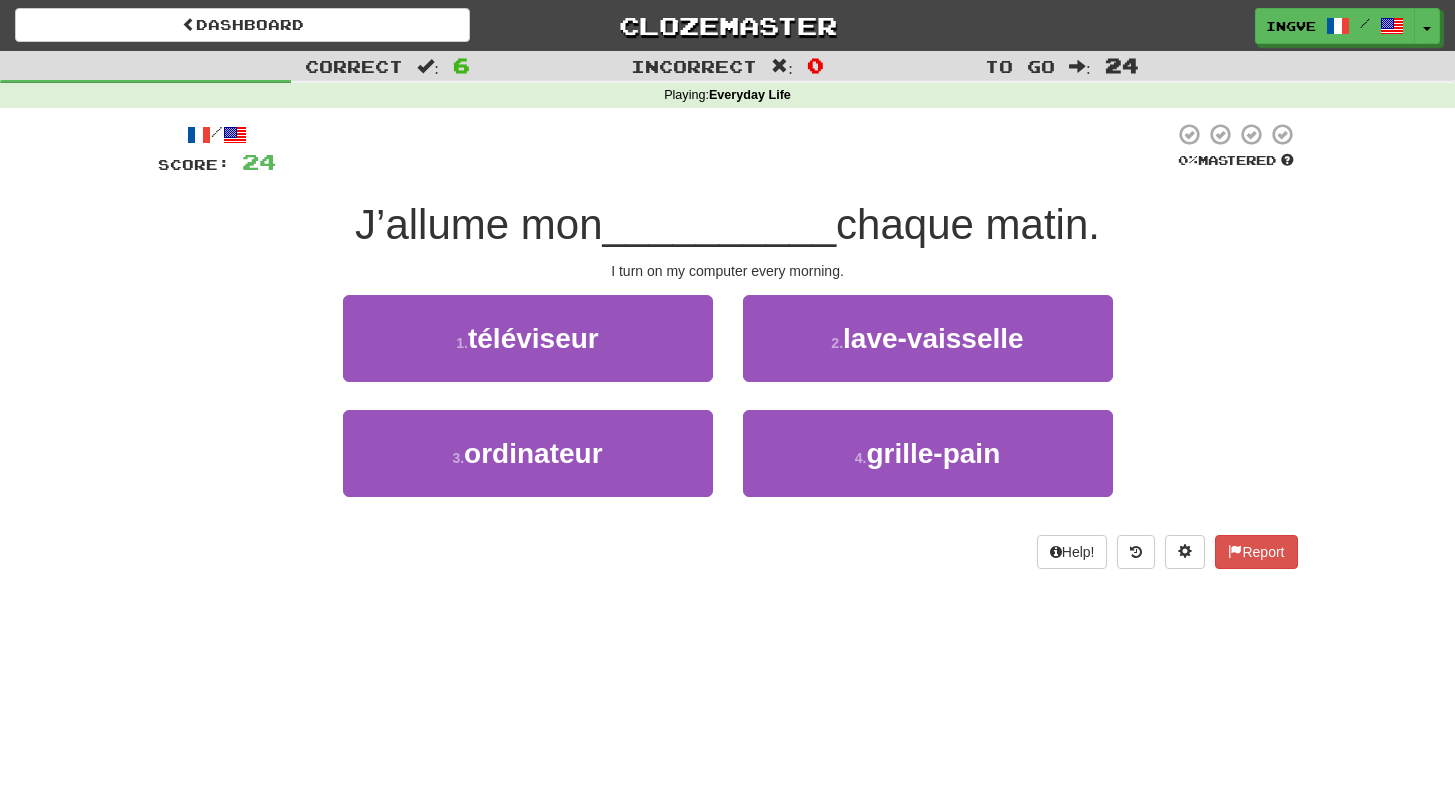 click on "I turn on my computer every morning." at bounding box center [728, 271] 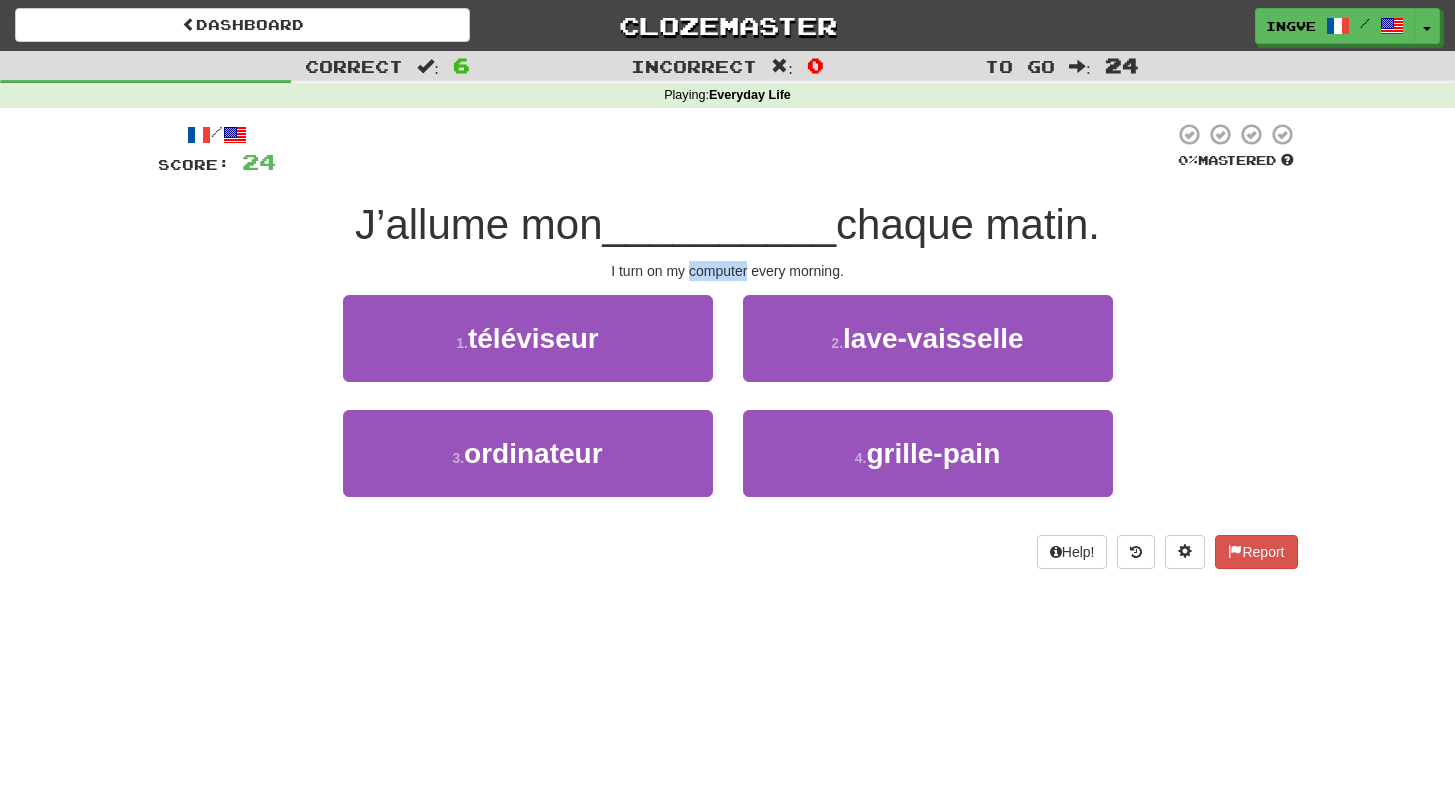 click on "I turn on my computer every morning." at bounding box center (728, 271) 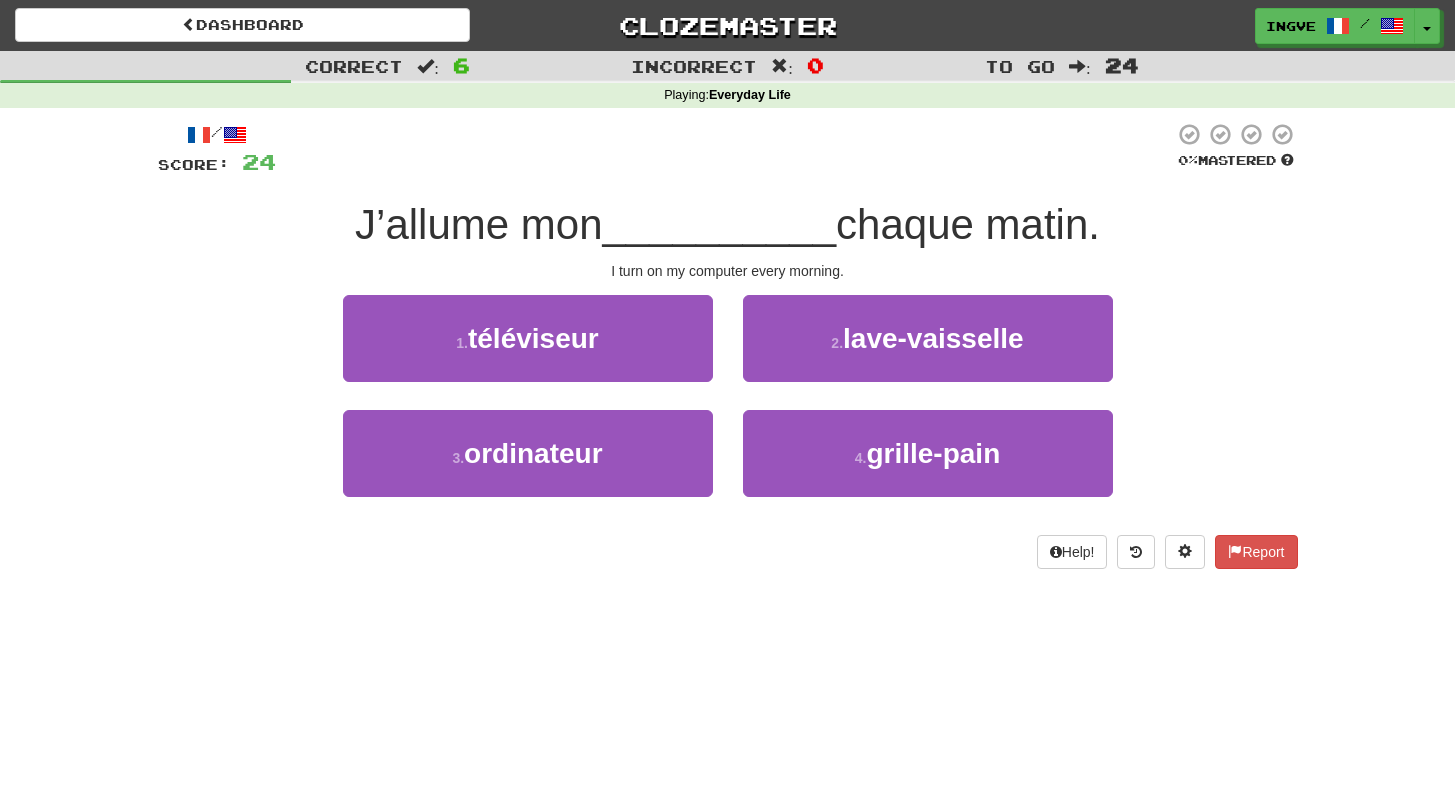 click on "I turn on my computer every morning." at bounding box center (728, 271) 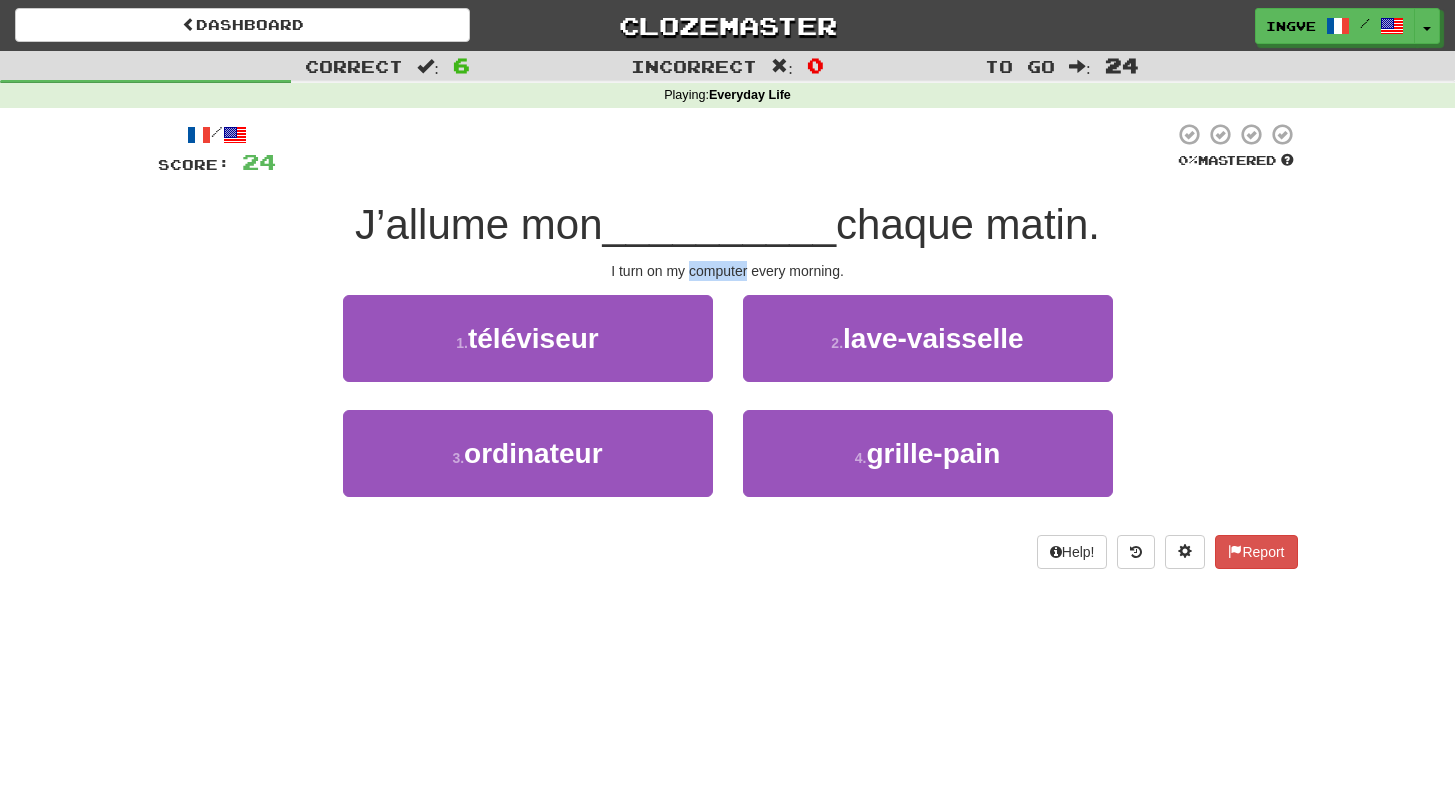 click on "I turn on my computer every morning." at bounding box center (728, 271) 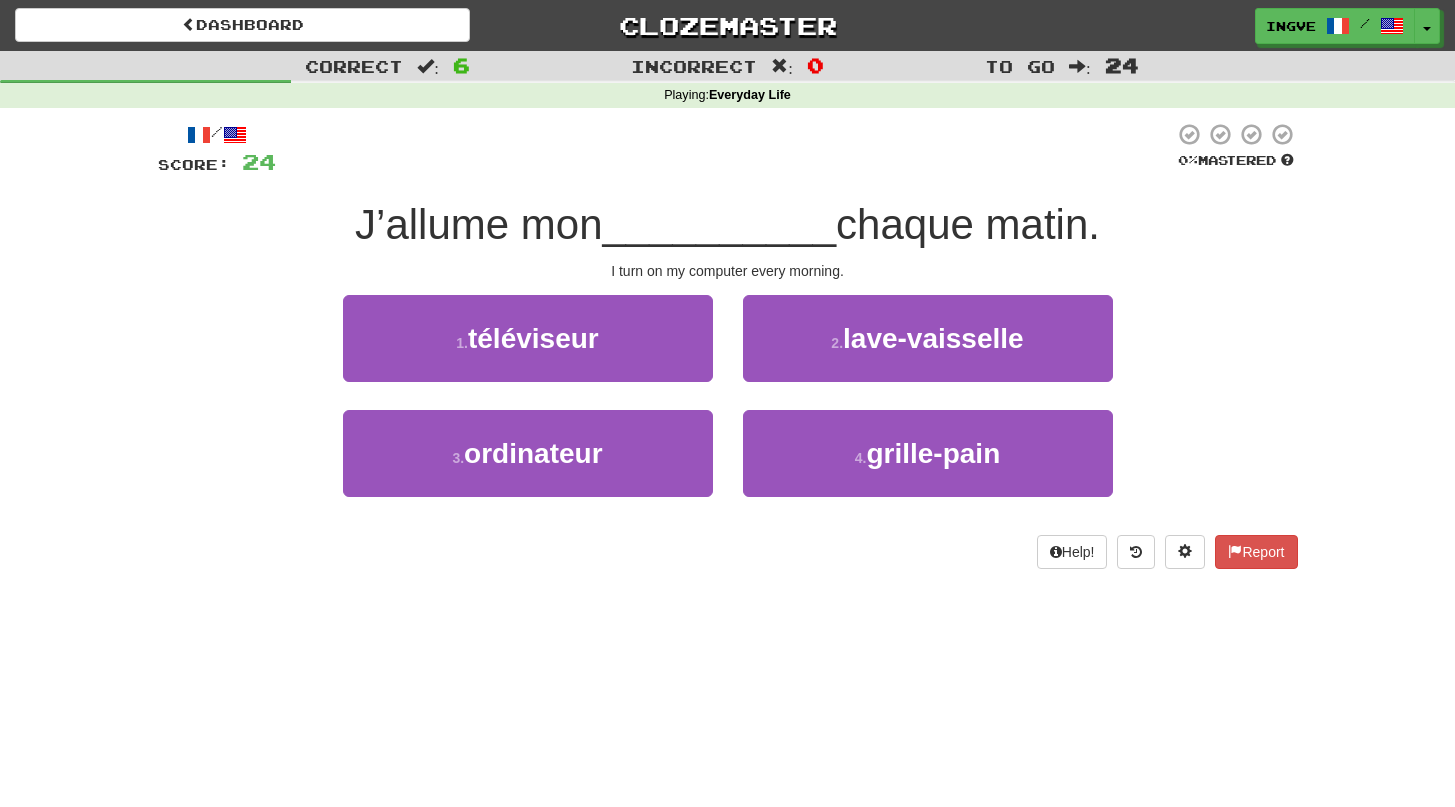 click on "/  Score:   24 0 %  Mastered J’allume mon  __________  chaque matin. I turn on my computer every morning. 1 .  téléviseur 2 .  lave-vaisselle 3 .  ordinateur 4 .  grille-pain  Help!  Report" at bounding box center (728, 345) 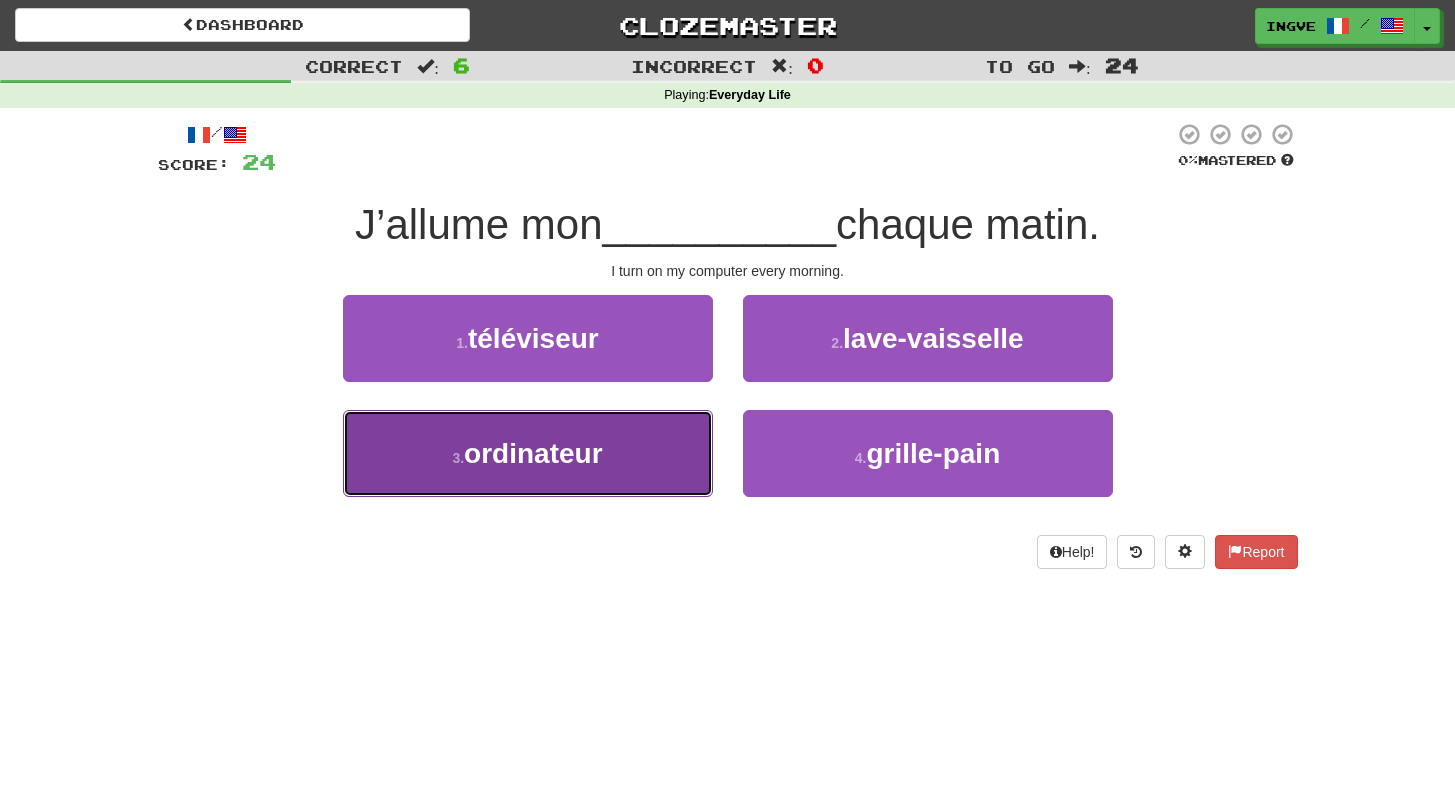 click on "3 .  ordinateur" at bounding box center (528, 453) 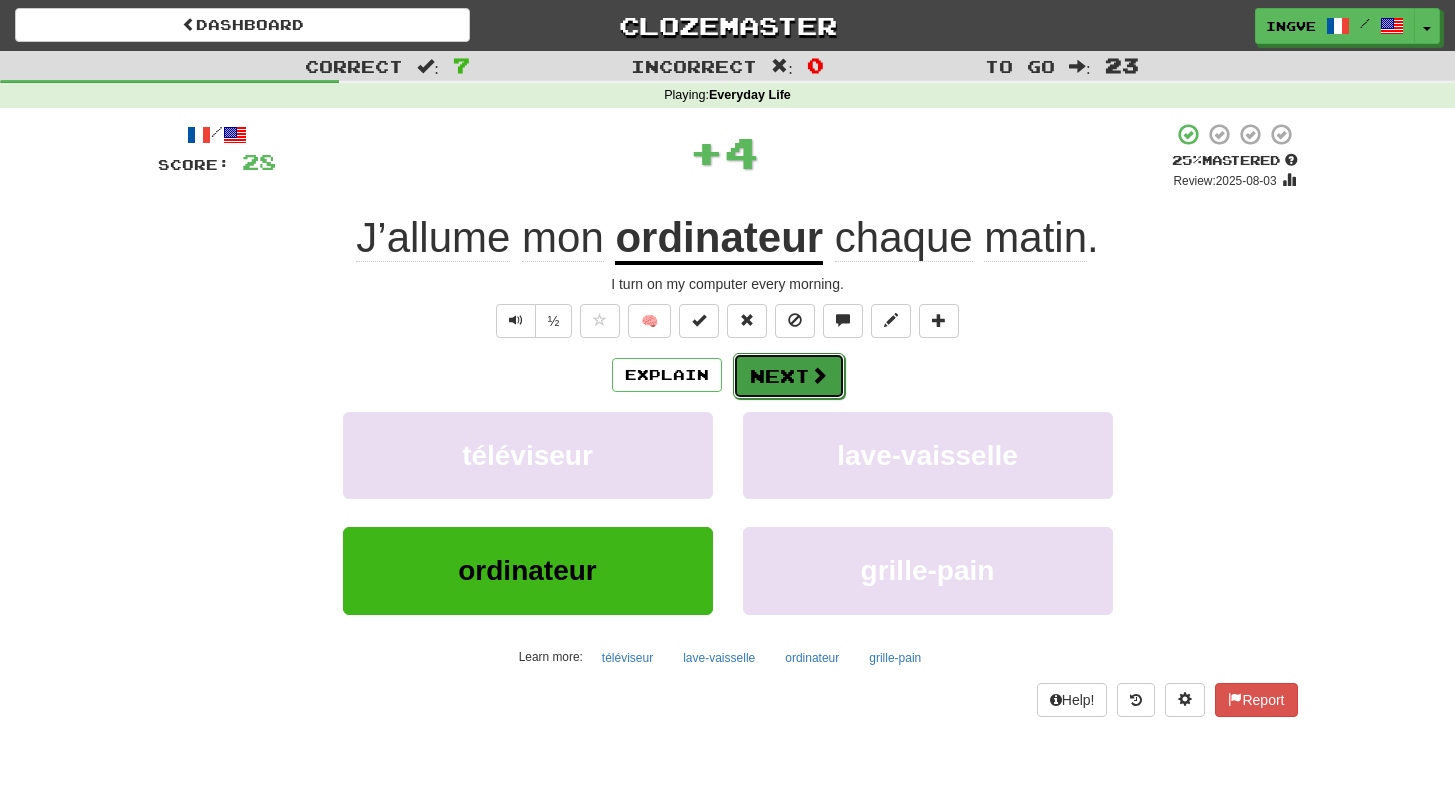 click on "Next" at bounding box center [789, 376] 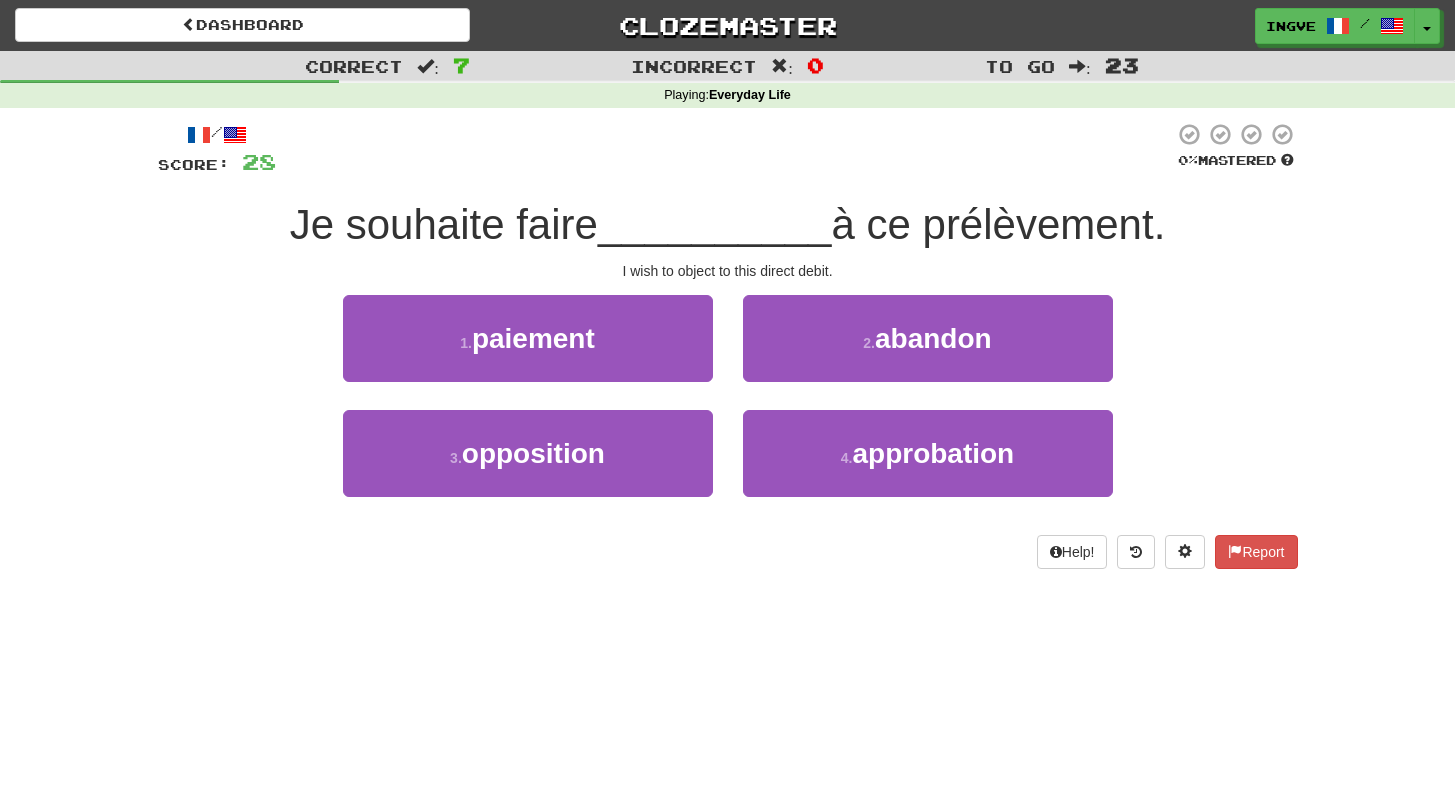 click on "I wish to object to this direct debit." at bounding box center (728, 271) 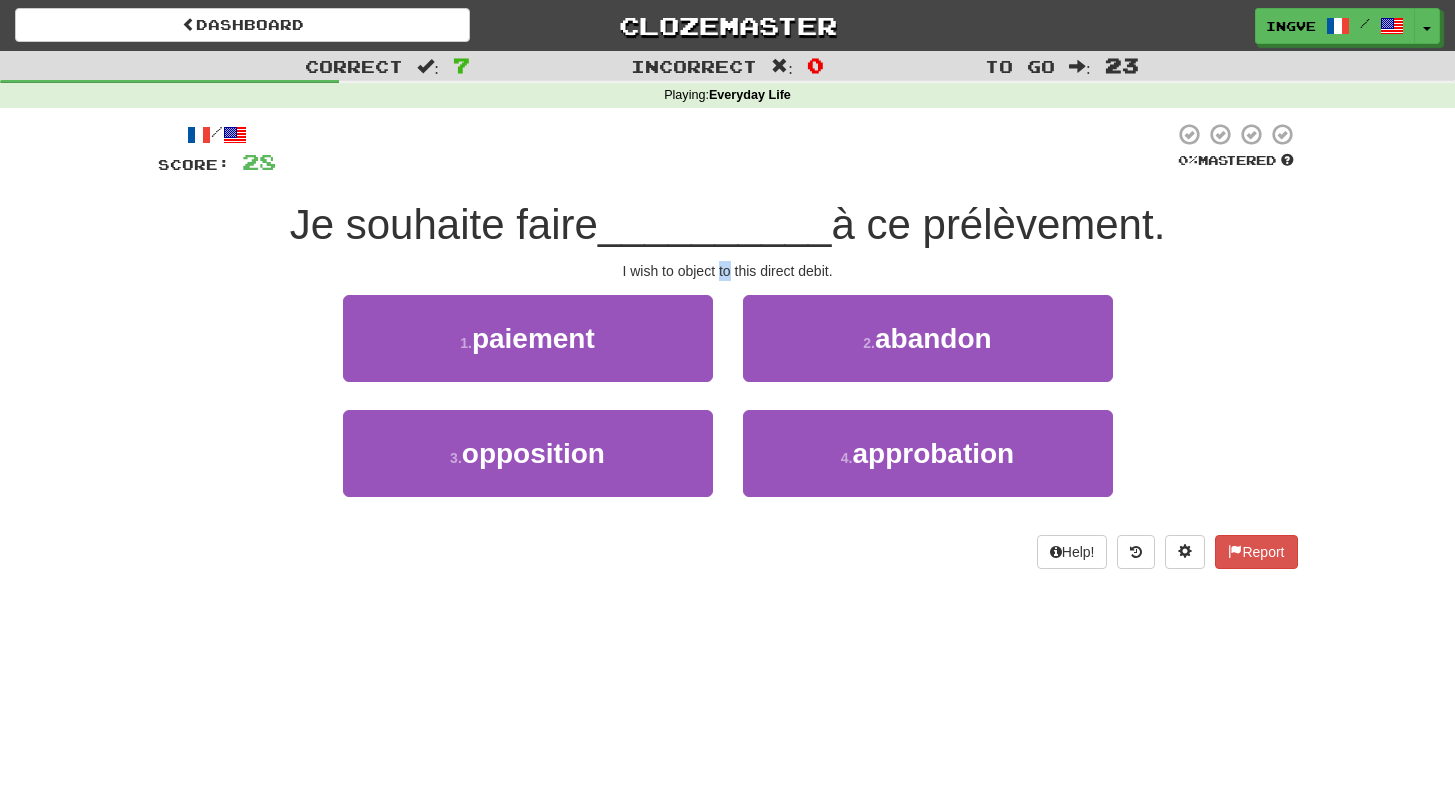 click on "I wish to object to this direct debit." at bounding box center [728, 271] 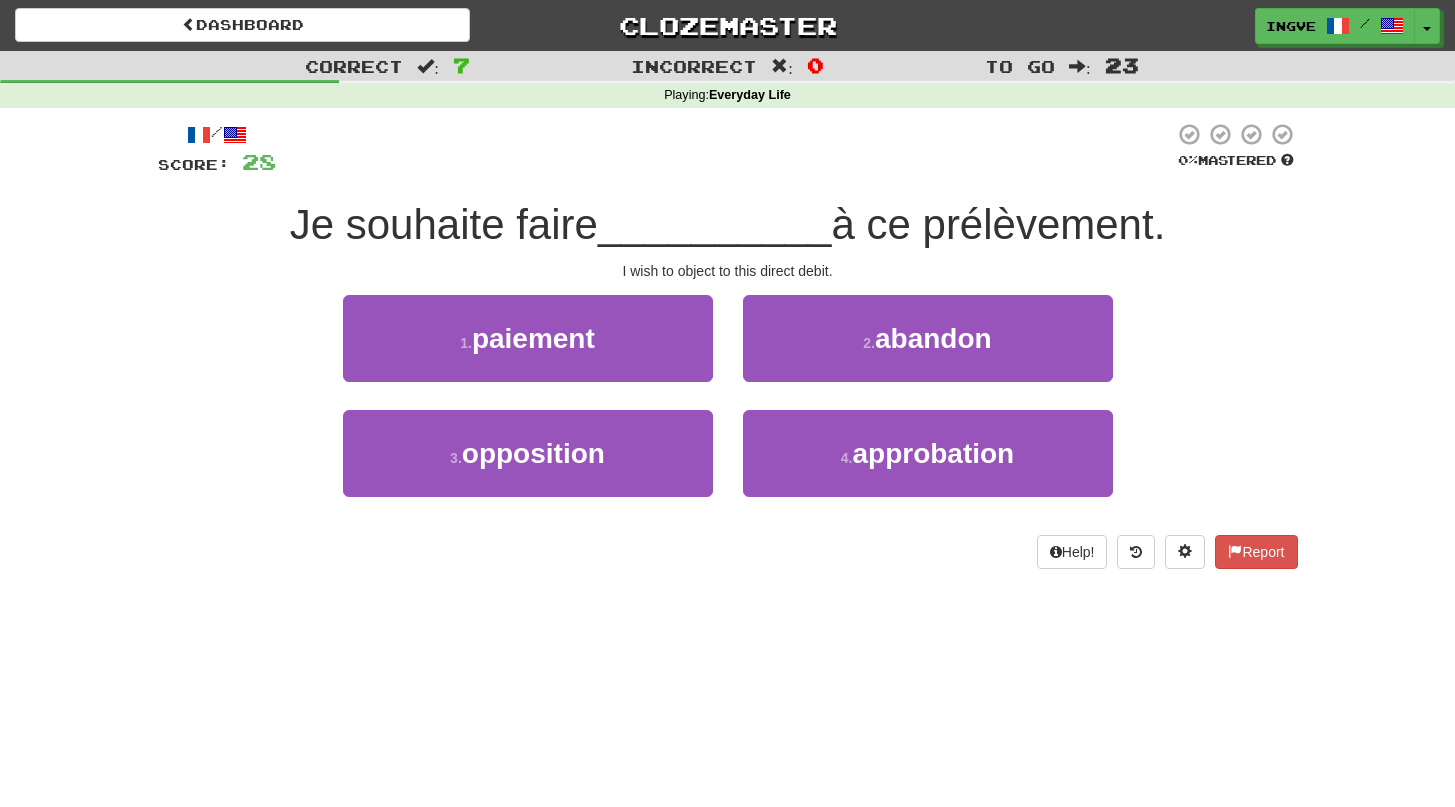 click on "__________" at bounding box center [715, 224] 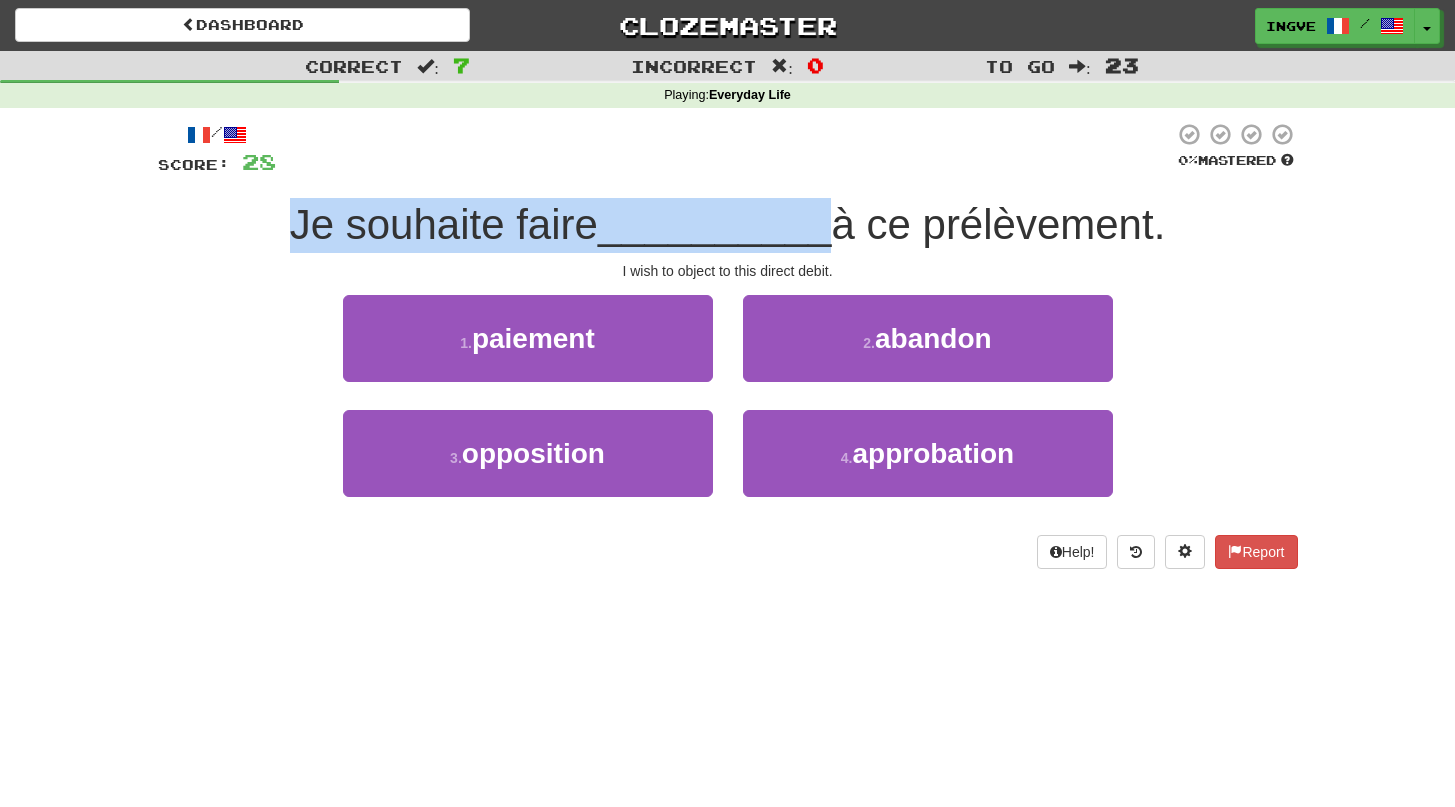click on "__________" at bounding box center (715, 224) 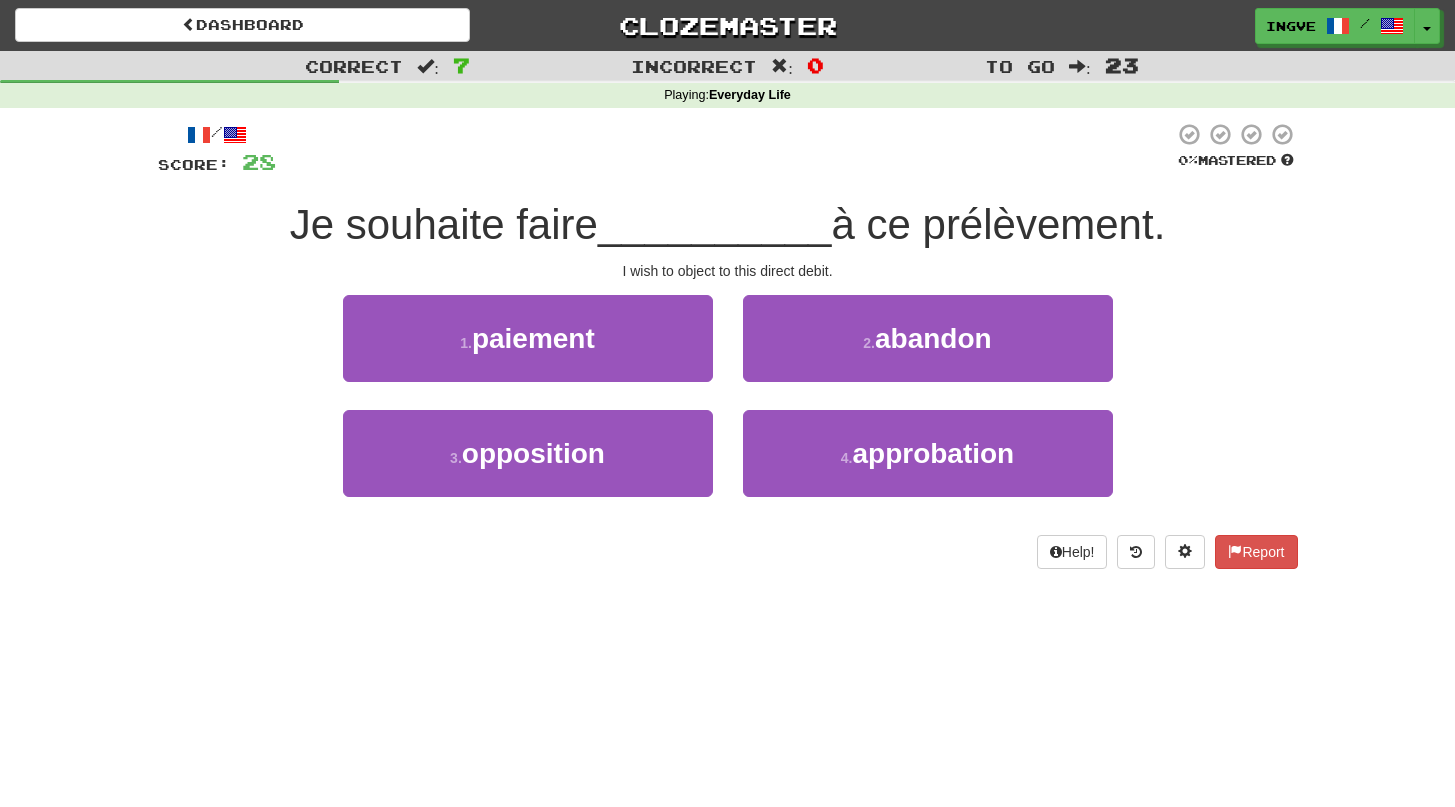 click on "__________" at bounding box center (715, 224) 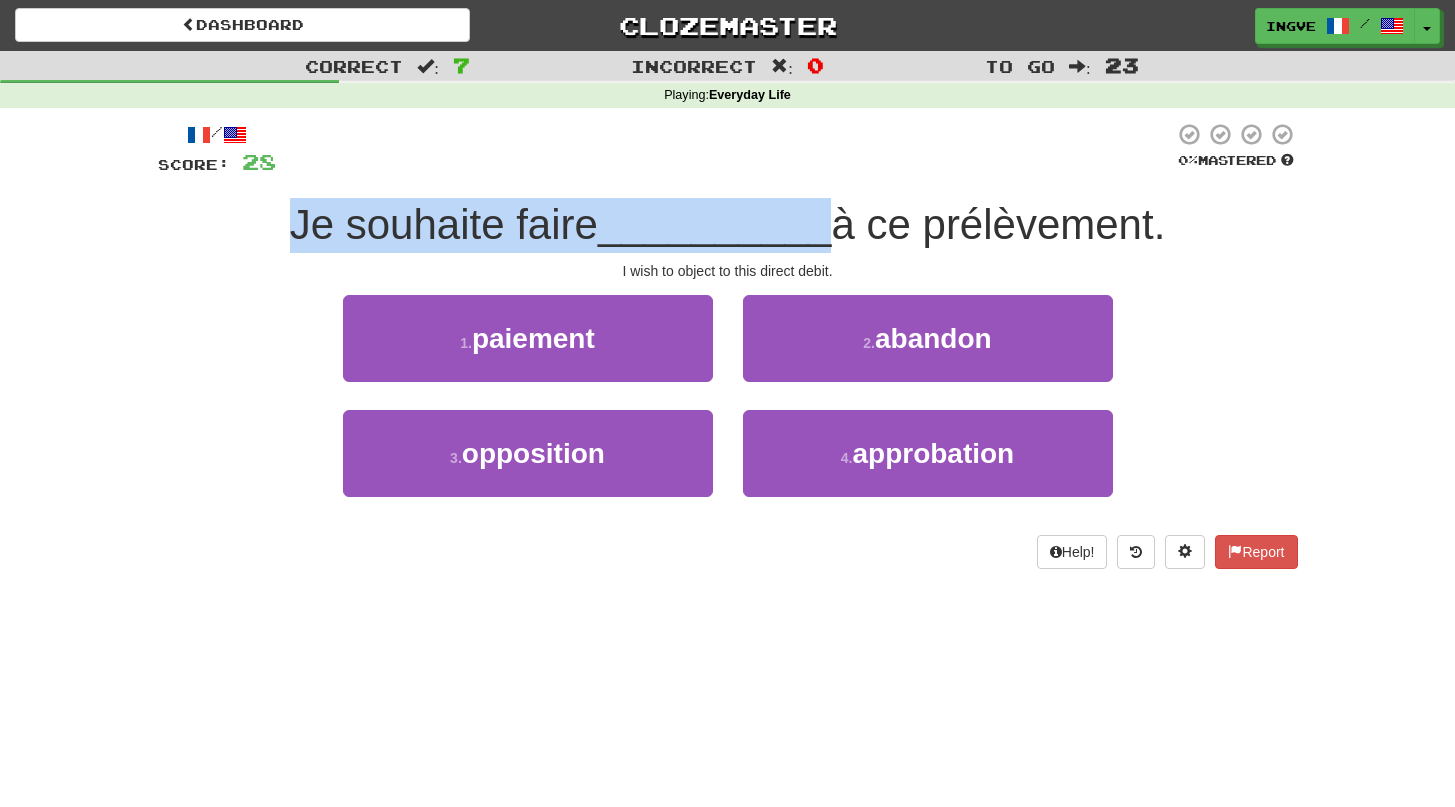 click on "__________" at bounding box center [715, 224] 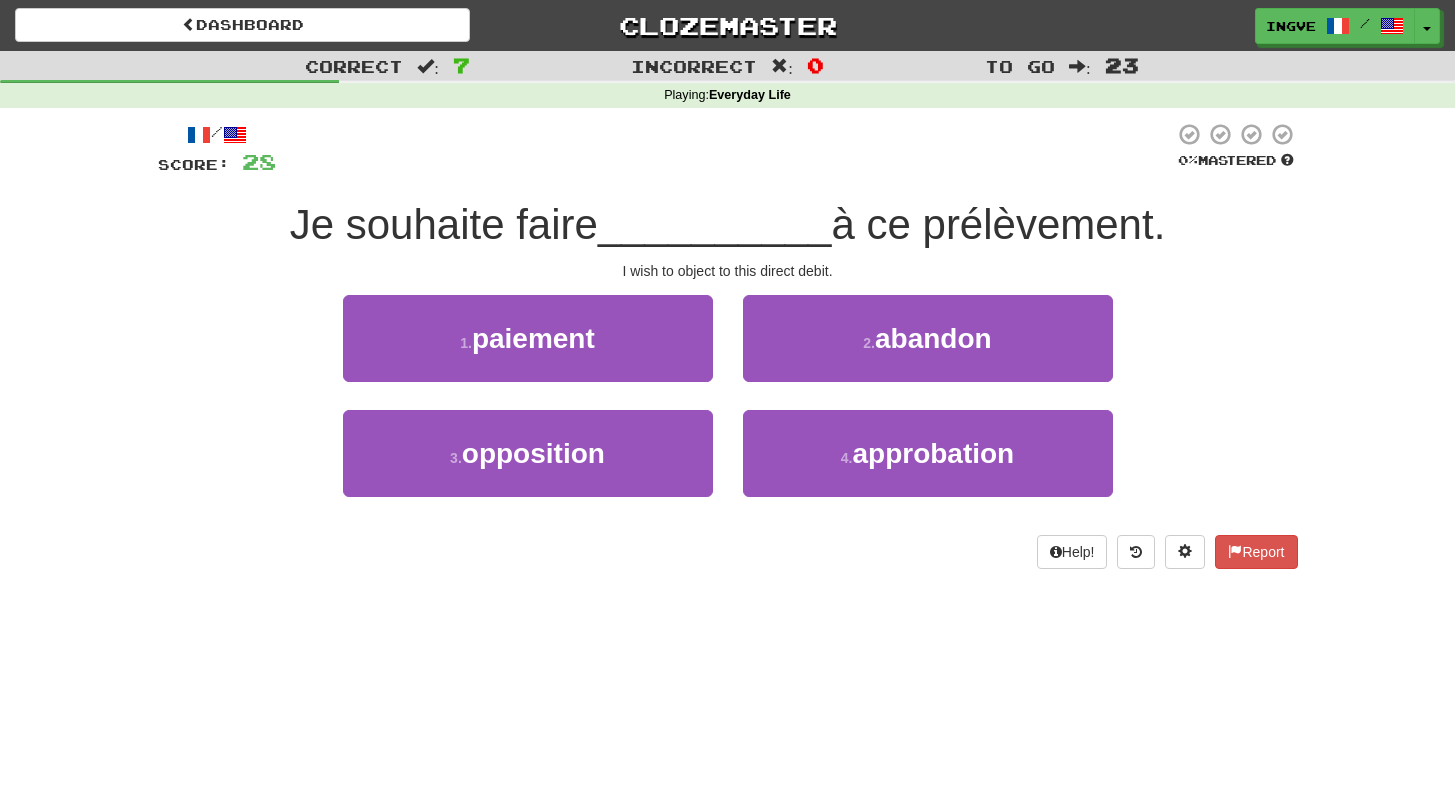 click on "__________" at bounding box center (715, 224) 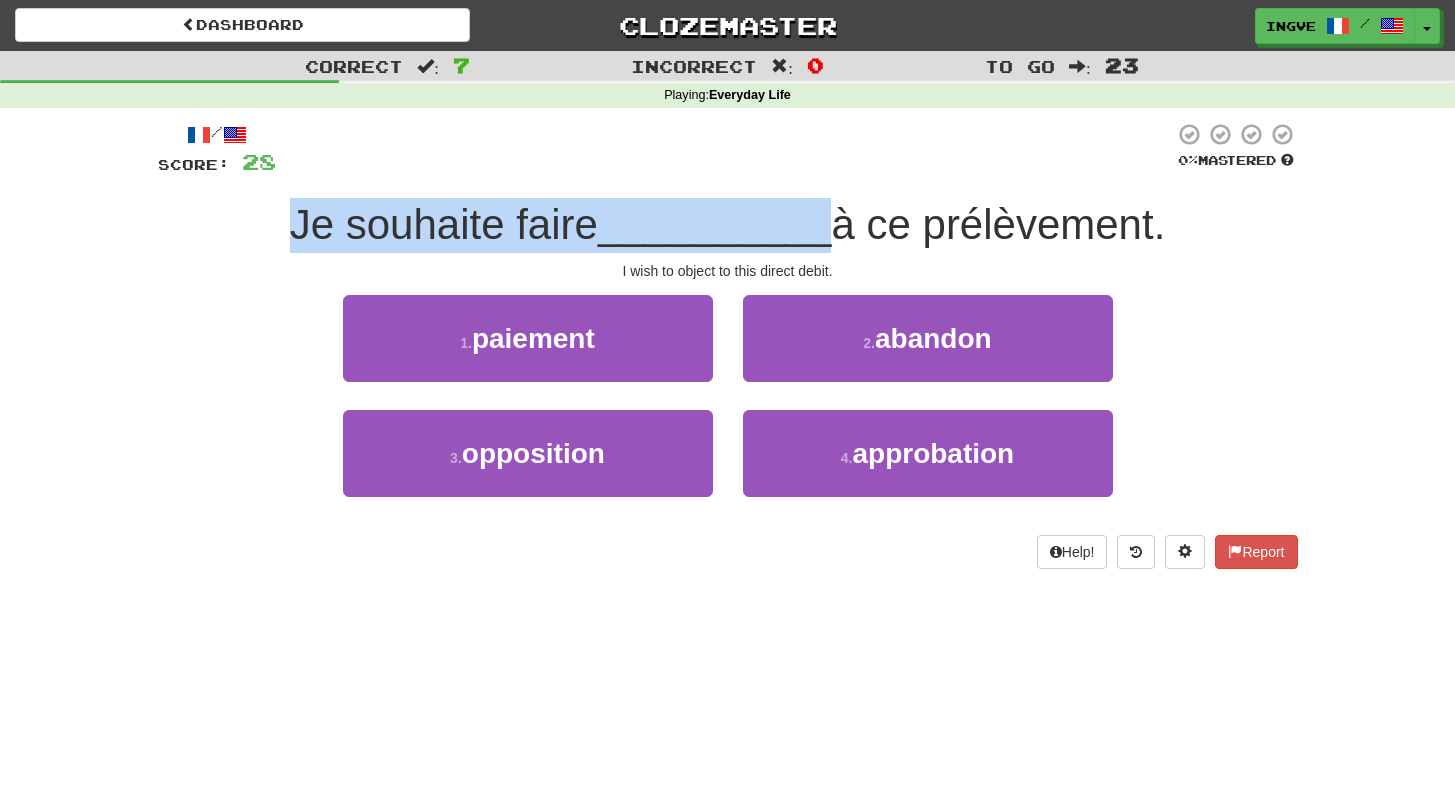 click on "__________" at bounding box center (715, 224) 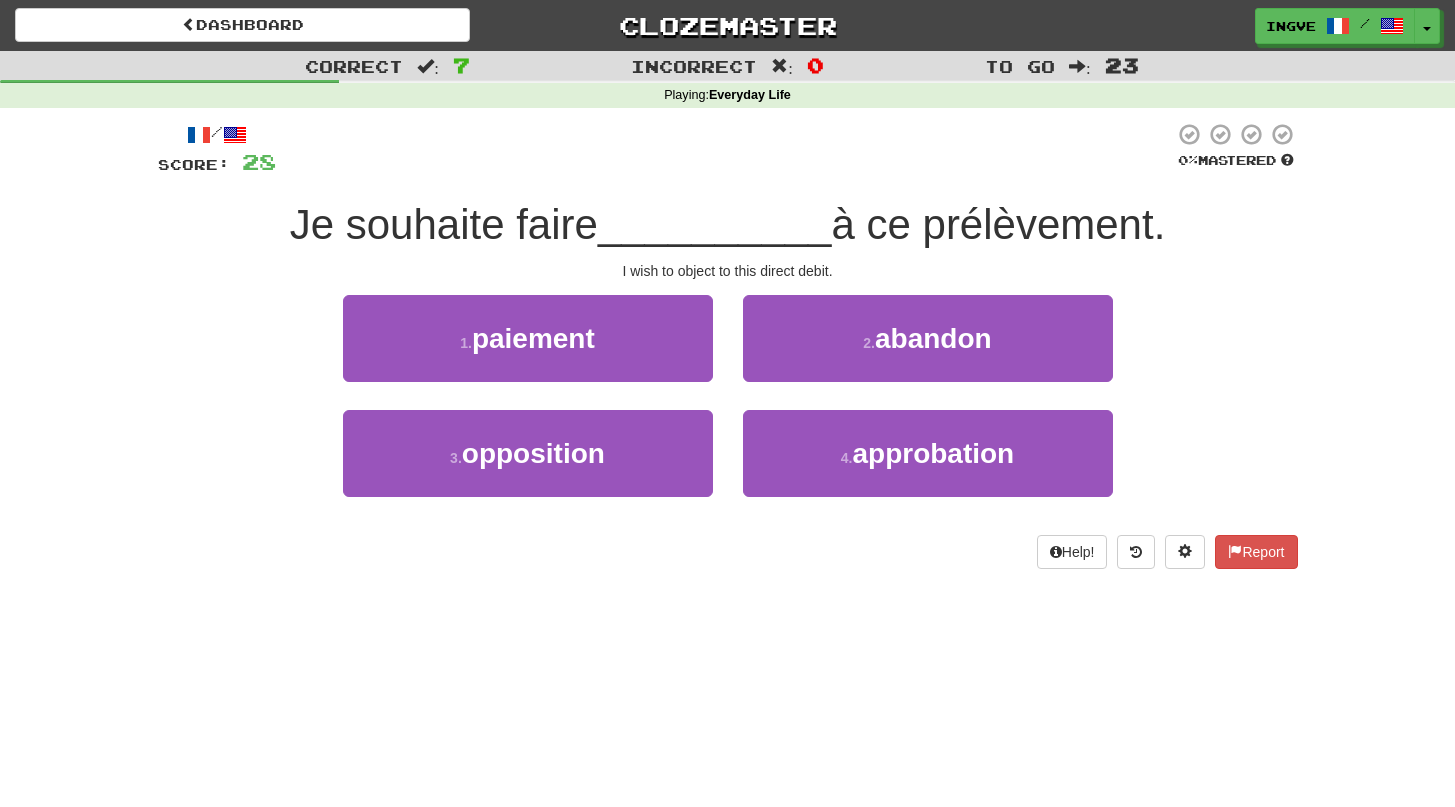click on "__________" at bounding box center [715, 224] 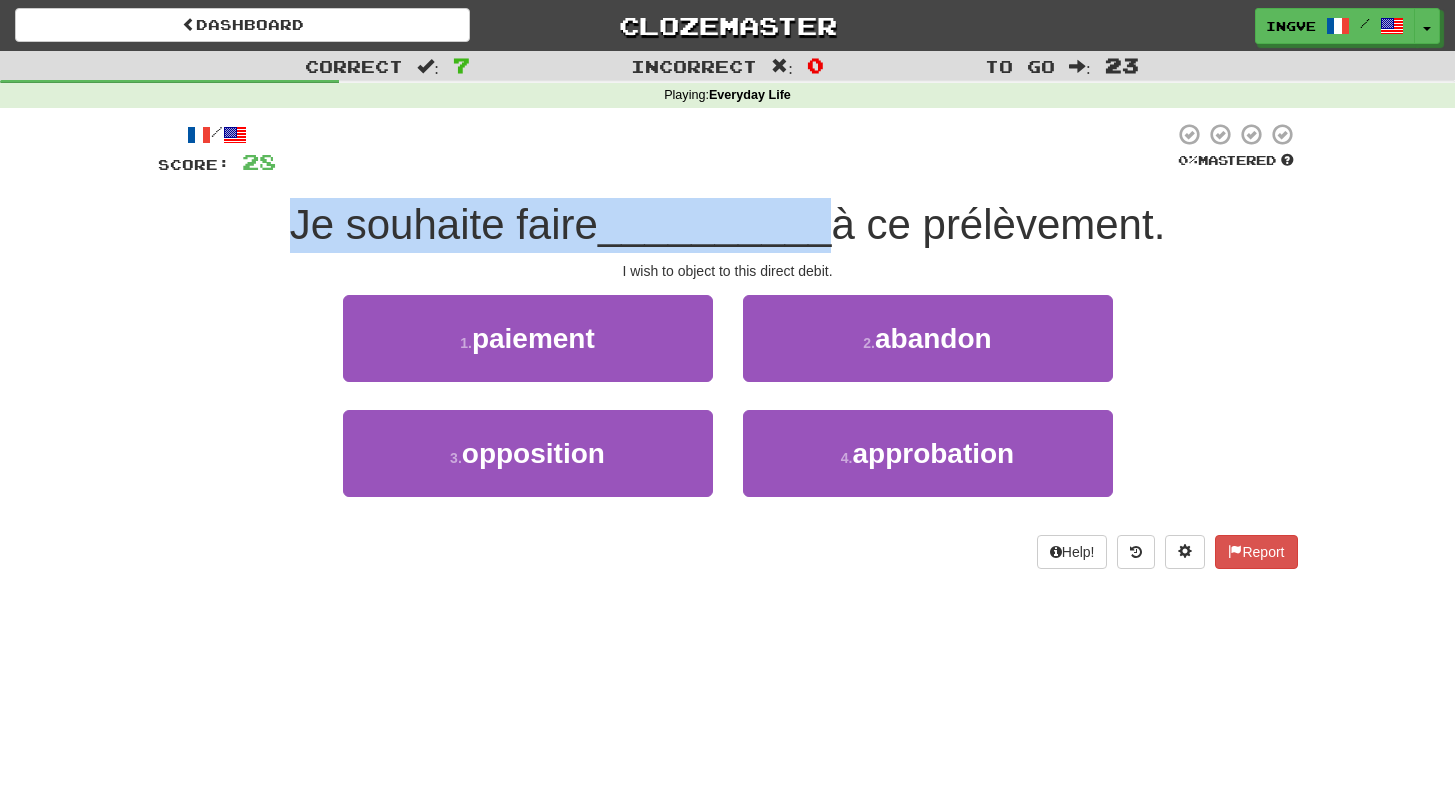 click on "__________" at bounding box center [715, 224] 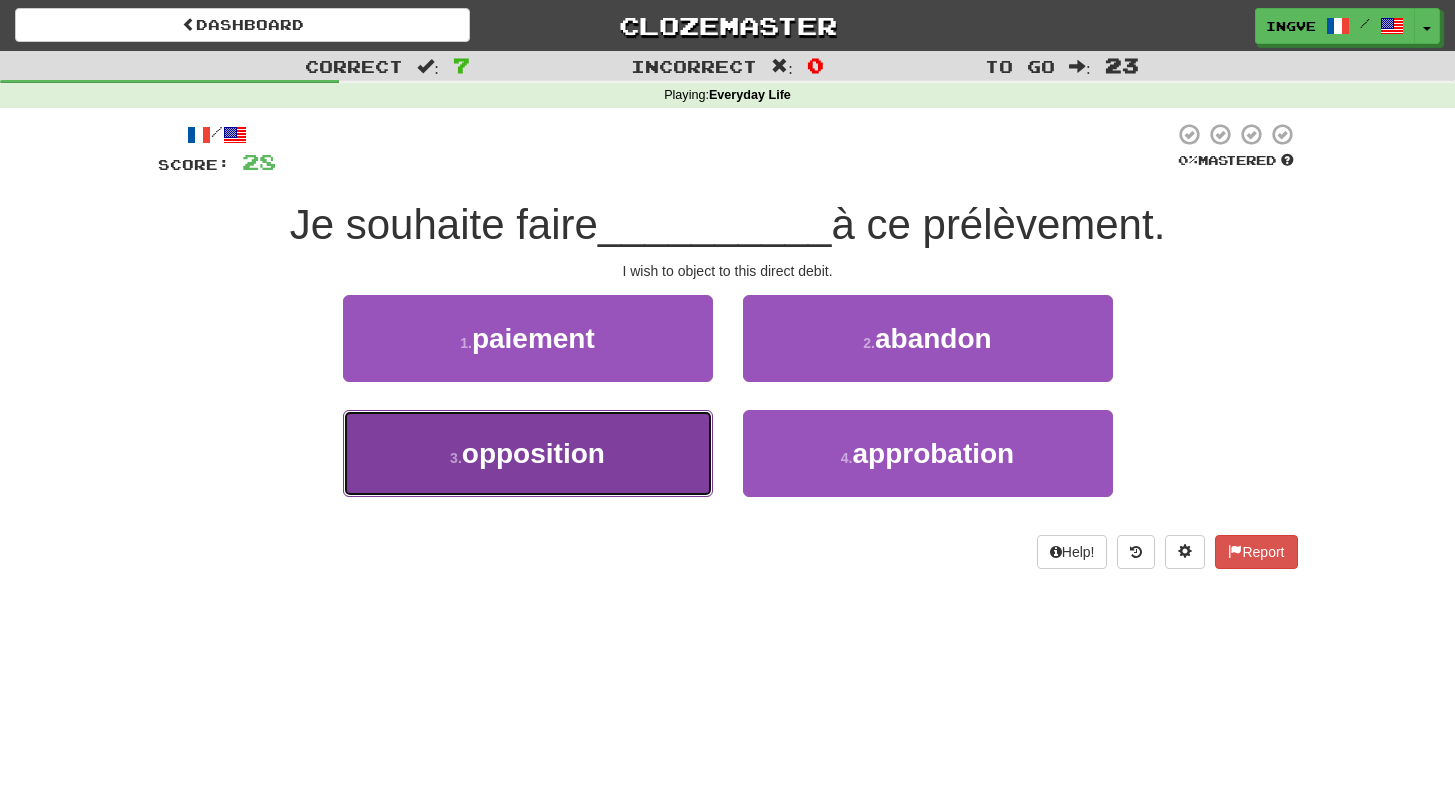 click on "3 .  opposition" at bounding box center [528, 453] 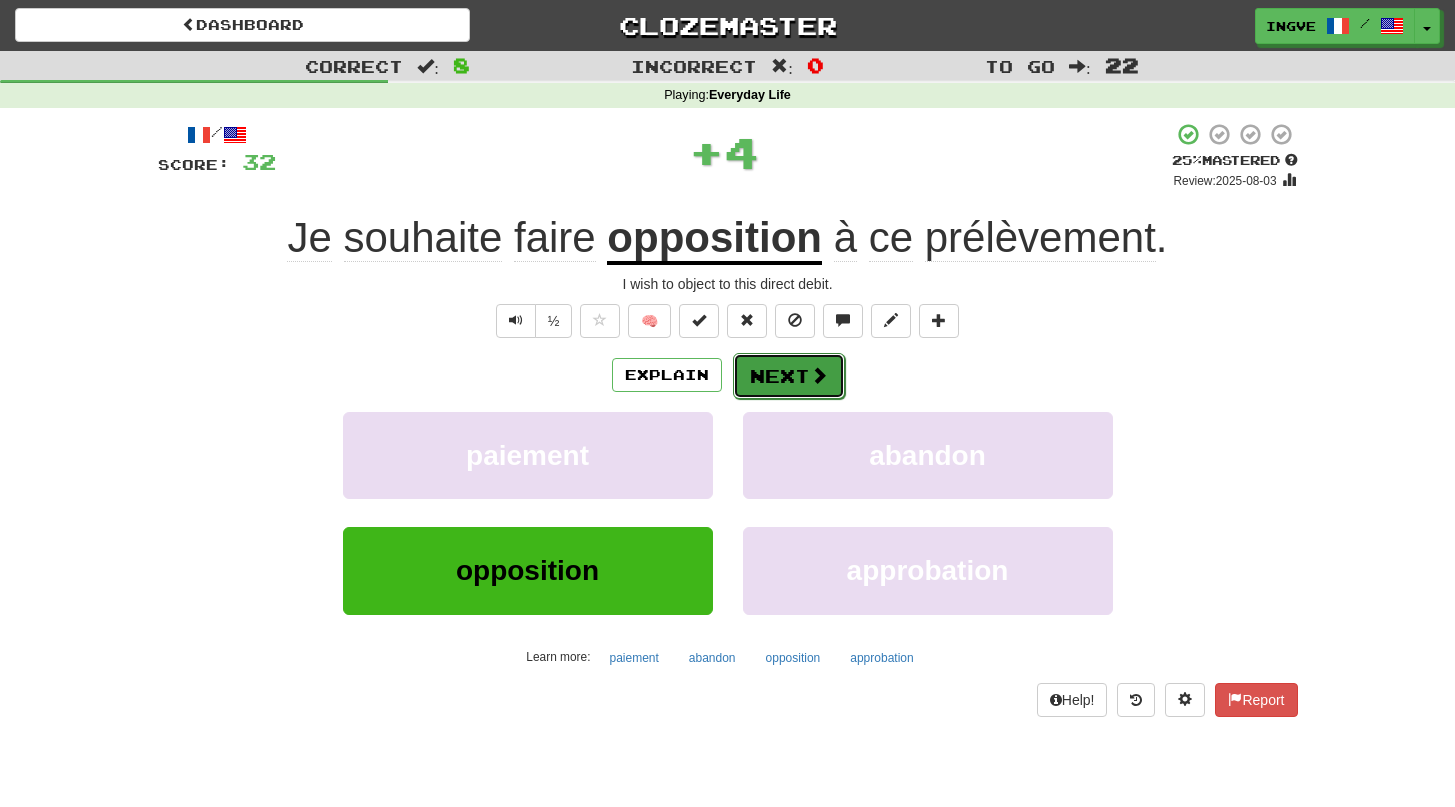 click on "Next" at bounding box center [789, 376] 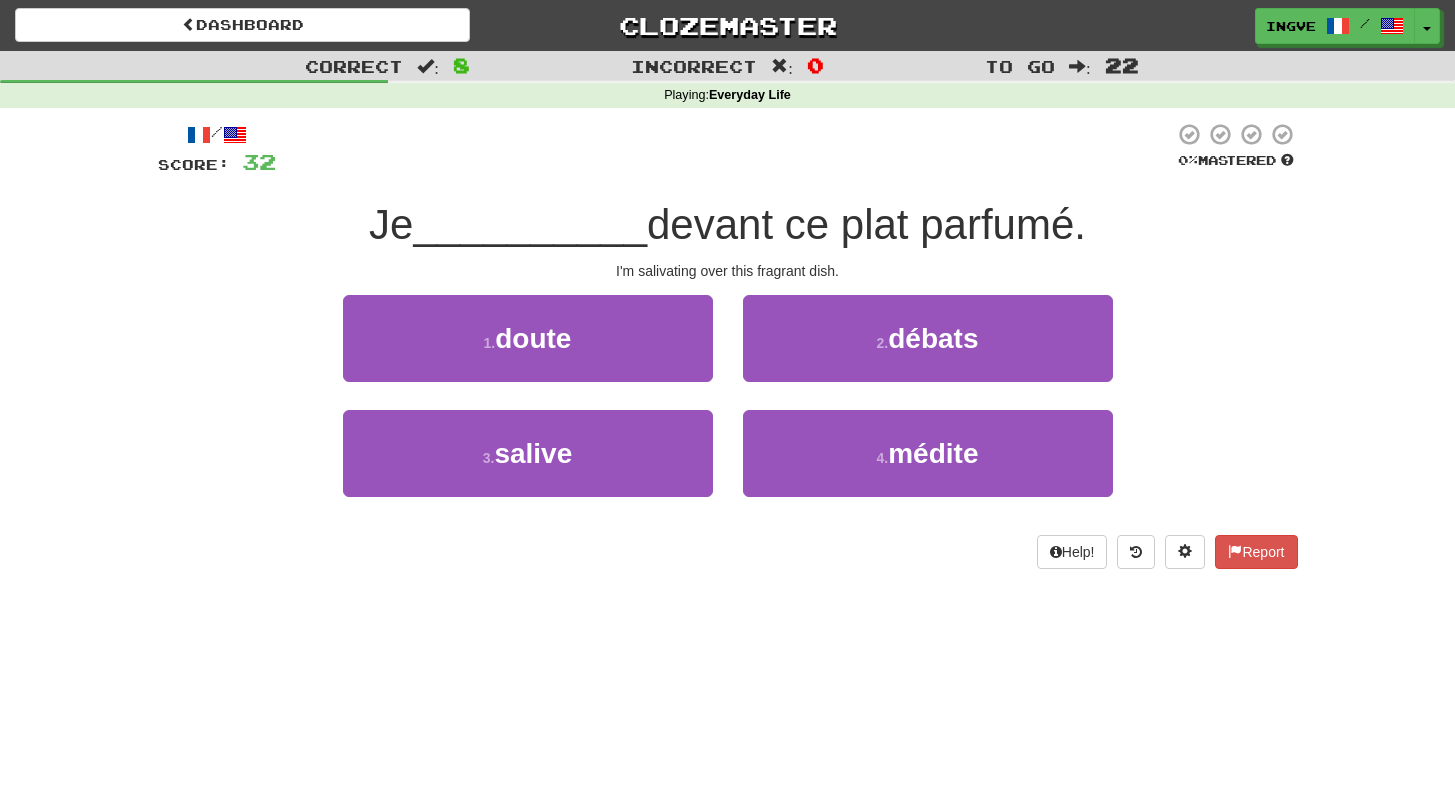click on "I'm salivating over this fragrant dish." at bounding box center [728, 271] 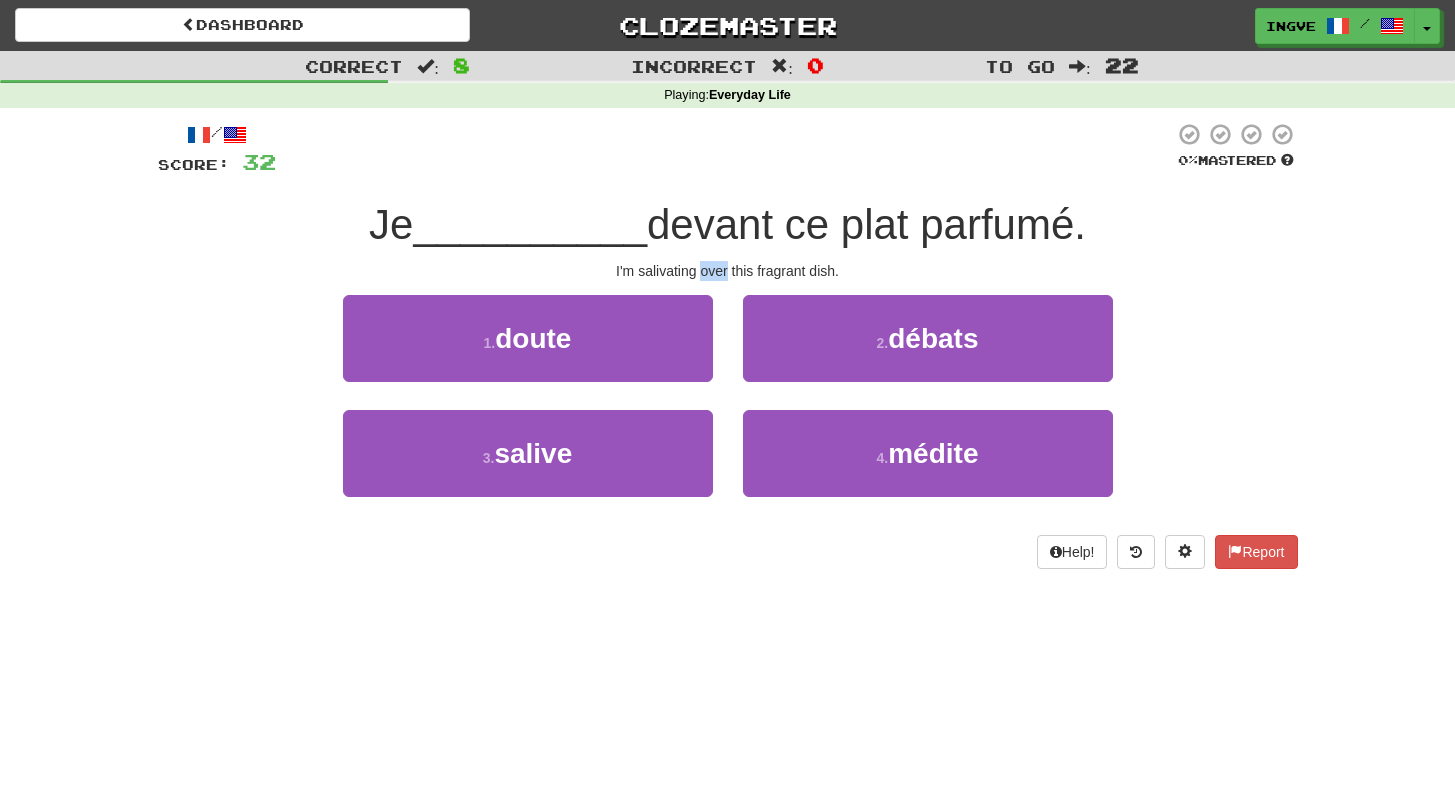 click on "I'm salivating over this fragrant dish." at bounding box center (728, 271) 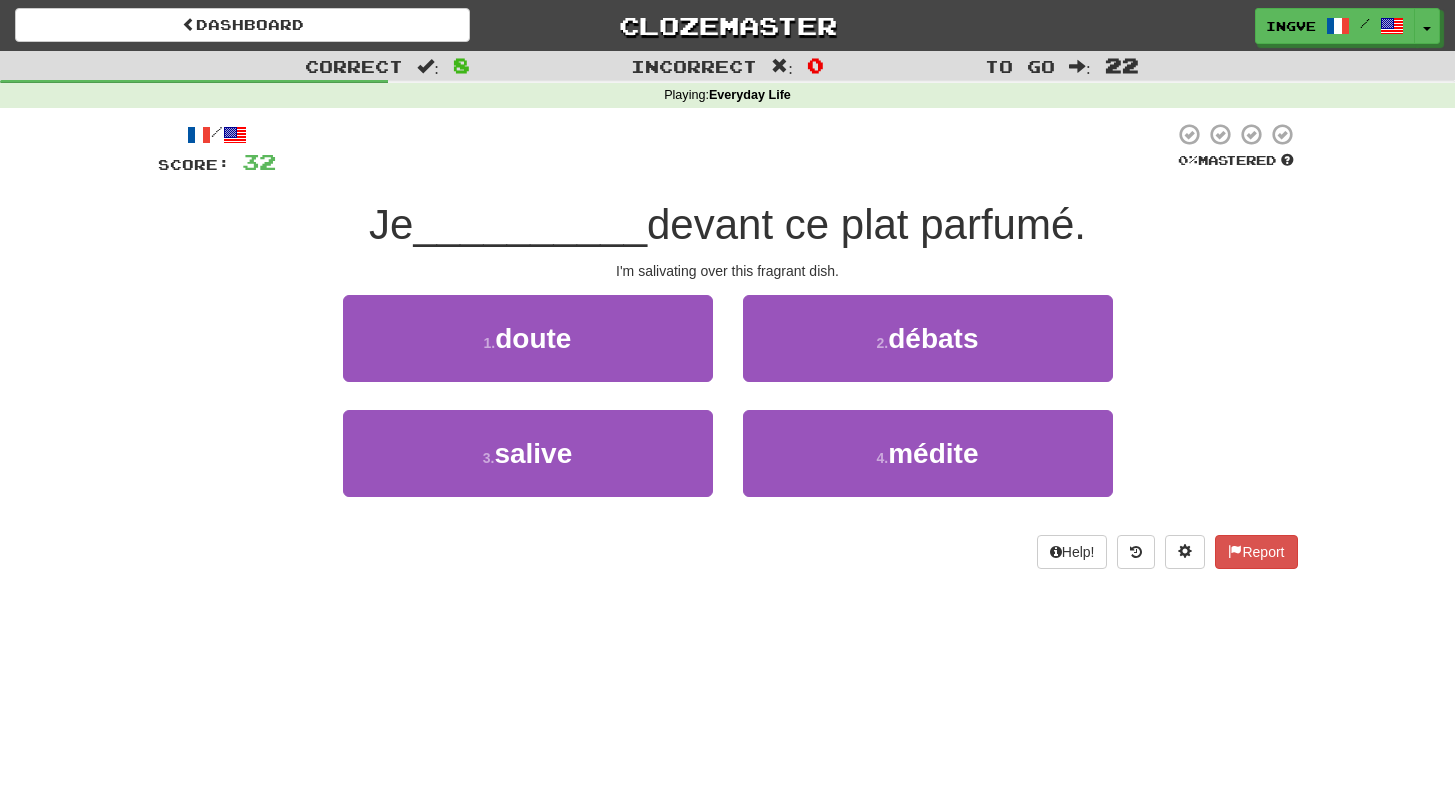 click on "devant ce plat parfumé." at bounding box center [866, 224] 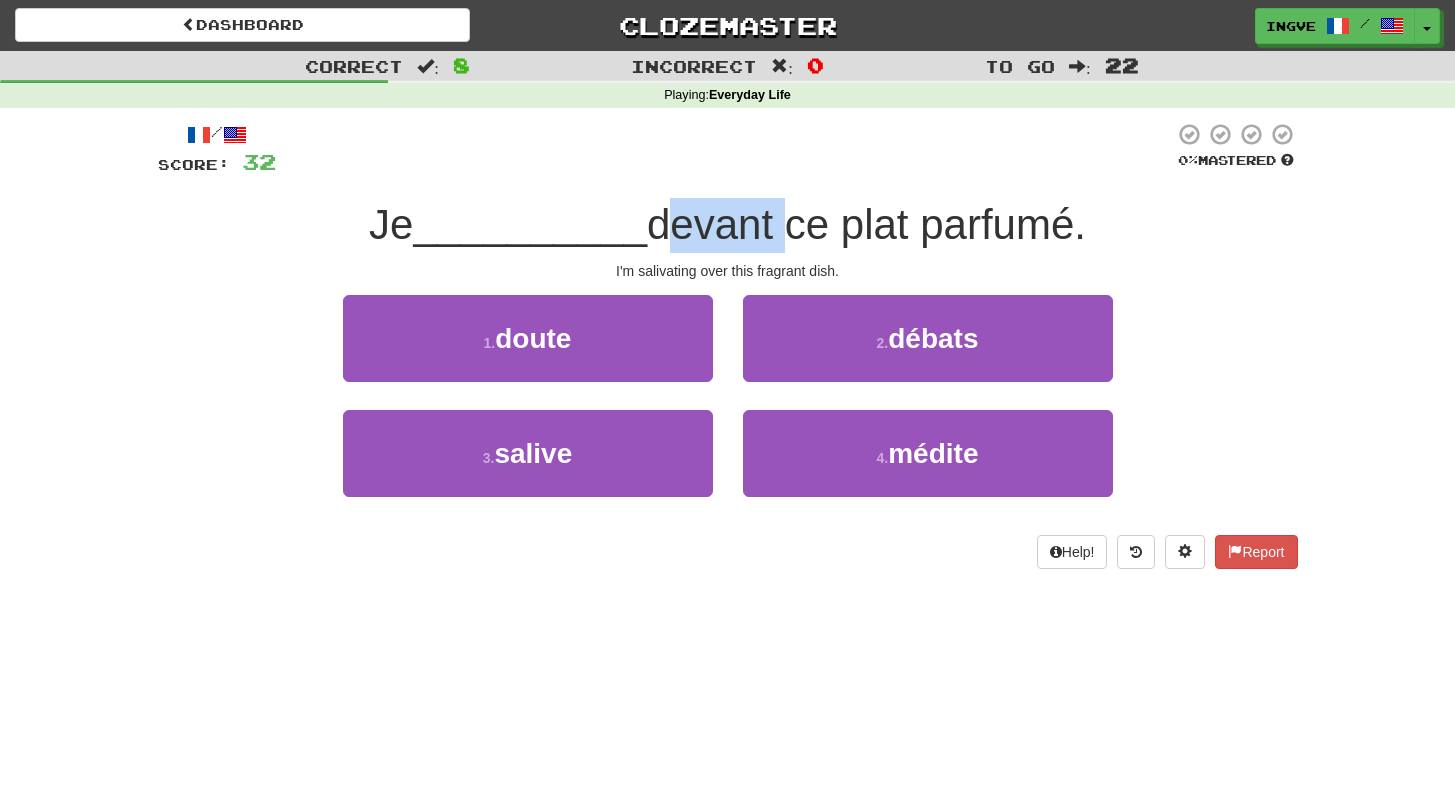 click on "devant ce plat parfumé." at bounding box center (866, 224) 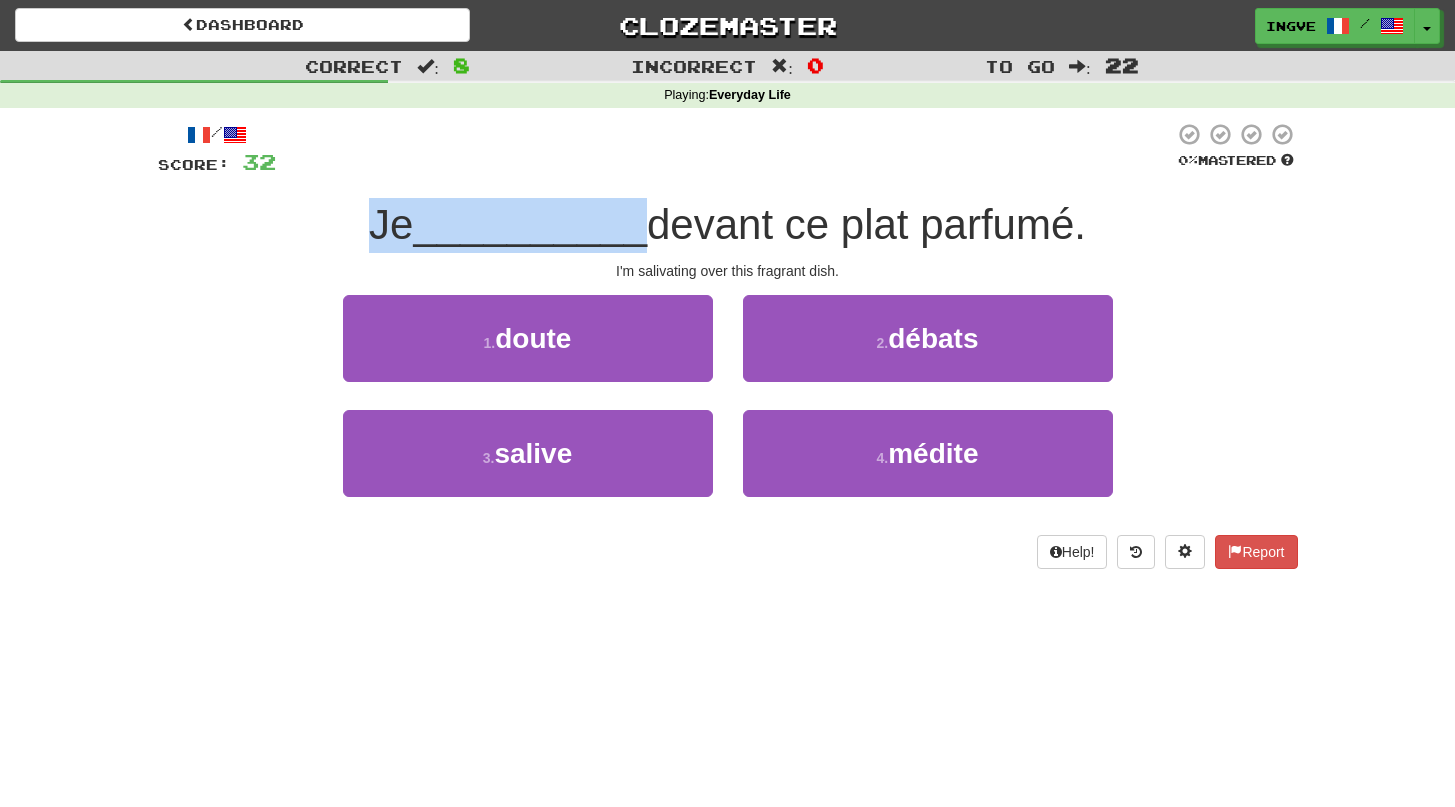 click on "devant ce plat parfumé." at bounding box center (866, 224) 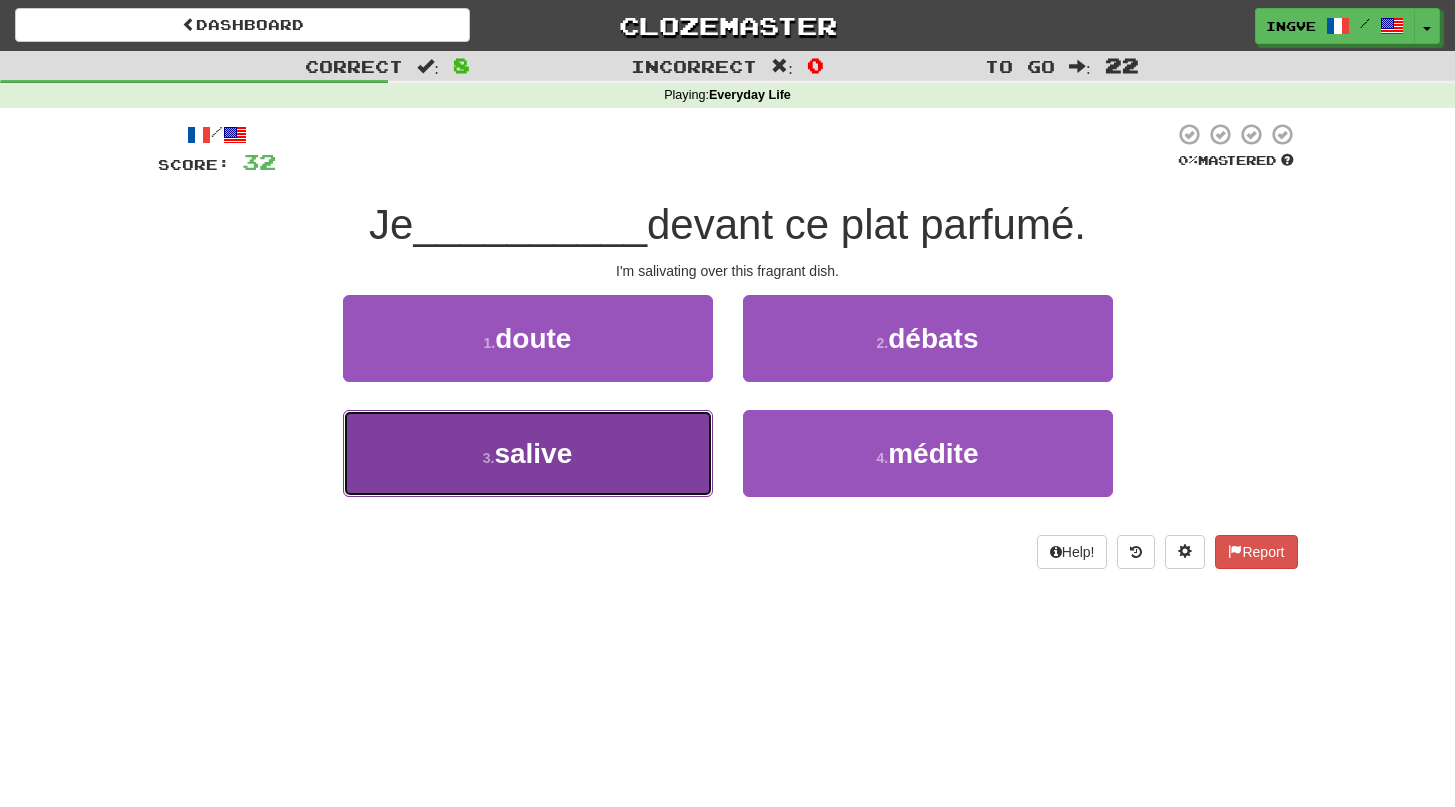 click on "3 .  salive" at bounding box center [528, 453] 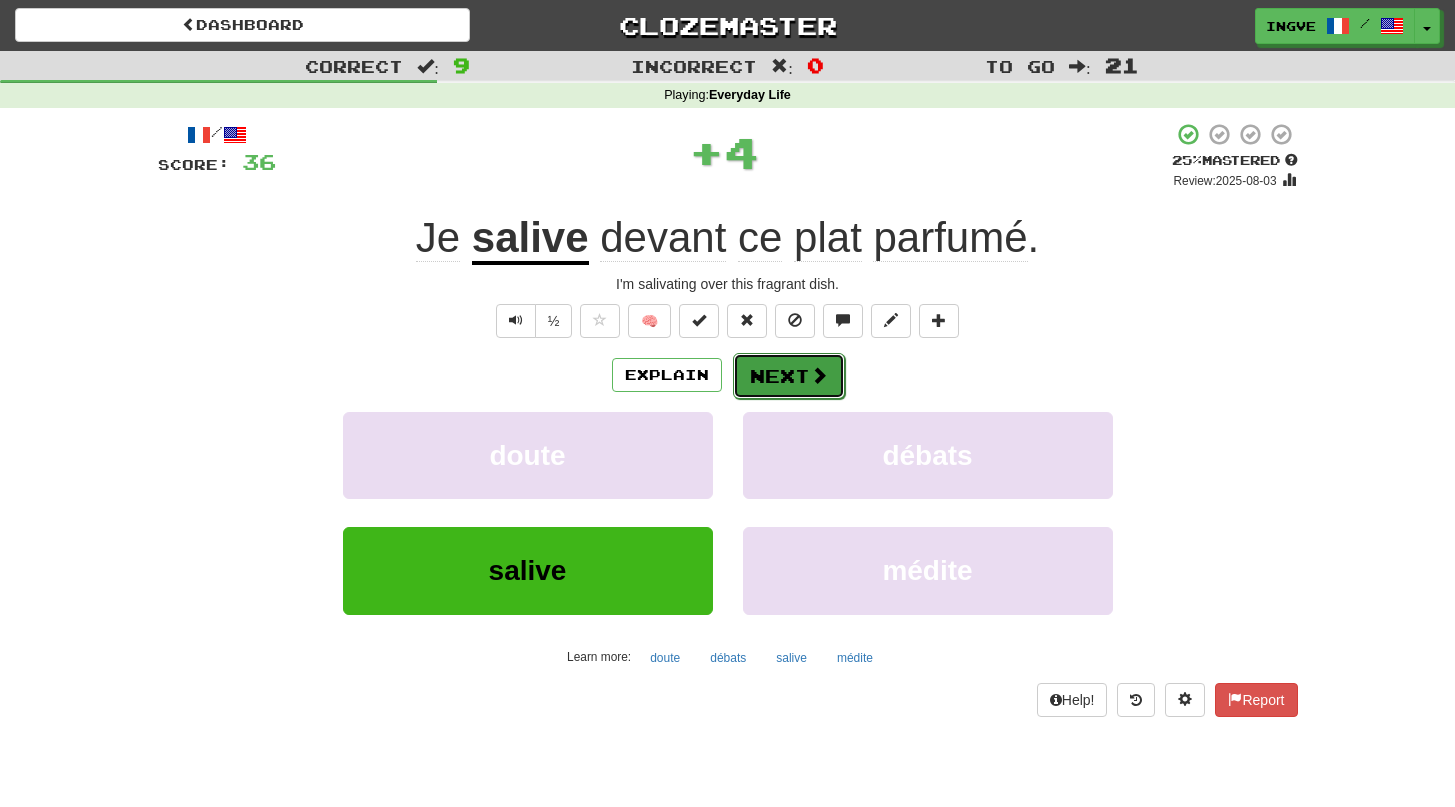 click on "Next" at bounding box center [789, 376] 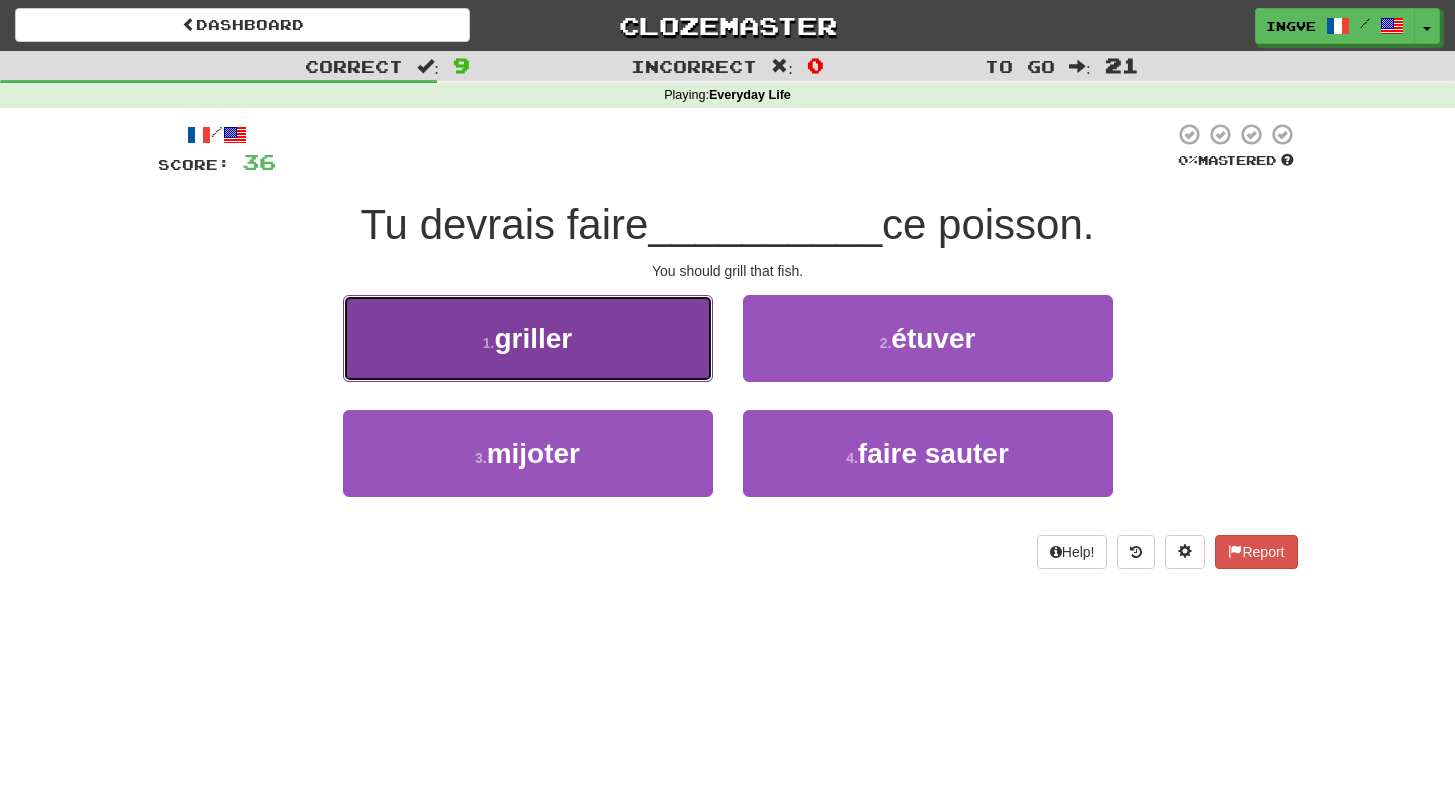 click on "1 .  griller" at bounding box center [528, 338] 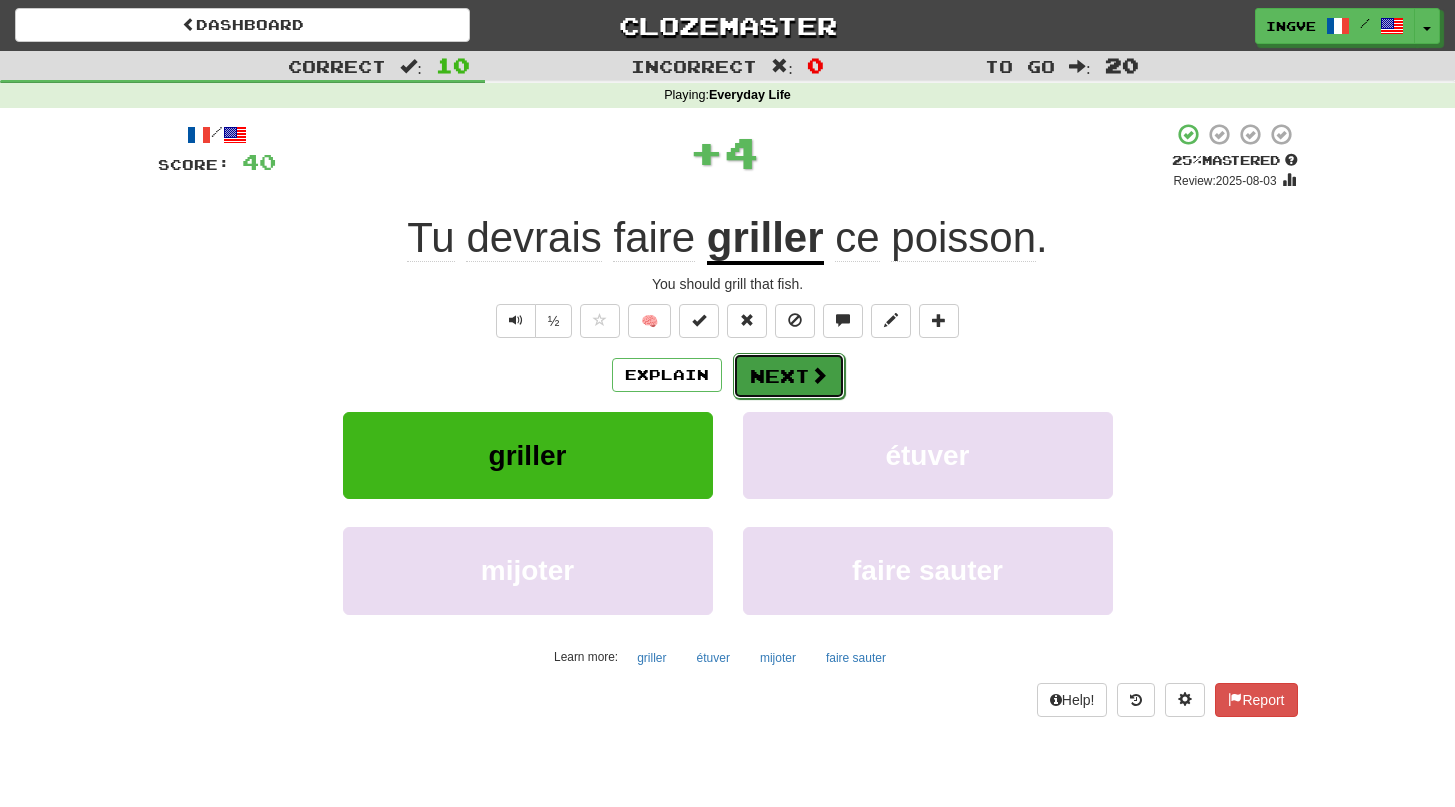 click on "Next" at bounding box center [789, 376] 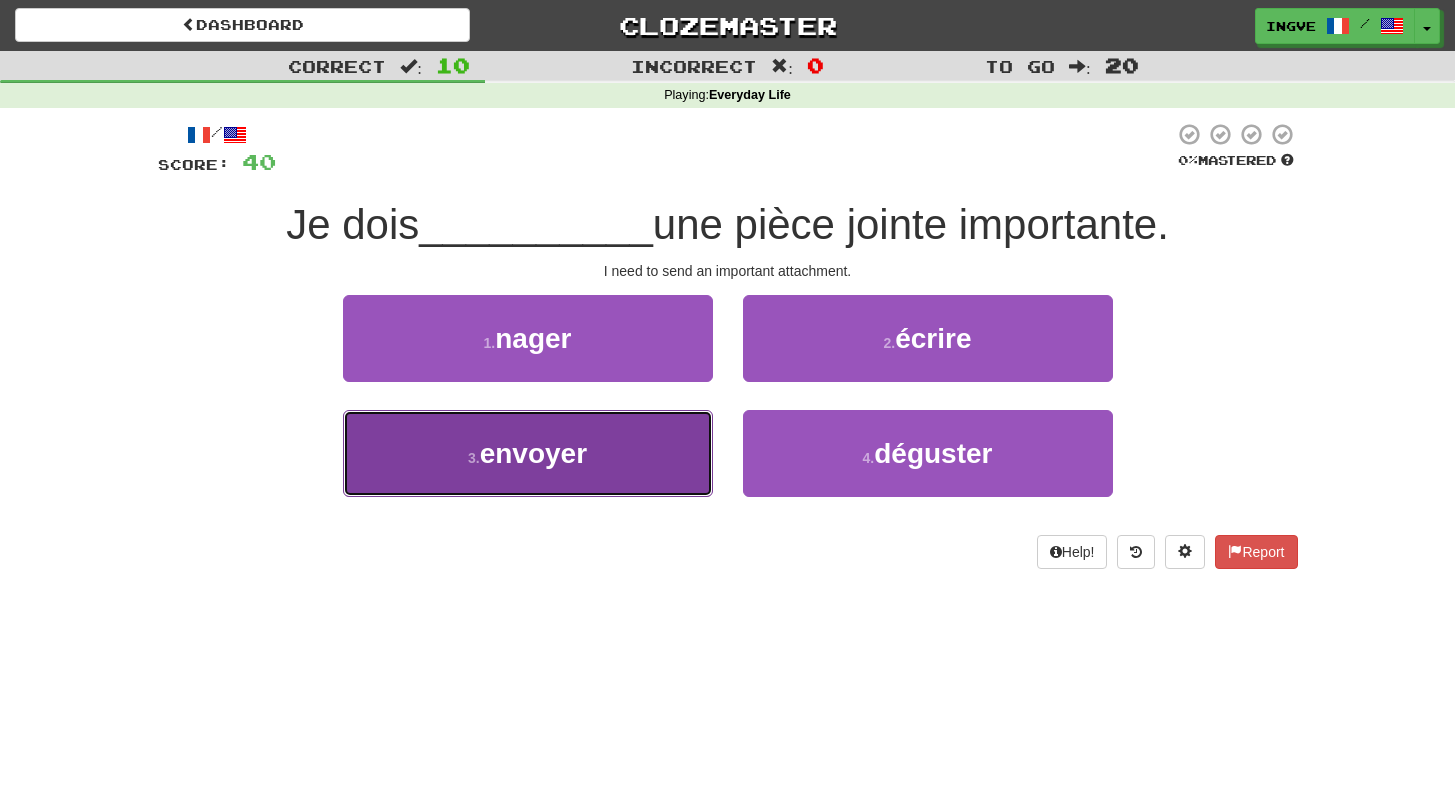 click on "3 .  envoyer" at bounding box center [528, 453] 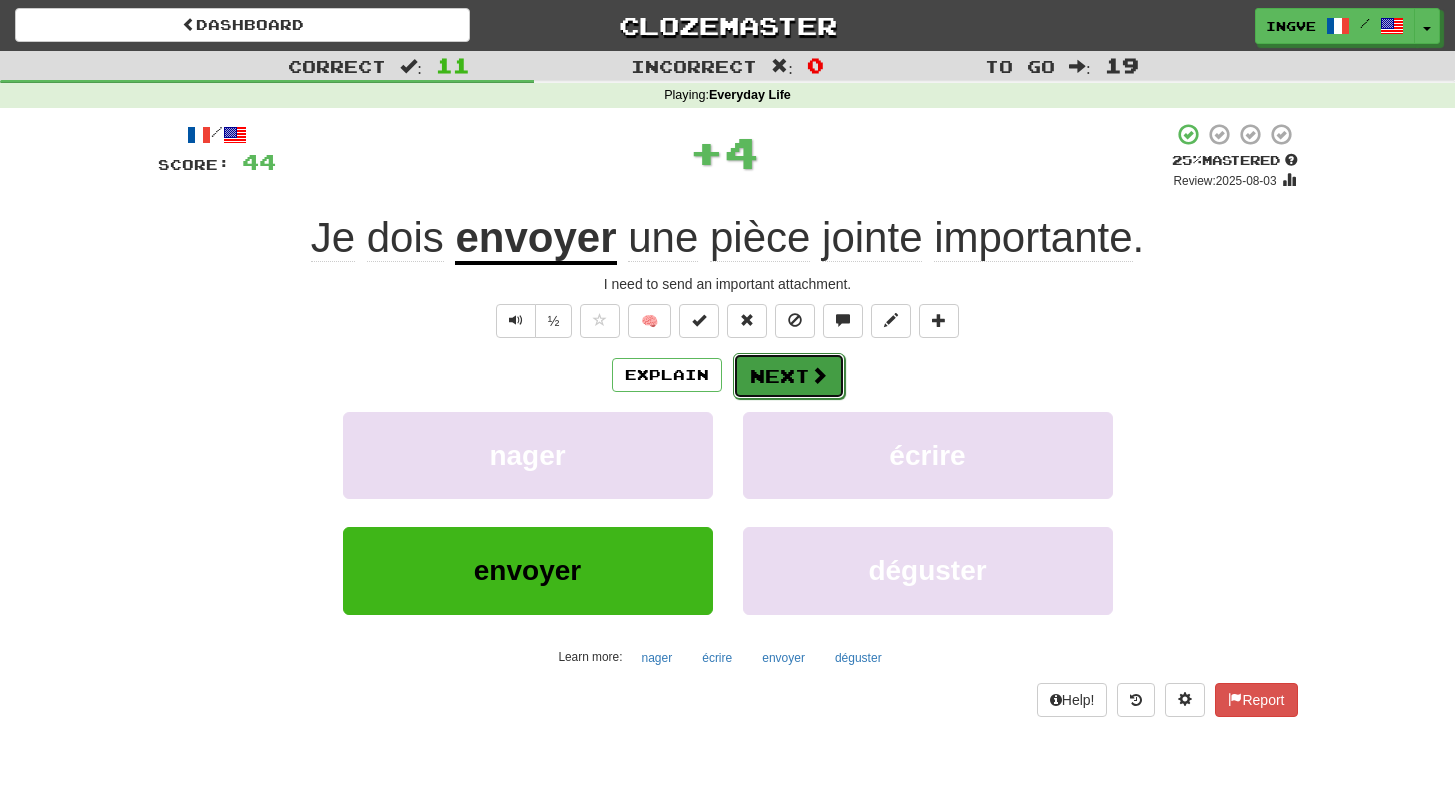 click on "Next" at bounding box center (789, 376) 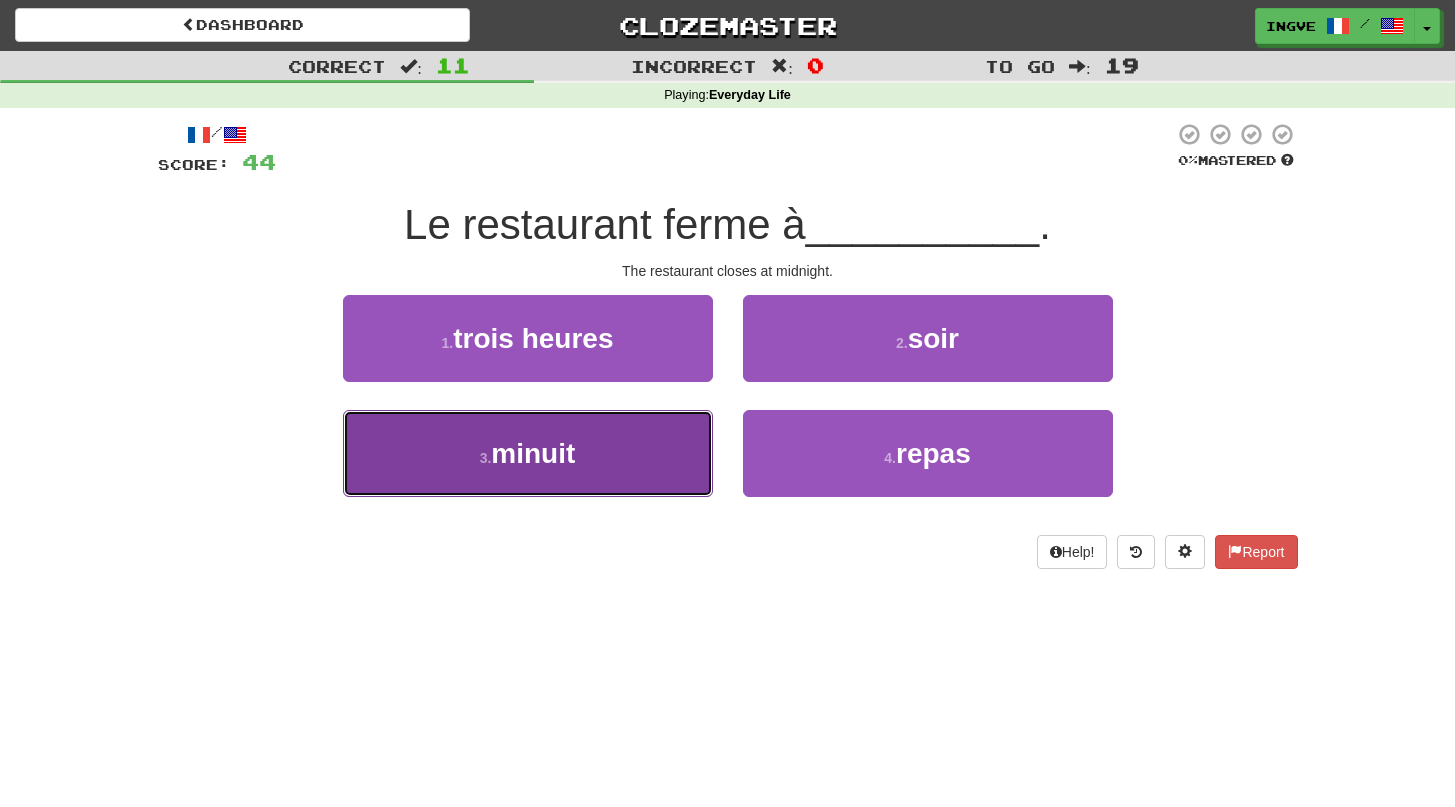 click on "3 .  minuit" at bounding box center [528, 453] 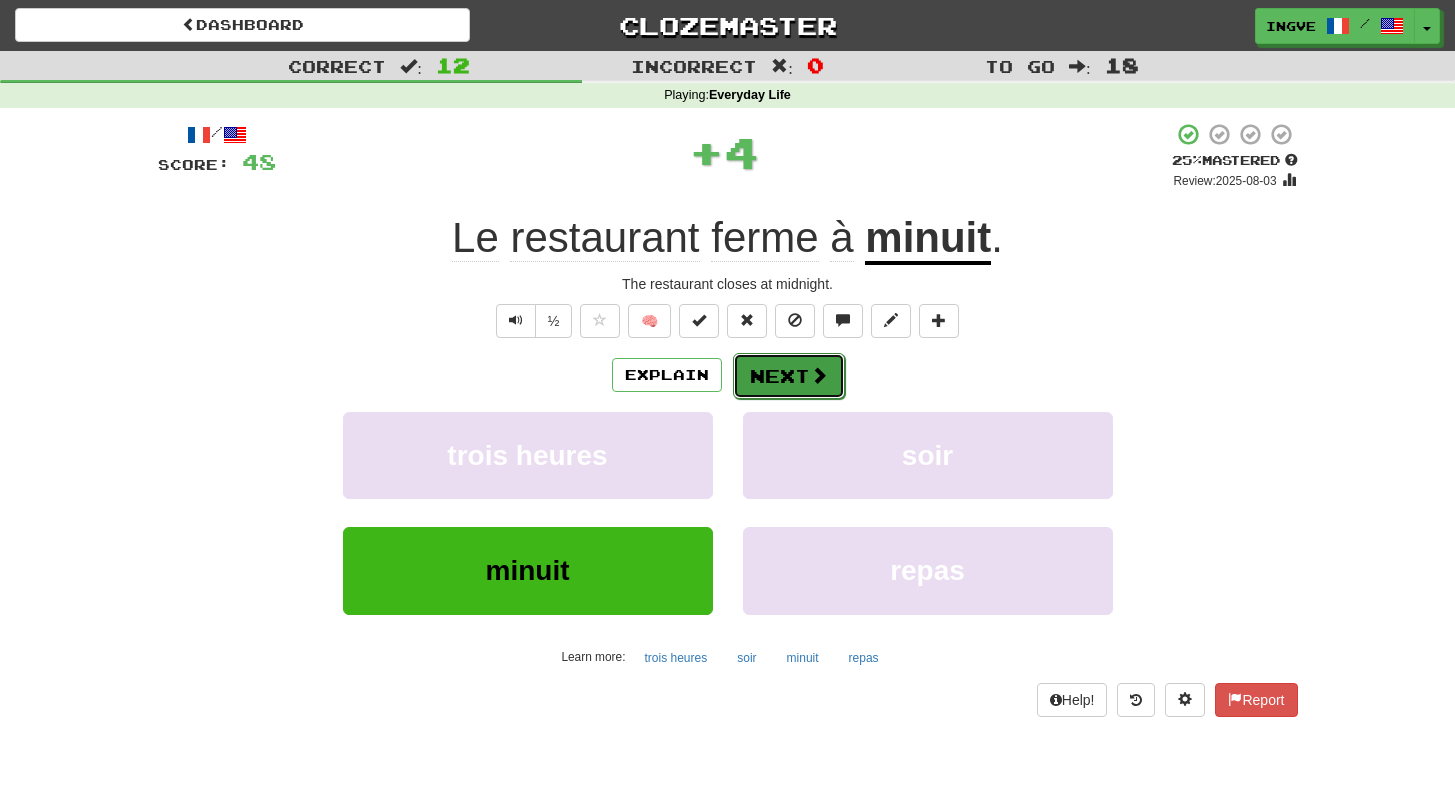 click on "Next" at bounding box center [789, 376] 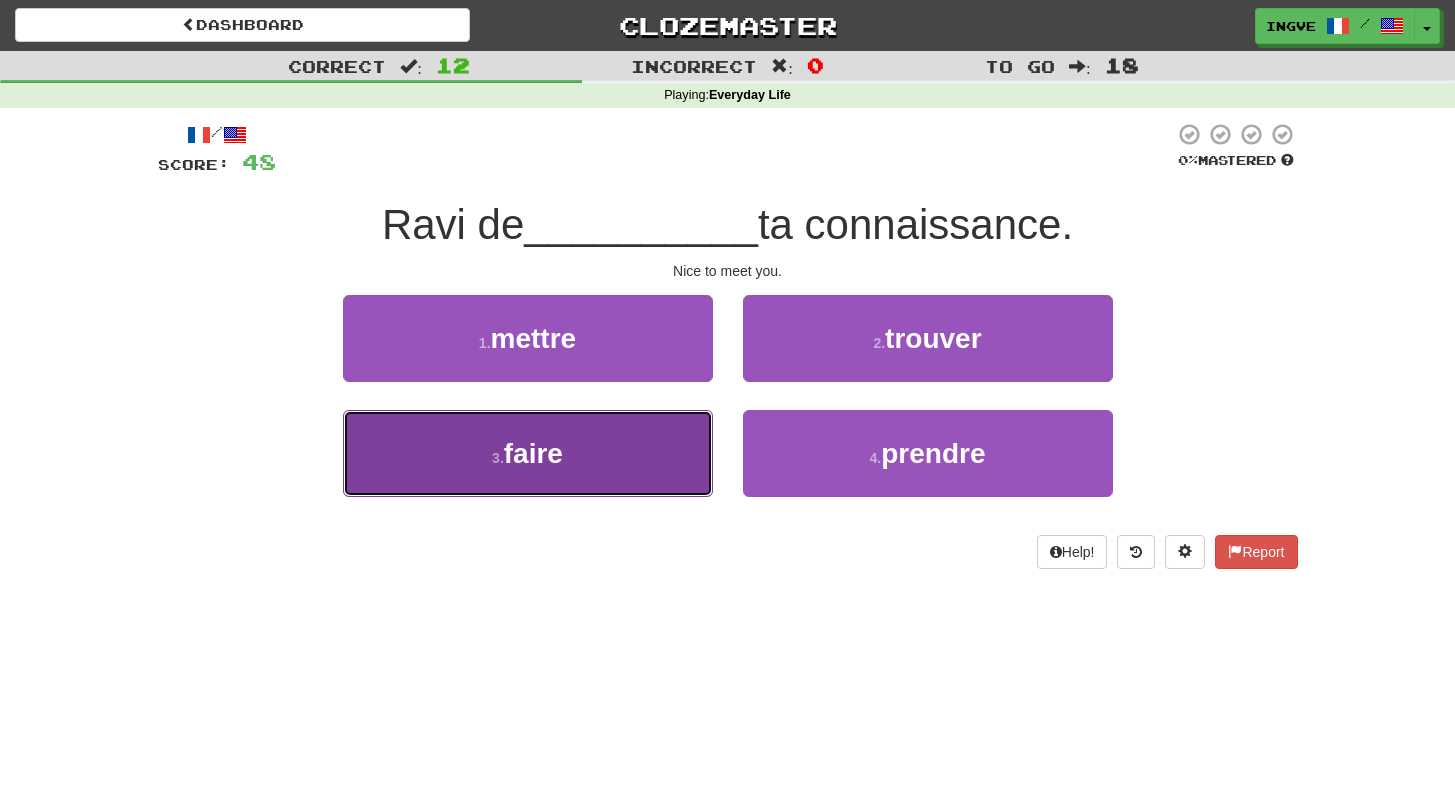 click on "3 .  faire" at bounding box center (528, 453) 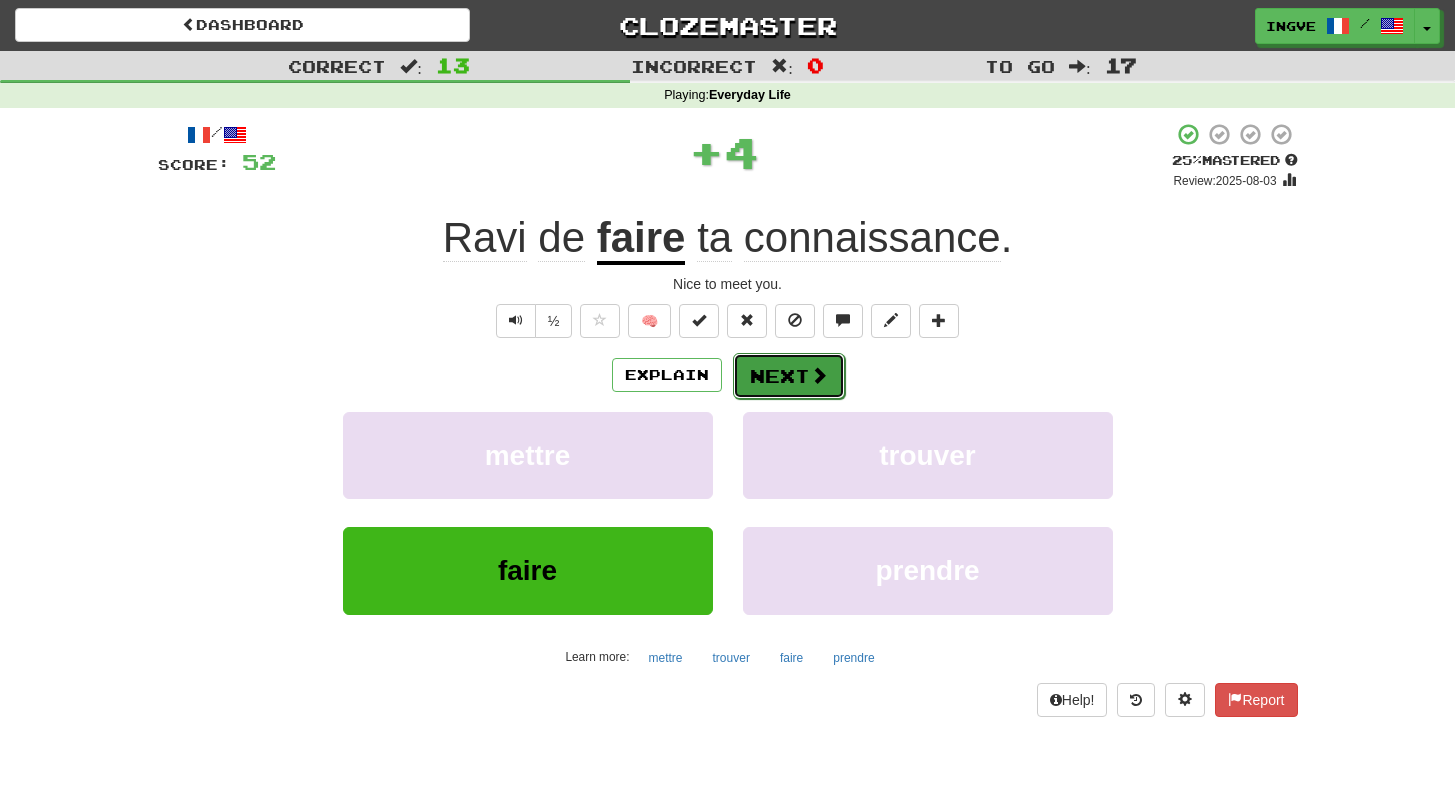 click on "Next" at bounding box center (789, 376) 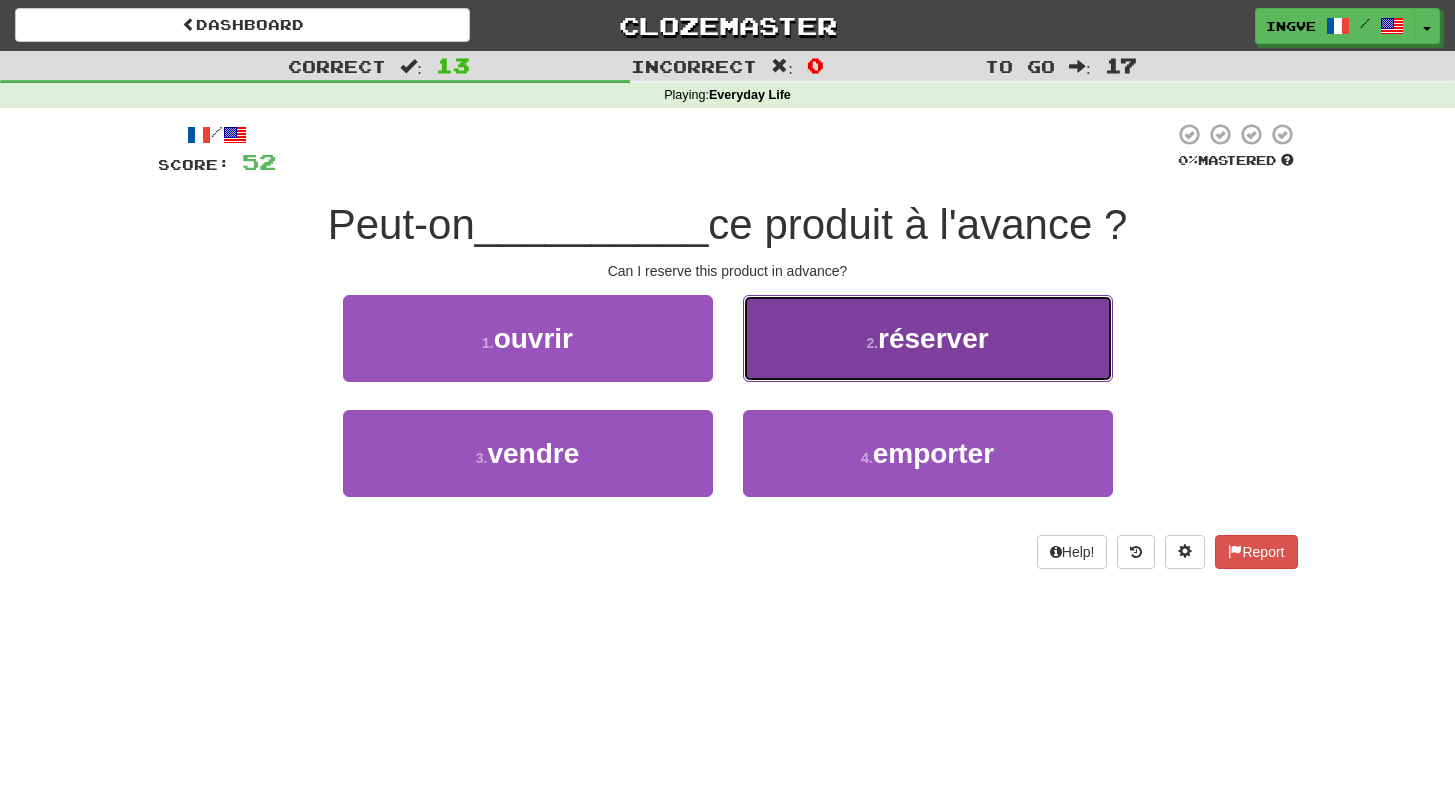 click on "2 .  réserver" at bounding box center [928, 338] 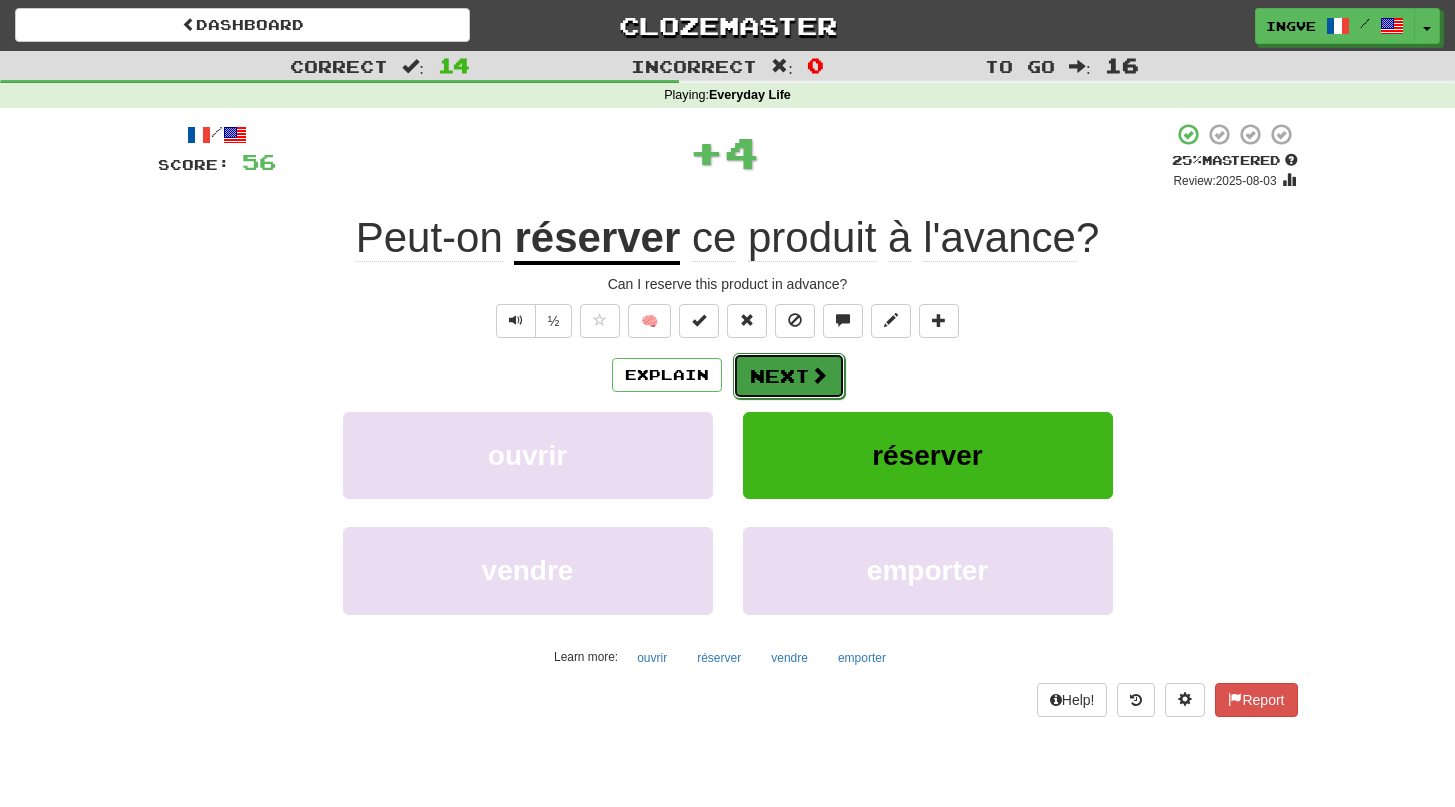 click on "Next" at bounding box center (789, 376) 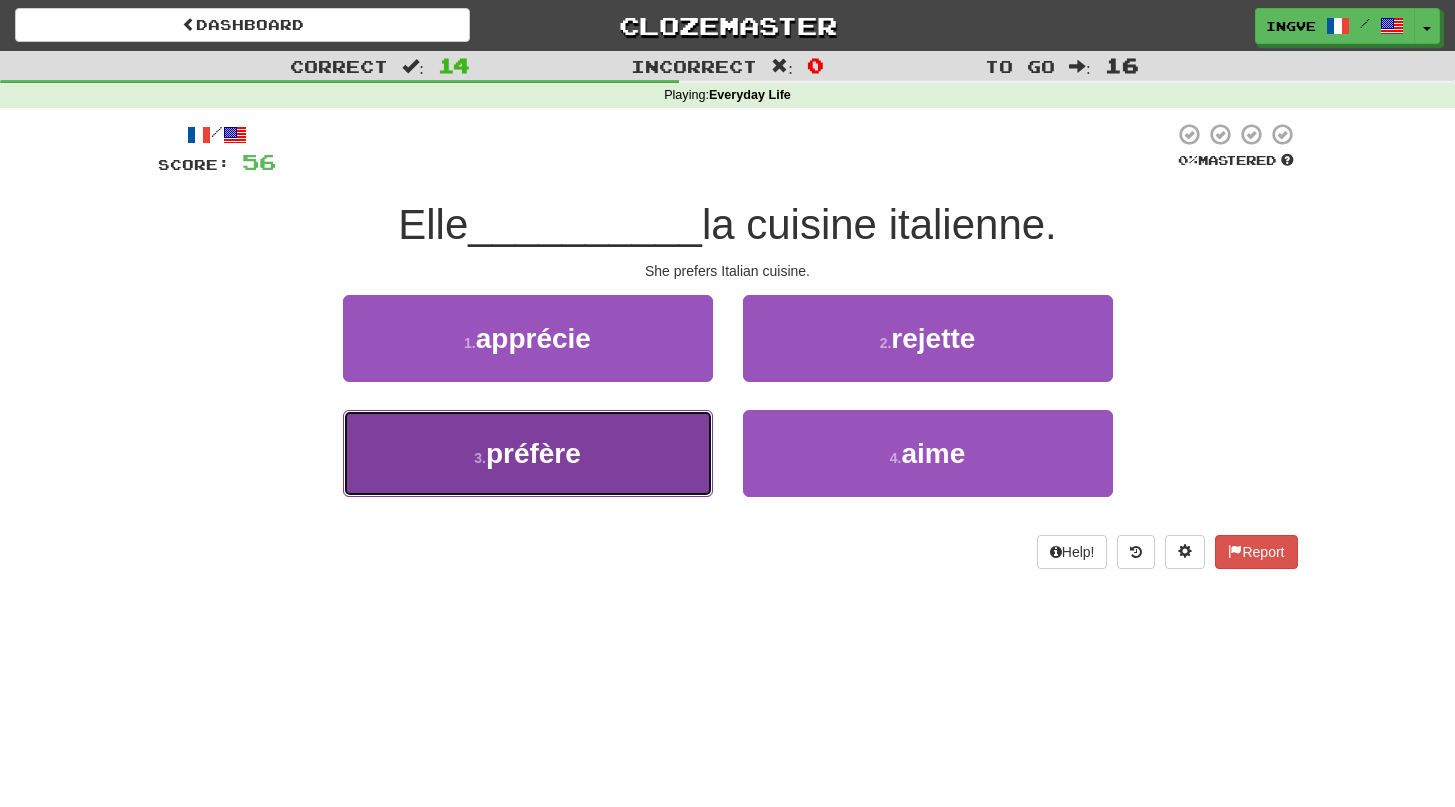 click on "3 .  préfère" at bounding box center (528, 453) 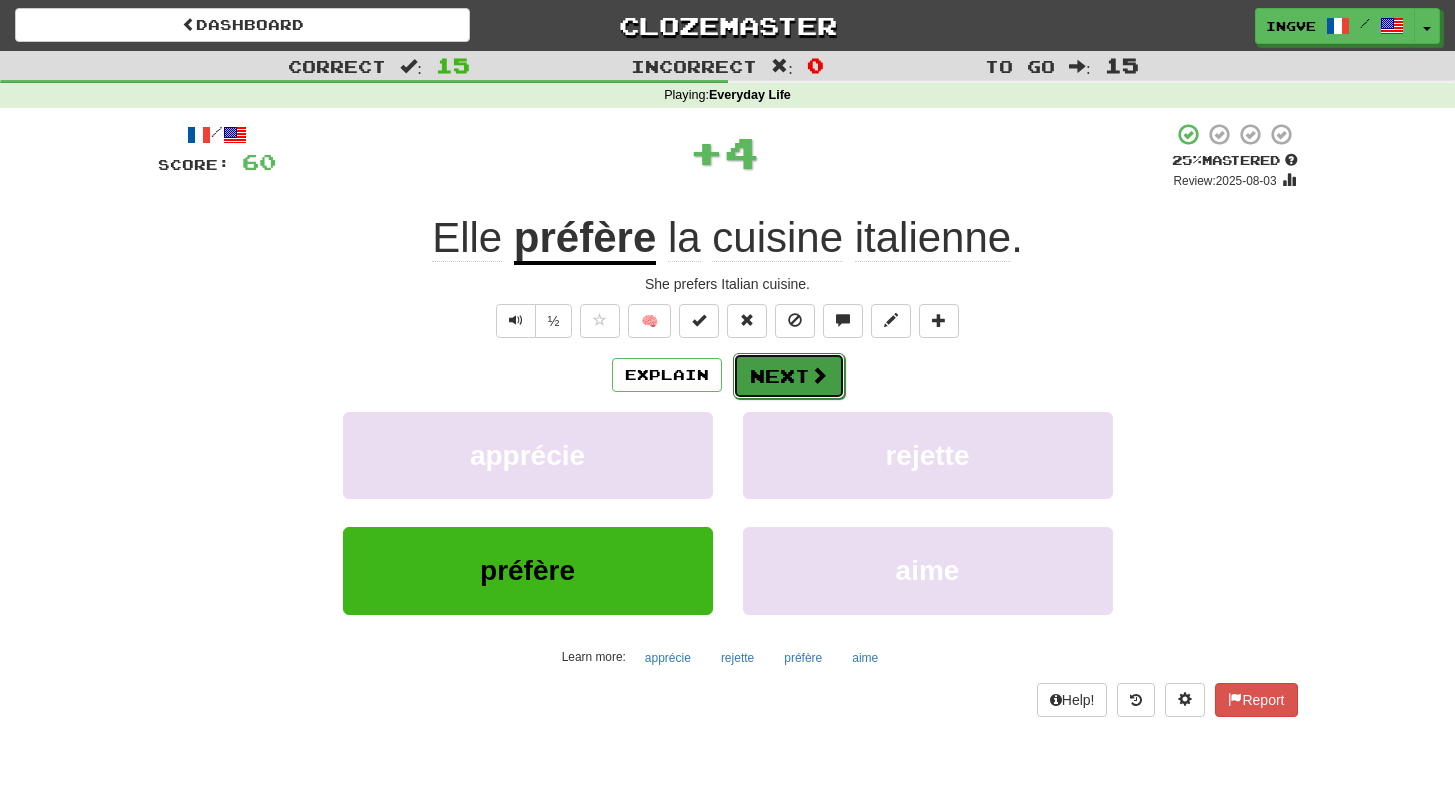 click on "Next" at bounding box center (789, 376) 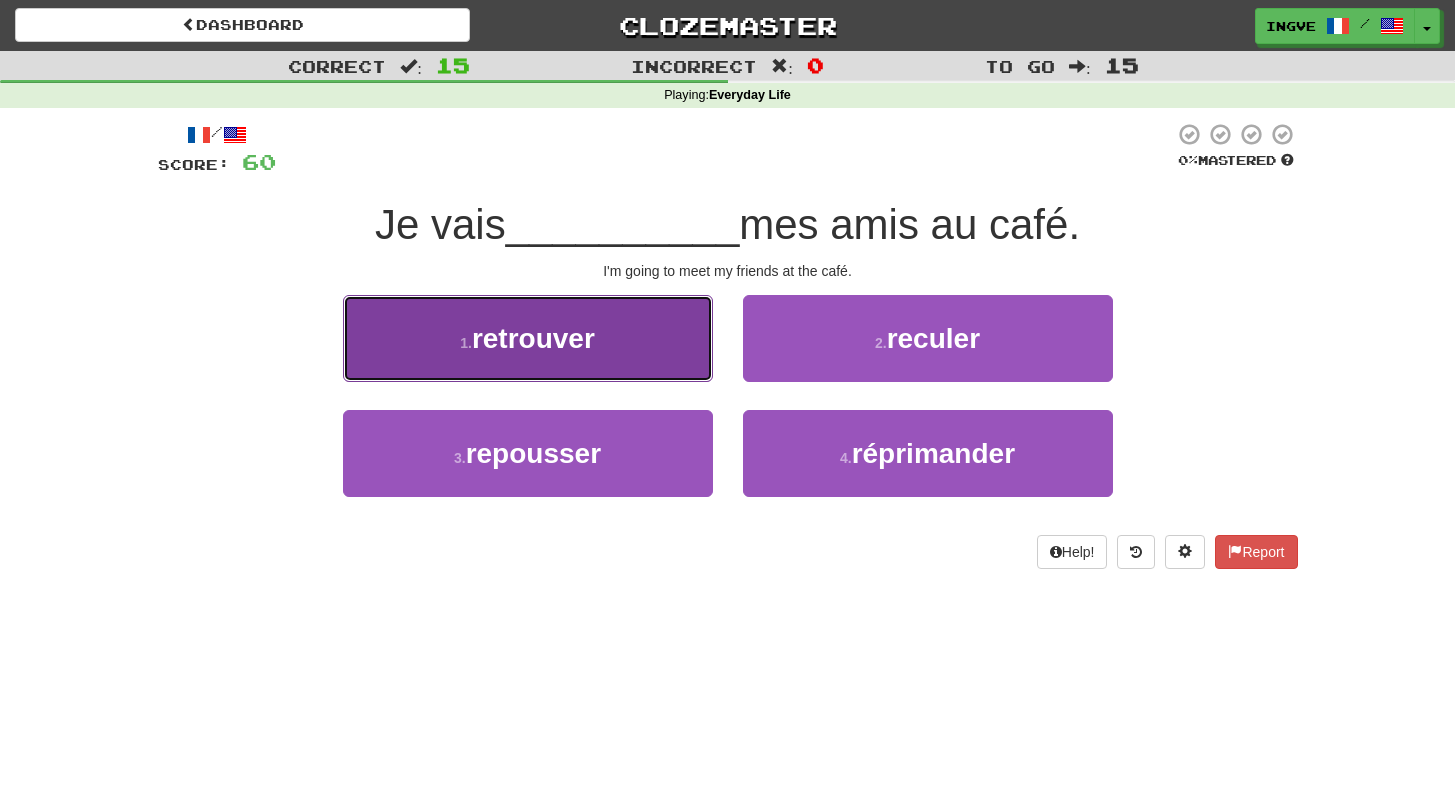 click on "1 .  retrouver" at bounding box center [528, 338] 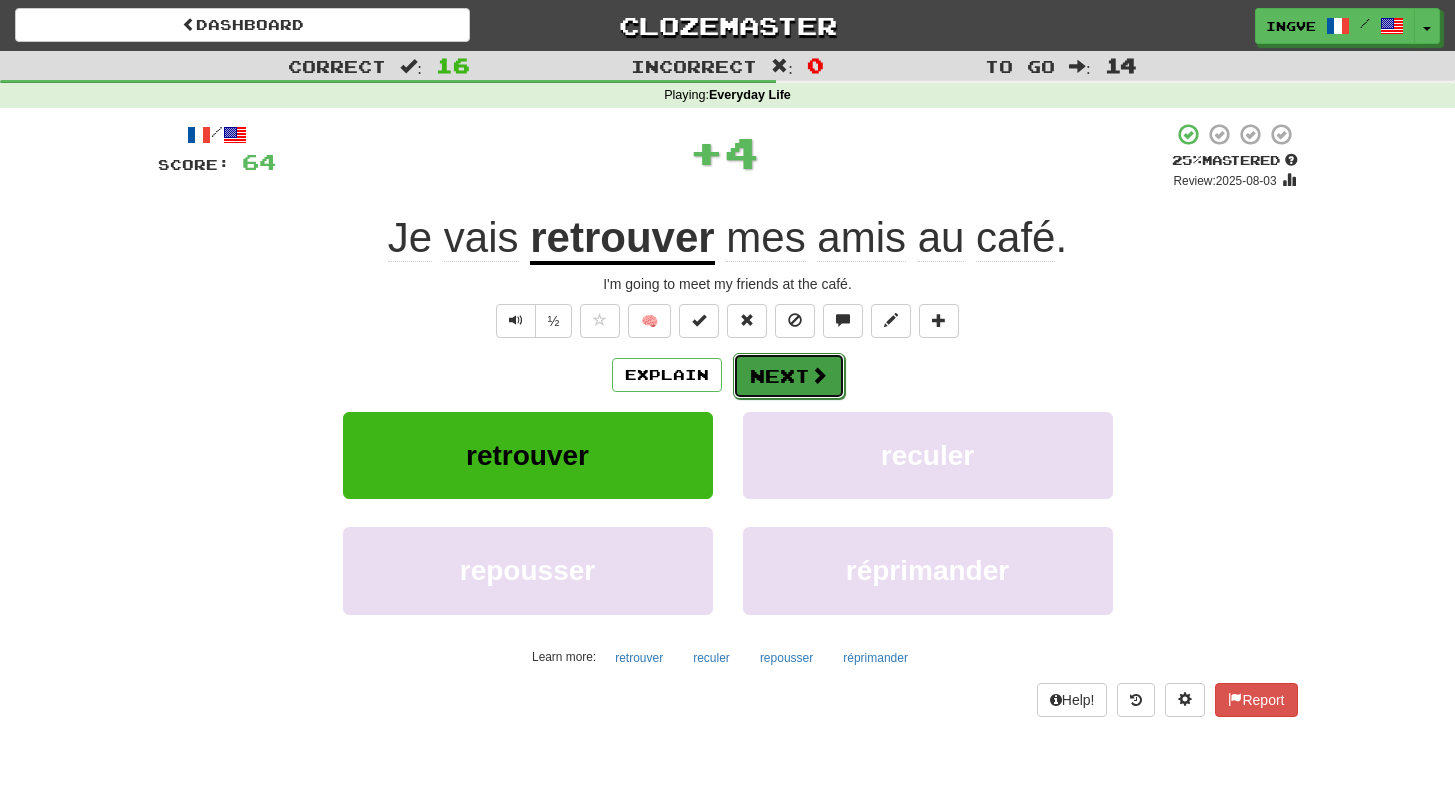click on "Next" at bounding box center (789, 376) 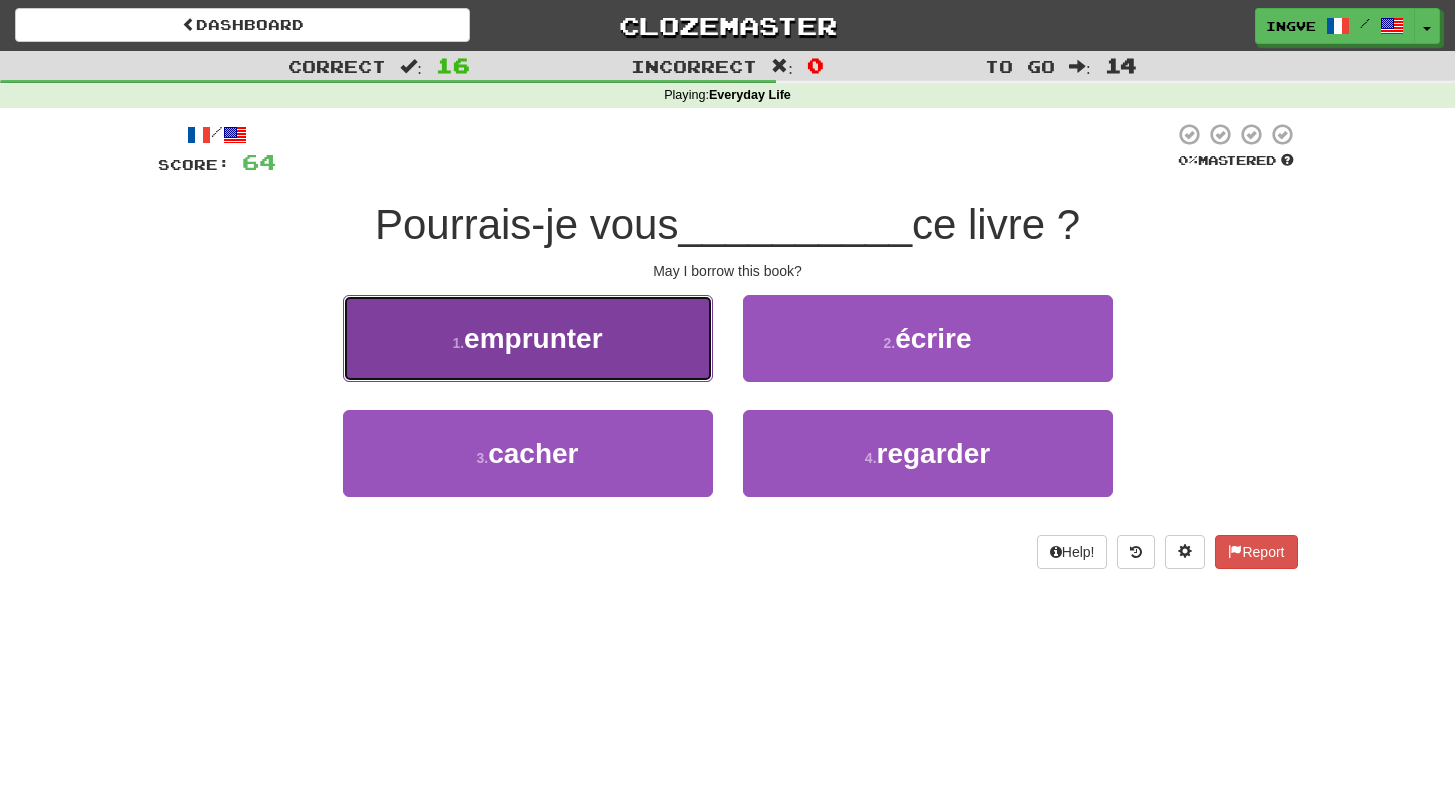 click on "1 .  emprunter" at bounding box center [528, 338] 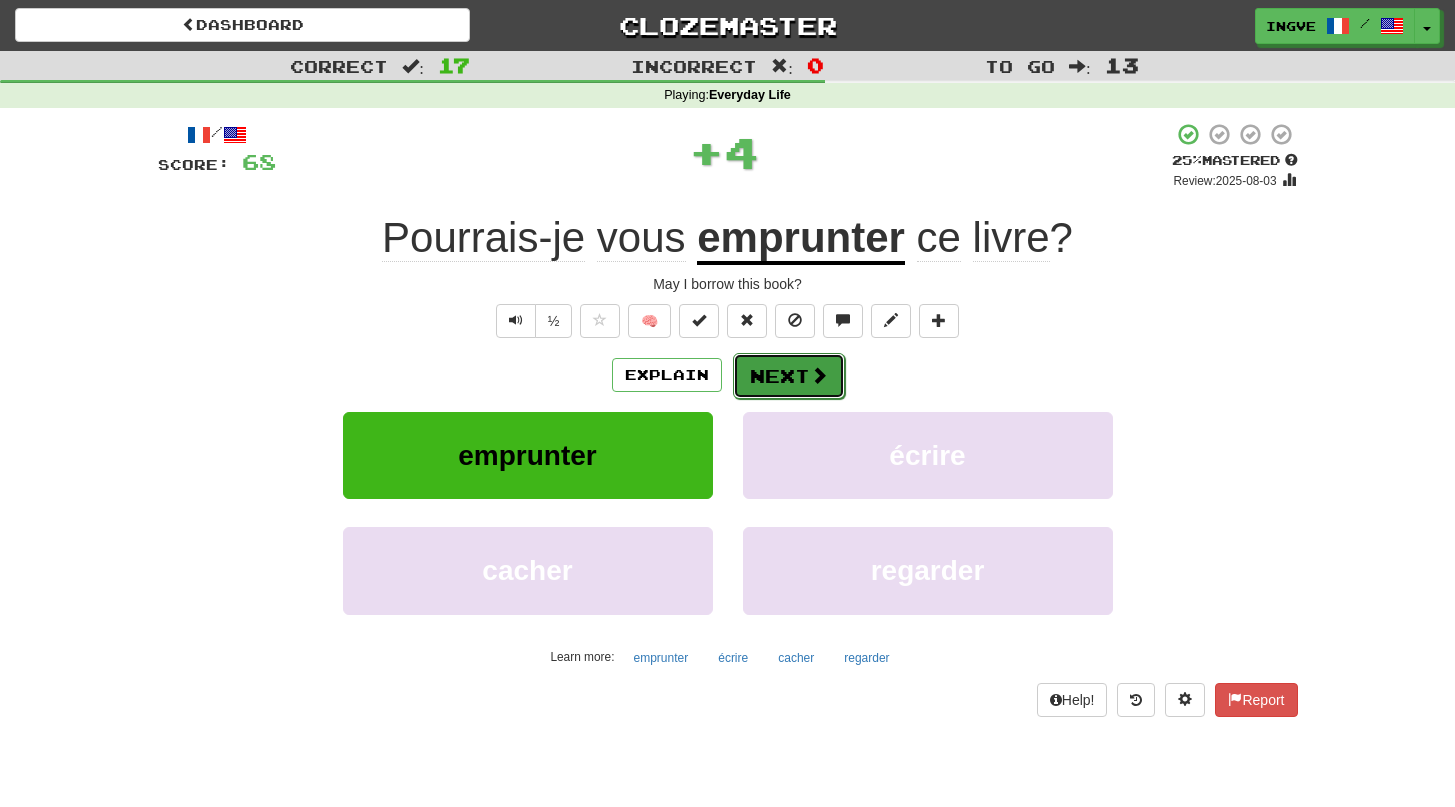 click on "Next" at bounding box center (789, 376) 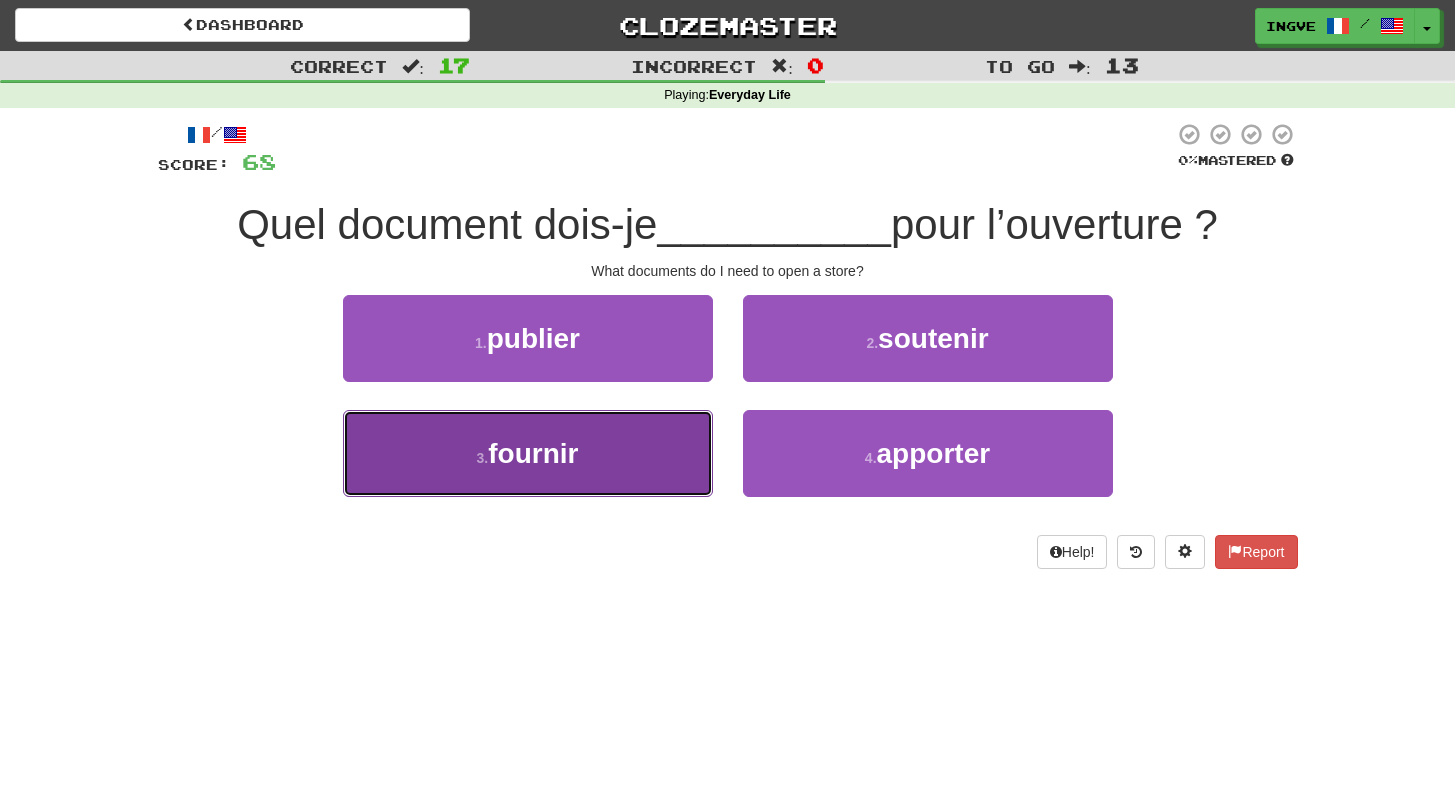 click on "3 .  fournir" at bounding box center (528, 453) 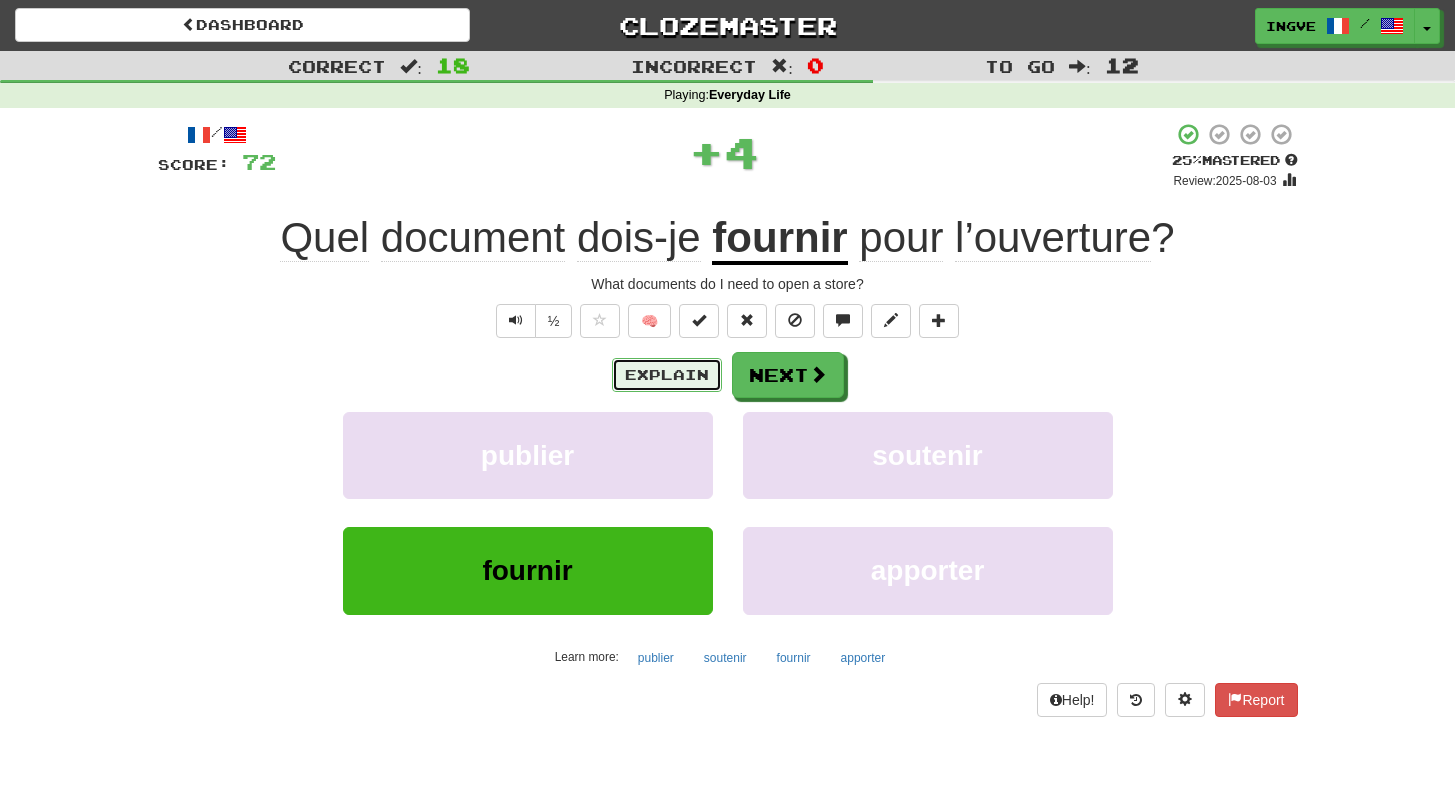 click on "Explain" at bounding box center [667, 375] 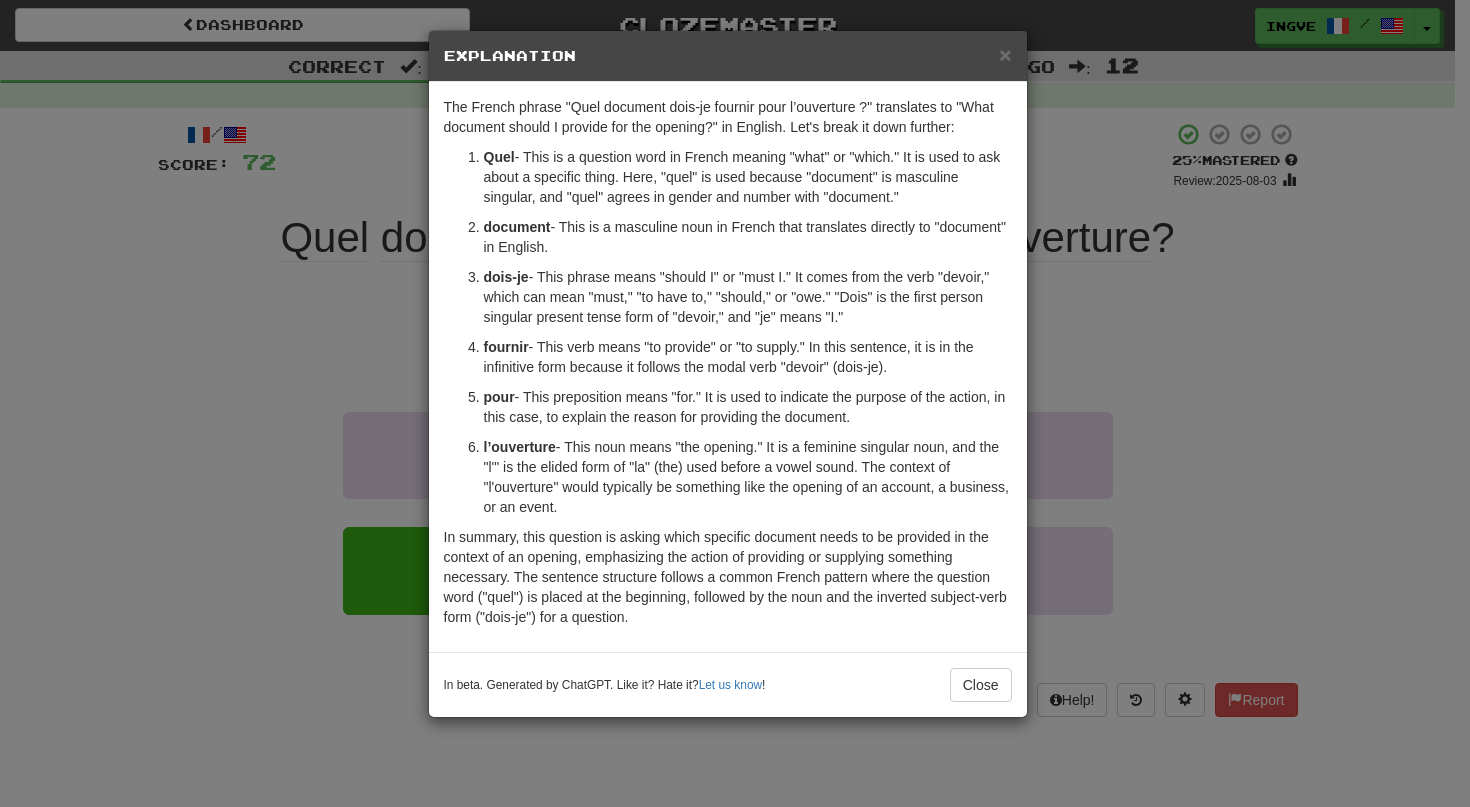 click on "fournir" at bounding box center (506, 347) 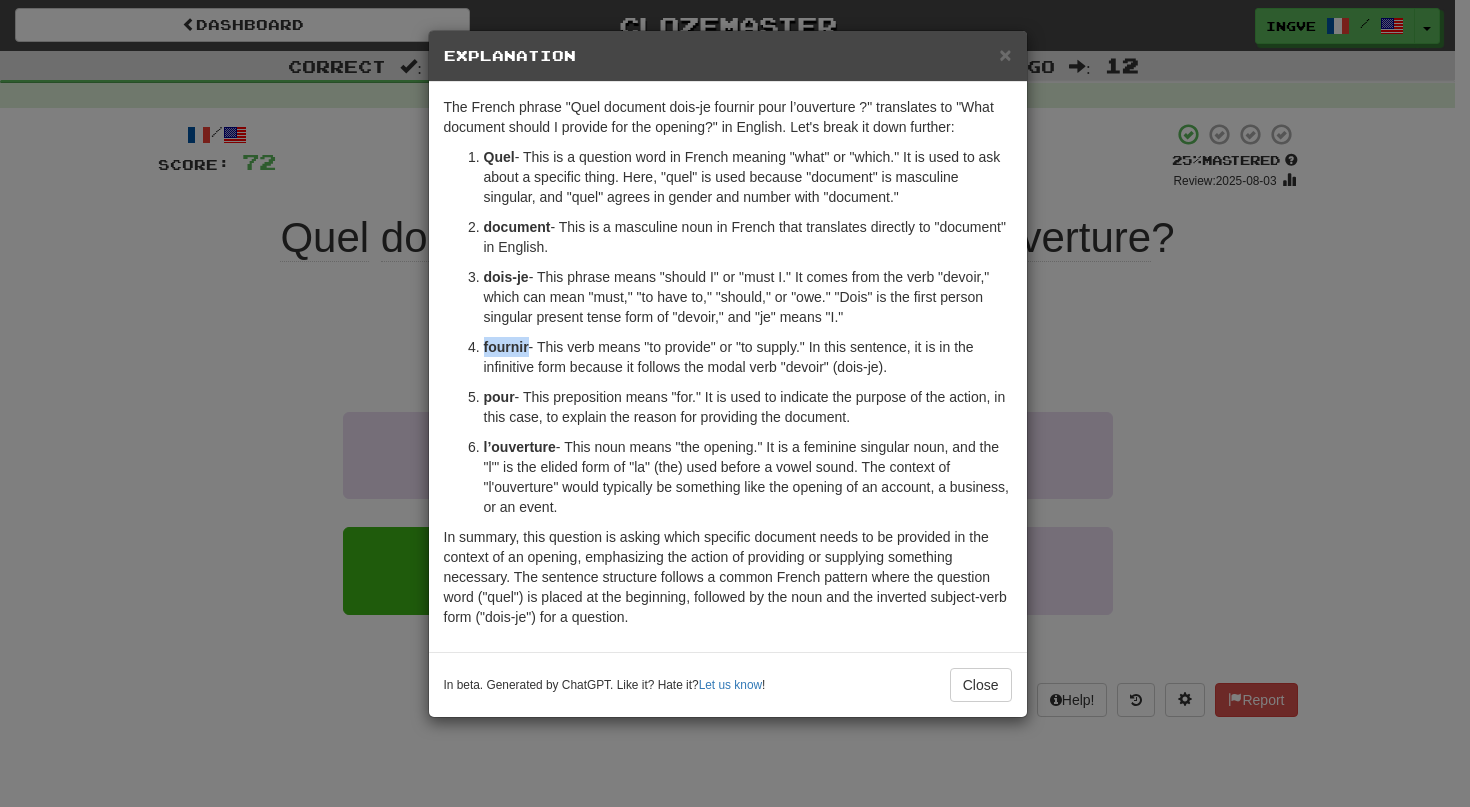 copy on "fournir" 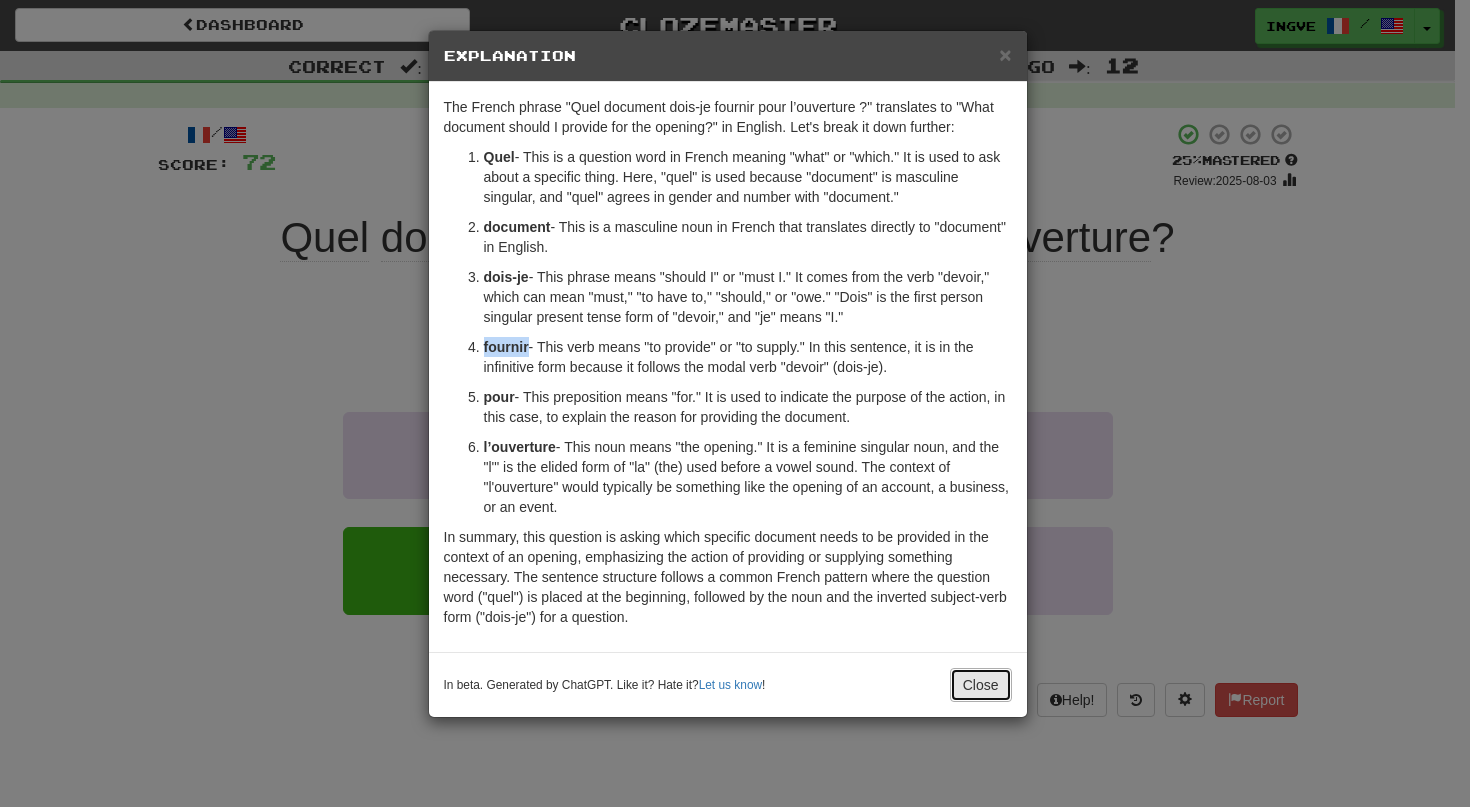 click on "Close" at bounding box center [981, 685] 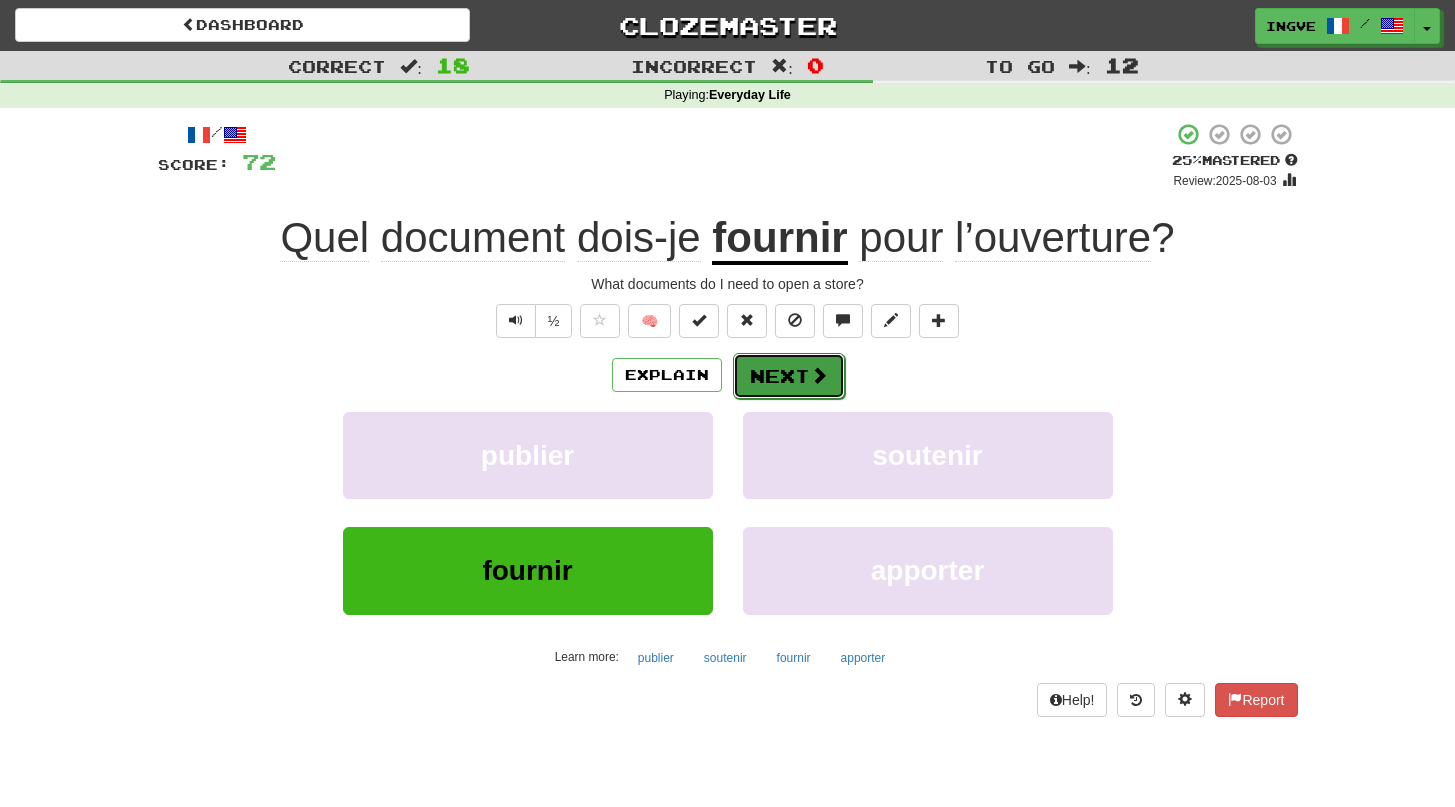 click on "Next" at bounding box center [789, 376] 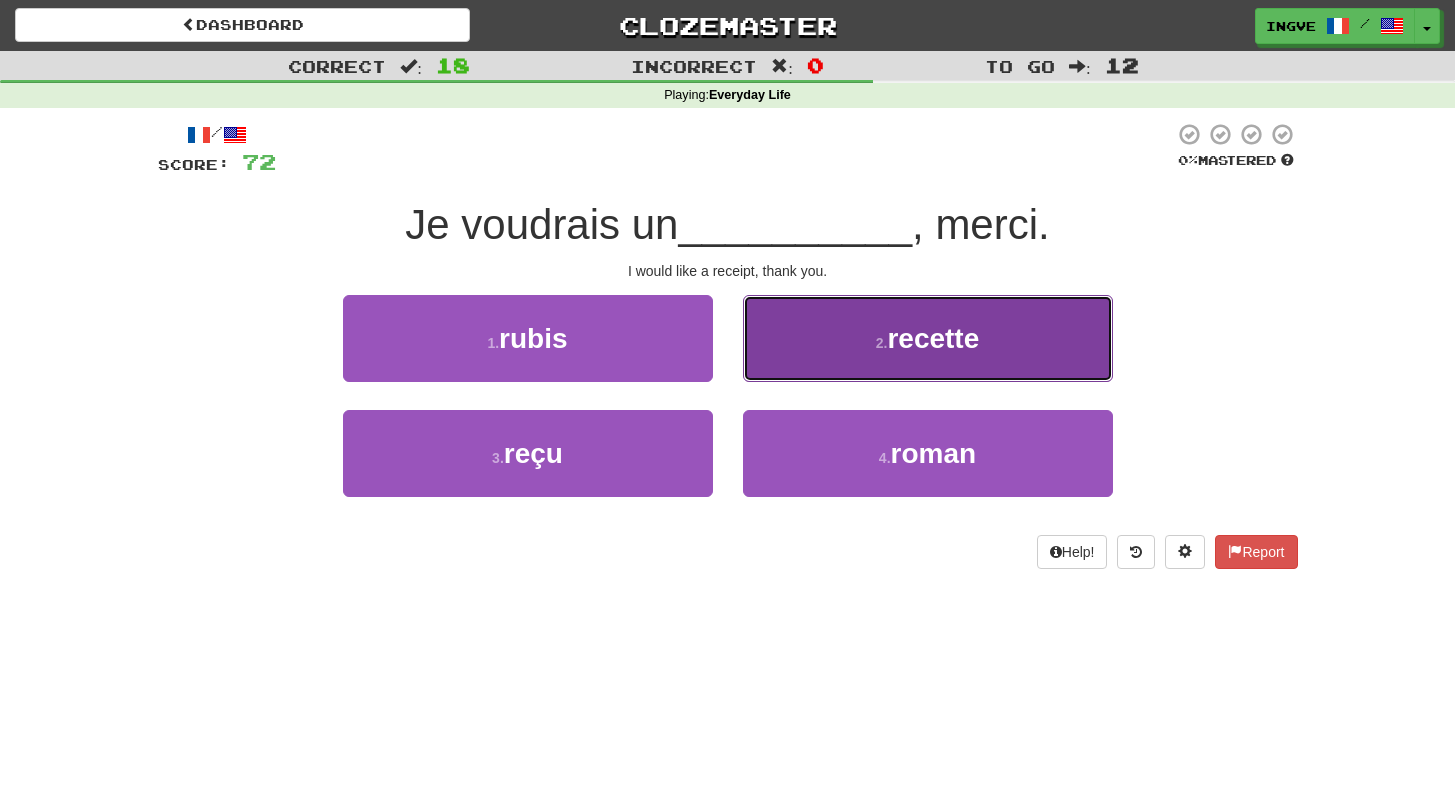 click on "2 .  recette" at bounding box center [928, 338] 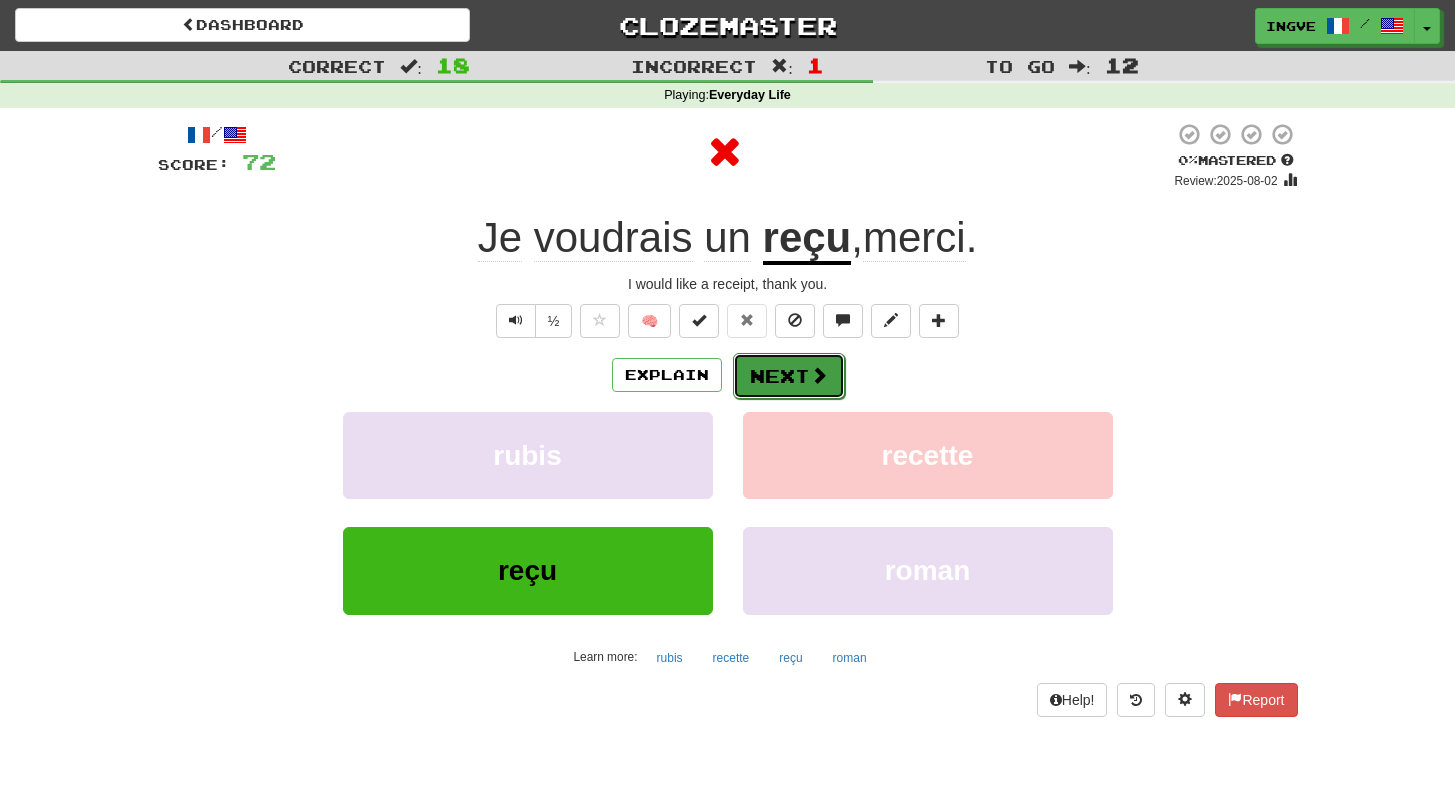 click on "Next" at bounding box center [789, 376] 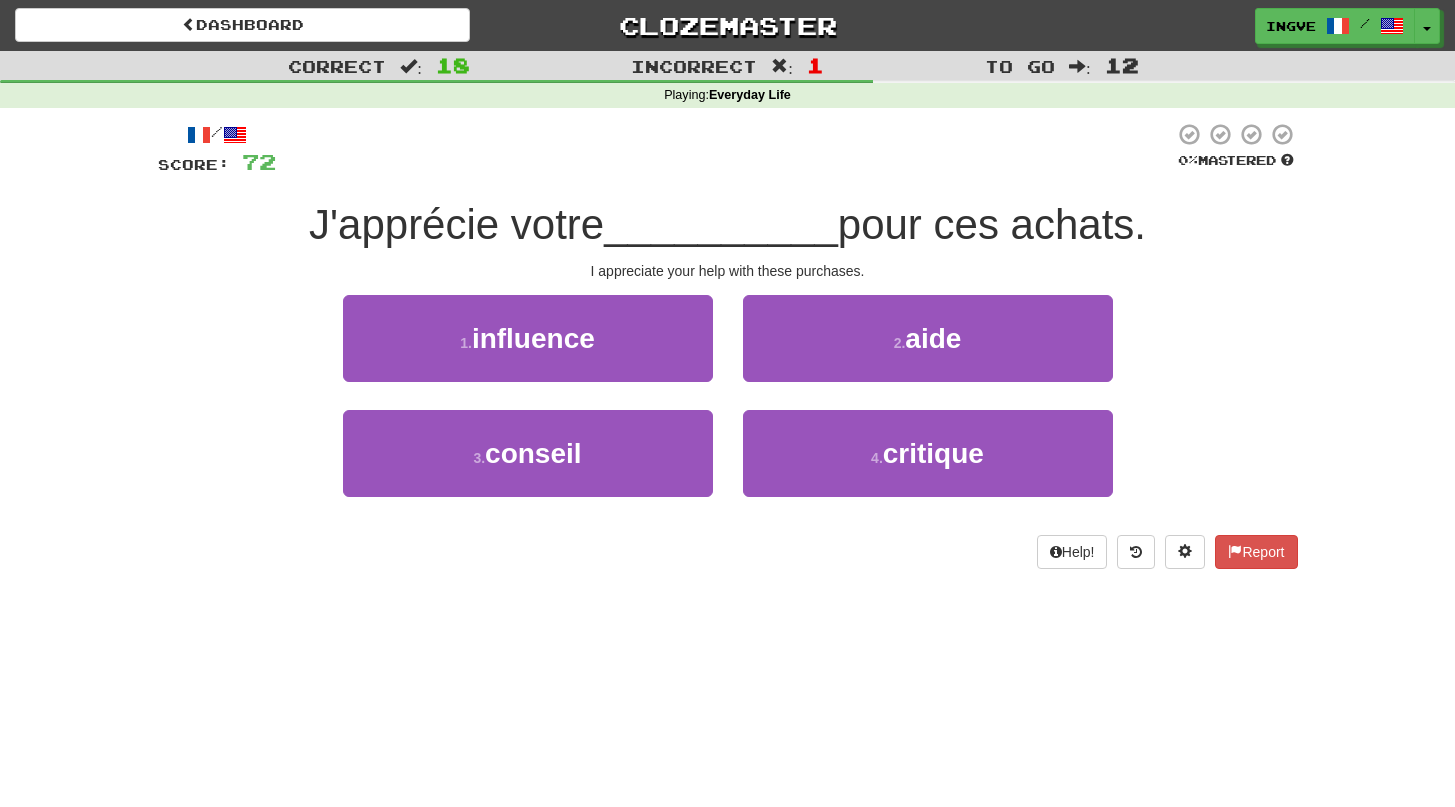 click on "I appreciate your help with these purchases." at bounding box center [728, 271] 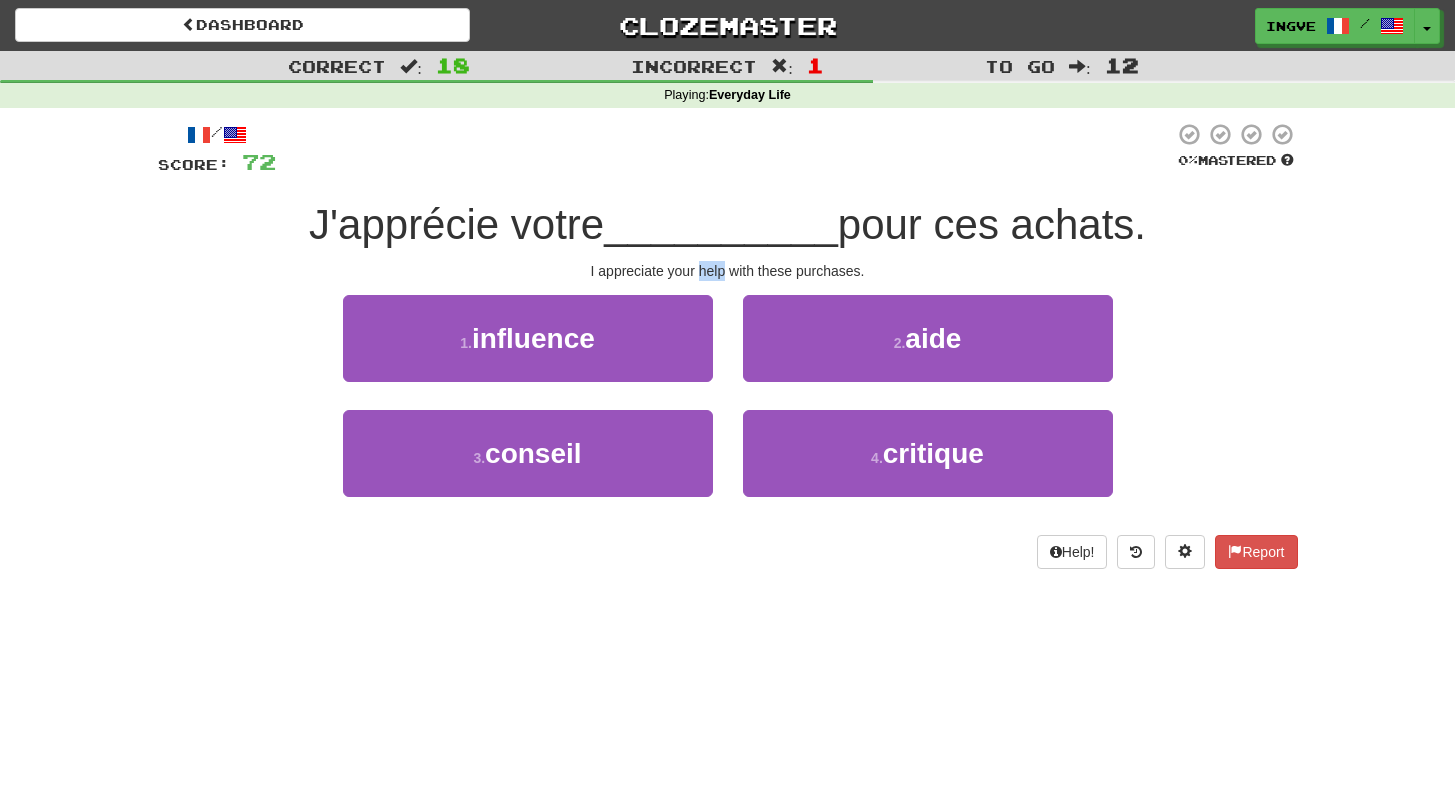 click on "I appreciate your help with these purchases." at bounding box center [728, 271] 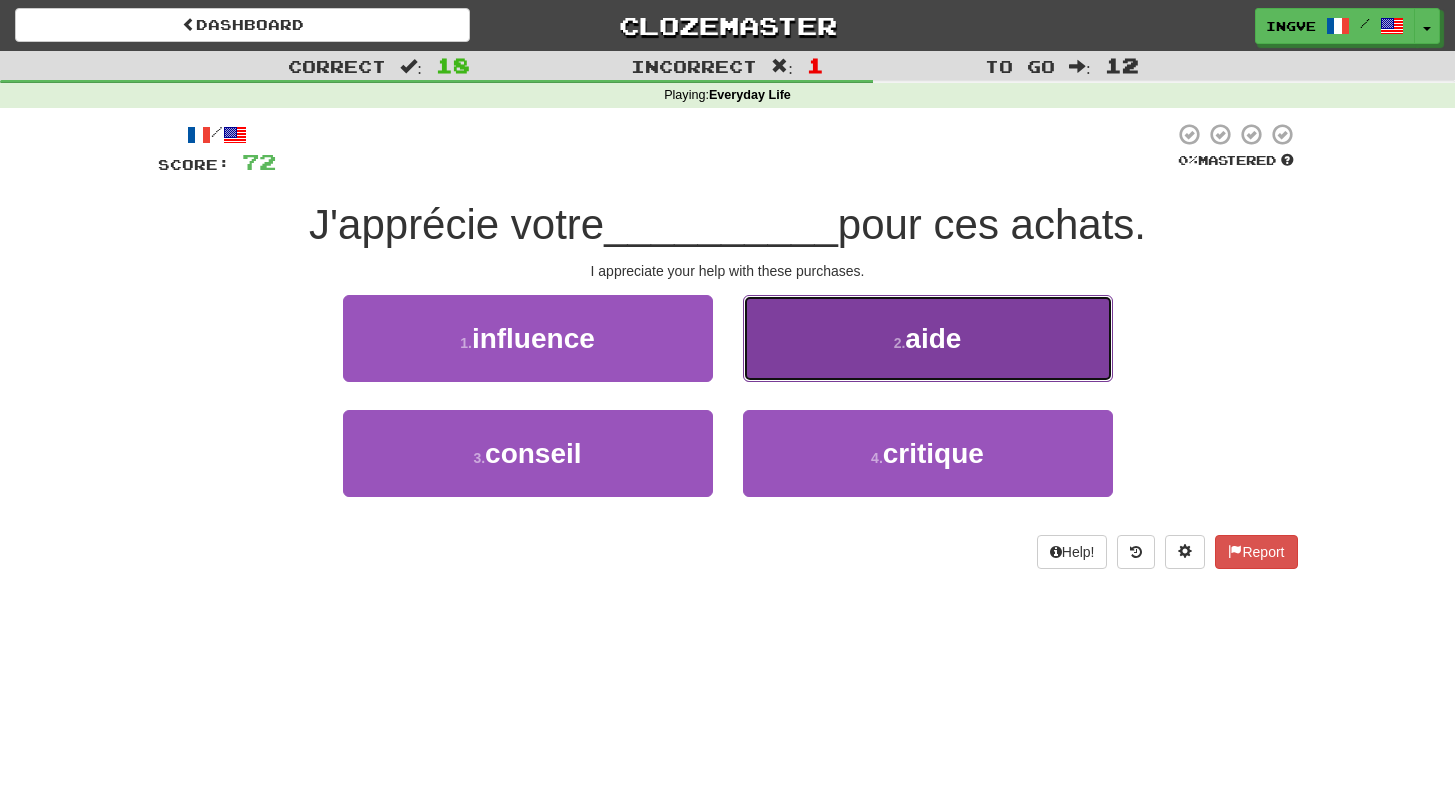 click on "2 .  aide" at bounding box center (928, 338) 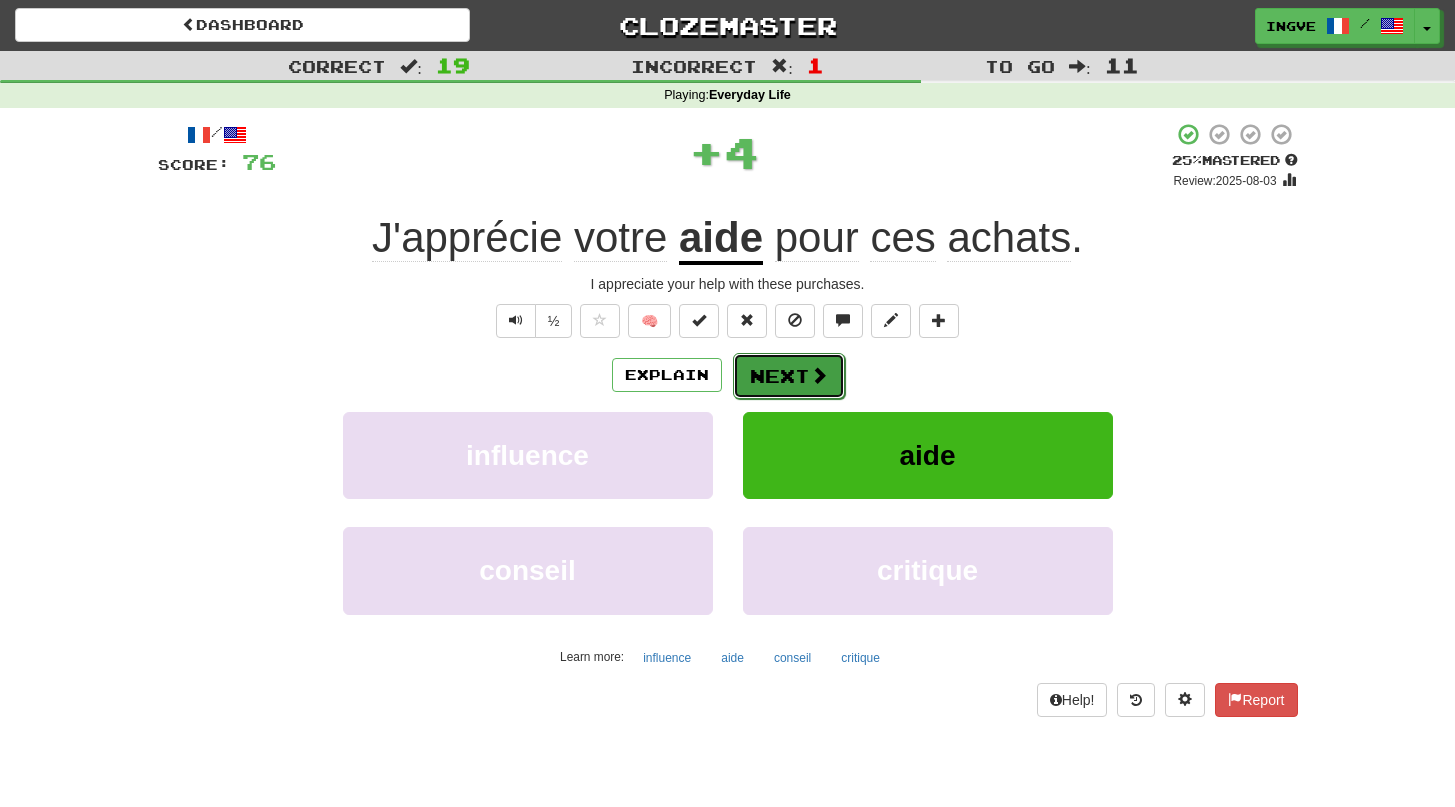 click at bounding box center (819, 375) 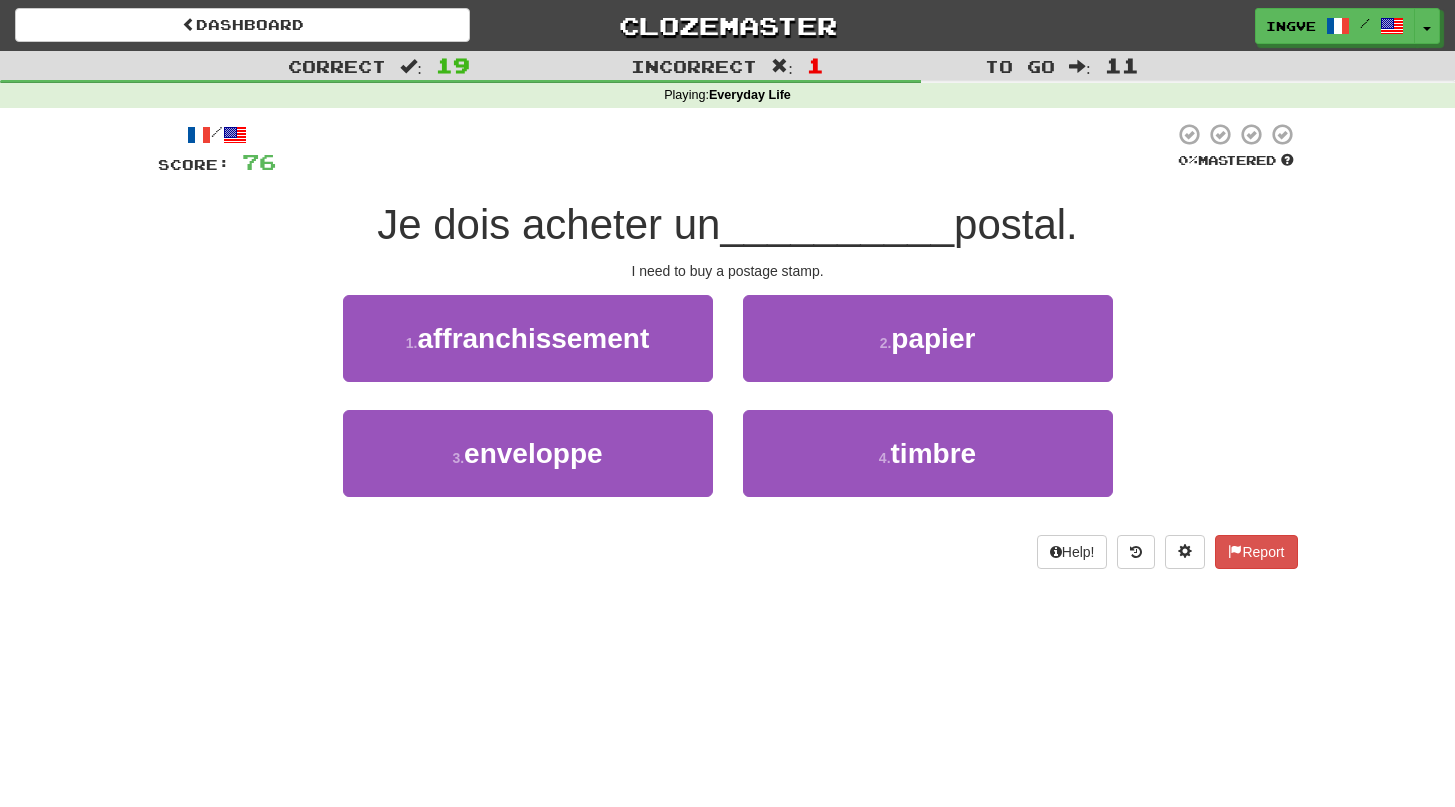 click on "I need to buy a postage stamp." at bounding box center [728, 271] 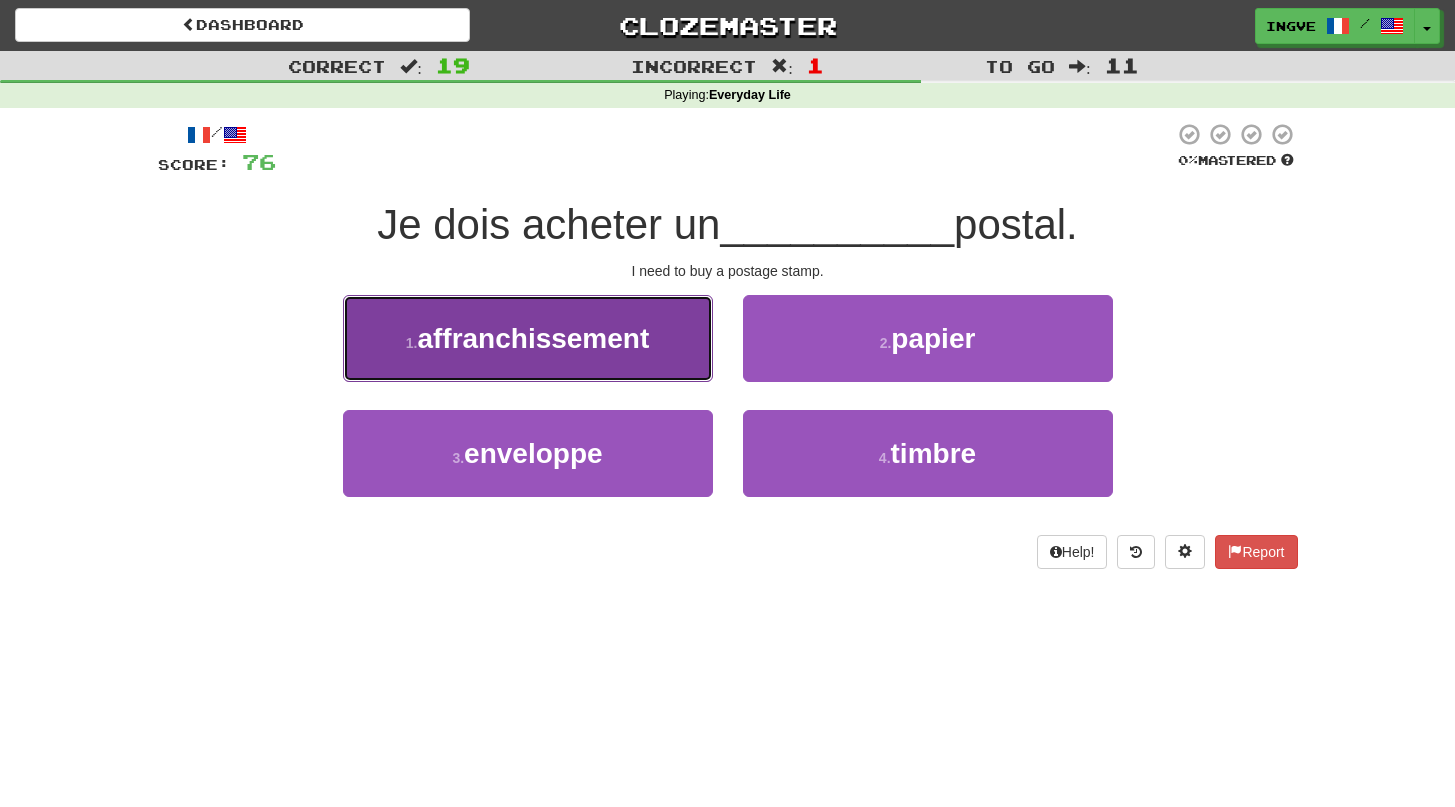 click on "affranchissement" at bounding box center (533, 338) 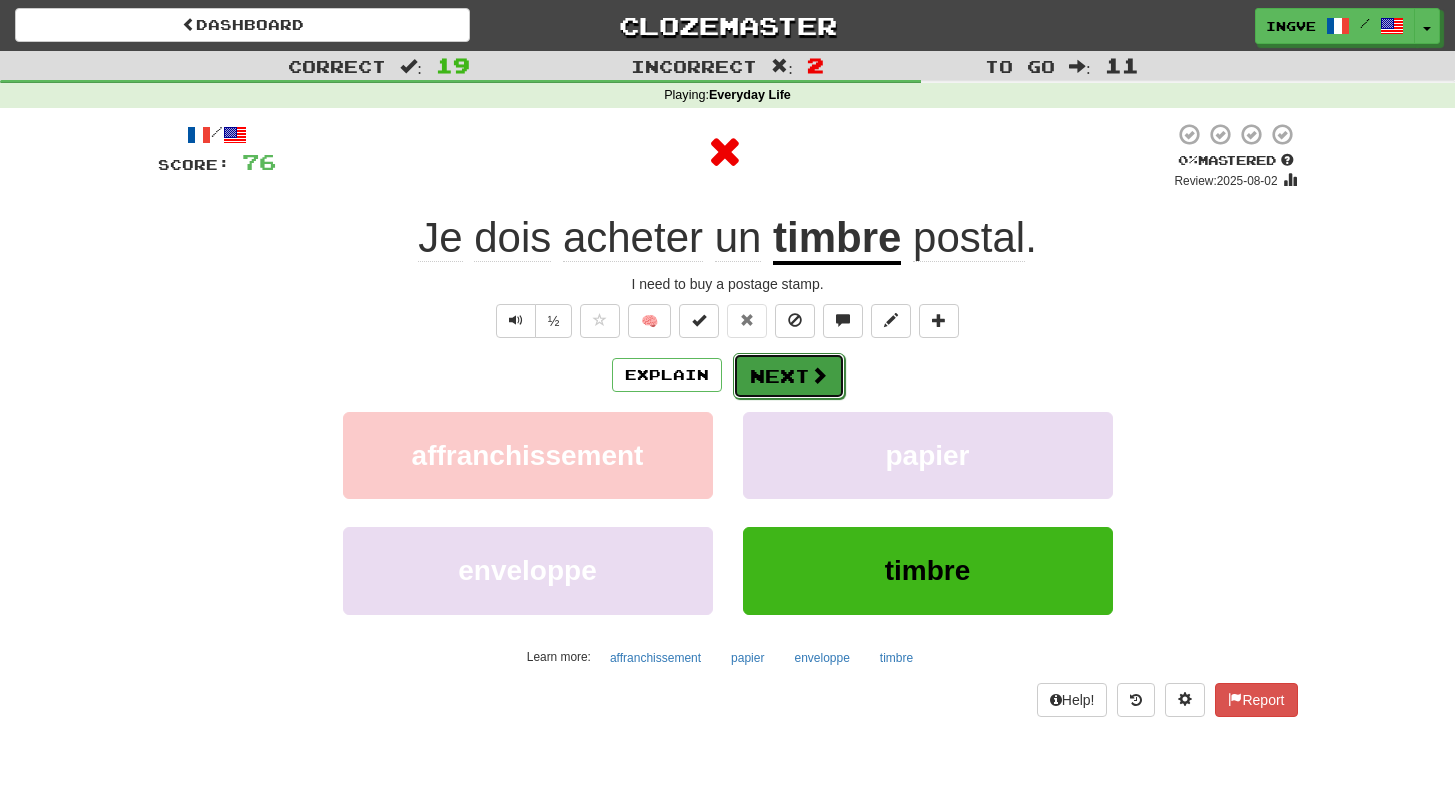 click on "Next" at bounding box center (789, 376) 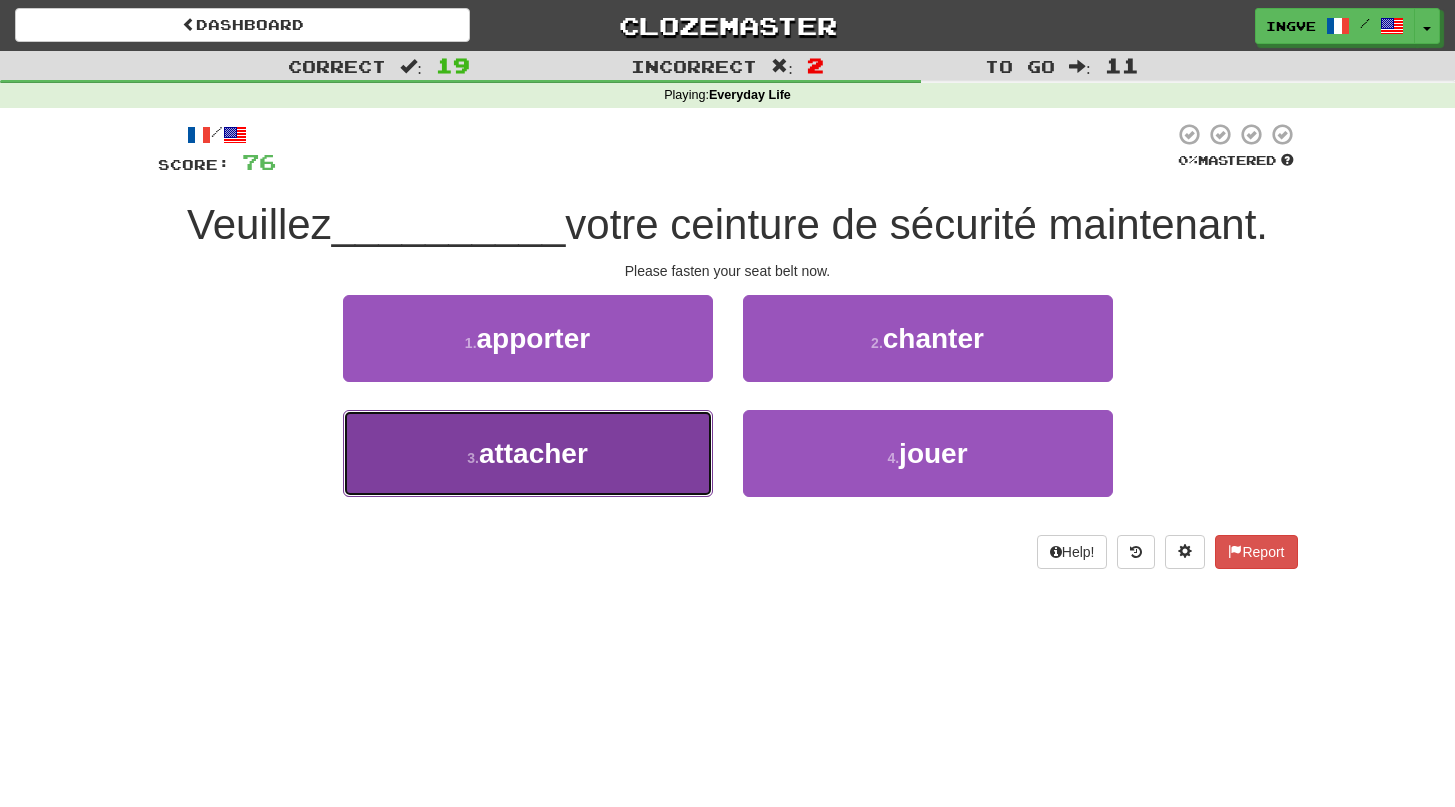 click on "3 .  attacher" at bounding box center [528, 453] 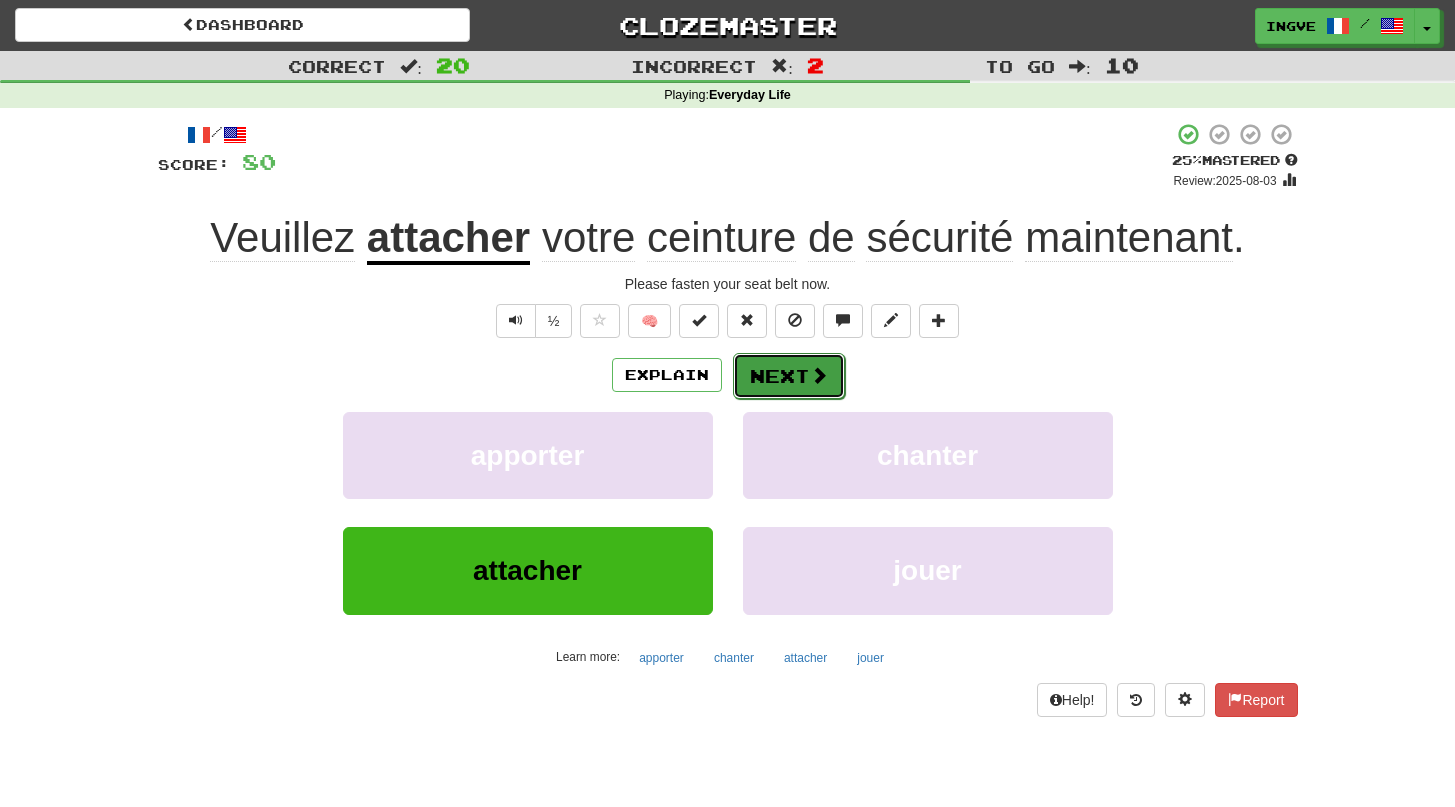 click on "Next" at bounding box center [789, 376] 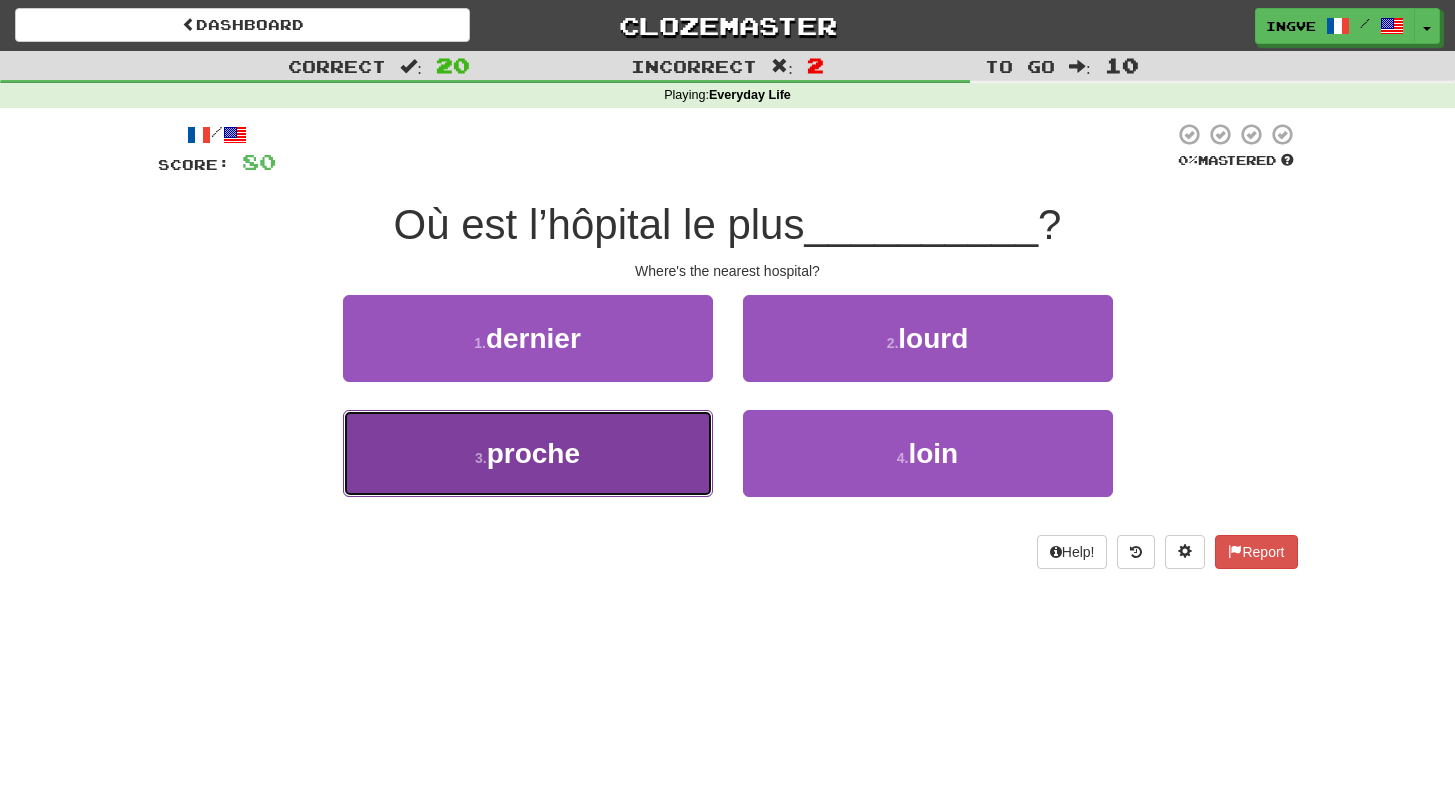 click on "3 .  proche" at bounding box center (528, 453) 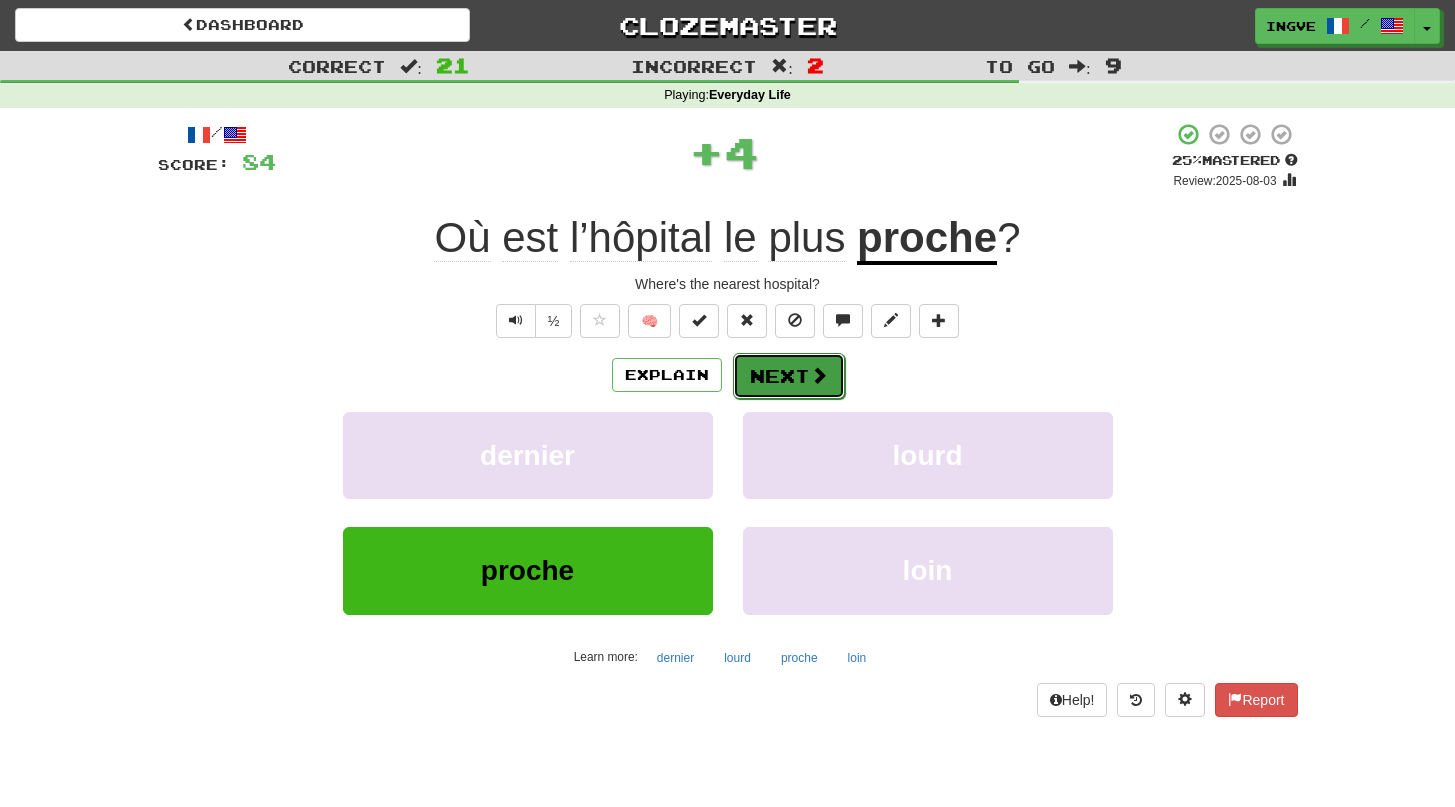 click on "Next" at bounding box center (789, 376) 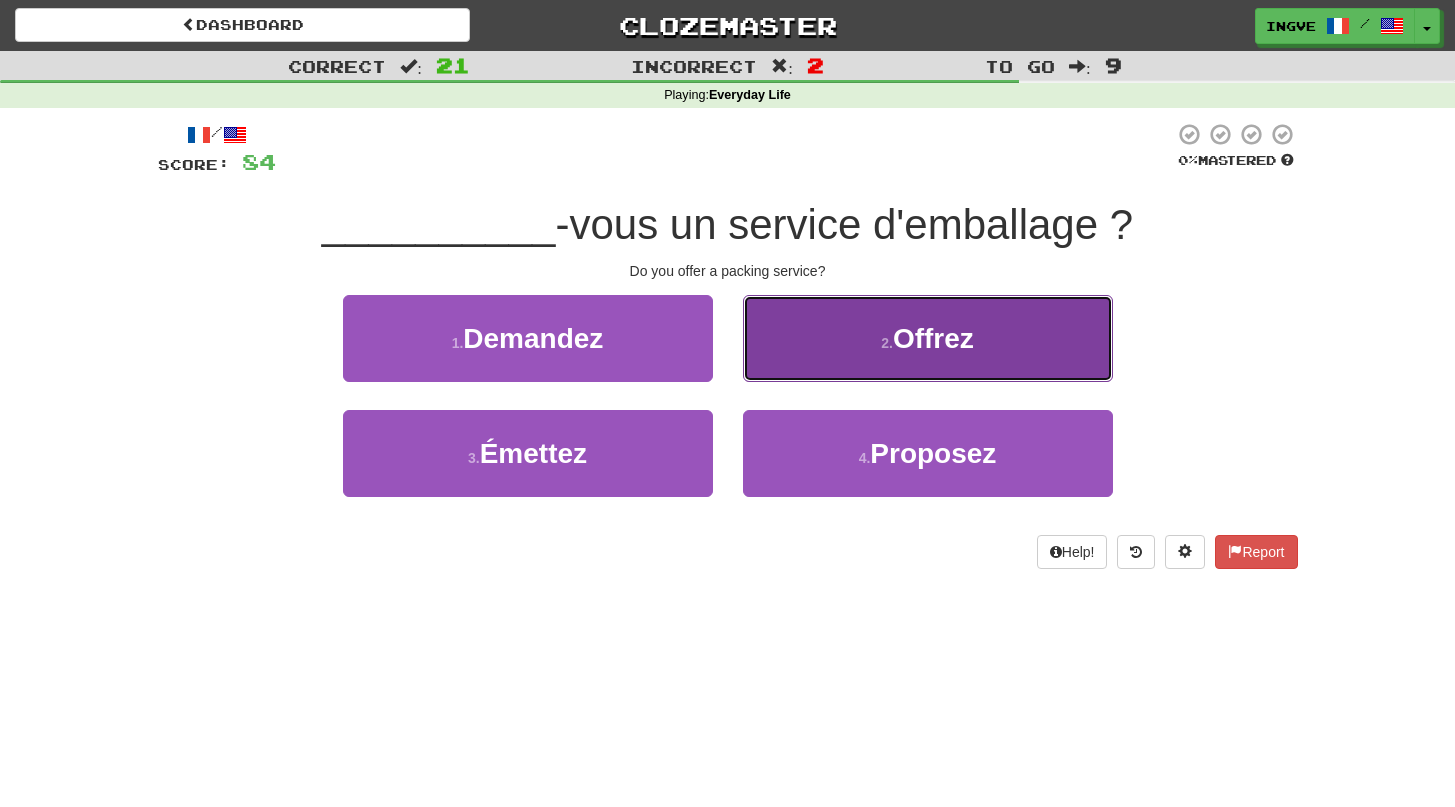 click on "2 .  Offrez" at bounding box center (928, 338) 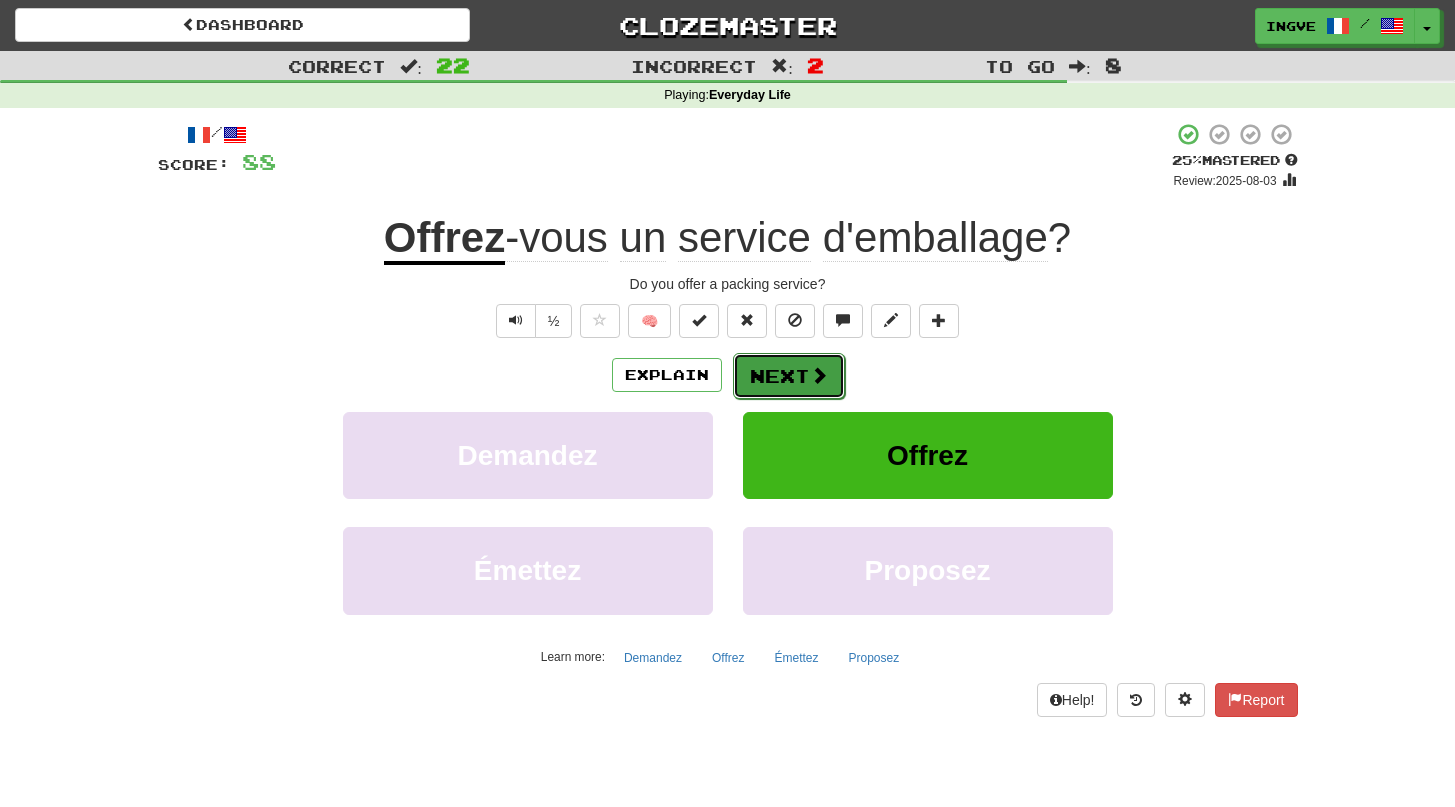 click on "Next" at bounding box center [789, 376] 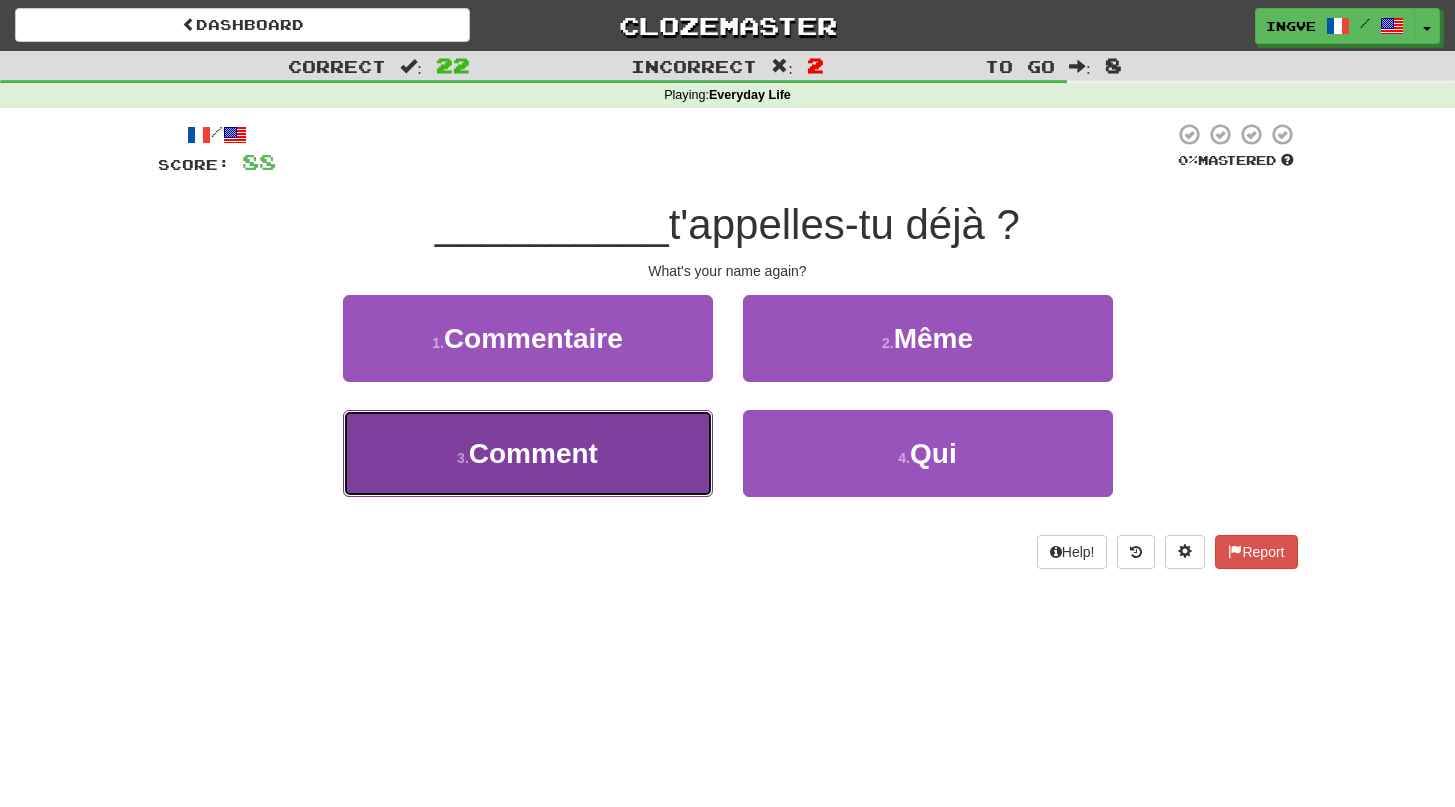 click on "3 .  Comment" at bounding box center [528, 453] 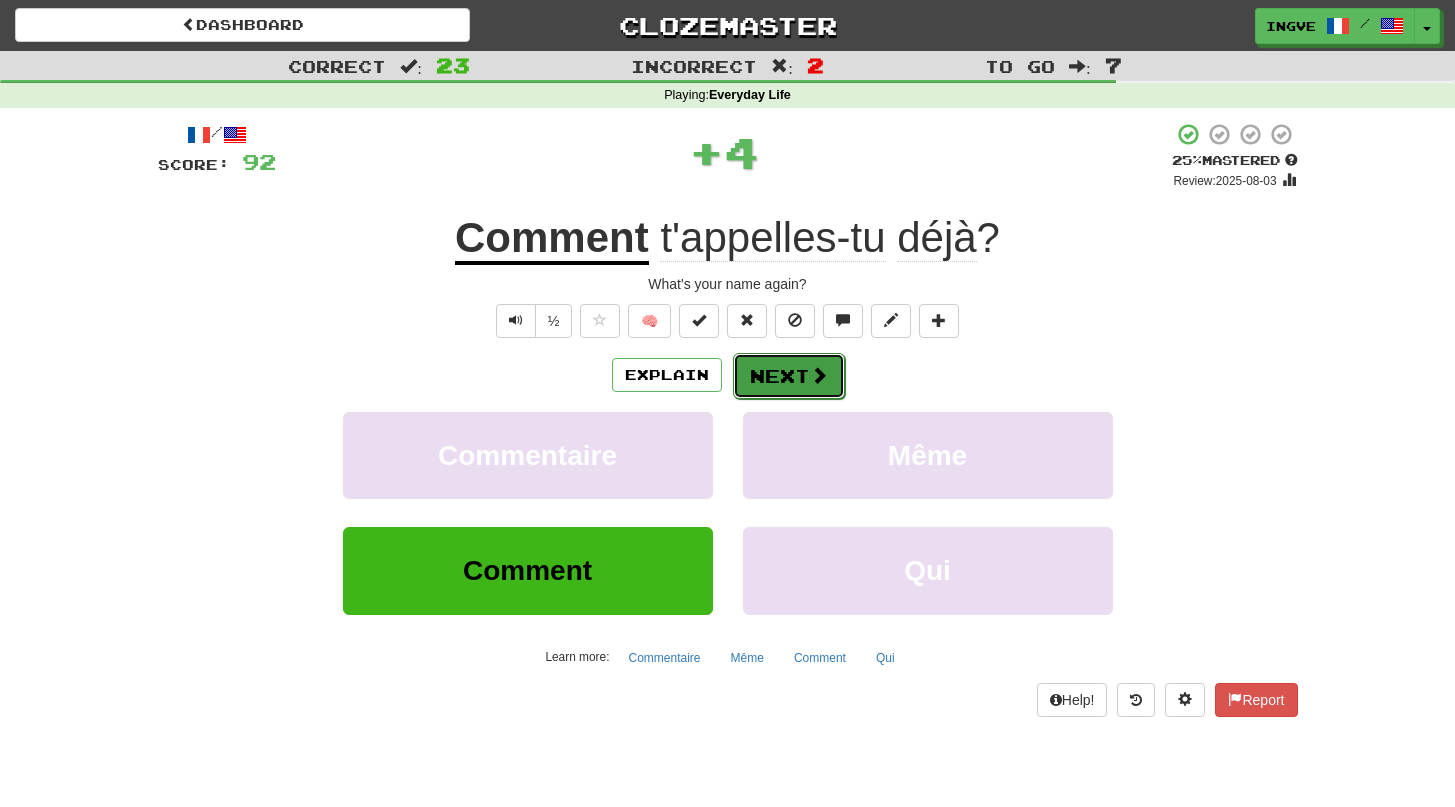 click at bounding box center (819, 375) 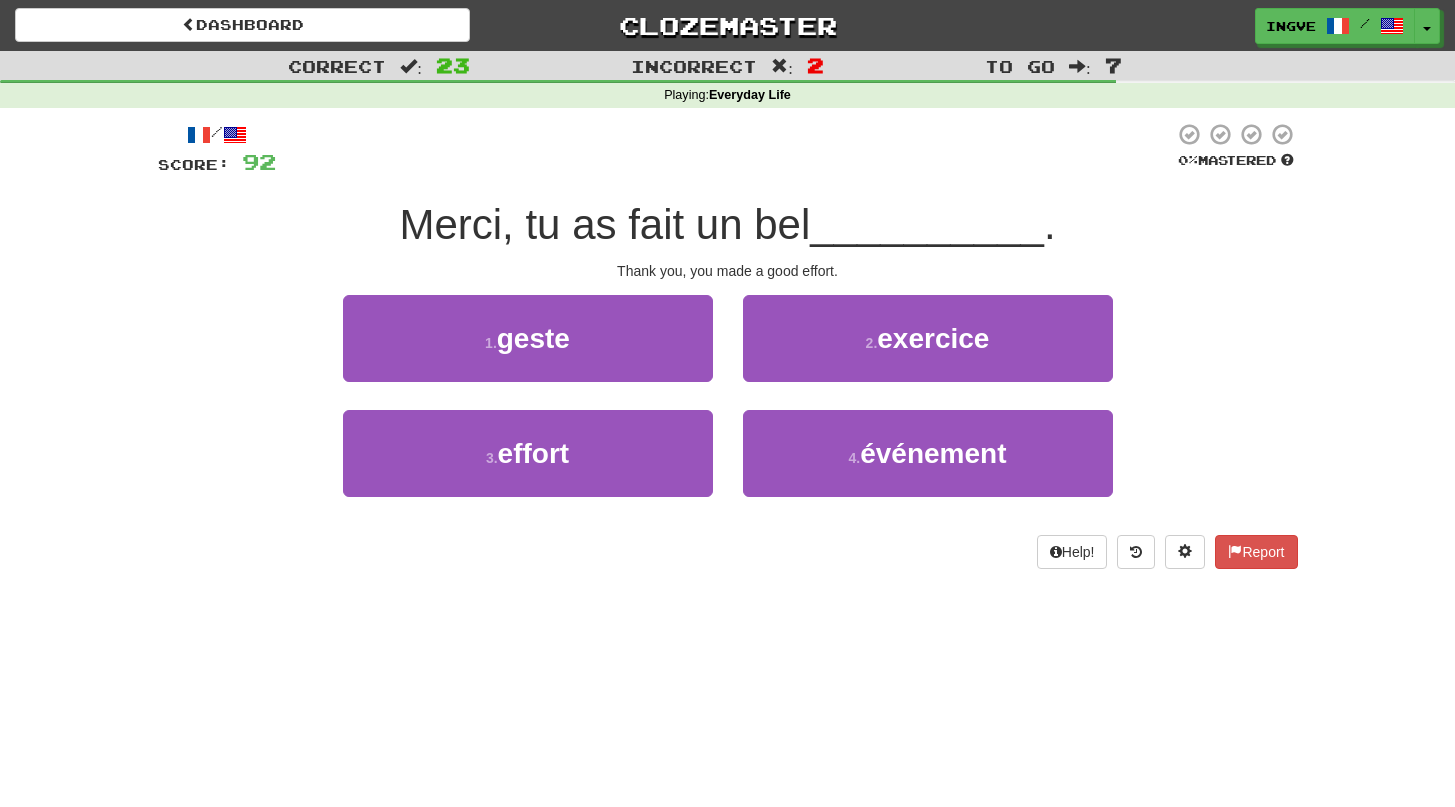 click on "Merci, tu as fait un bel" at bounding box center (604, 224) 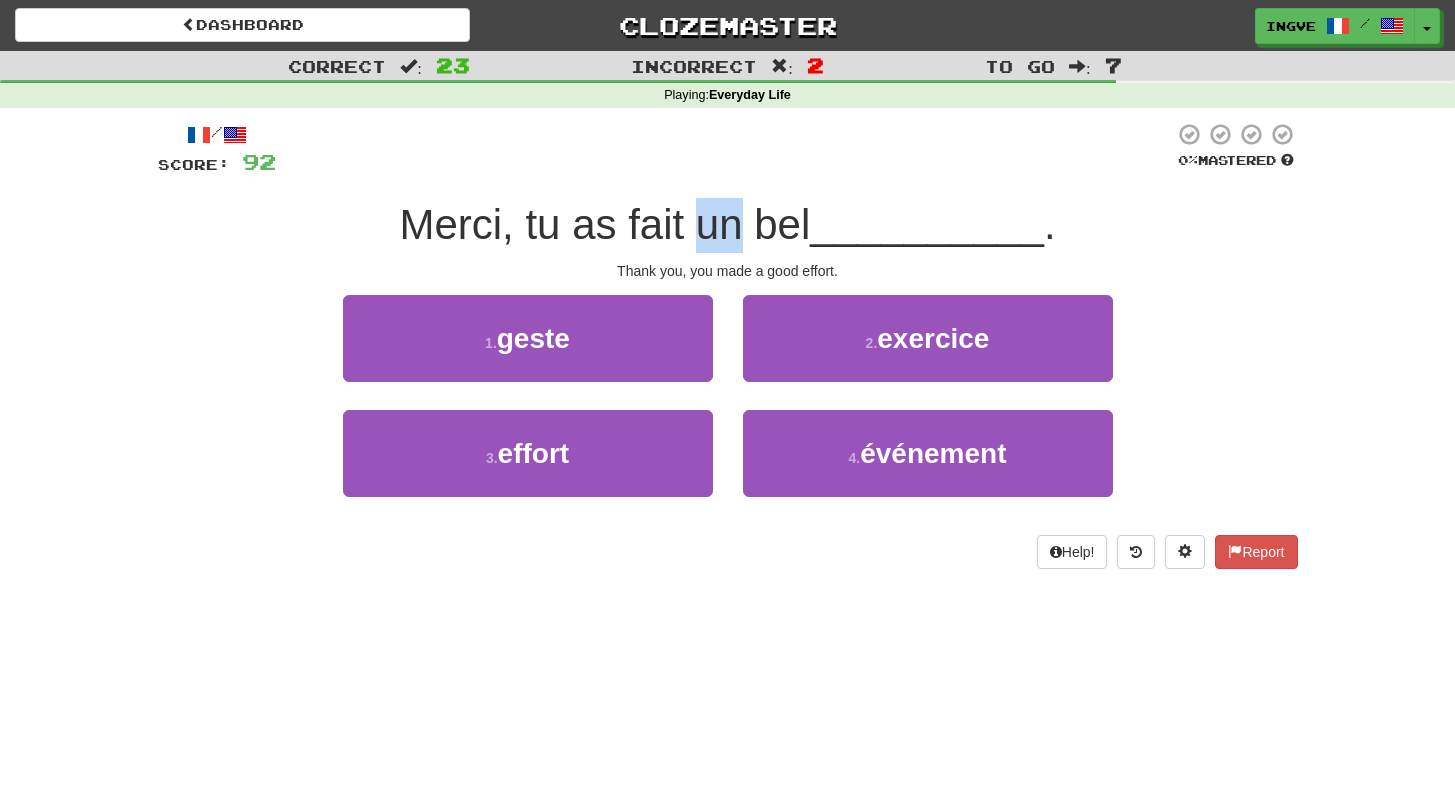 click on "Merci, tu as fait un bel" at bounding box center [604, 224] 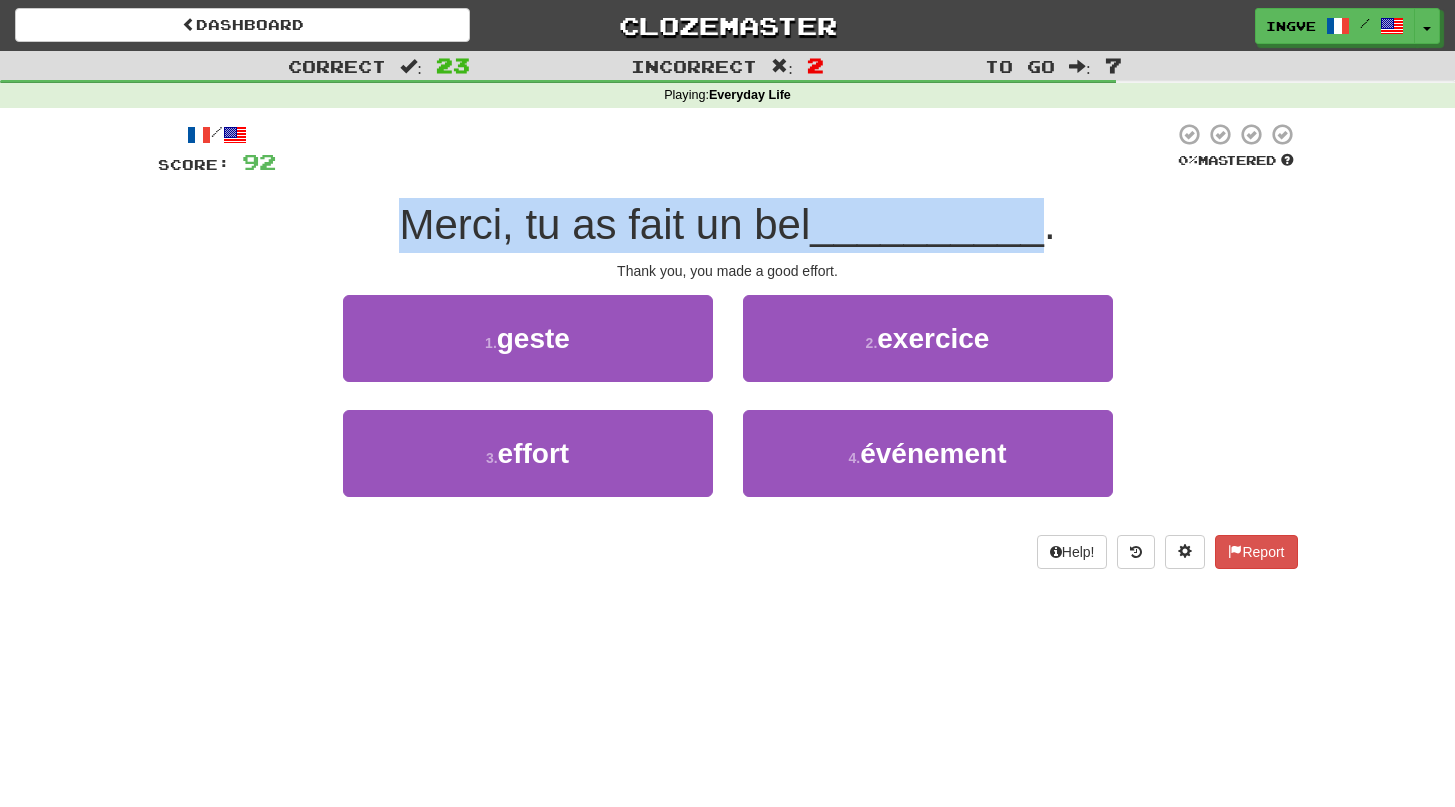 click on "Merci, tu as fait un bel" at bounding box center (604, 224) 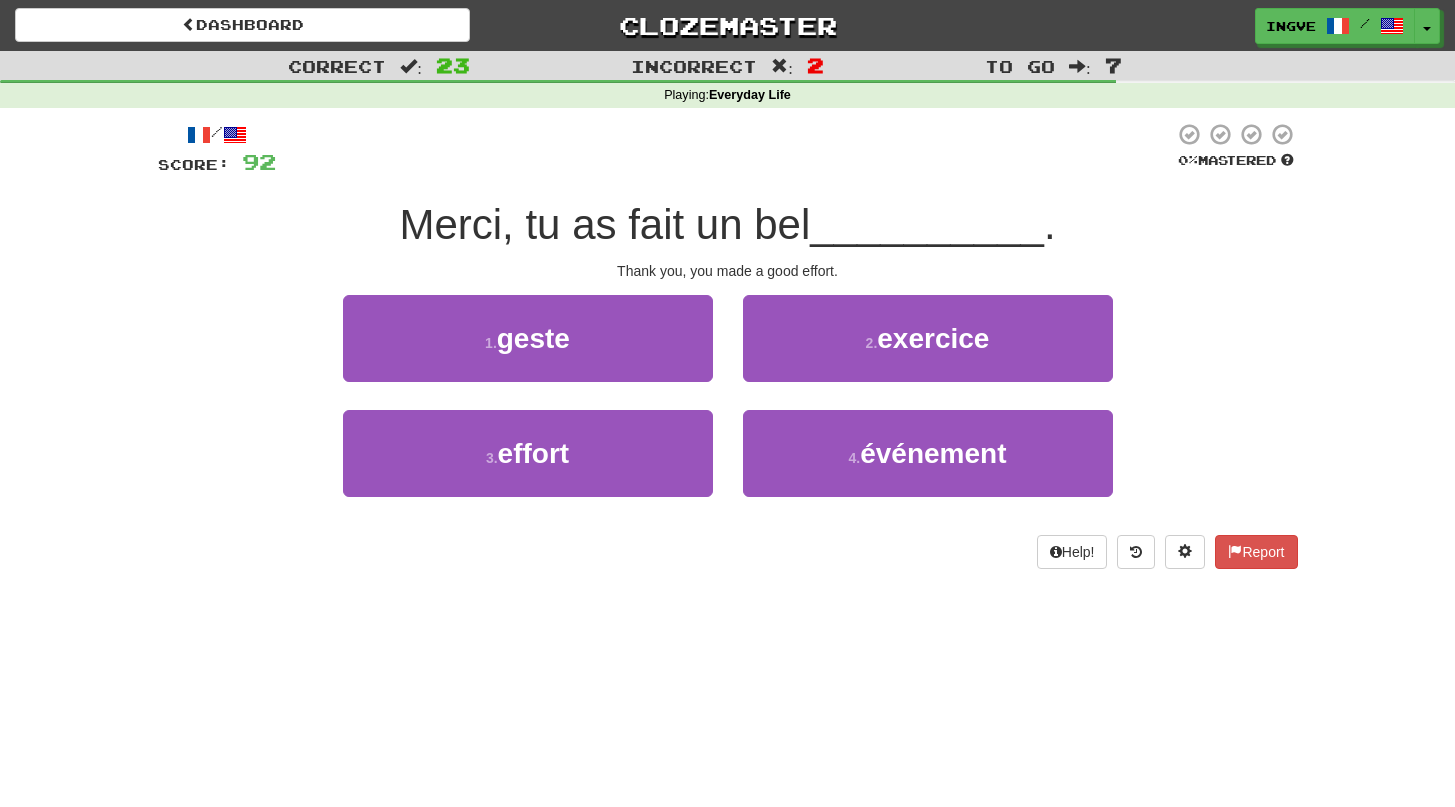 click on "Merci, tu as fait un bel" at bounding box center [604, 224] 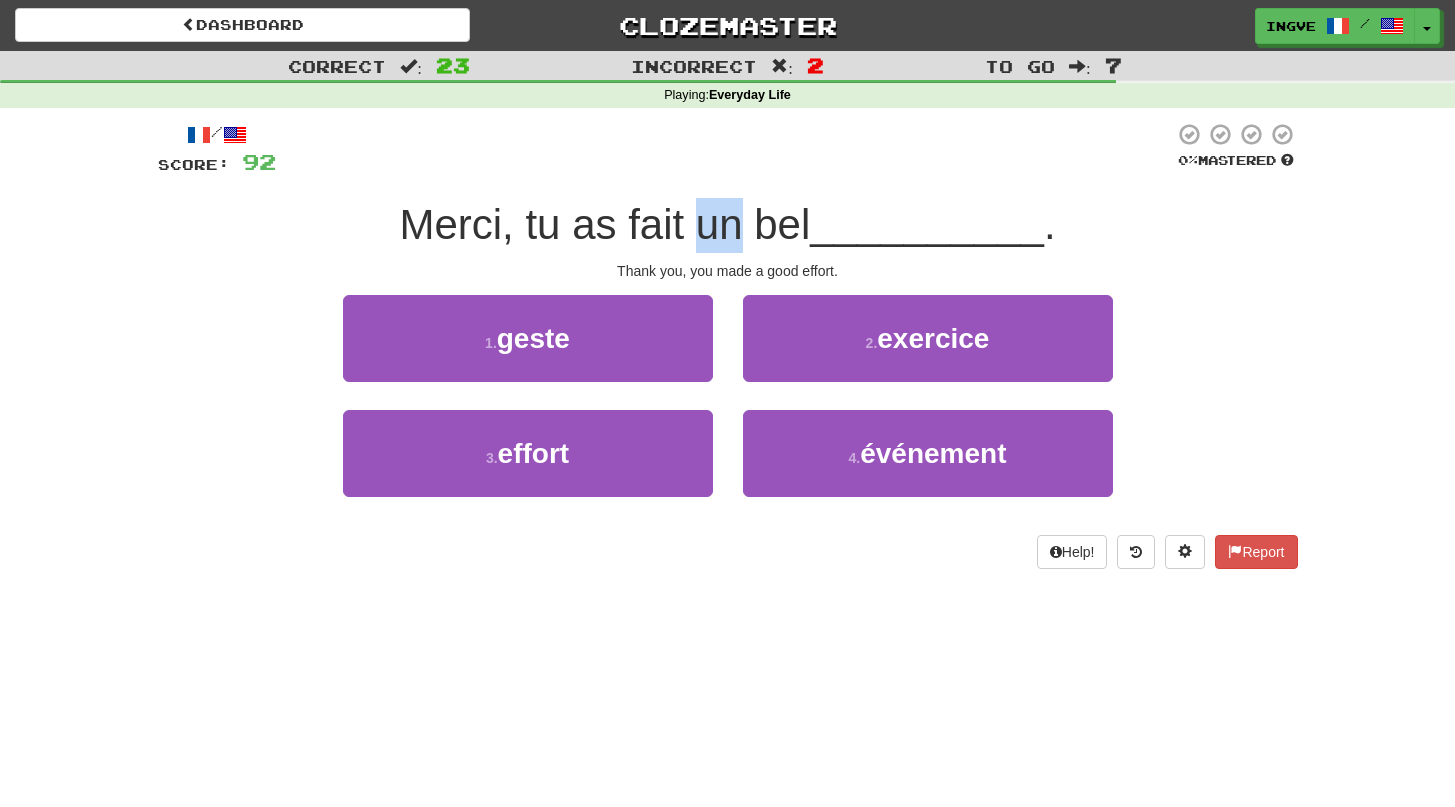 click on "Merci, tu as fait un bel" at bounding box center [604, 224] 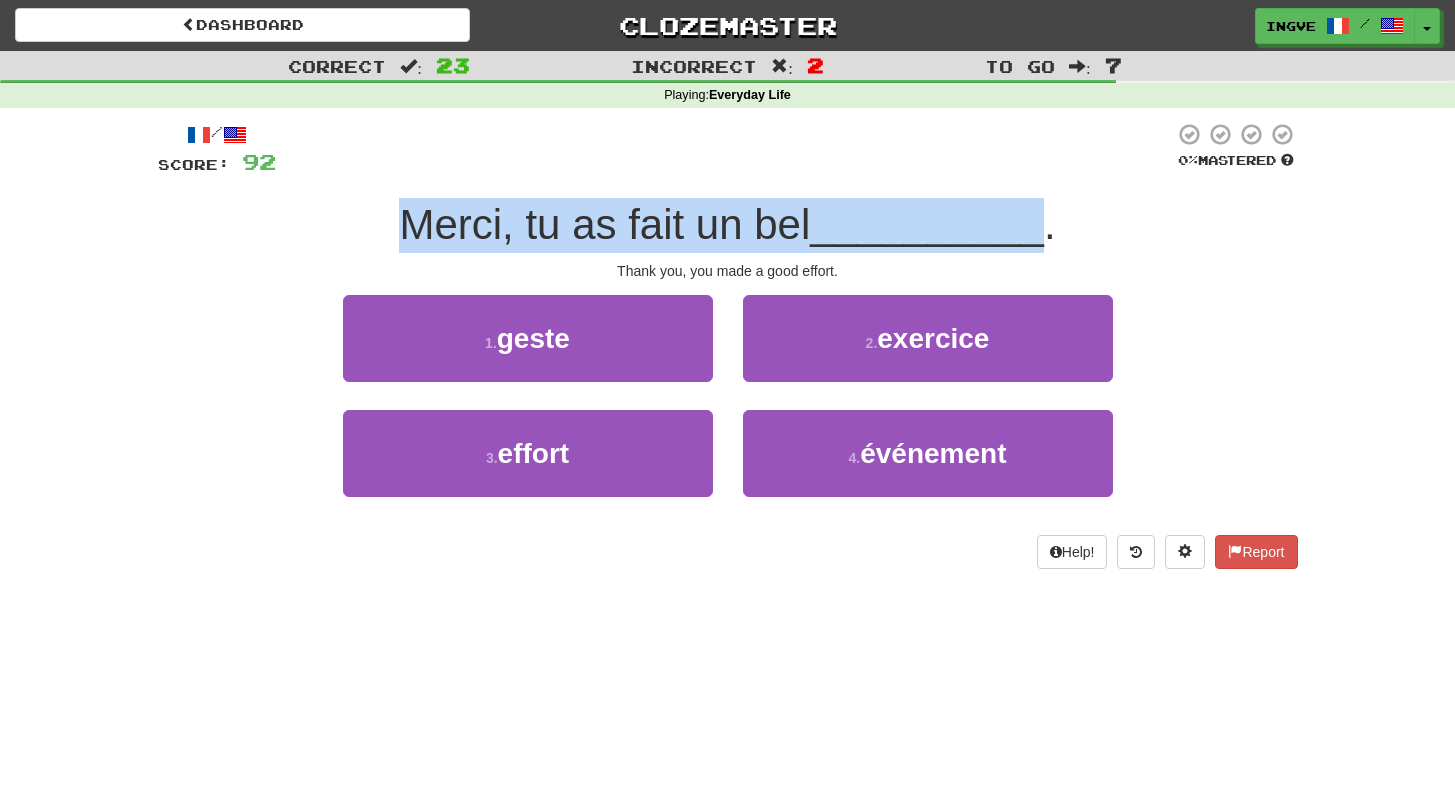 click on "Merci, tu as fait un bel" at bounding box center (604, 224) 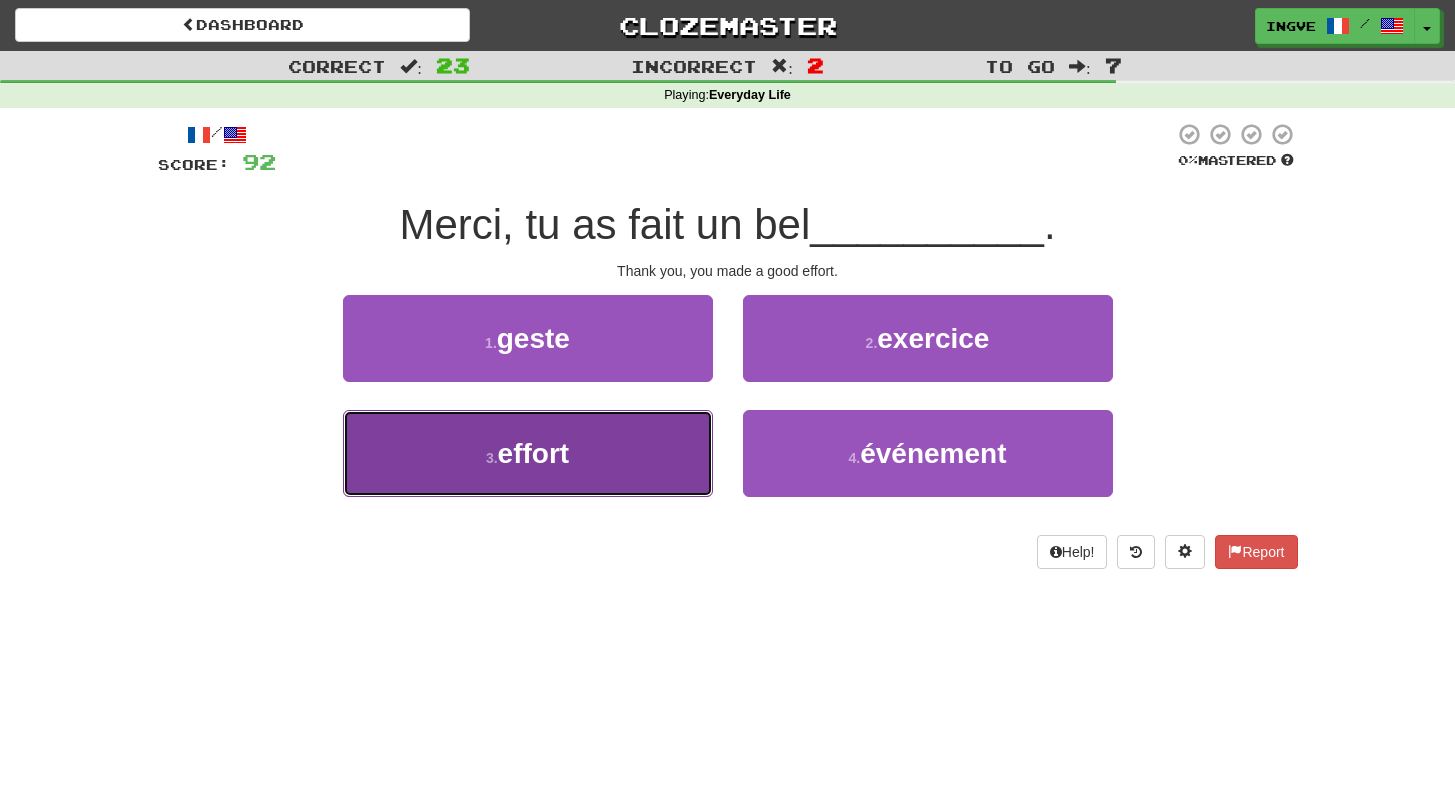 click on "3 .  effort" at bounding box center [528, 453] 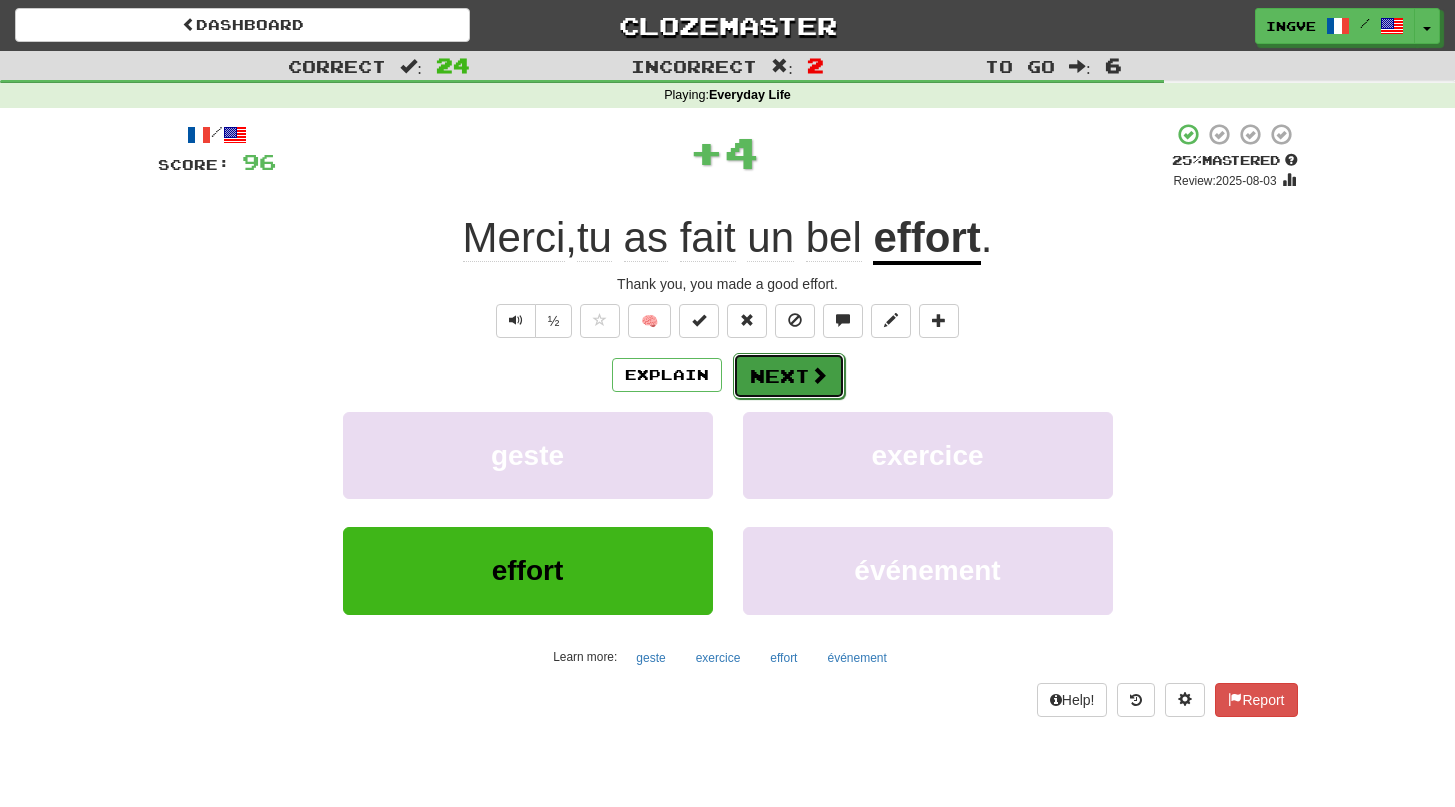 click on "Next" at bounding box center [789, 376] 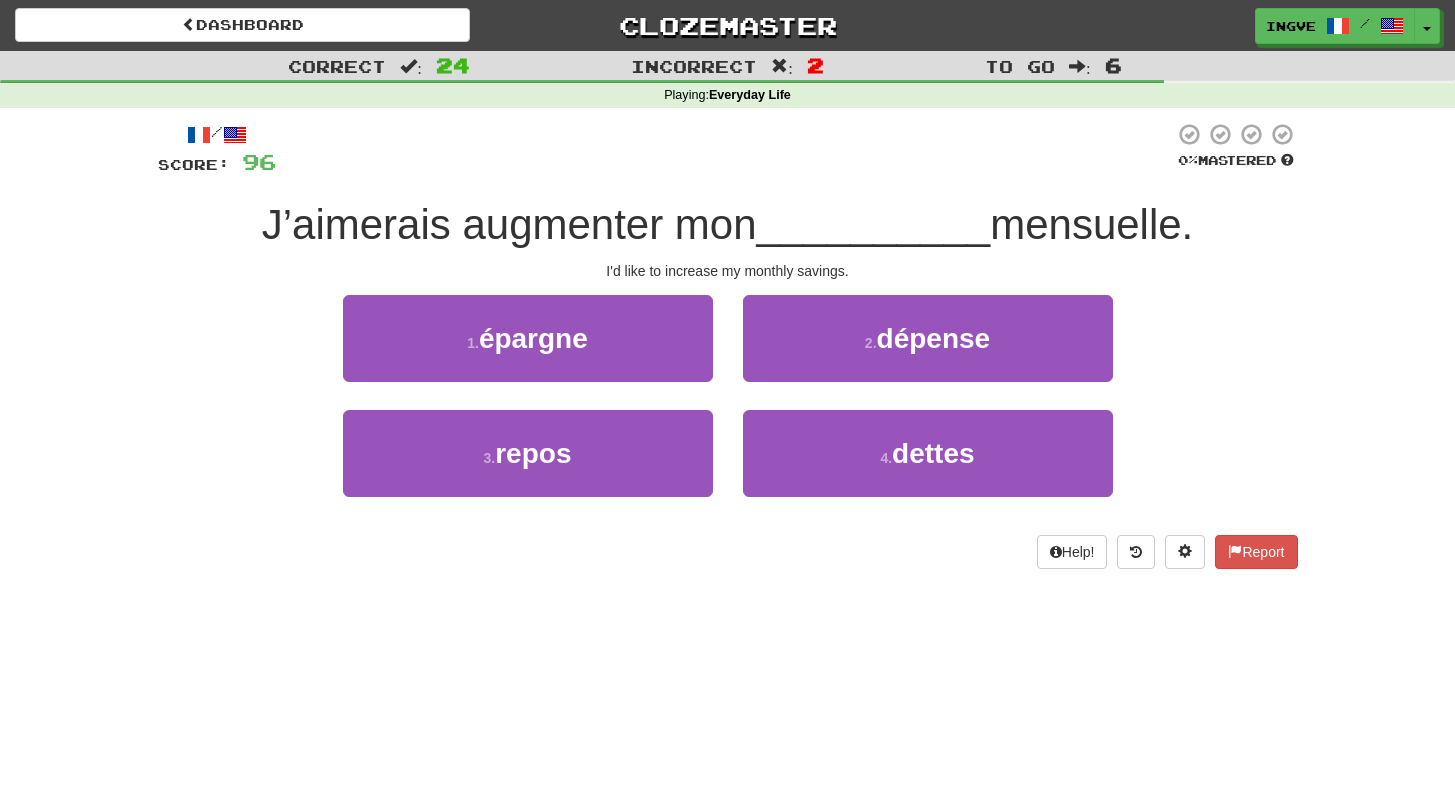 click on "J’aimerais augmenter mon" at bounding box center (509, 224) 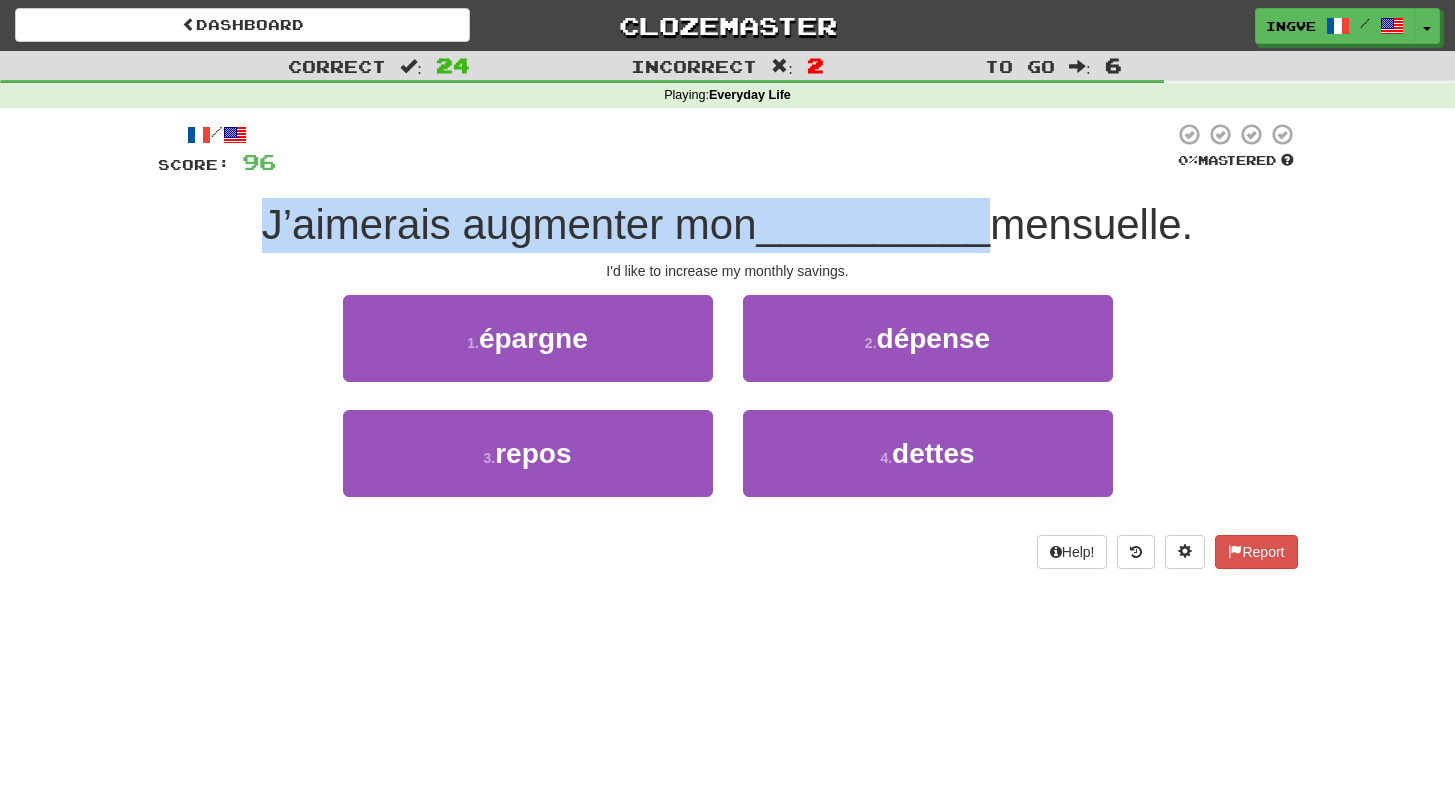 click on "J’aimerais augmenter mon" at bounding box center [509, 224] 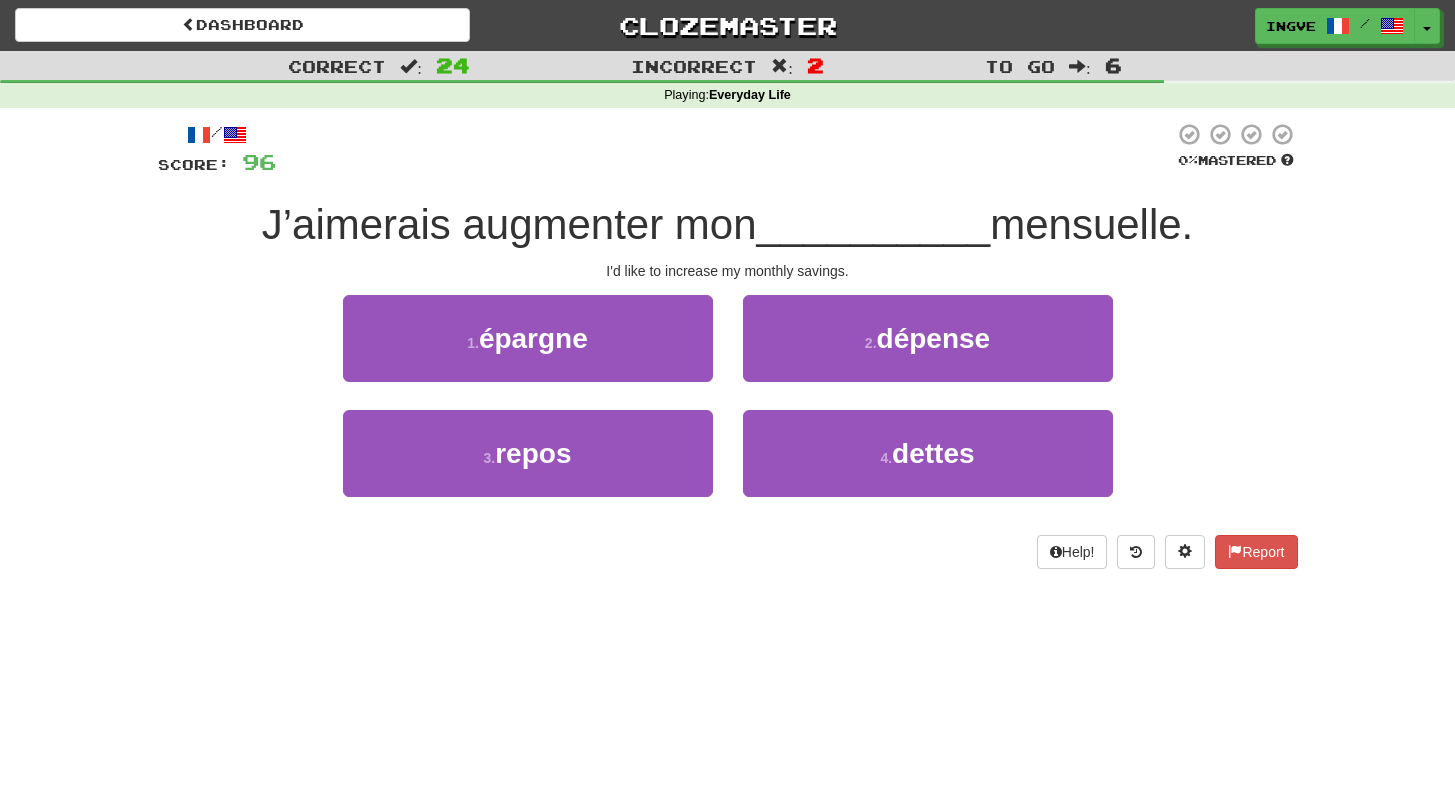 click on "J’aimerais augmenter mon" at bounding box center [509, 224] 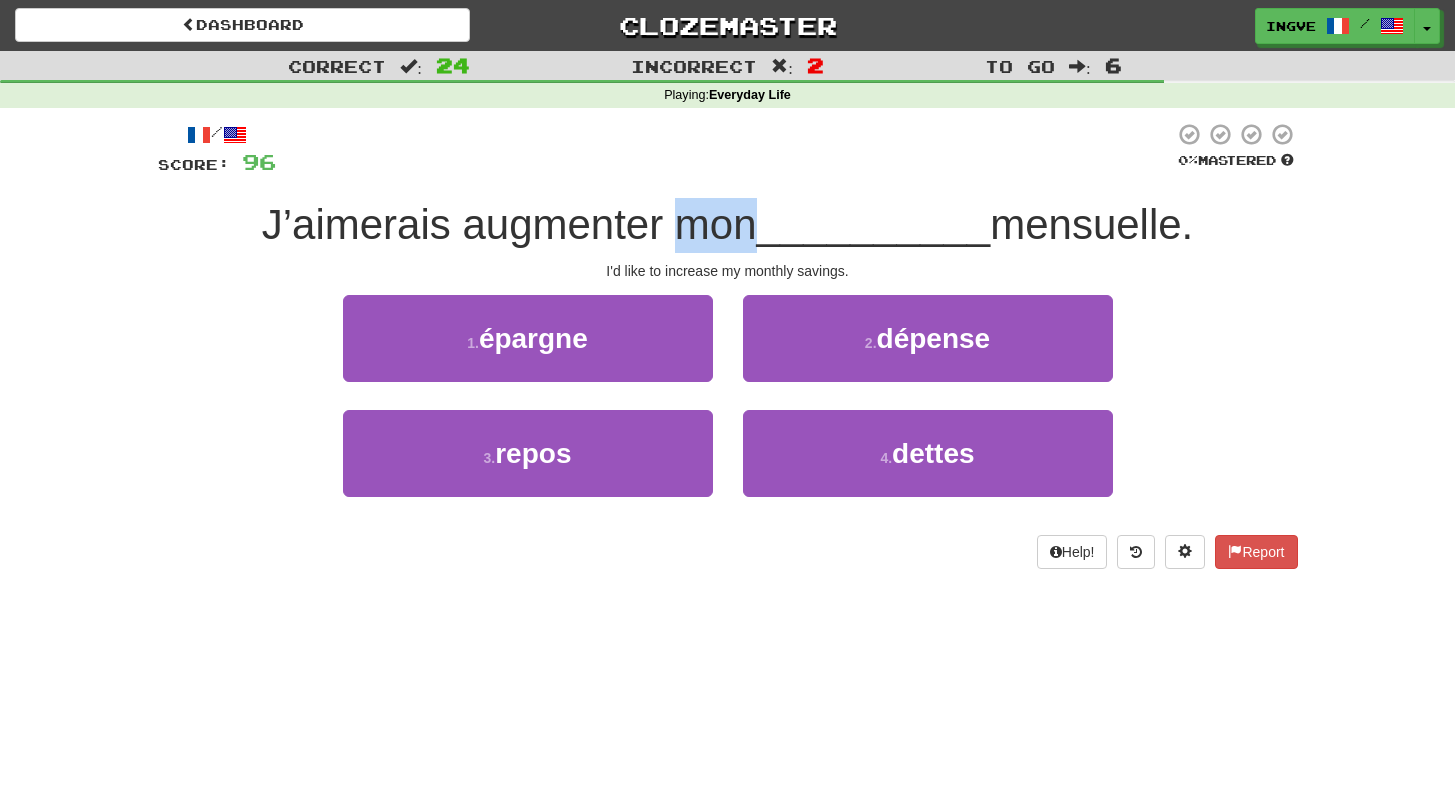click on "J’aimerais augmenter mon" at bounding box center [509, 224] 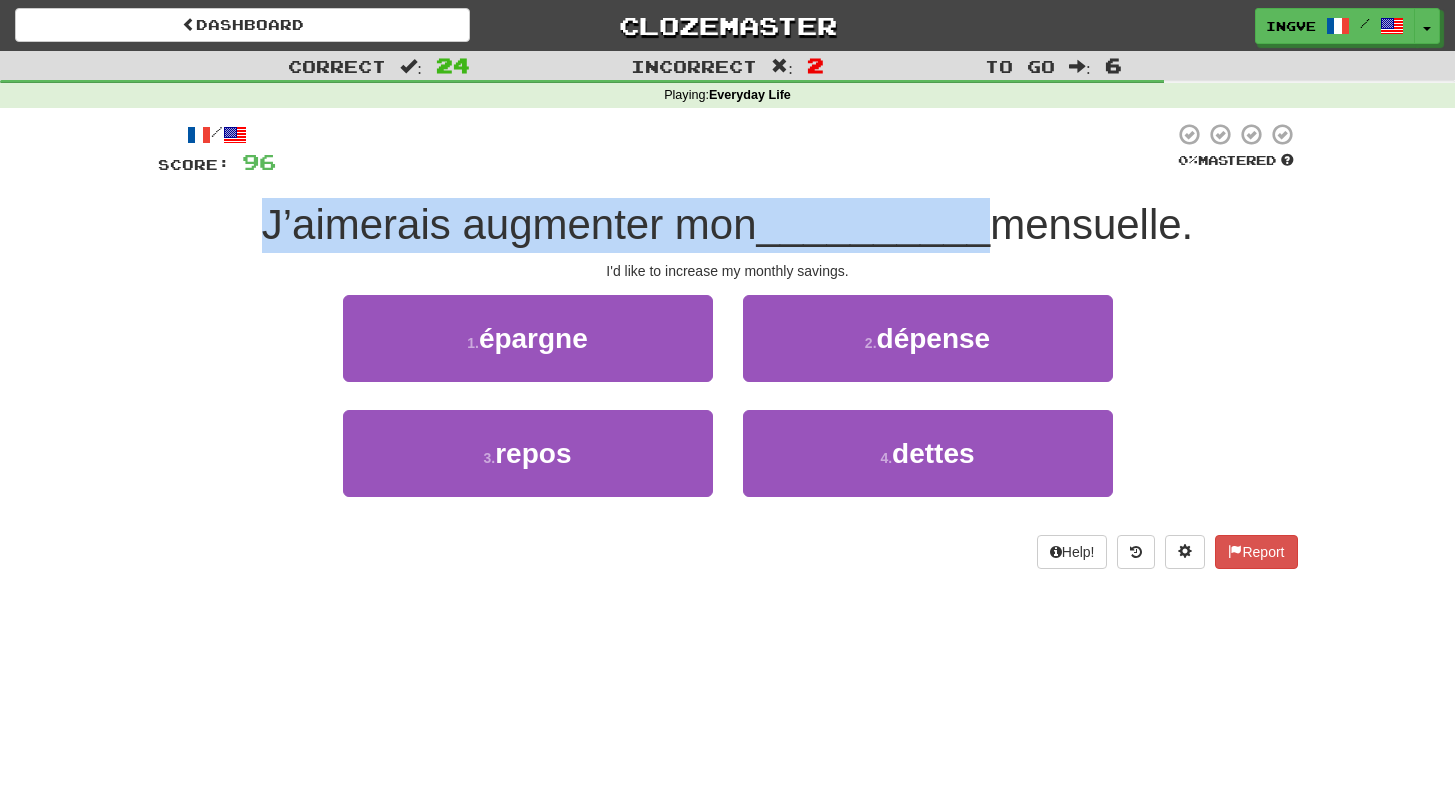 click on "J’aimerais augmenter mon" at bounding box center (509, 224) 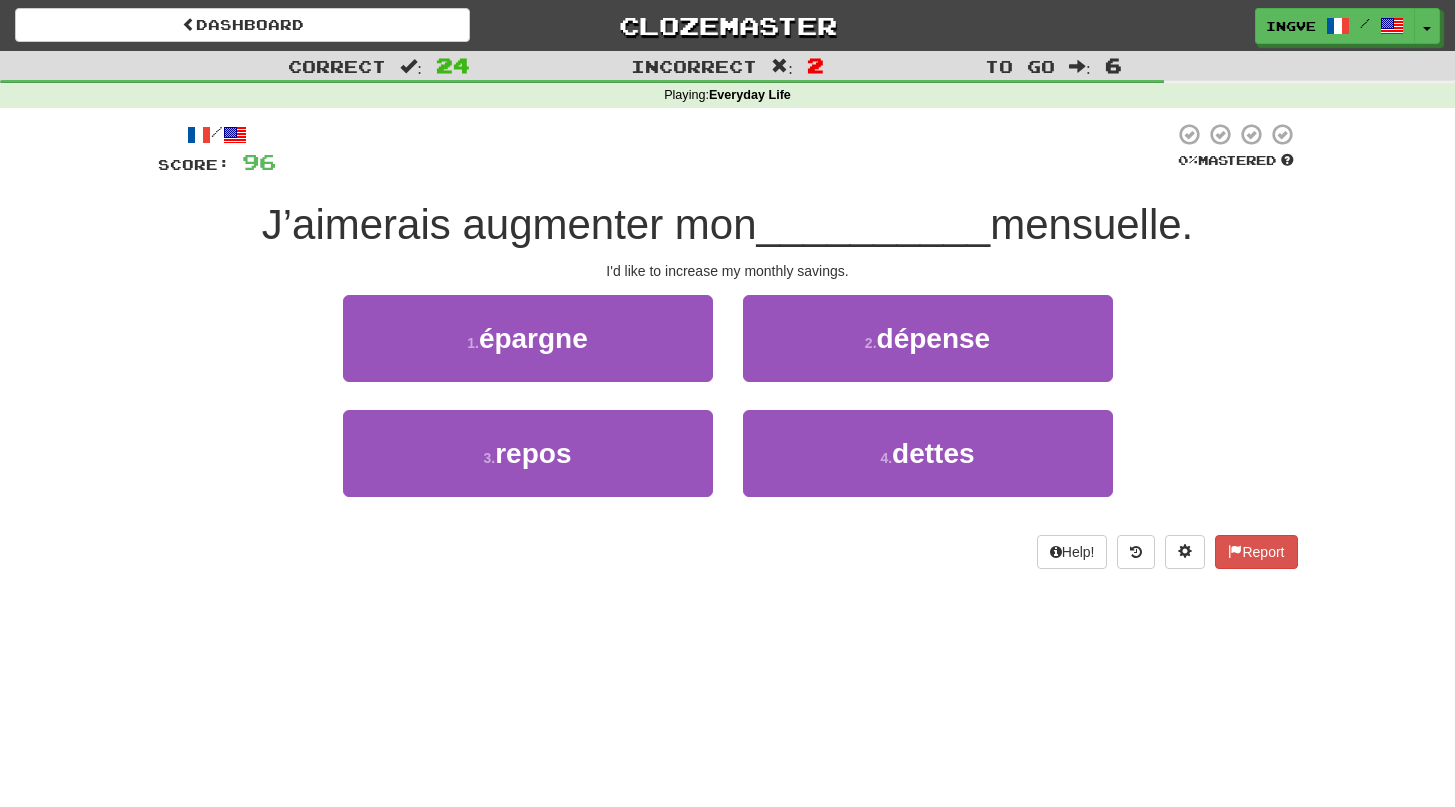 click on "J’aimerais augmenter mon" at bounding box center (509, 224) 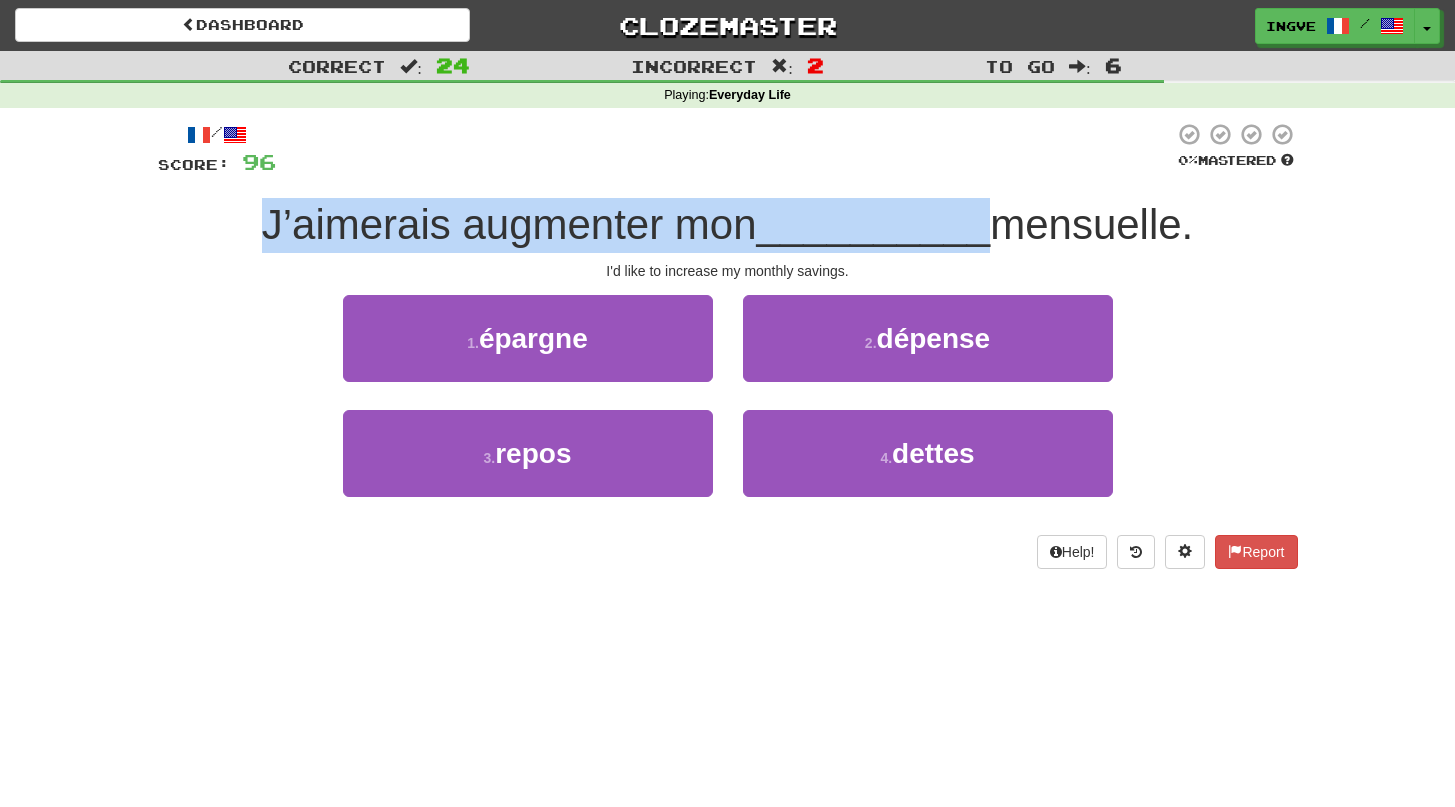 click on "J’aimerais augmenter mon" at bounding box center (509, 224) 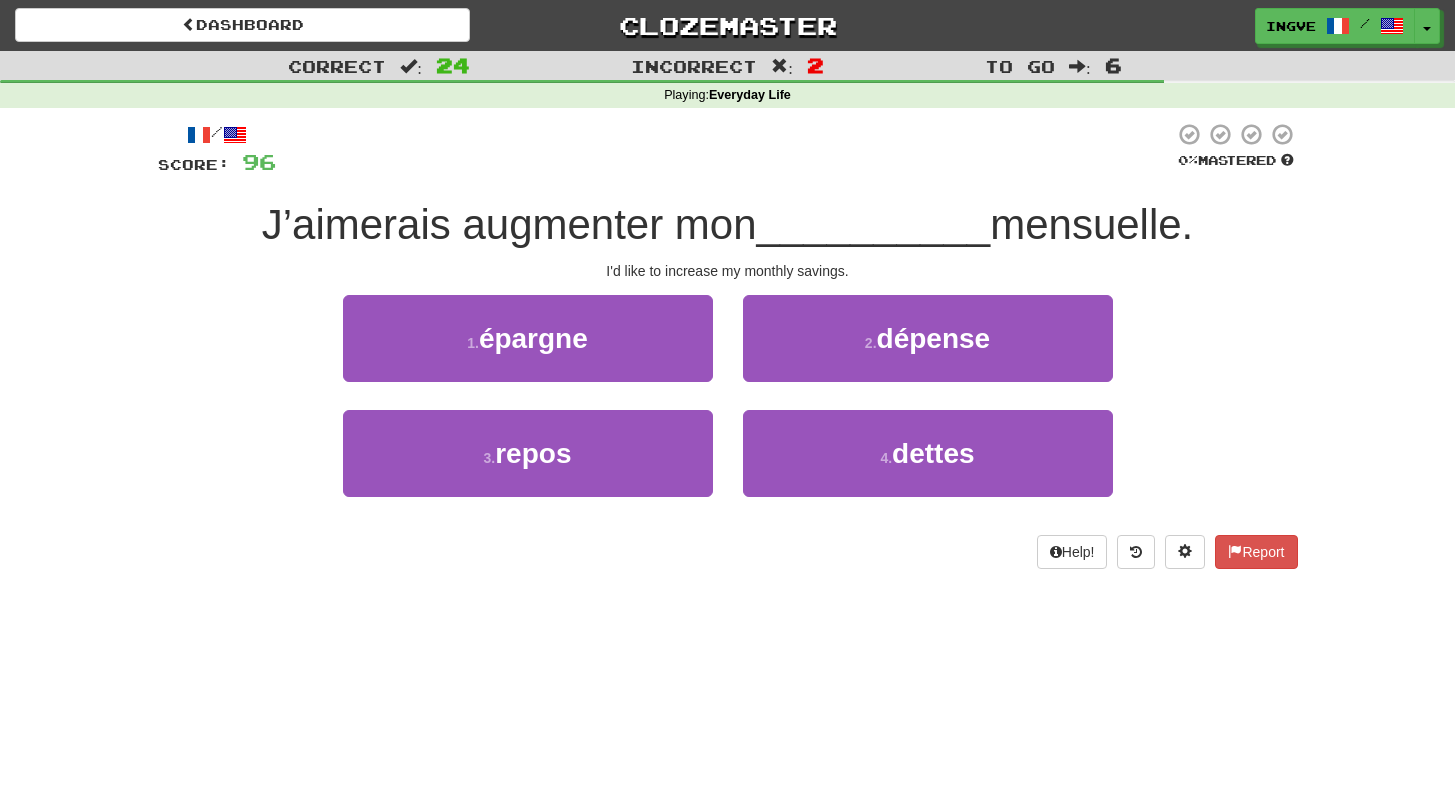 click on "J’aimerais augmenter mon" at bounding box center [509, 224] 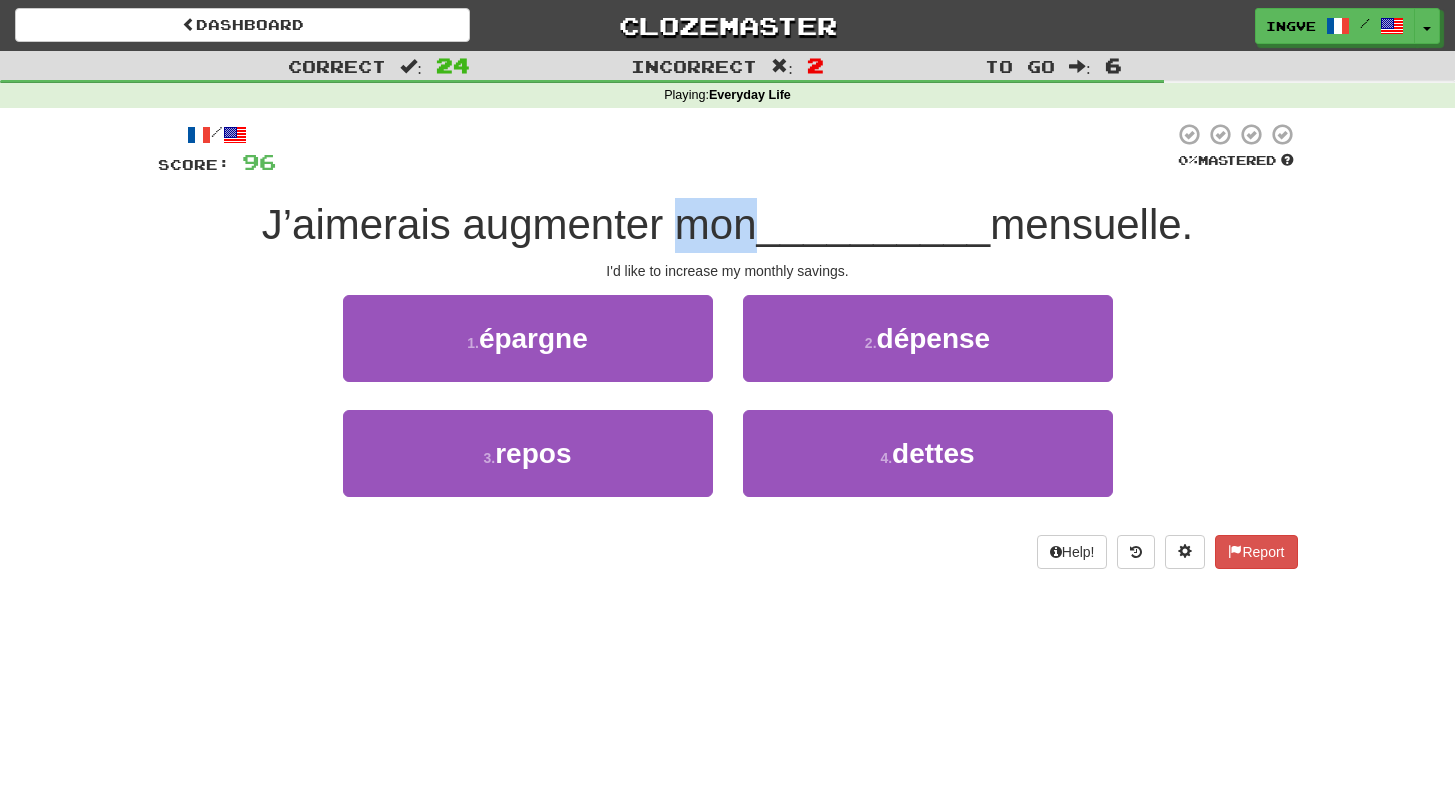 click on "J’aimerais augmenter mon" at bounding box center [509, 224] 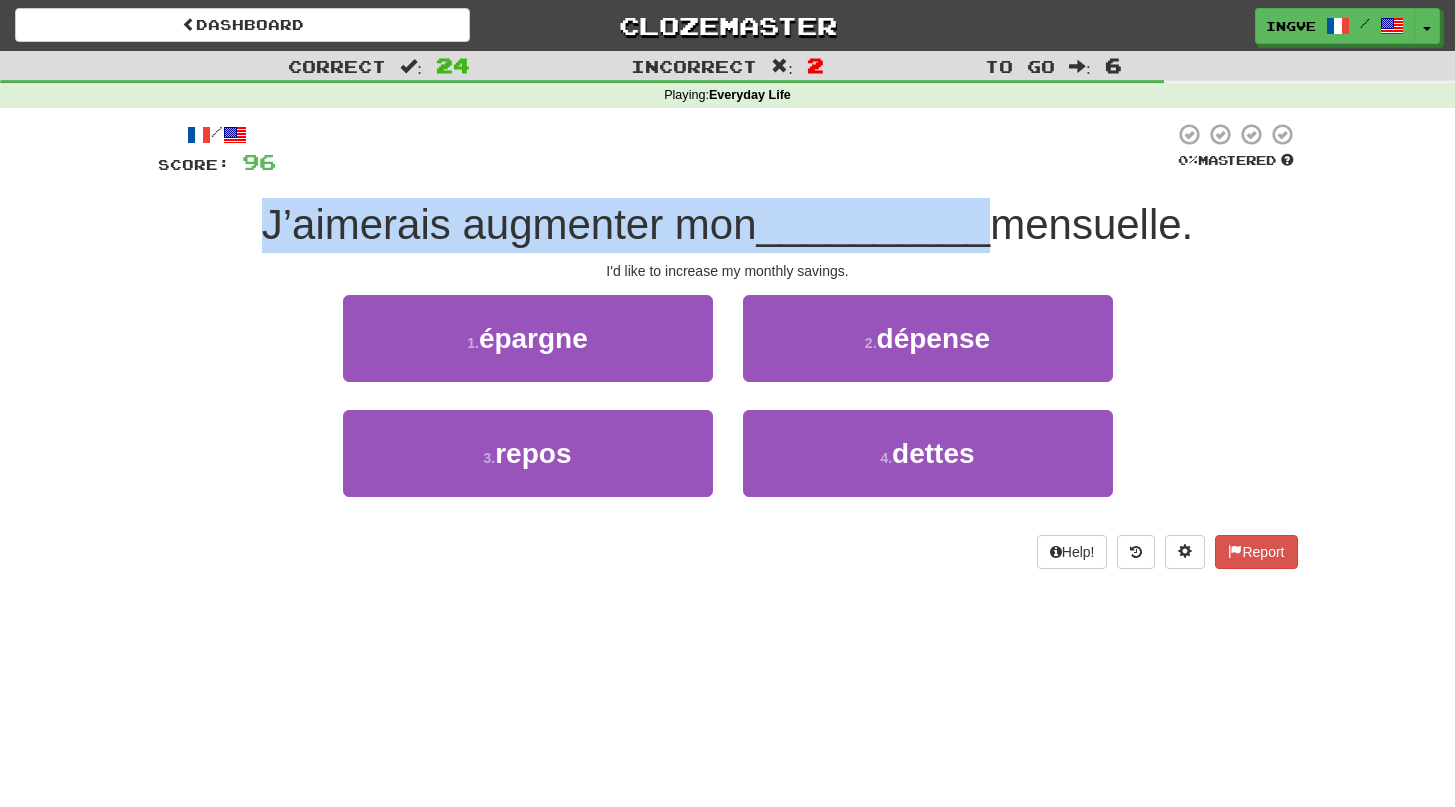 click on "J’aimerais augmenter mon" at bounding box center (509, 224) 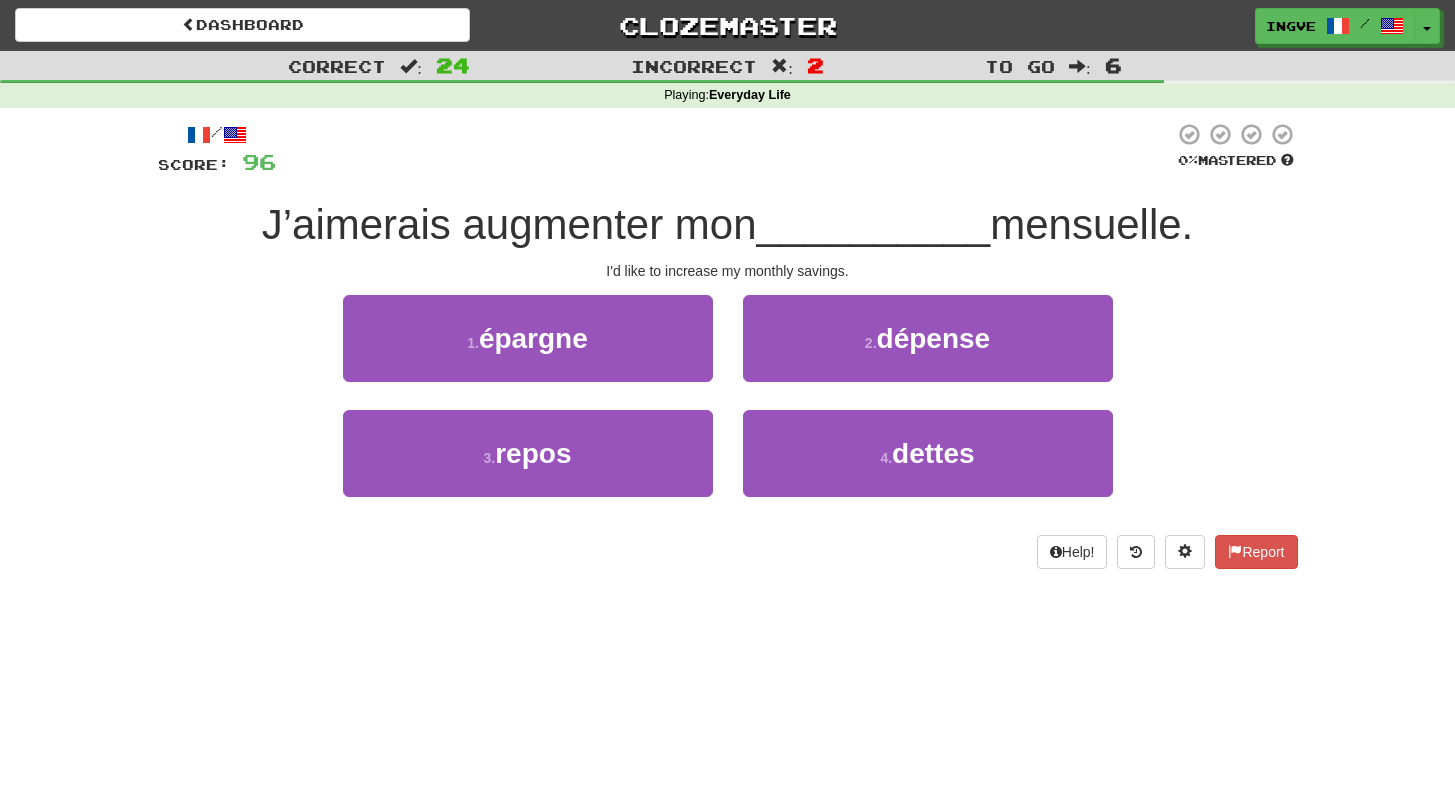 click on "J’aimerais augmenter mon" at bounding box center [509, 224] 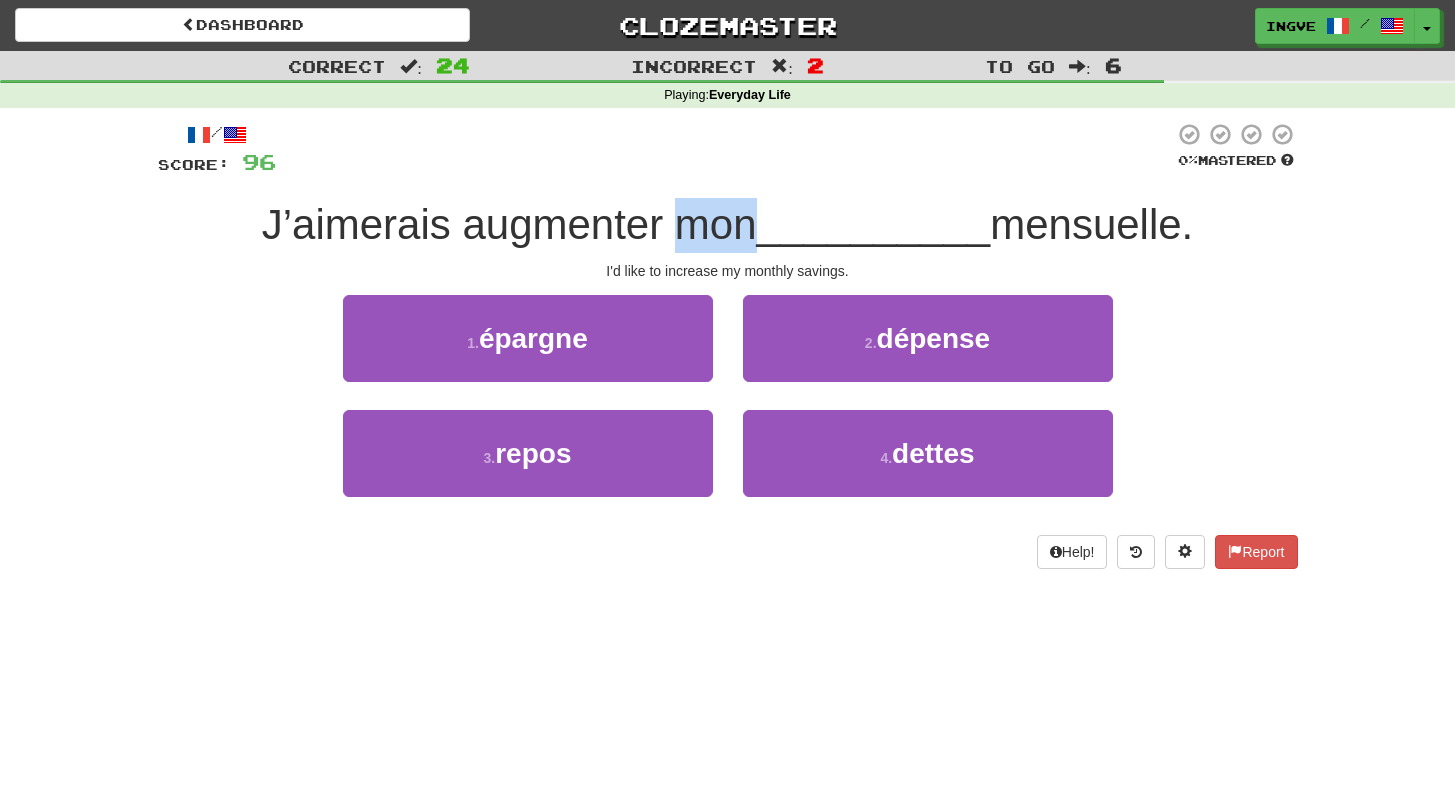 click on "J’aimerais augmenter mon" at bounding box center [509, 224] 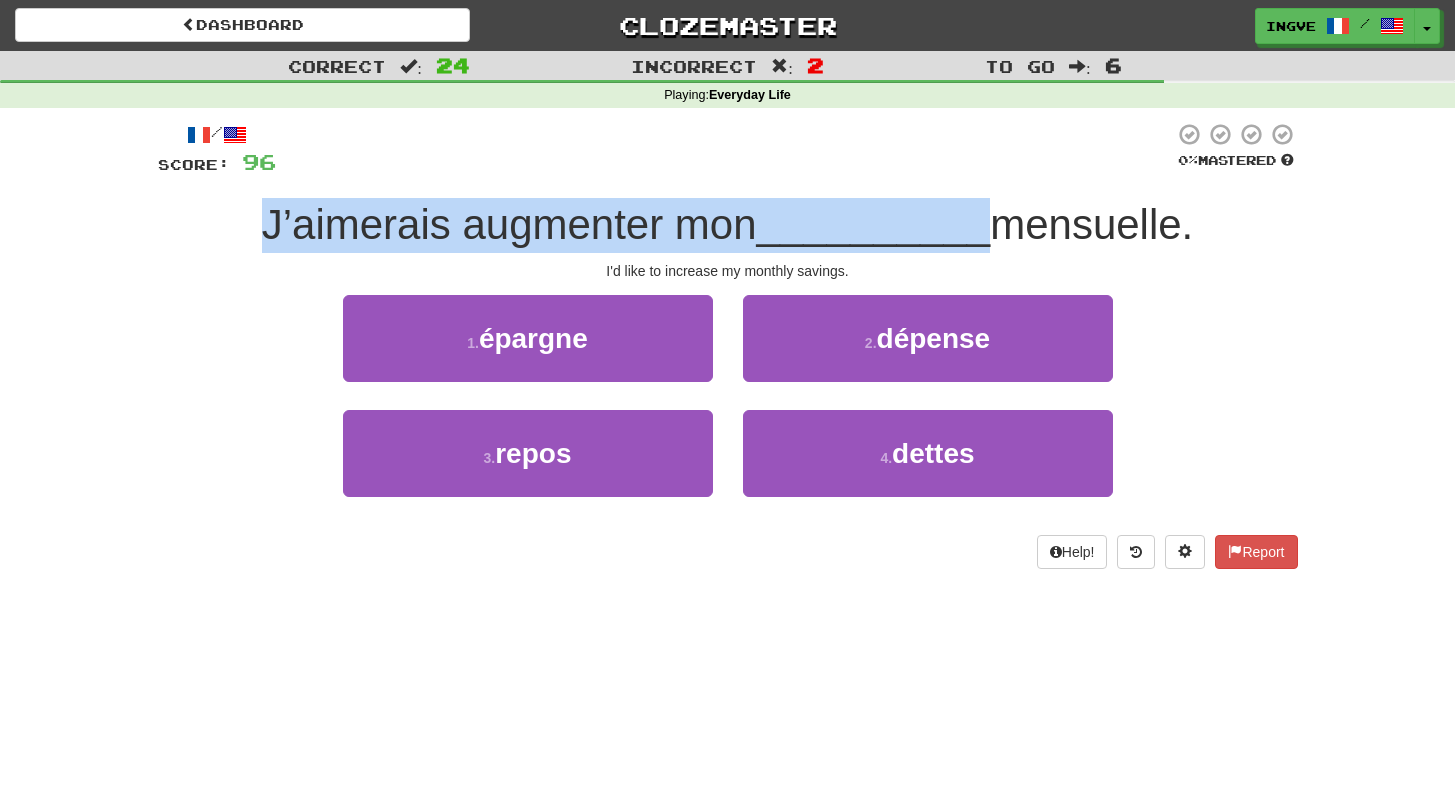 click on "J’aimerais augmenter mon" at bounding box center [509, 224] 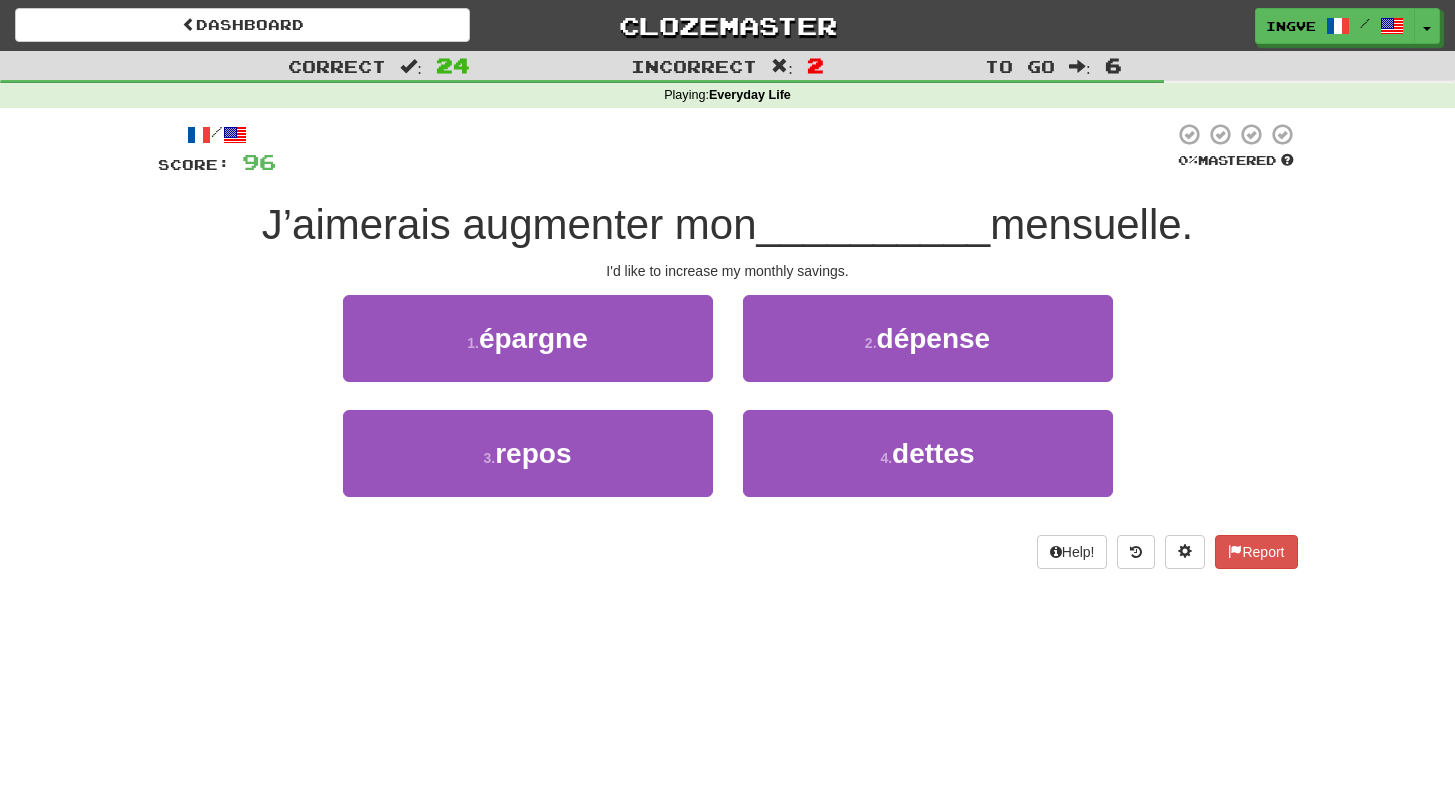 click on "J’aimerais augmenter mon" at bounding box center (509, 224) 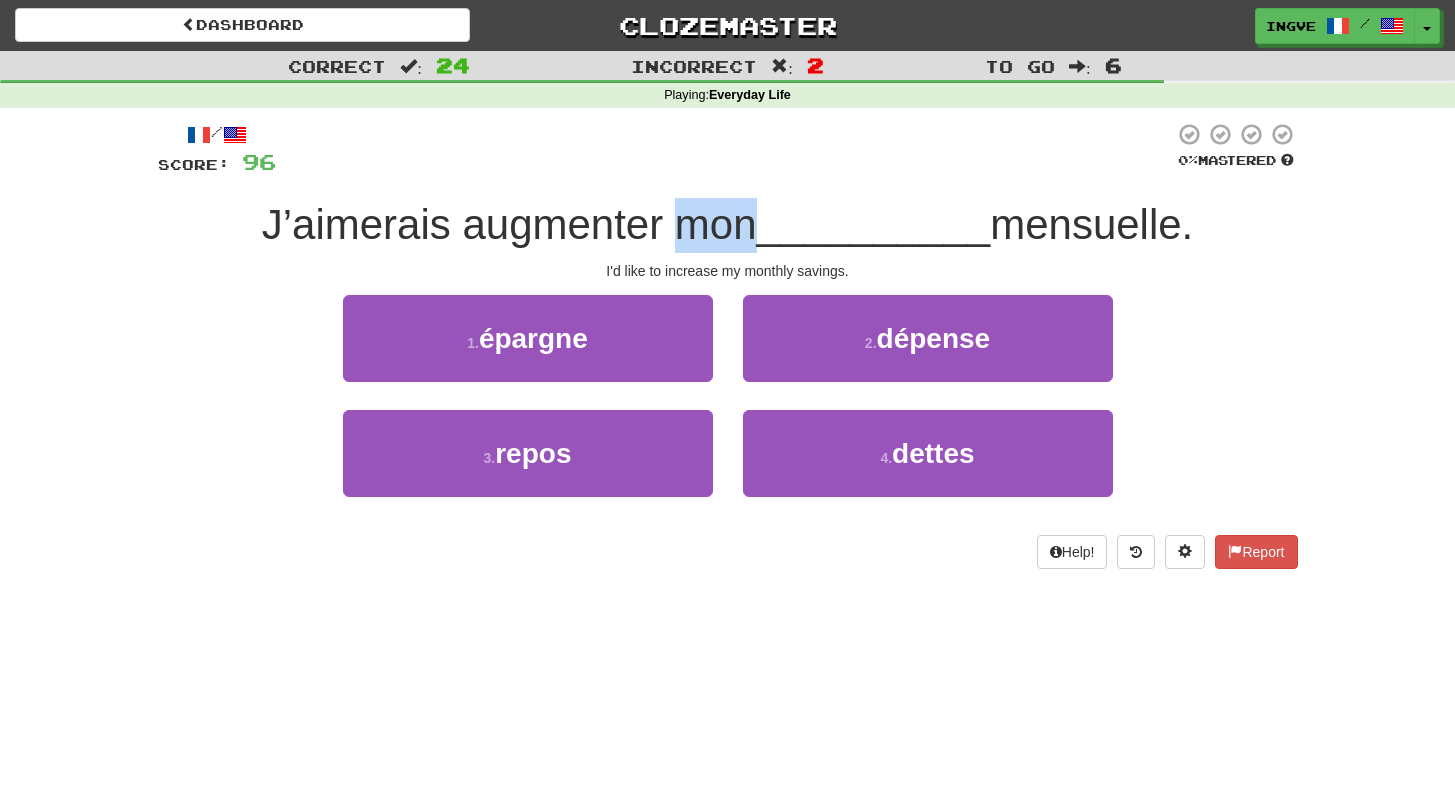 click on "J’aimerais augmenter mon" at bounding box center [509, 224] 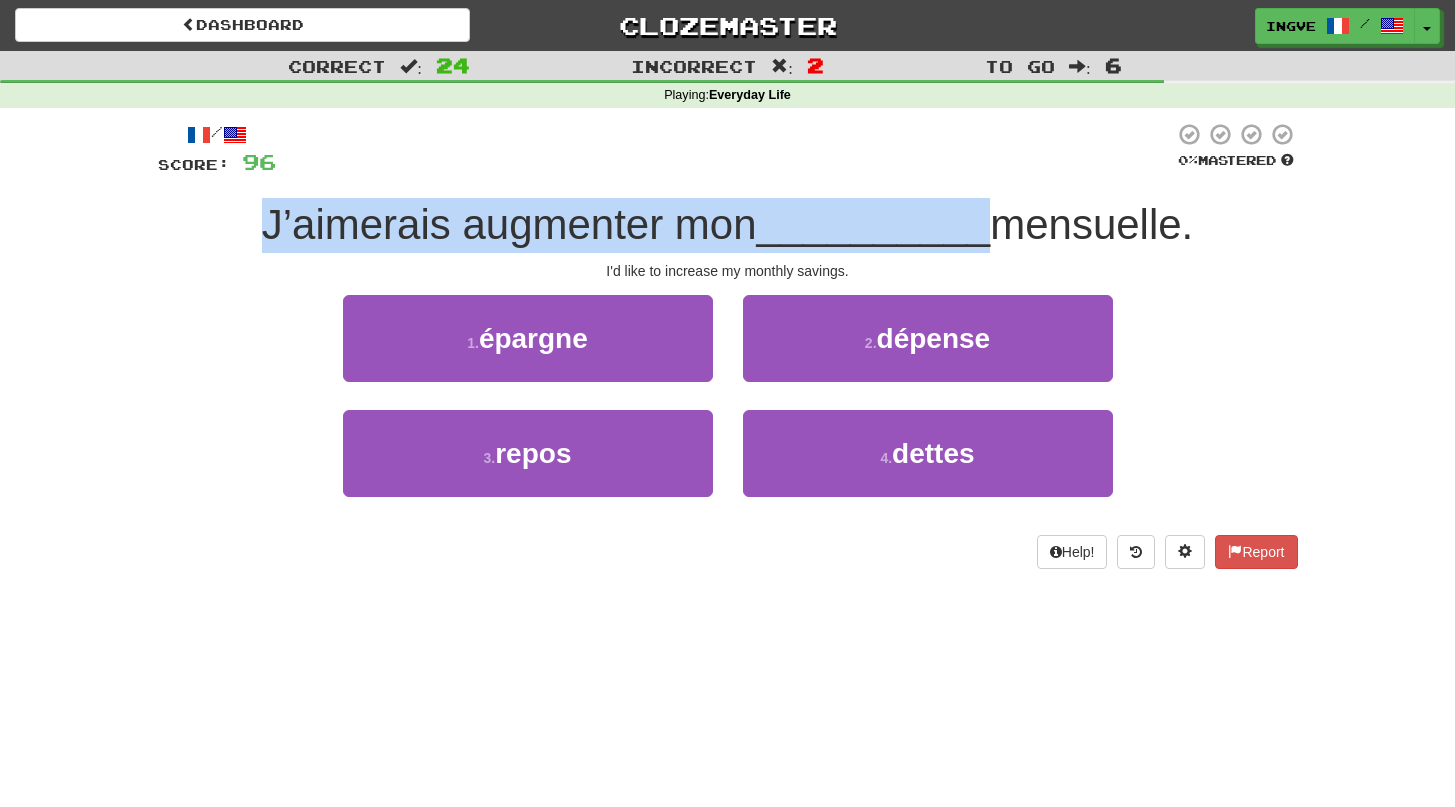 click on "J’aimerais augmenter mon" at bounding box center [509, 224] 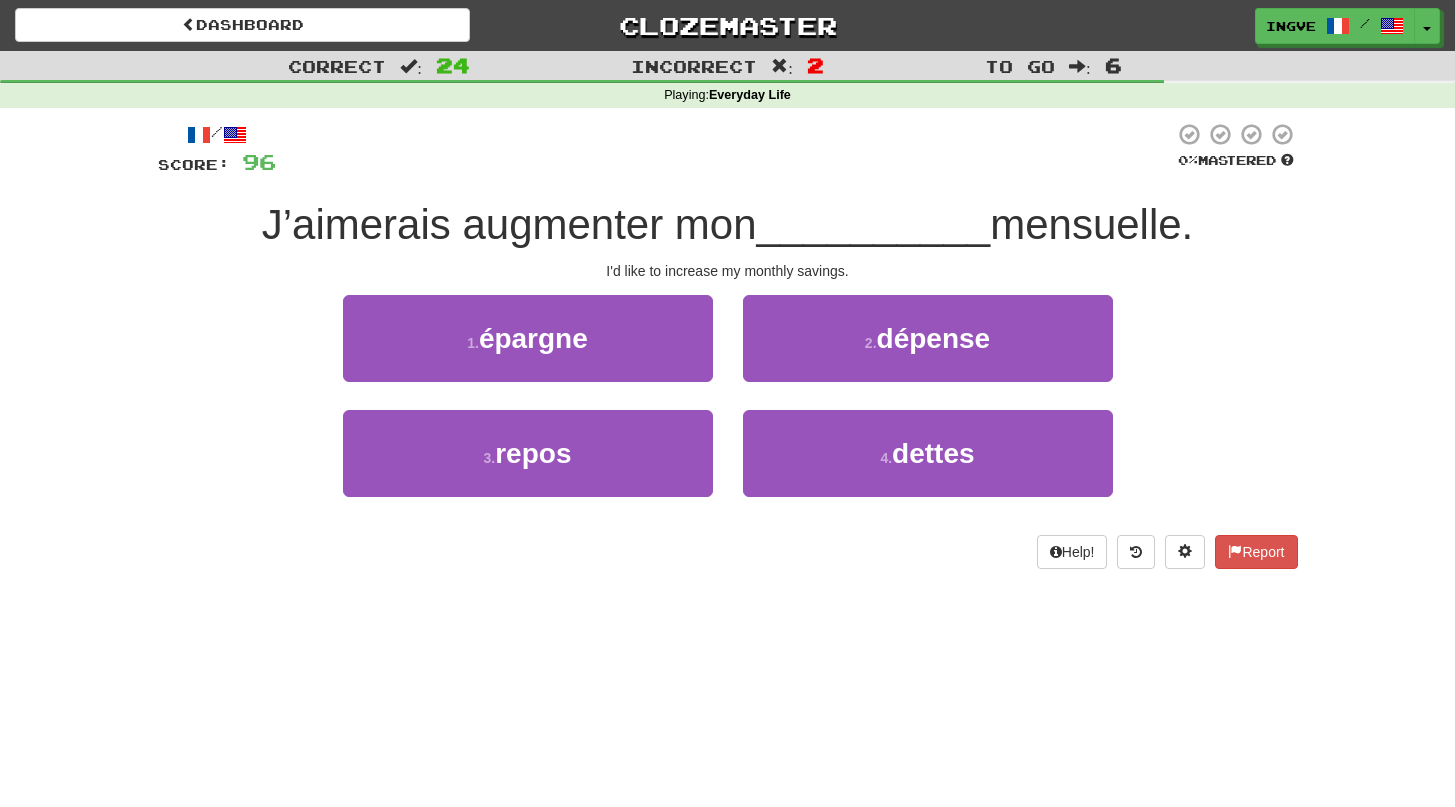 click on "J’aimerais augmenter mon" at bounding box center [509, 224] 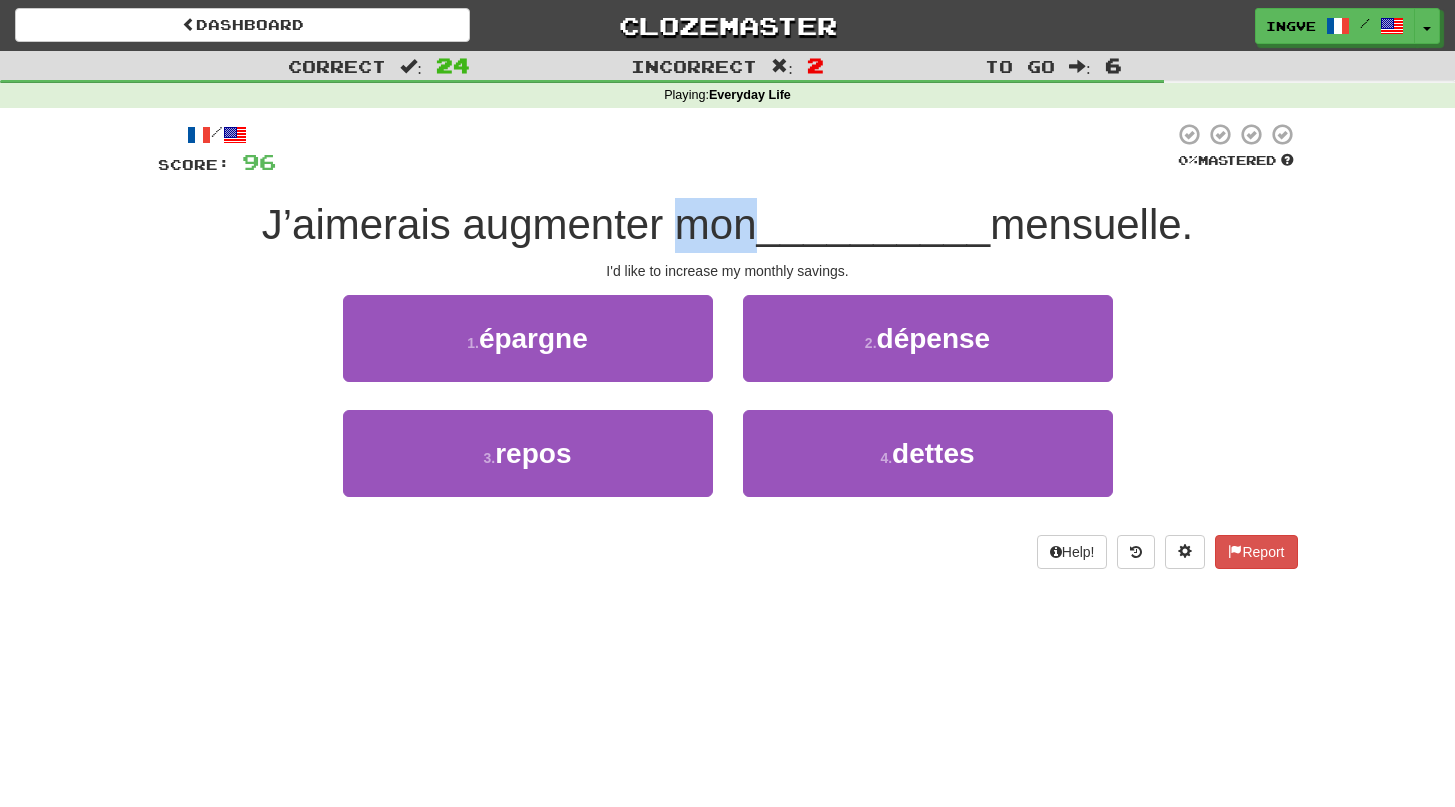 click on "J’aimerais augmenter mon" at bounding box center (509, 224) 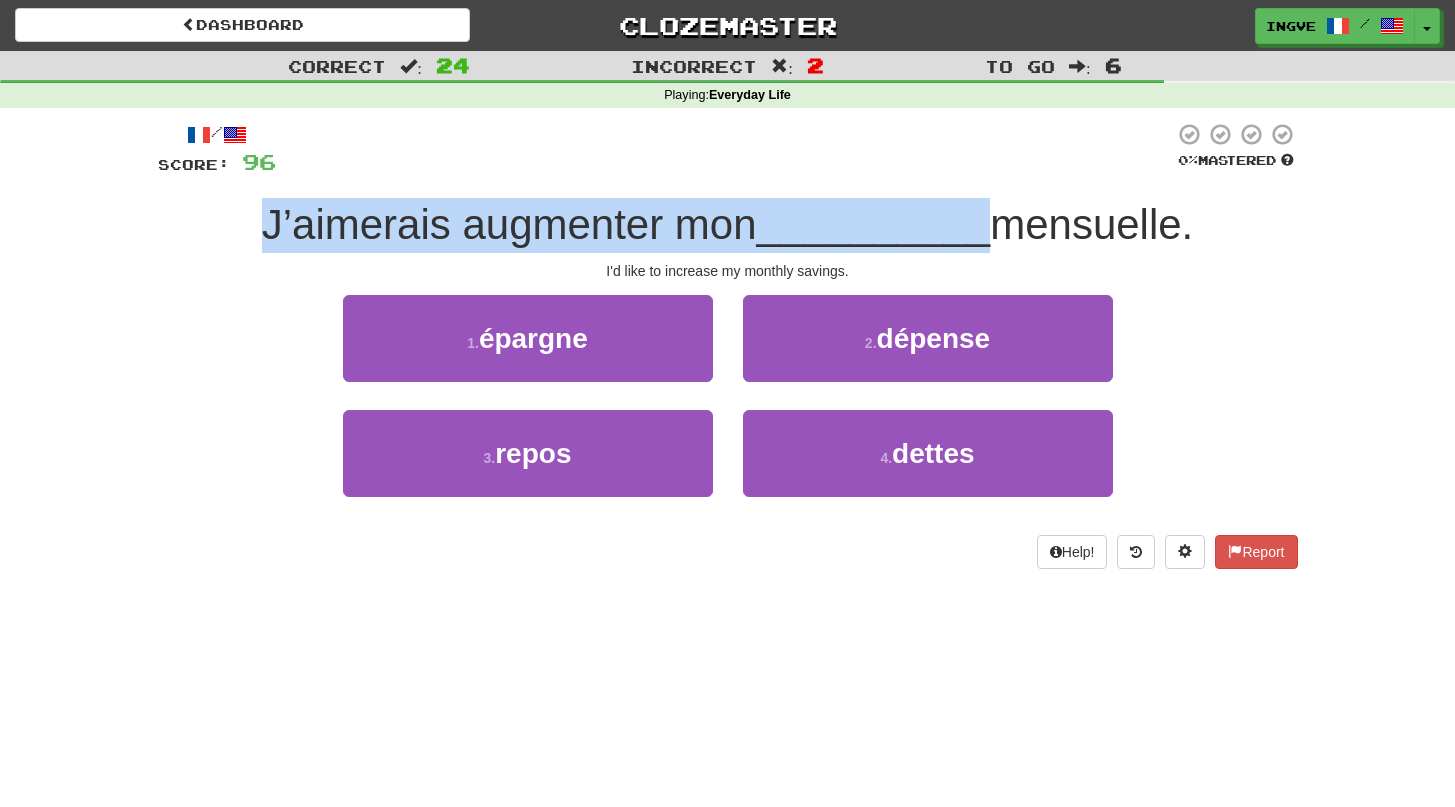 click on "J’aimerais augmenter mon" at bounding box center (509, 224) 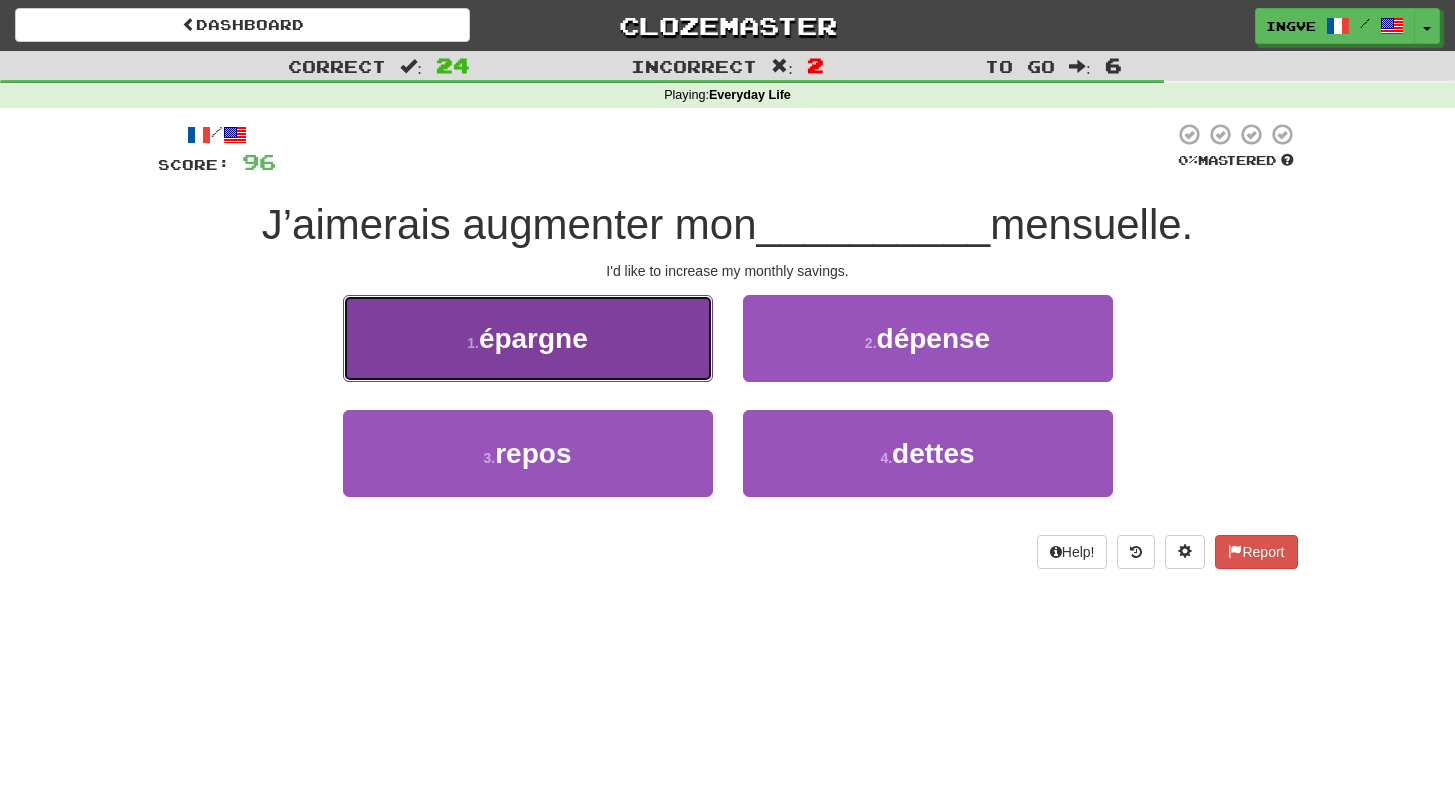 click on "1 .  épargne" at bounding box center (528, 338) 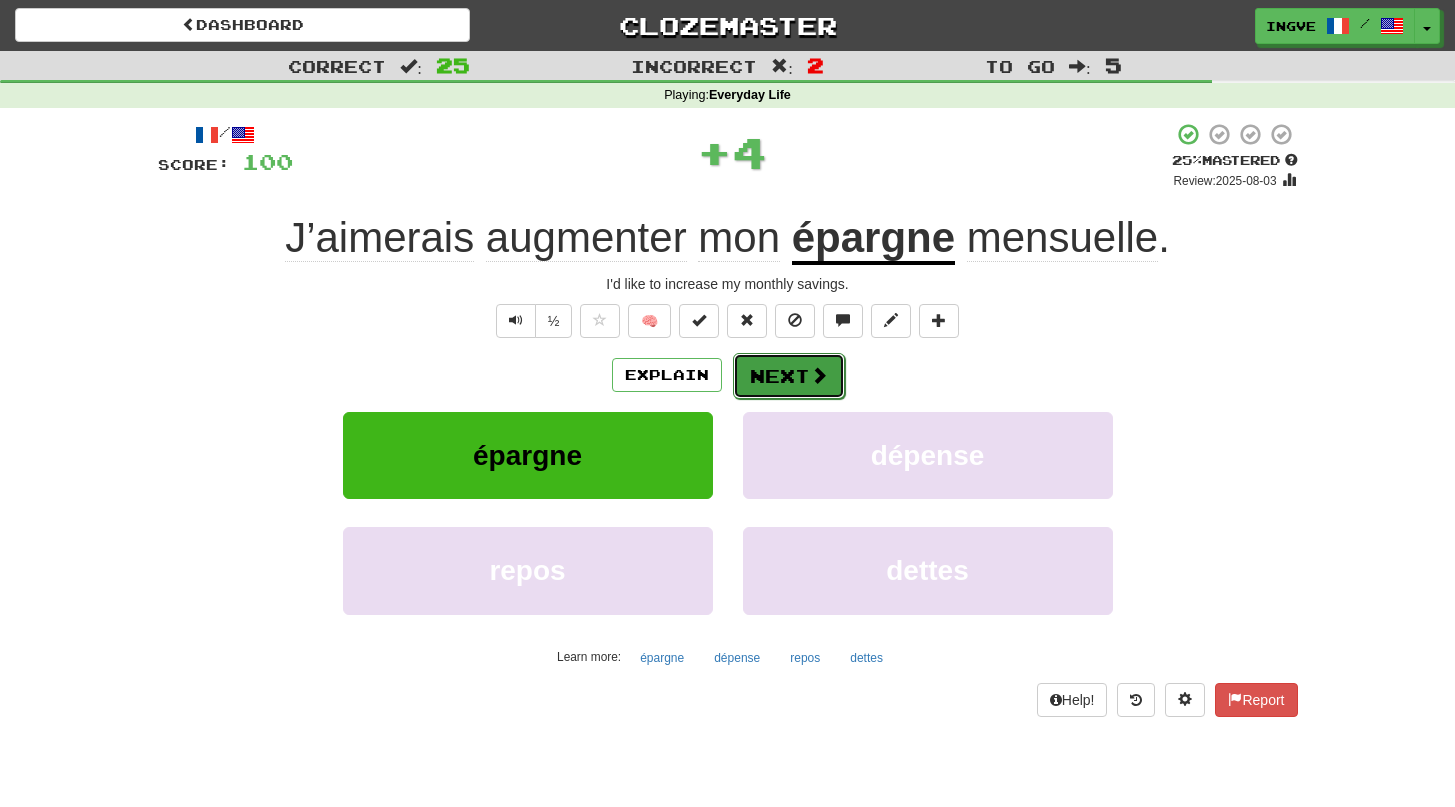 click on "Next" at bounding box center [789, 376] 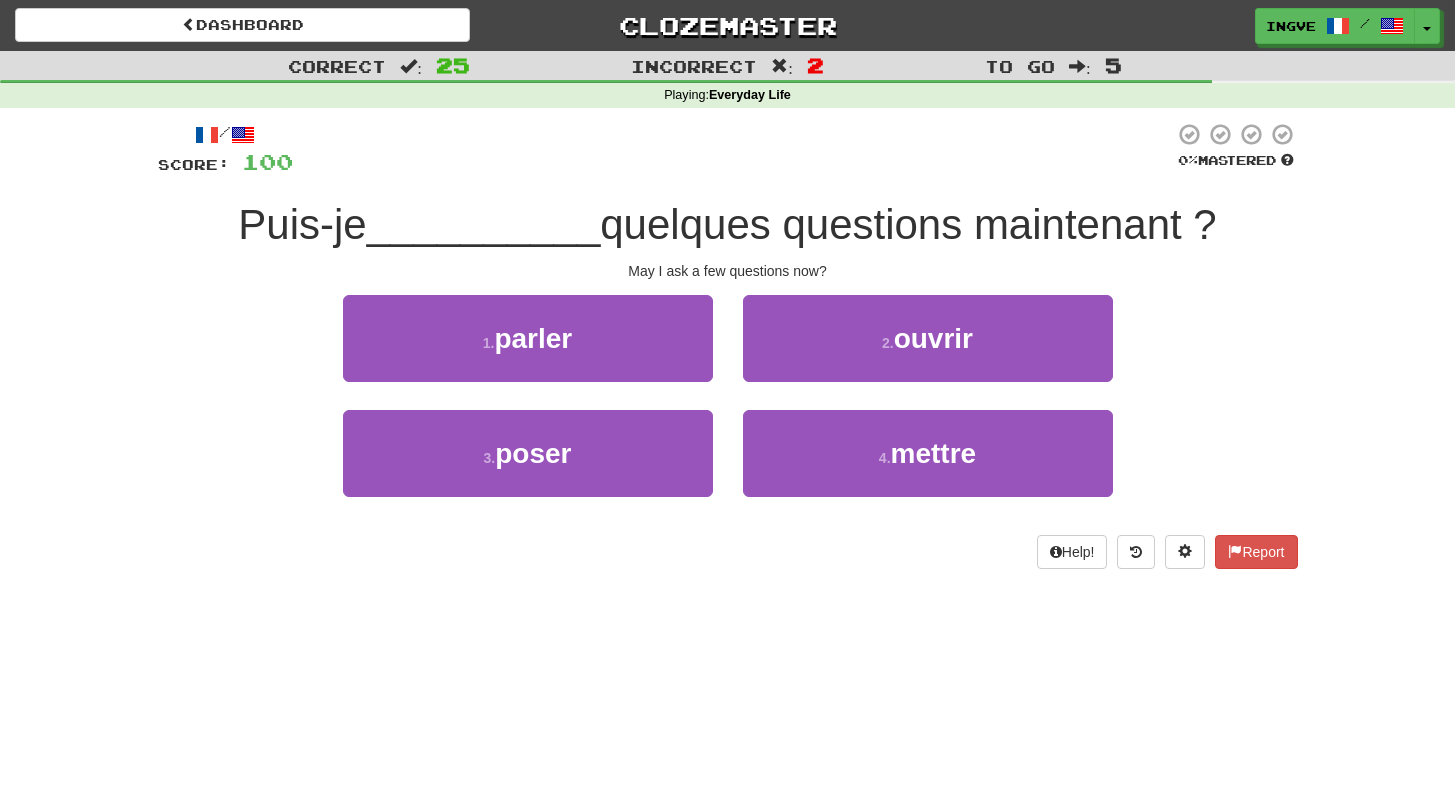 click on "quelques questions maintenant ?" at bounding box center [908, 224] 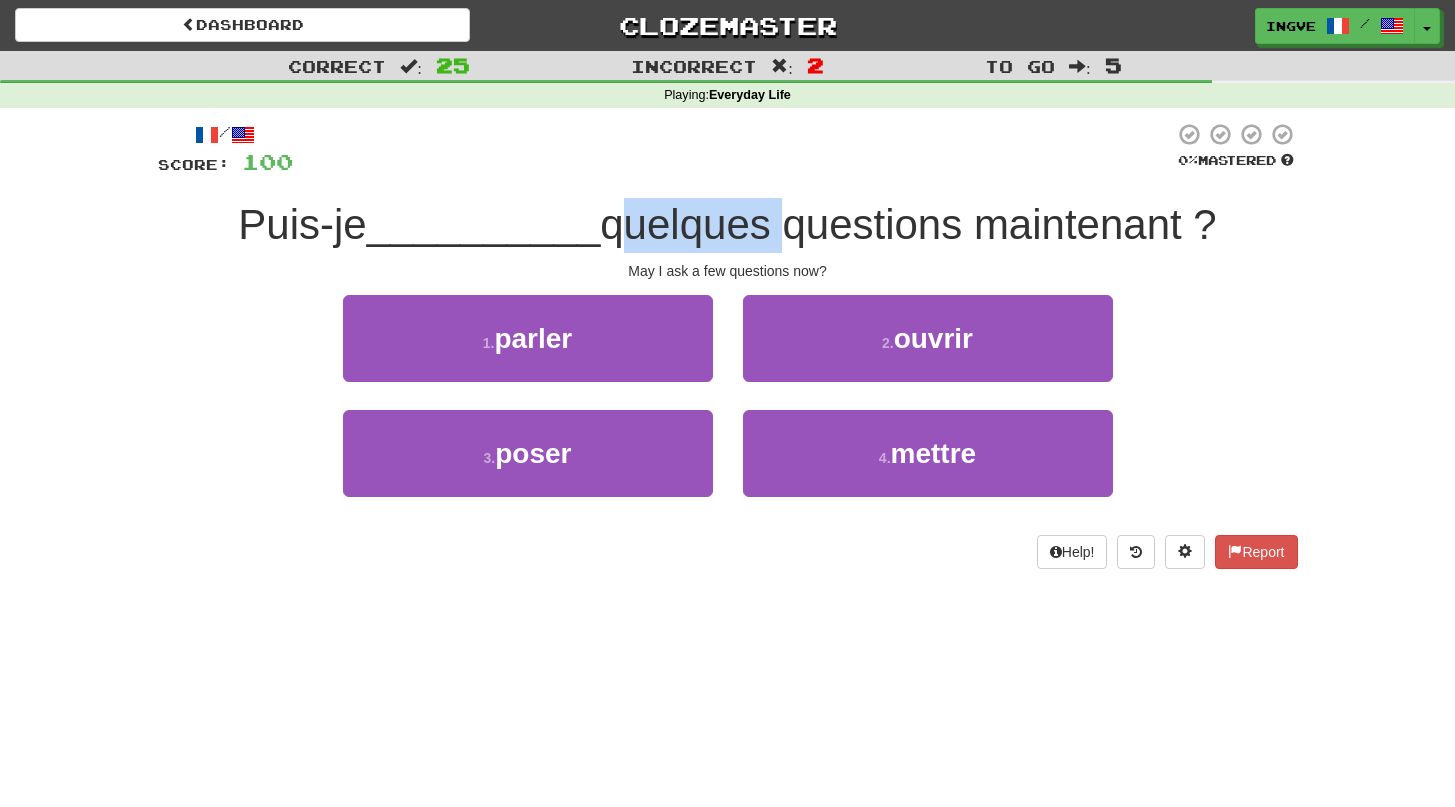 click on "quelques questions maintenant ?" at bounding box center [908, 224] 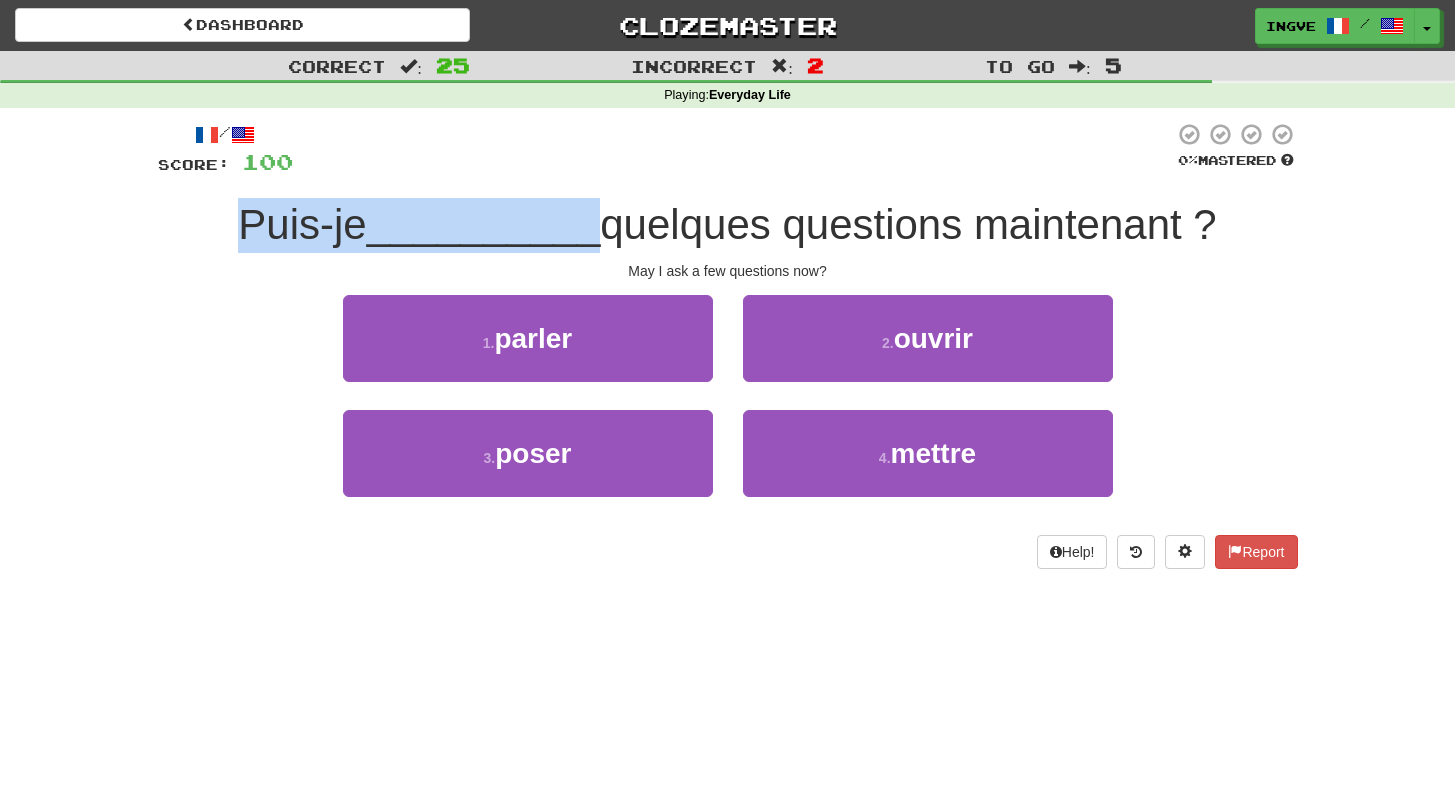 click on "quelques questions maintenant ?" at bounding box center (908, 224) 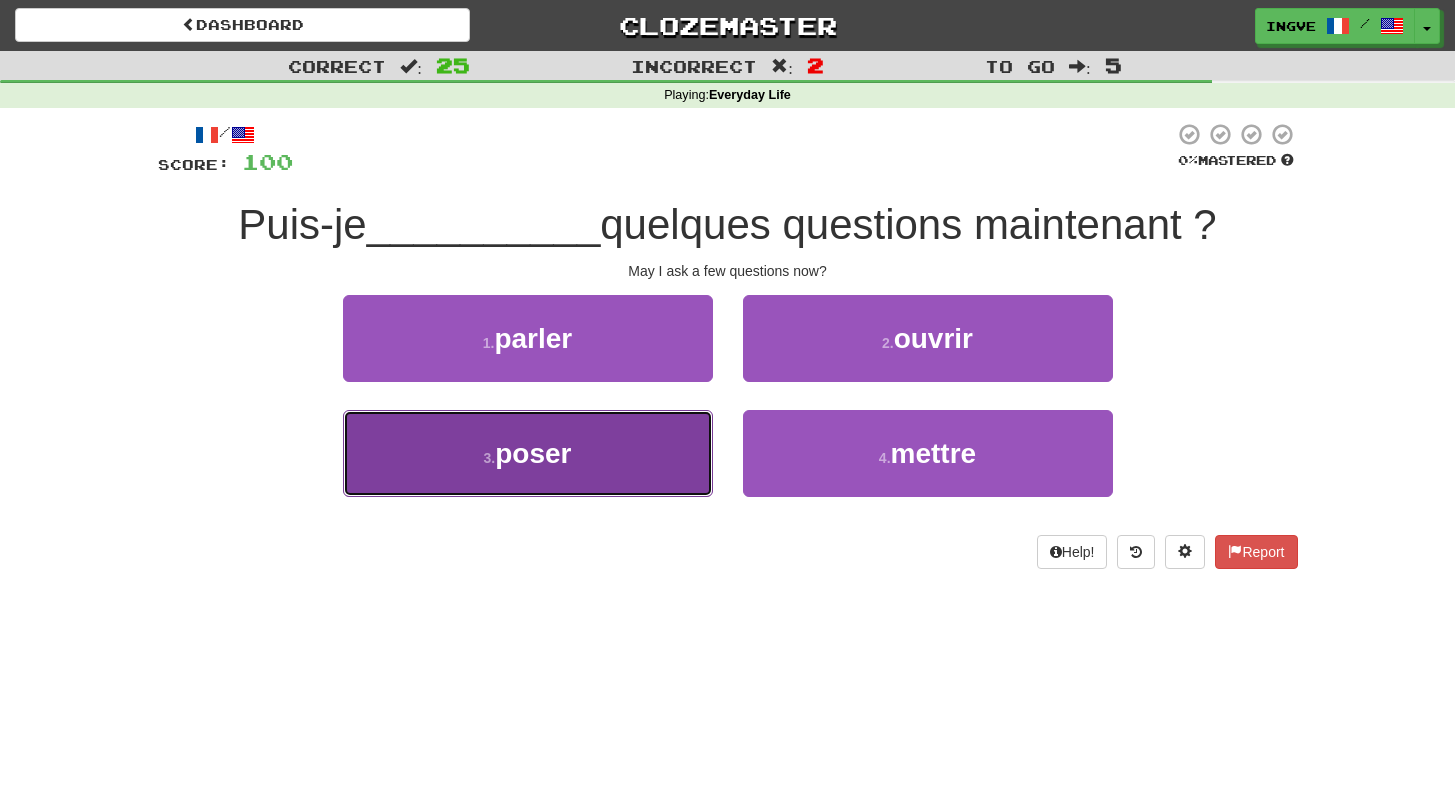 click on "3 .  poser" at bounding box center [528, 453] 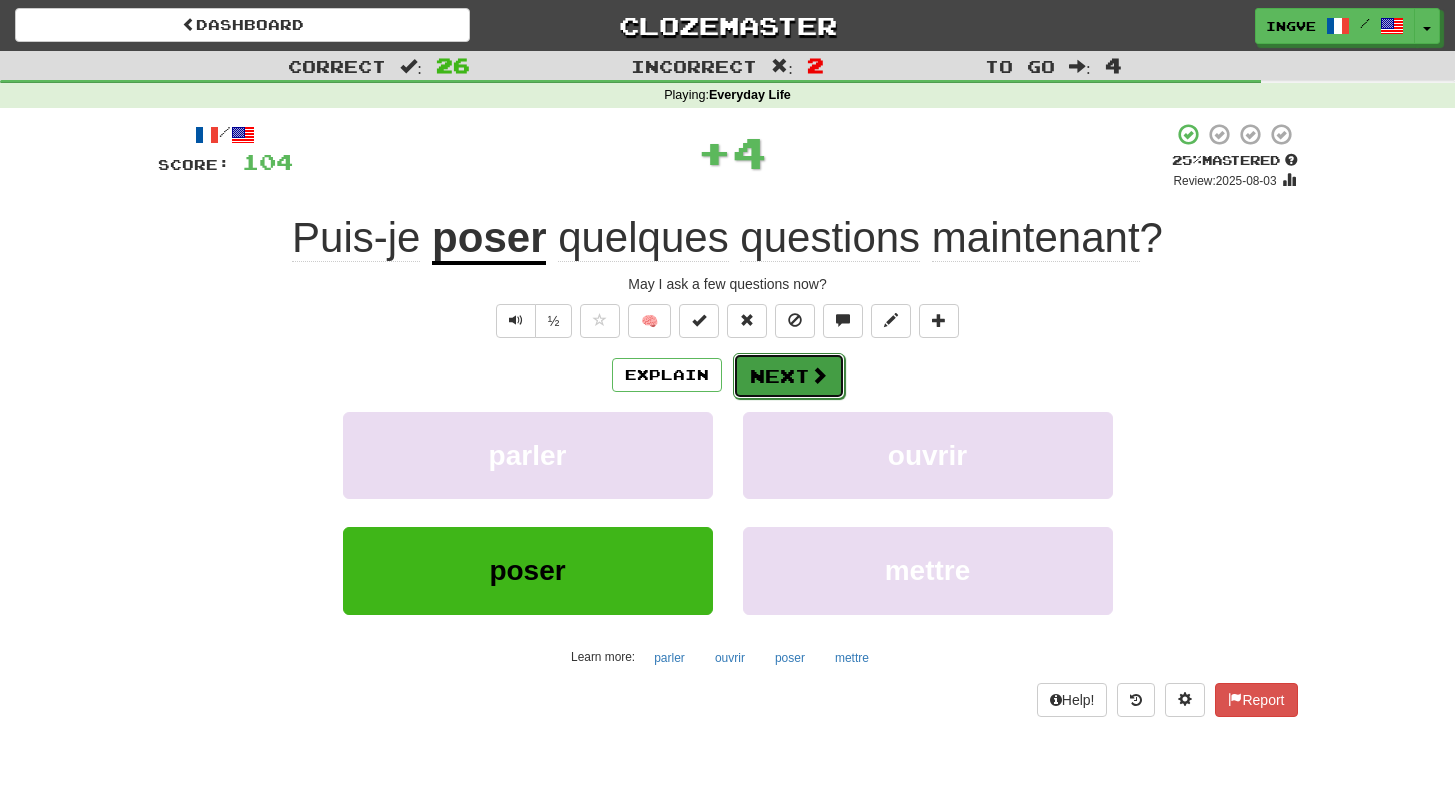 click on "Next" at bounding box center [789, 376] 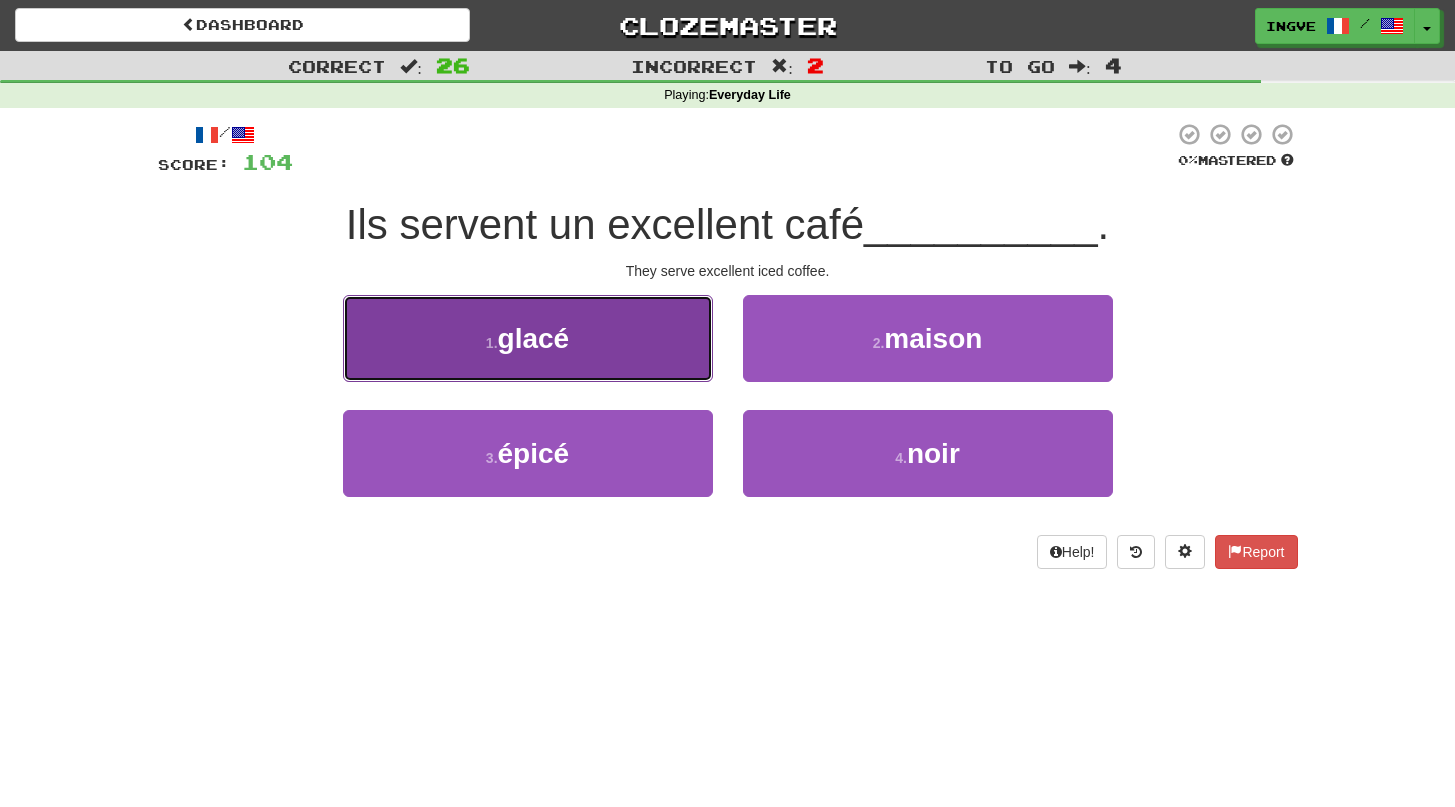 click on "1 .  glacé" at bounding box center (528, 338) 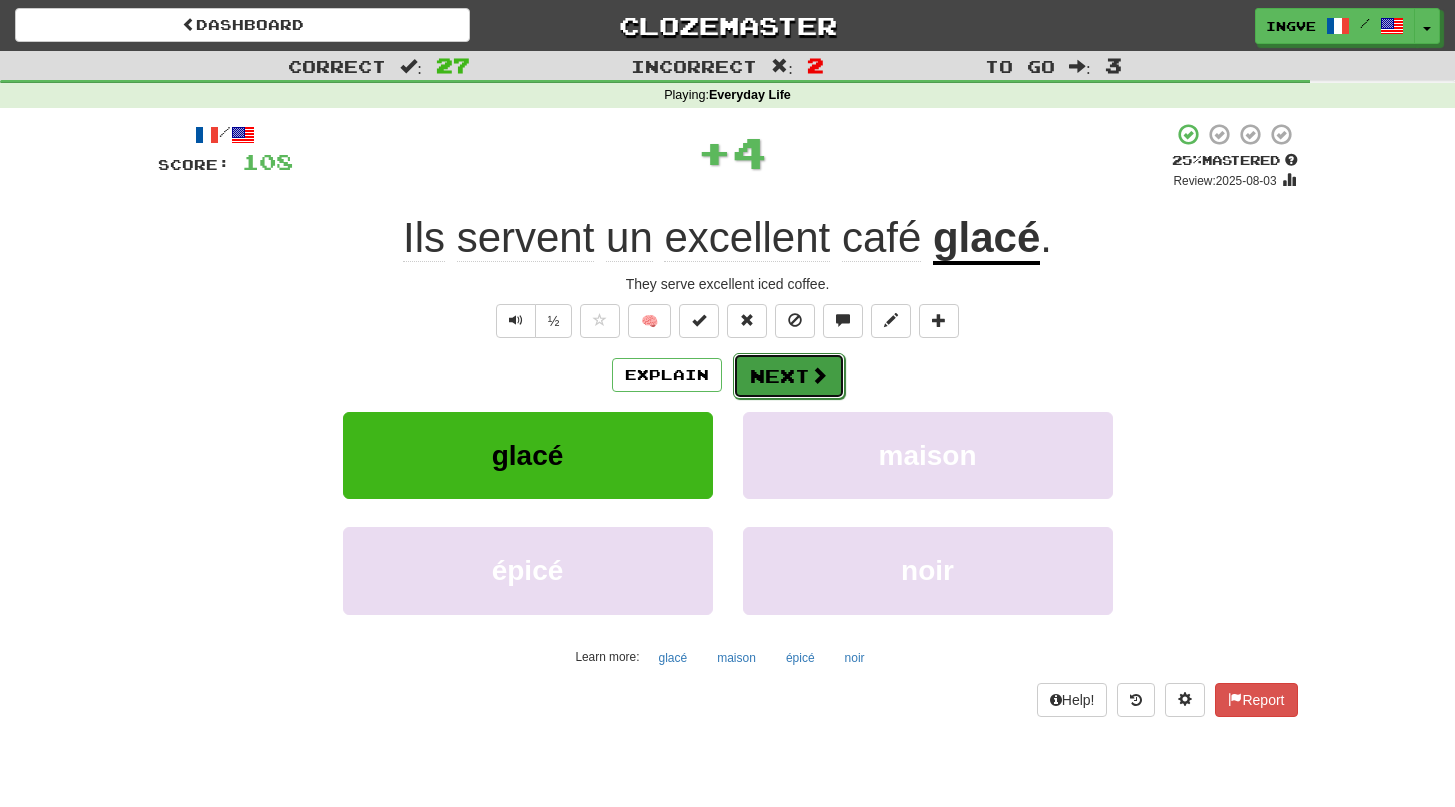 click on "Next" at bounding box center (789, 376) 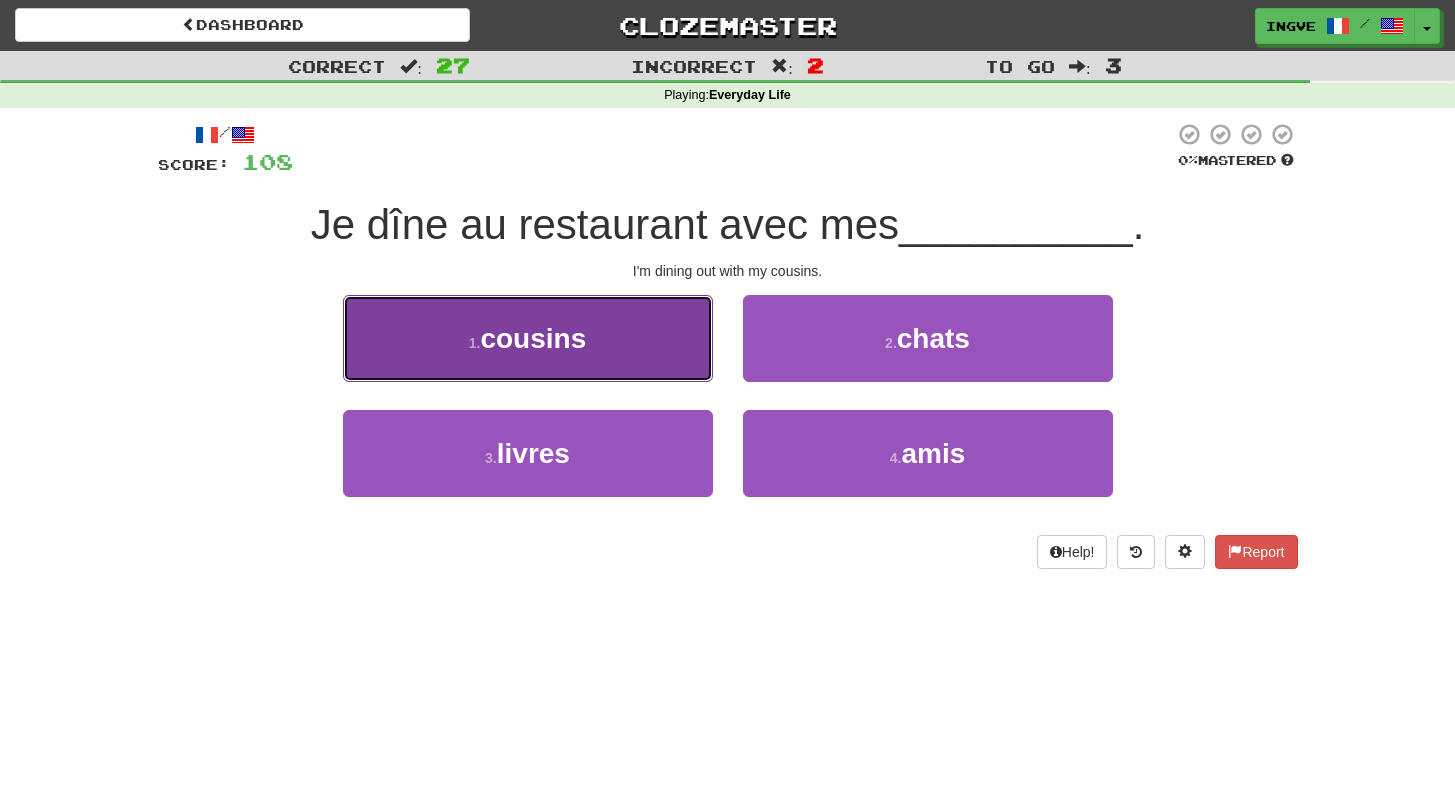 click on "1 .  cousins" at bounding box center [528, 338] 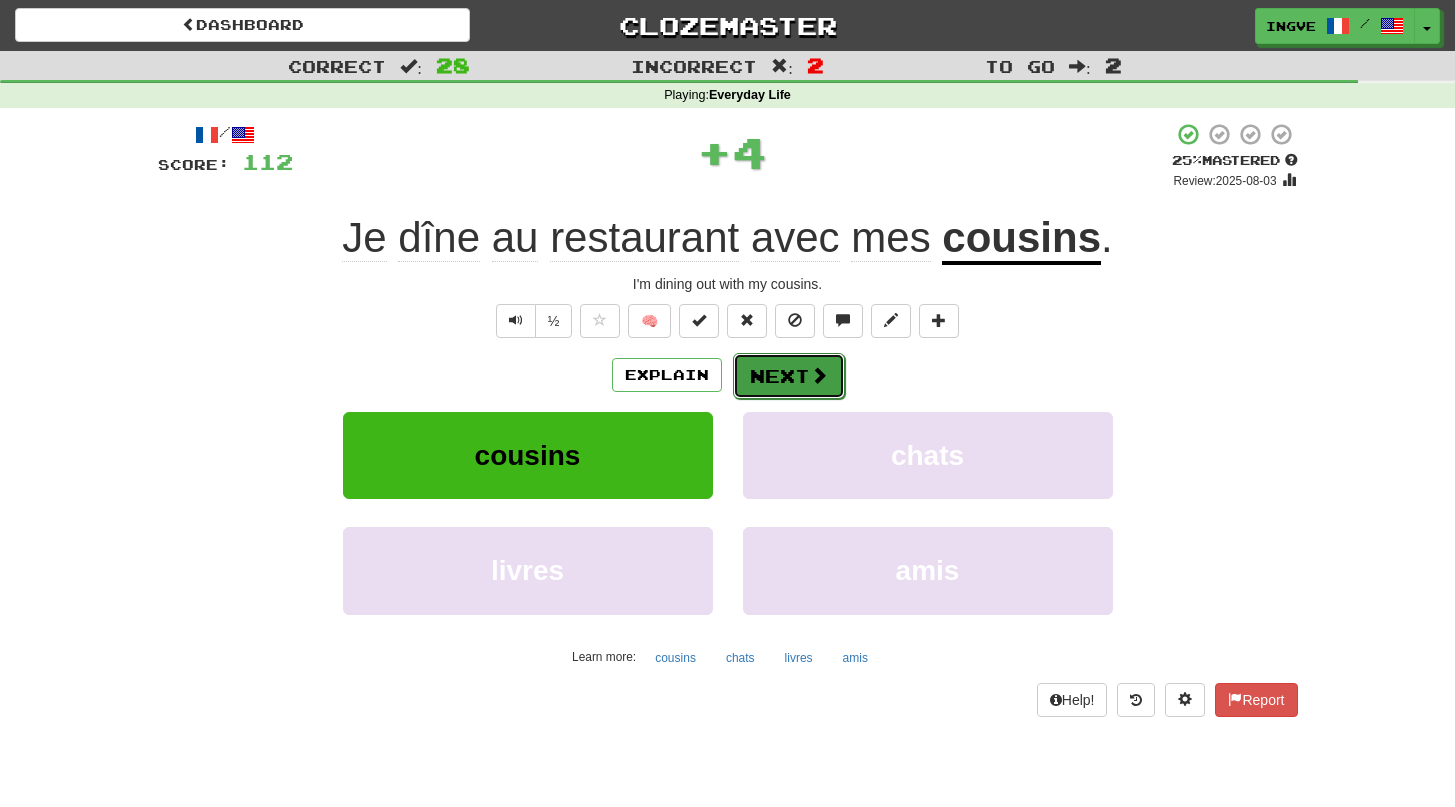 click on "Next" at bounding box center [789, 376] 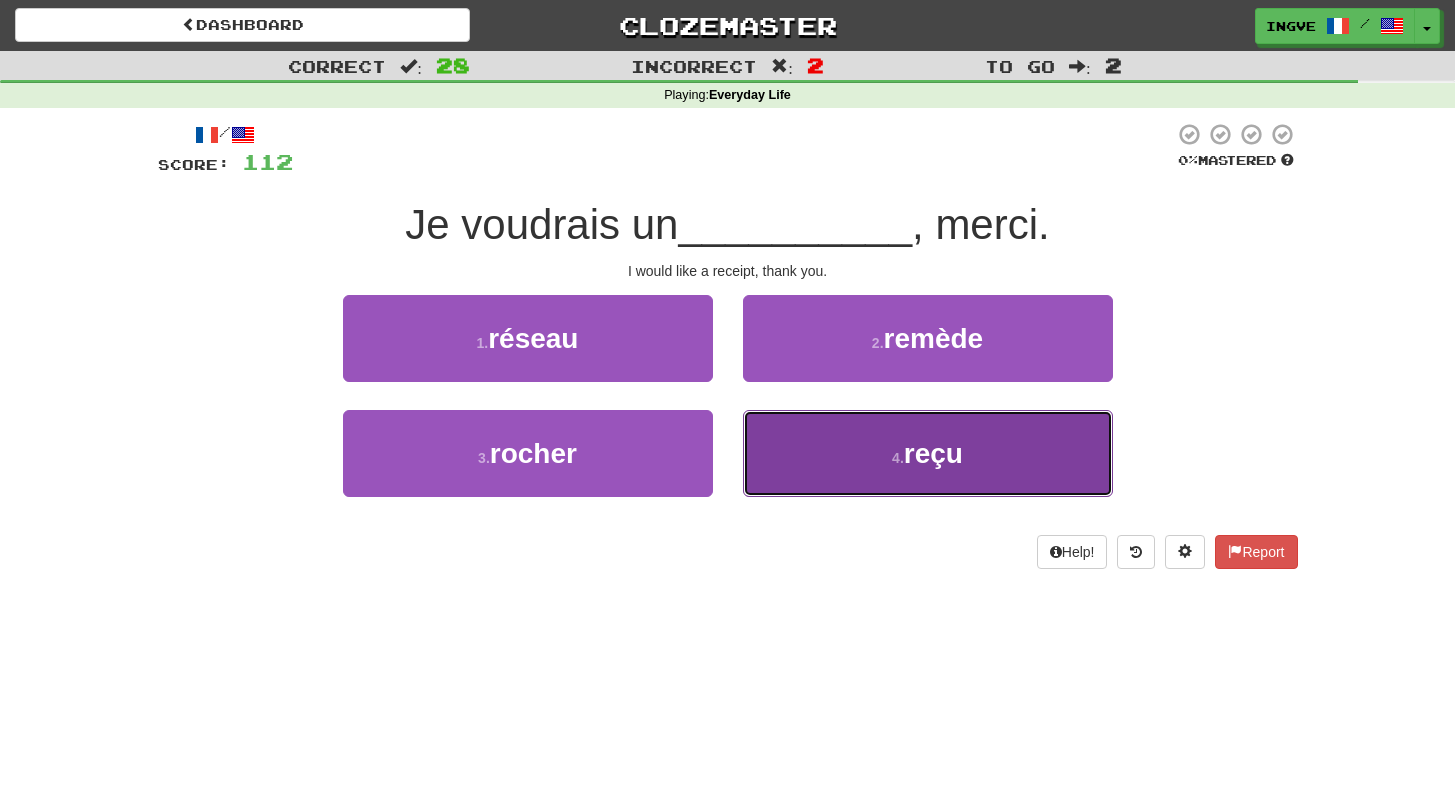 click on "4 .  reçu" at bounding box center (928, 453) 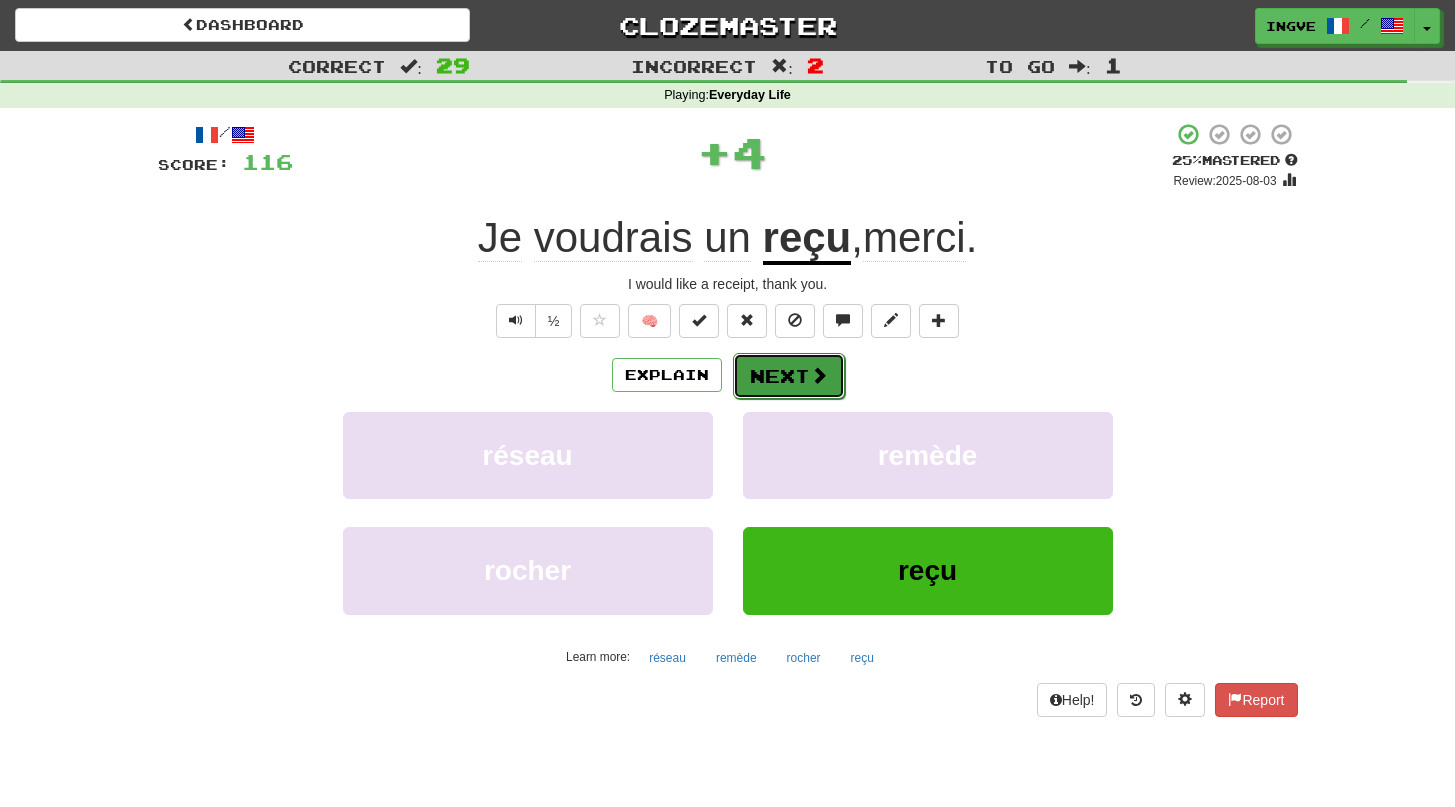 click on "Next" at bounding box center [789, 376] 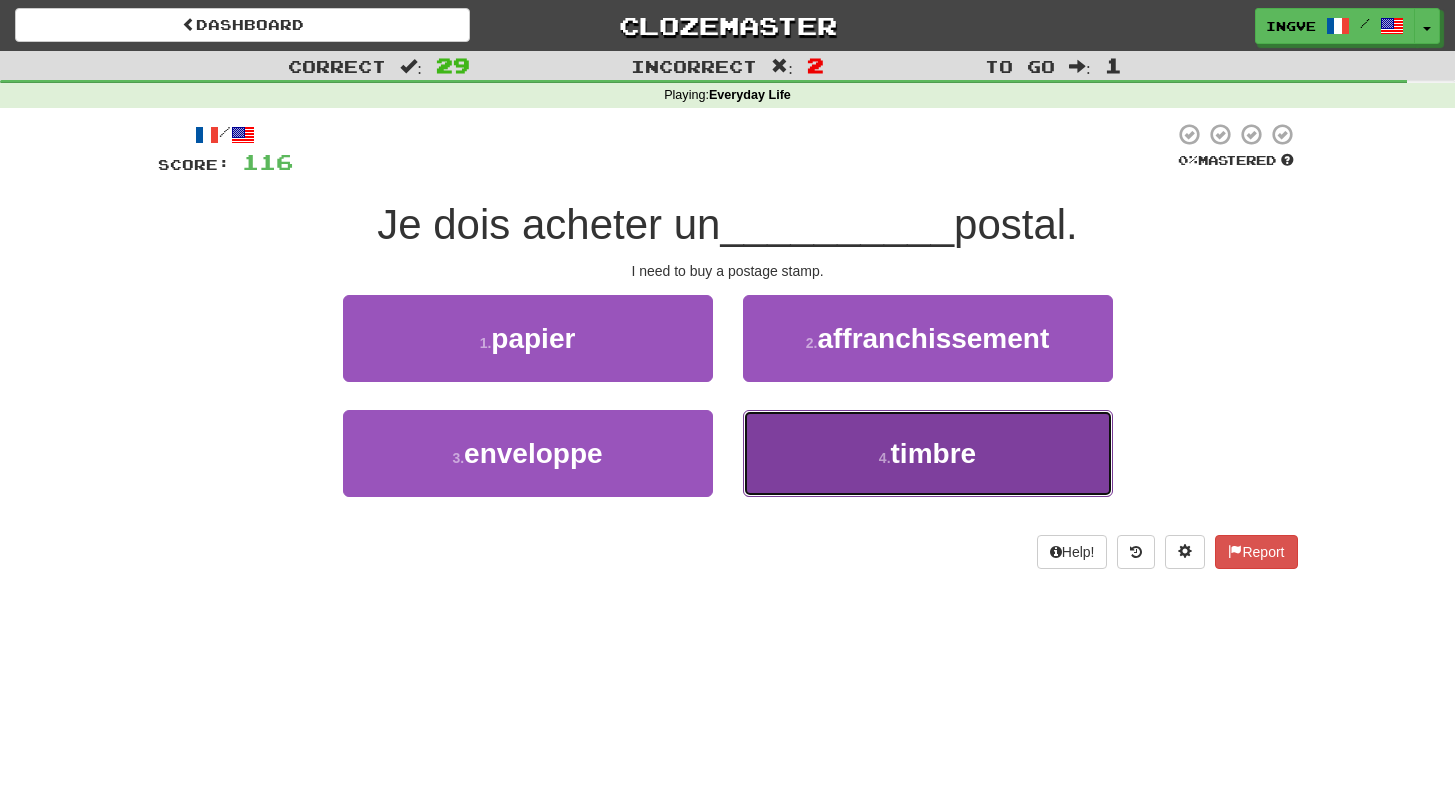 click on "4 .  timbre" at bounding box center [928, 453] 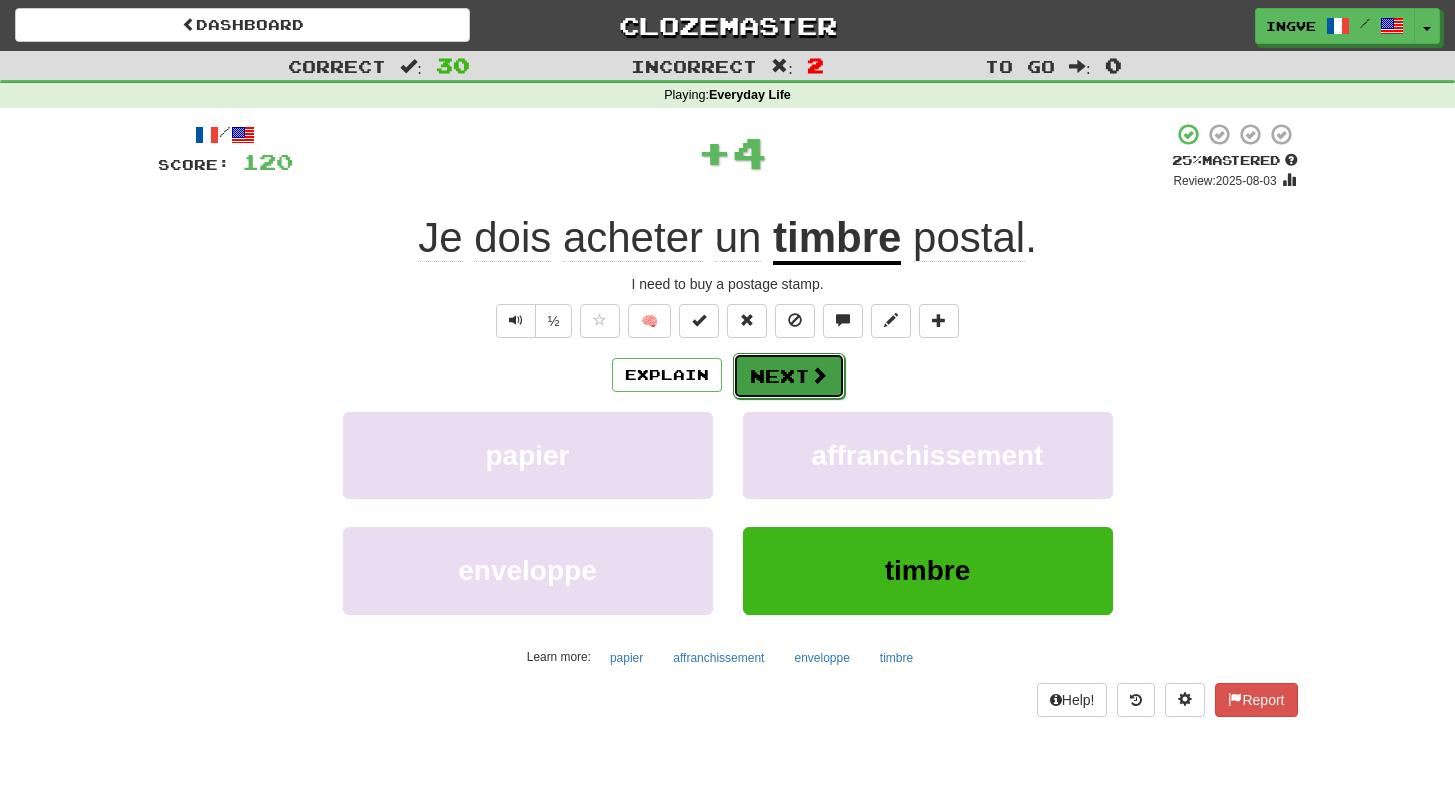 click on "Next" at bounding box center (789, 376) 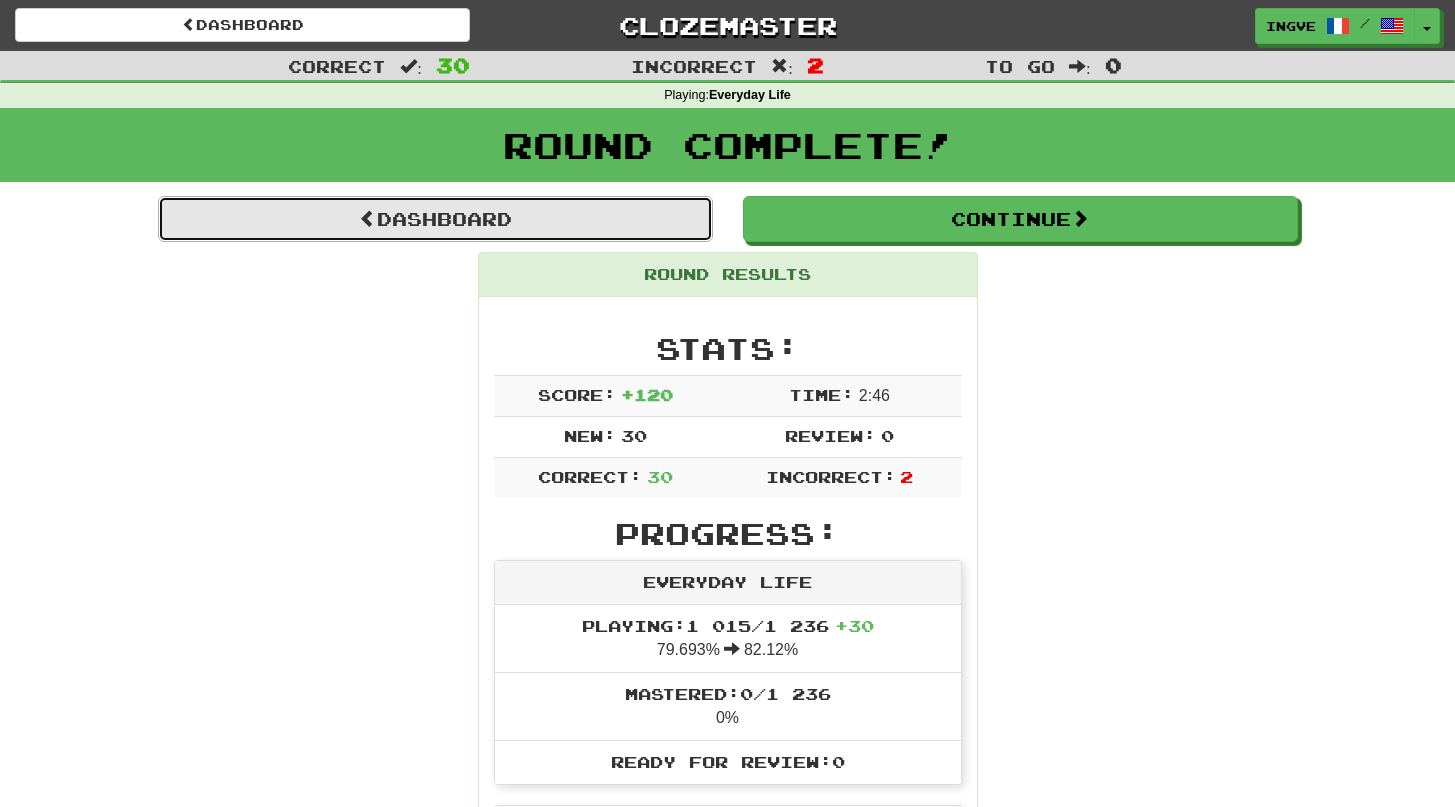 click on "Dashboard" at bounding box center [435, 219] 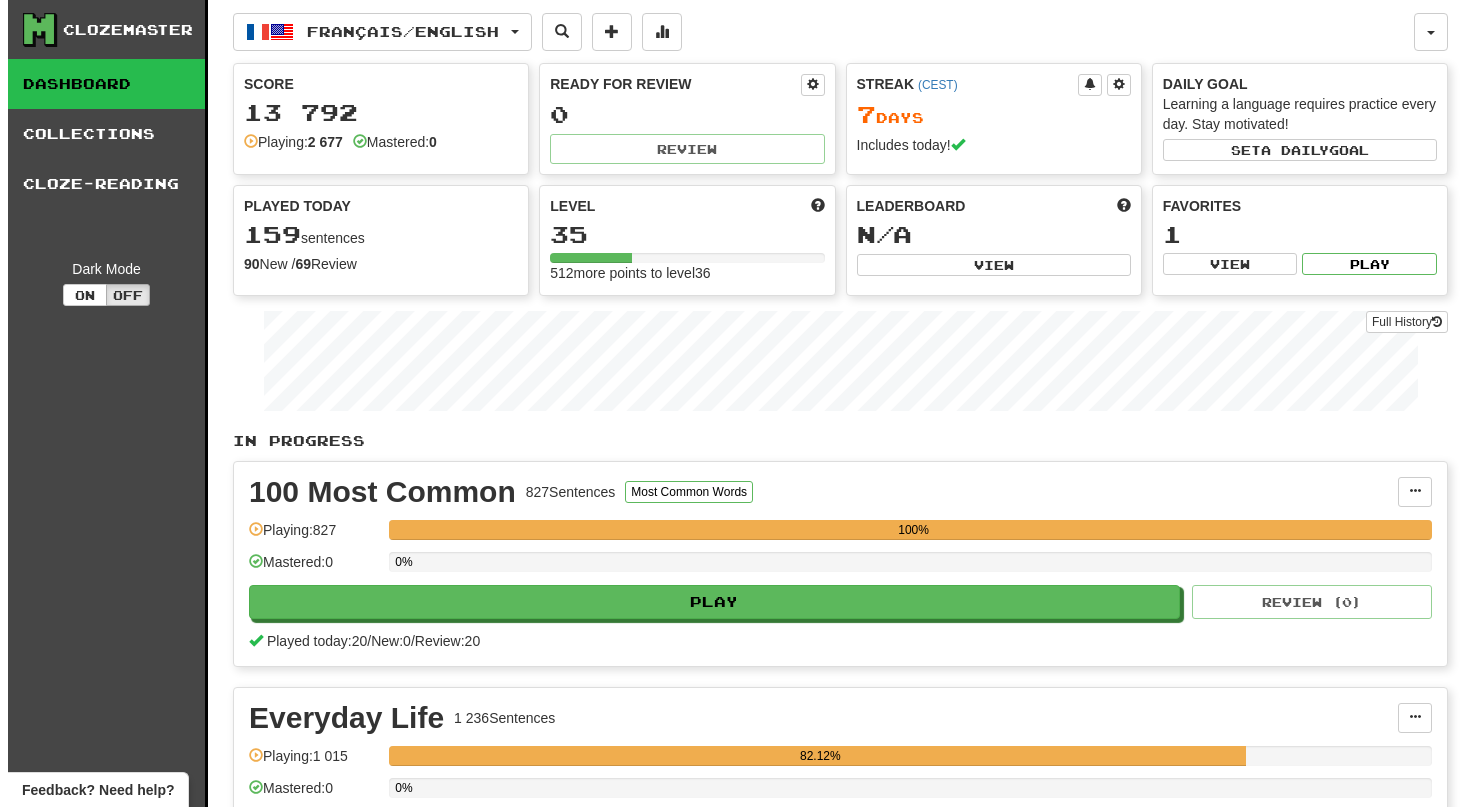 scroll, scrollTop: 0, scrollLeft: 0, axis: both 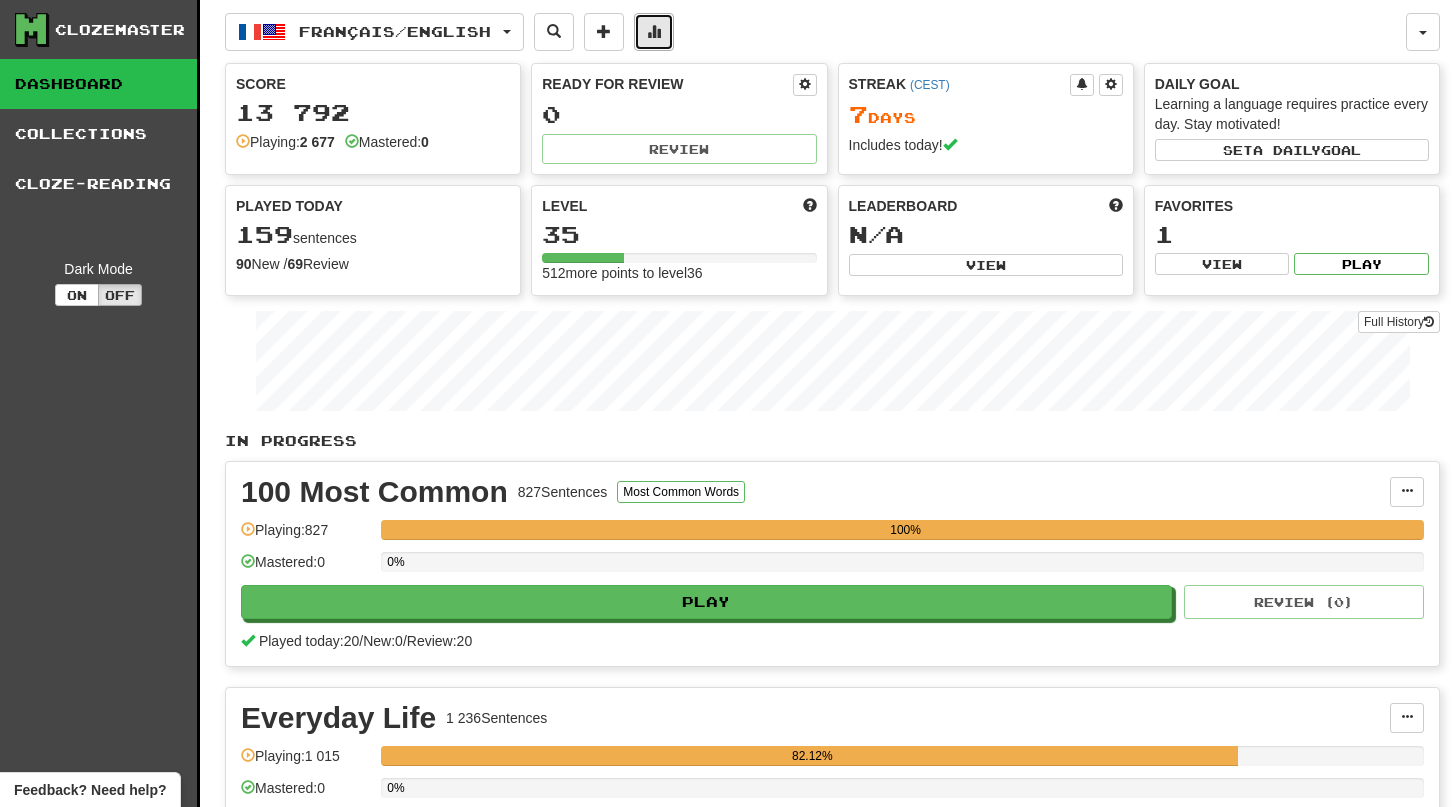 click at bounding box center (654, 32) 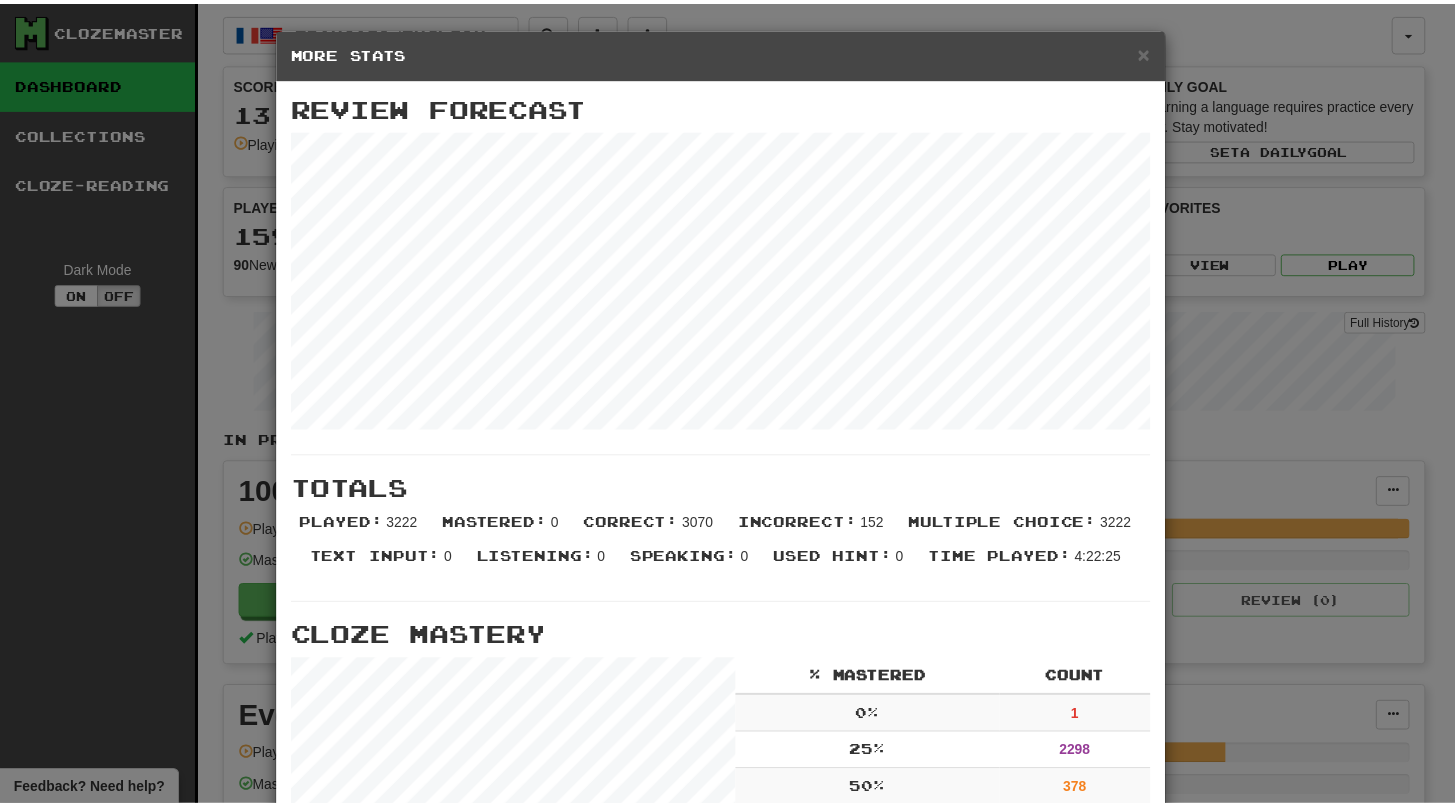 scroll, scrollTop: 0, scrollLeft: 0, axis: both 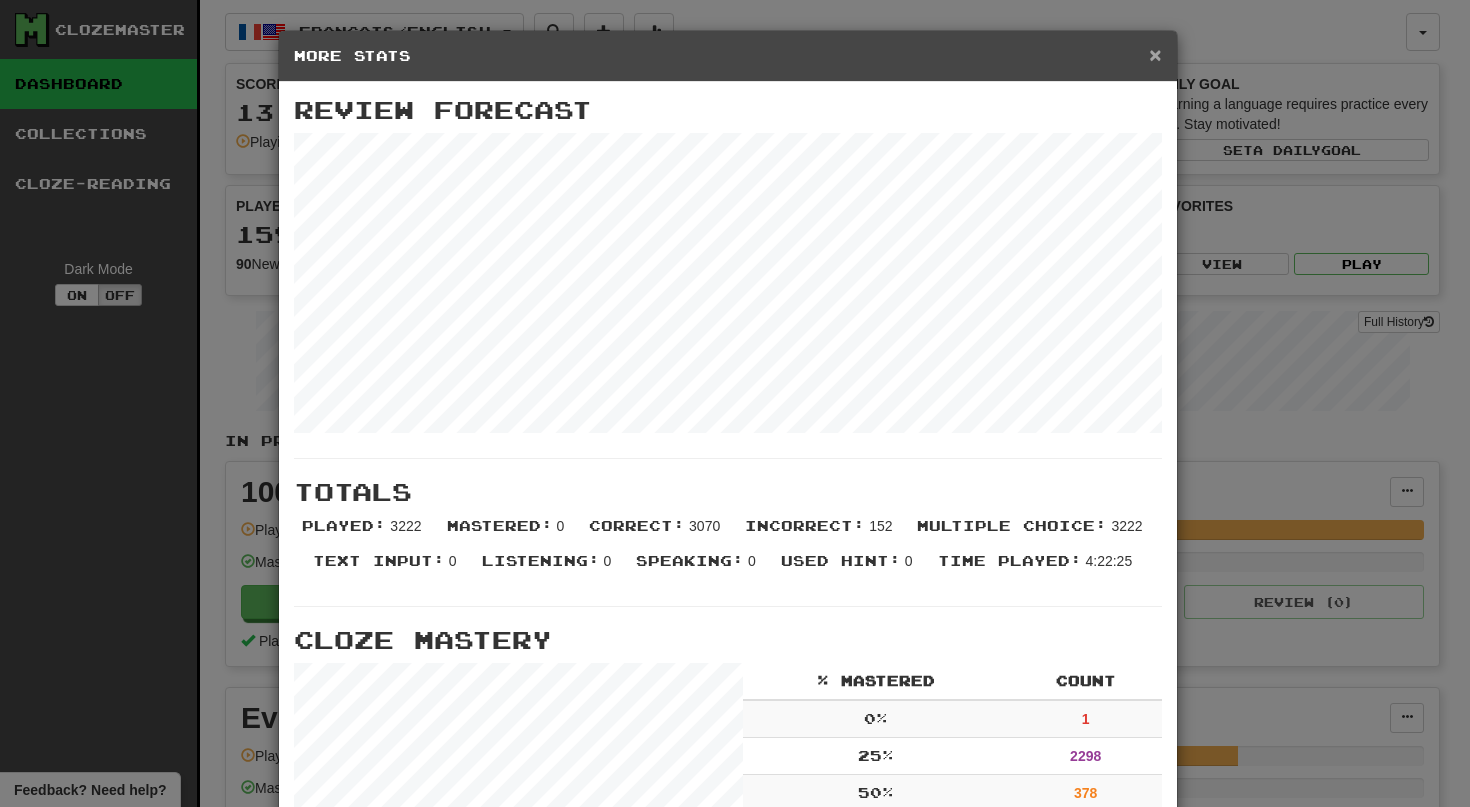 click on "×" at bounding box center [1155, 54] 